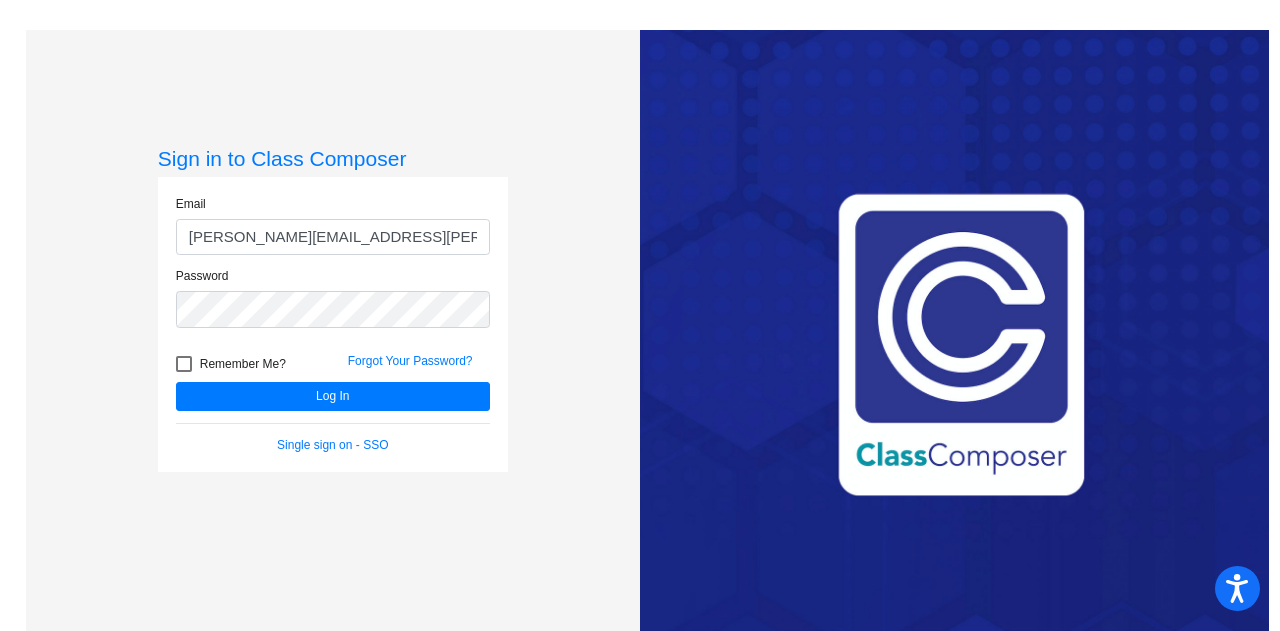 scroll, scrollTop: 0, scrollLeft: 0, axis: both 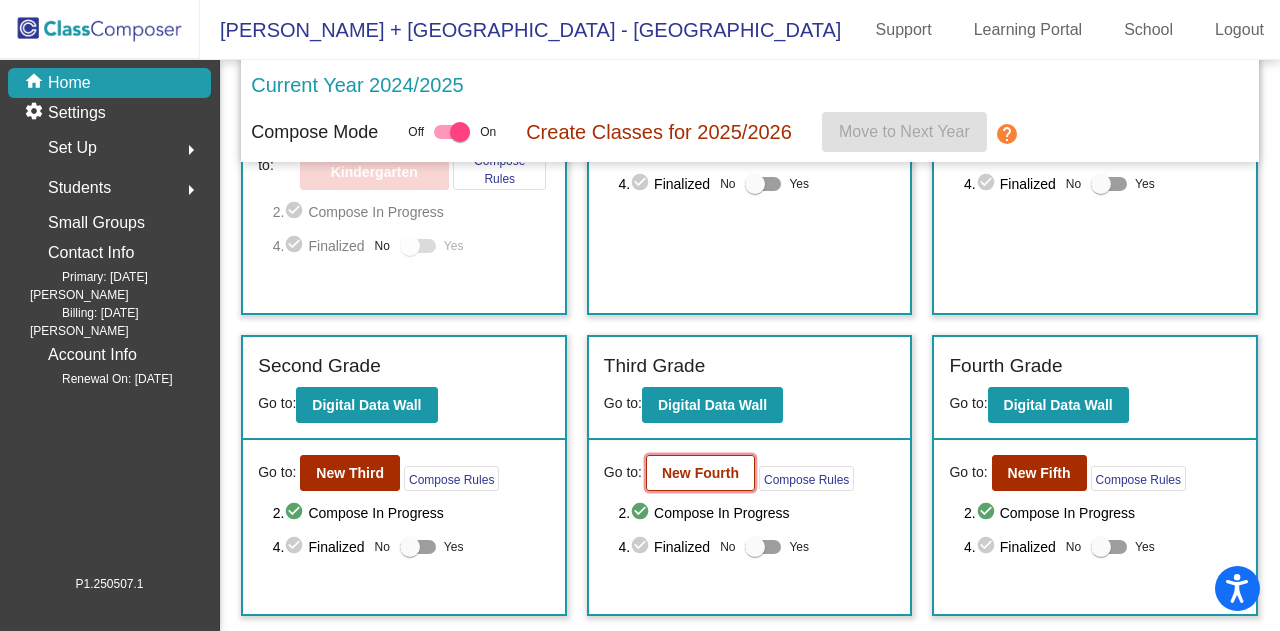 click on "New Fourth" 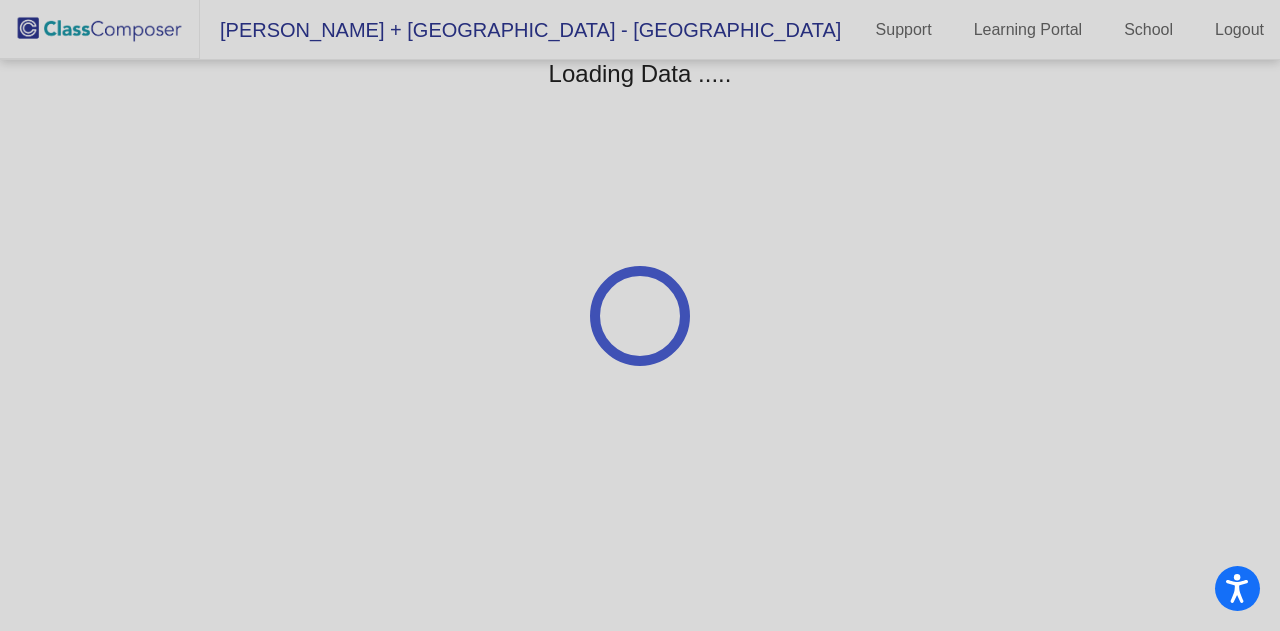 scroll, scrollTop: 0, scrollLeft: 0, axis: both 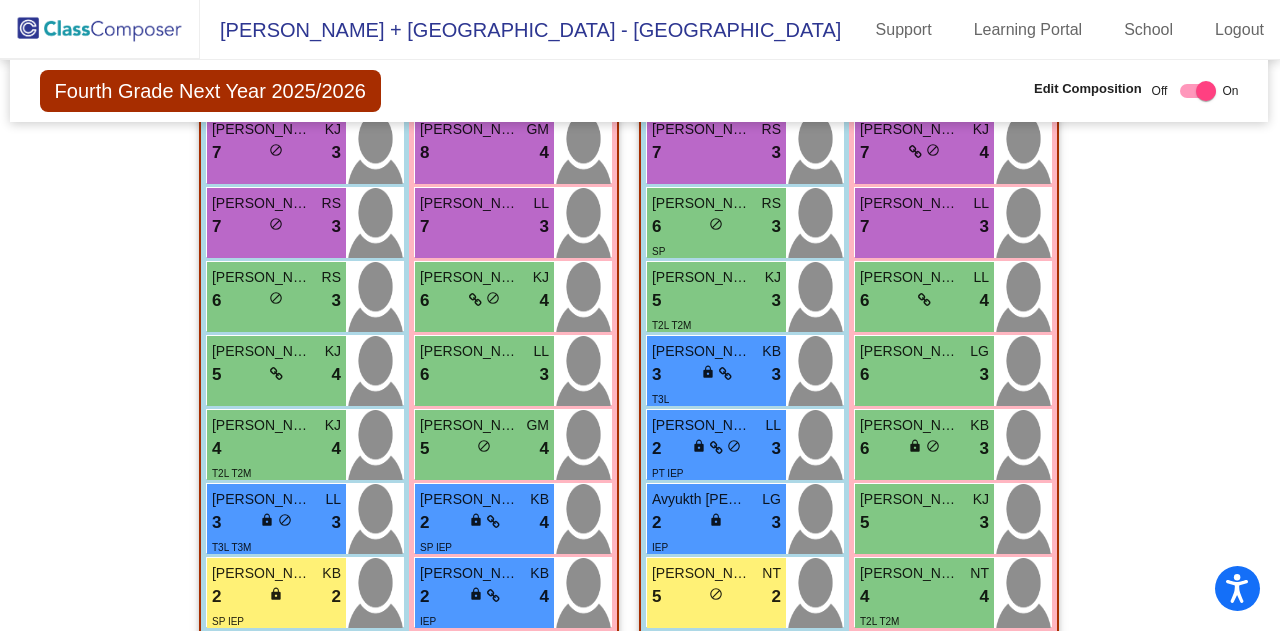 click on "Hallway   - Hallway Class  picture_as_pdf  Add Student  First Name Last Name Student Id  (Recommended)   Boy   Girl   [DEMOGRAPHIC_DATA] Add Close  Boys : 0    No Students   Girls: 0   No Students   Class 1   - Teacher 1  picture_as_pdf [PERSON_NAME]  Add Student  First Name Last Name Student Id  (Recommended)   Boy   Girl   [DEMOGRAPHIC_DATA] Add Close  Boys : 11  [PERSON_NAME] LL 8 lock do_not_disturb_alt 4 [PERSON_NAME] LL 8 lock do_not_disturb_alt 3 [PERSON_NAME] KB 7 lock do_not_disturb_alt 3 [PERSON_NAME] GM 6 lock do_not_disturb_alt 4 [PERSON_NAME] NT 6 lock do_not_disturb_alt 3 [DEMOGRAPHIC_DATA][PERSON_NAME] KJ 6 lock do_not_disturb_alt 3 [PERSON_NAME] NT 5 lock do_not_disturb_alt 3 [PERSON_NAME] LG 4 lock do_not_disturb_alt 3 T1L [PERSON_NAME] GM 3 lock do_not_disturb_alt 3 T3L T2M Aadi Nirmal KB 6 lock do_not_disturb_alt 2 [PERSON_NAME] LG 5 lock do_not_disturb_alt 2 Girls: 10 [PERSON_NAME] Pal GM 7 lock do_not_disturb_alt 4 [PERSON_NAME] NT 7 lock do_not_disturb_alt 4 [PERSON_NAME] KJ 7 lock do_not_disturb_alt 4 [PERSON_NAME] KJ 6 lock 4" 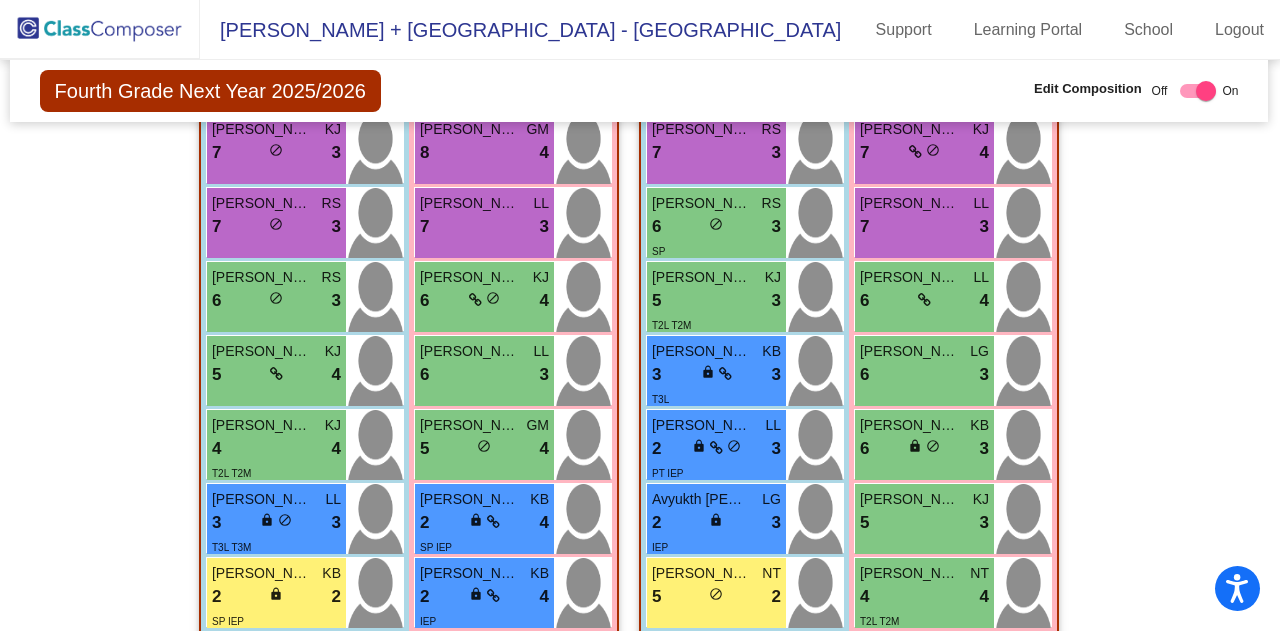 click on "Hallway   - Hallway Class  picture_as_pdf  Add Student  First Name Last Name Student Id  (Recommended)   Boy   Girl   [DEMOGRAPHIC_DATA] Add Close  Boys : 0    No Students   Girls: 0   No Students   Class 1   - Teacher 1  picture_as_pdf [PERSON_NAME]  Add Student  First Name Last Name Student Id  (Recommended)   Boy   Girl   [DEMOGRAPHIC_DATA] Add Close  Boys : 11  [PERSON_NAME] LL 8 lock do_not_disturb_alt 4 [PERSON_NAME] LL 8 lock do_not_disturb_alt 3 [PERSON_NAME] KB 7 lock do_not_disturb_alt 3 [PERSON_NAME] GM 6 lock do_not_disturb_alt 4 [PERSON_NAME] NT 6 lock do_not_disturb_alt 3 [DEMOGRAPHIC_DATA][PERSON_NAME] KJ 6 lock do_not_disturb_alt 3 [PERSON_NAME] NT 5 lock do_not_disturb_alt 3 [PERSON_NAME] LG 4 lock do_not_disturb_alt 3 T1L [PERSON_NAME] GM 3 lock do_not_disturb_alt 3 T3L T2M Aadi Nirmal KB 6 lock do_not_disturb_alt 2 [PERSON_NAME] LG 5 lock do_not_disturb_alt 2 Girls: 10 [PERSON_NAME] Pal GM 7 lock do_not_disturb_alt 4 [PERSON_NAME] NT 7 lock do_not_disturb_alt 4 [PERSON_NAME] KJ 7 lock do_not_disturb_alt 4 [PERSON_NAME] KJ 6 lock 4" 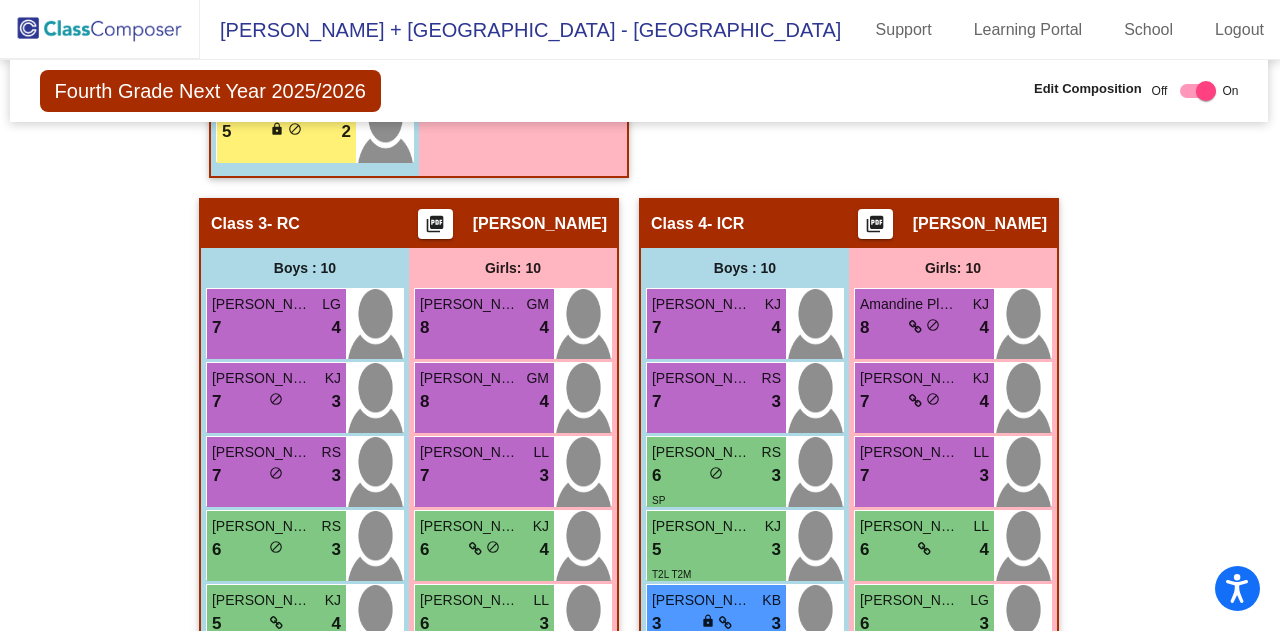 scroll, scrollTop: 1440, scrollLeft: 1, axis: both 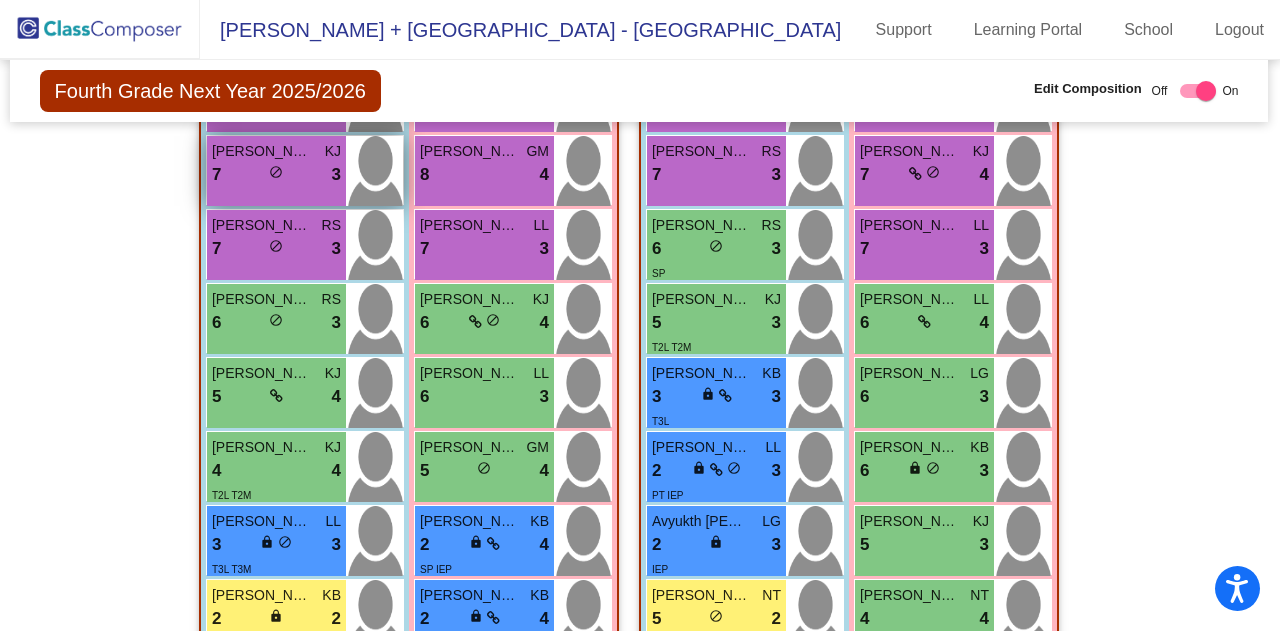 click on "7 lock do_not_disturb_alt 3" at bounding box center (276, 175) 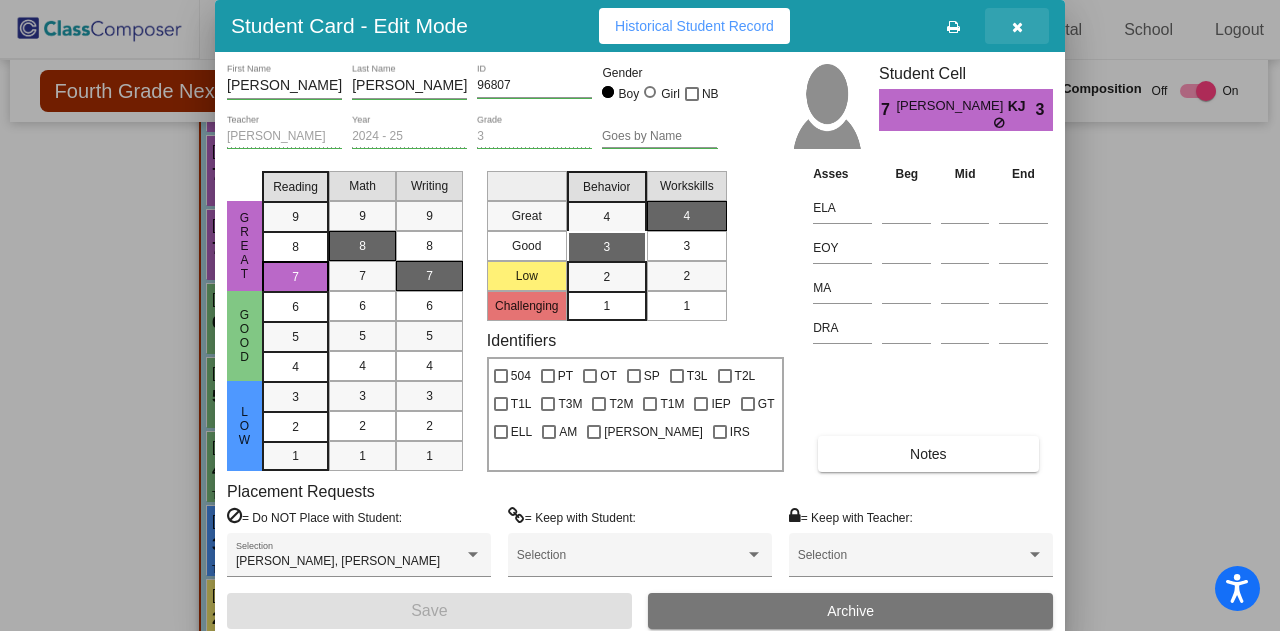 click at bounding box center [1017, 27] 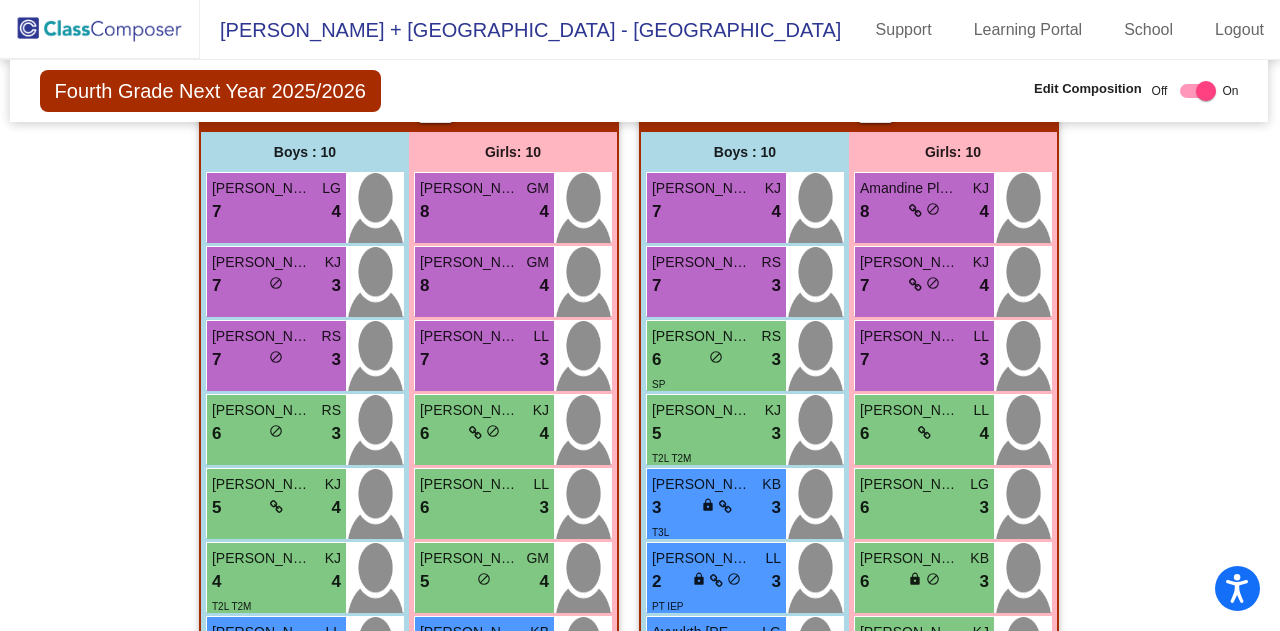 scroll, scrollTop: 1567, scrollLeft: 1, axis: both 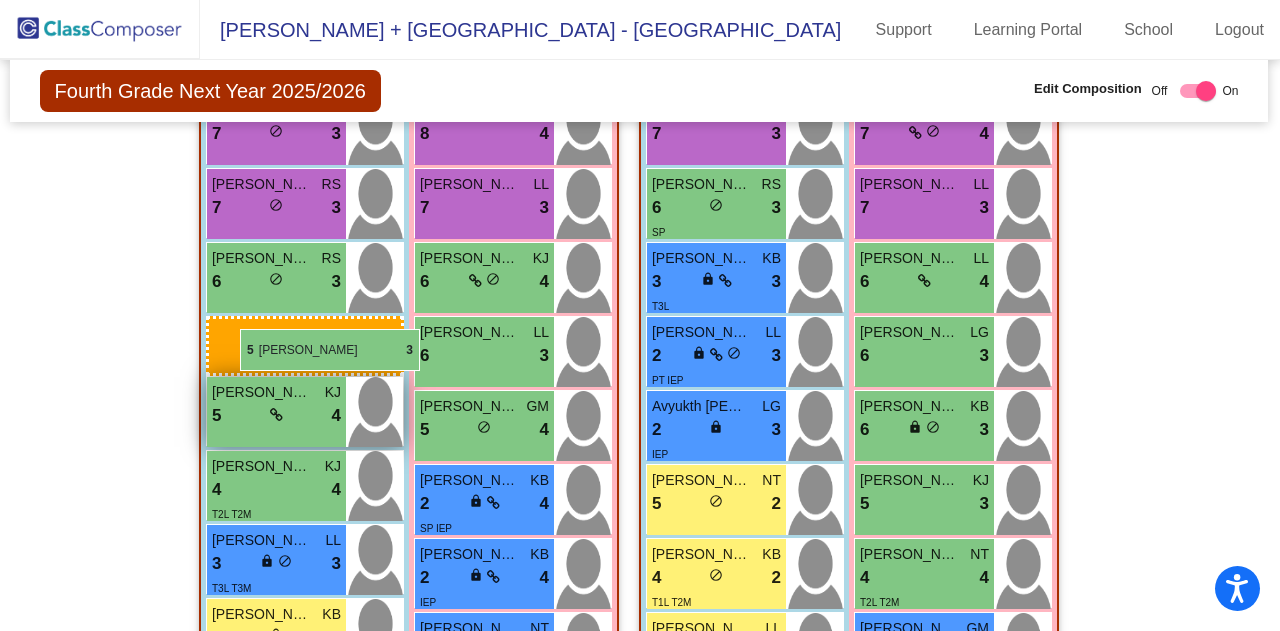 drag, startPoint x: 706, startPoint y: 265, endPoint x: 241, endPoint y: 332, distance: 469.8021 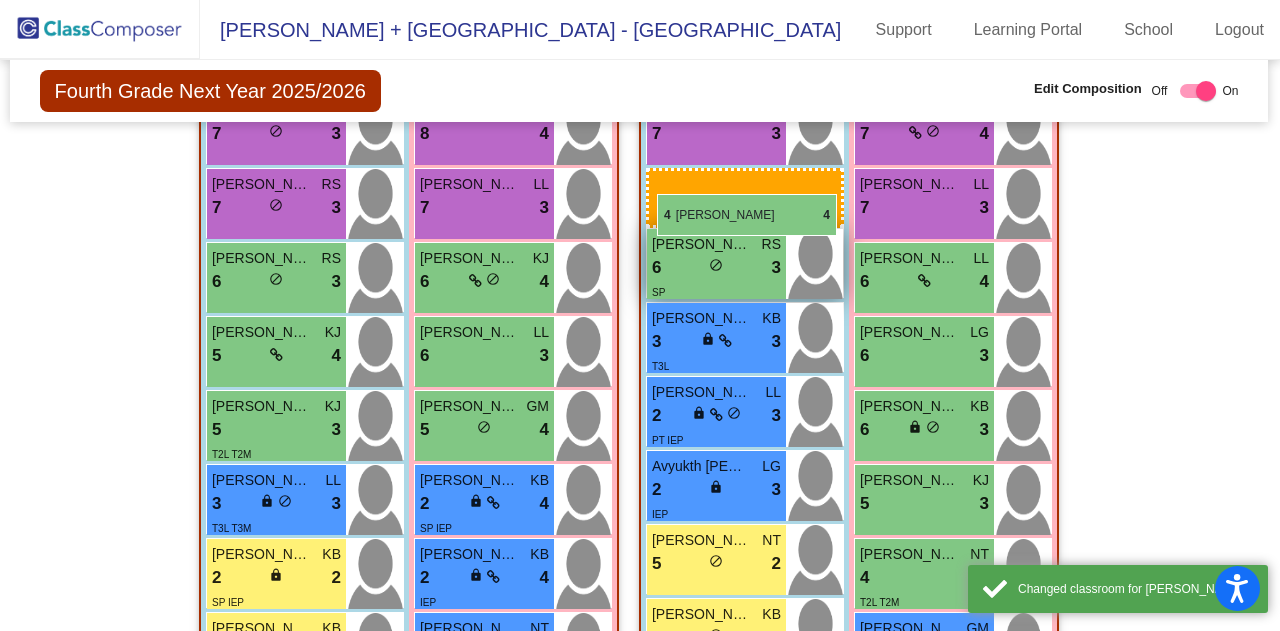 drag, startPoint x: 226, startPoint y: 488, endPoint x: 657, endPoint y: 197, distance: 520.0404 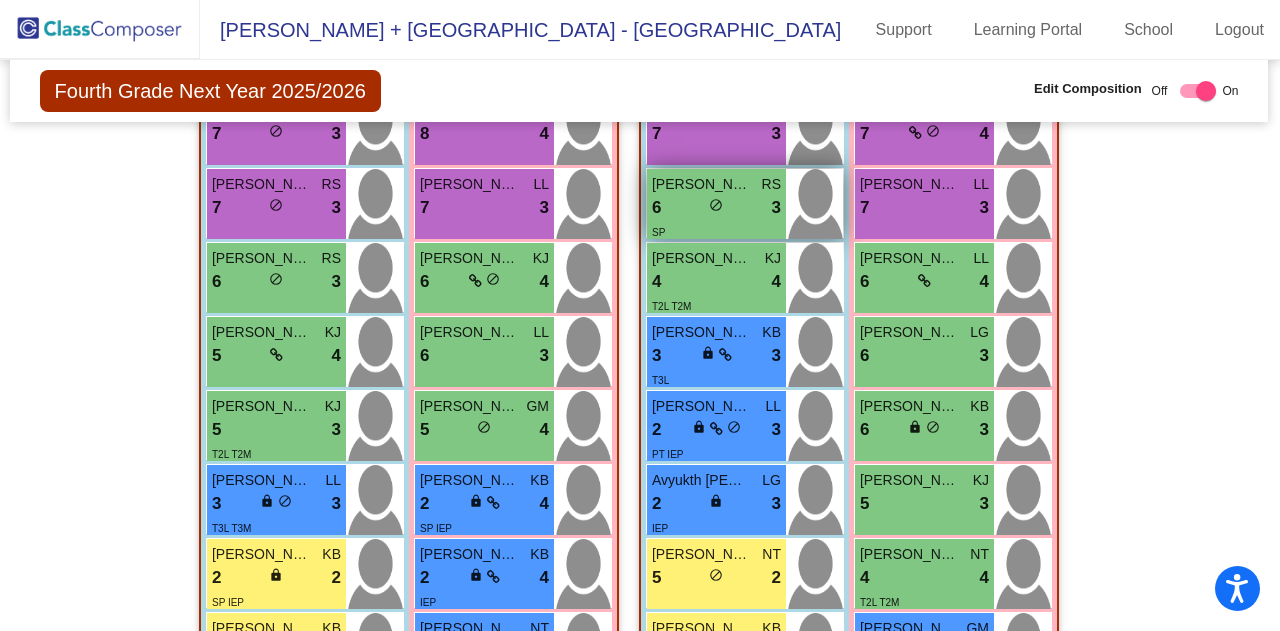 click on "6 lock do_not_disturb_alt 3" at bounding box center [716, 208] 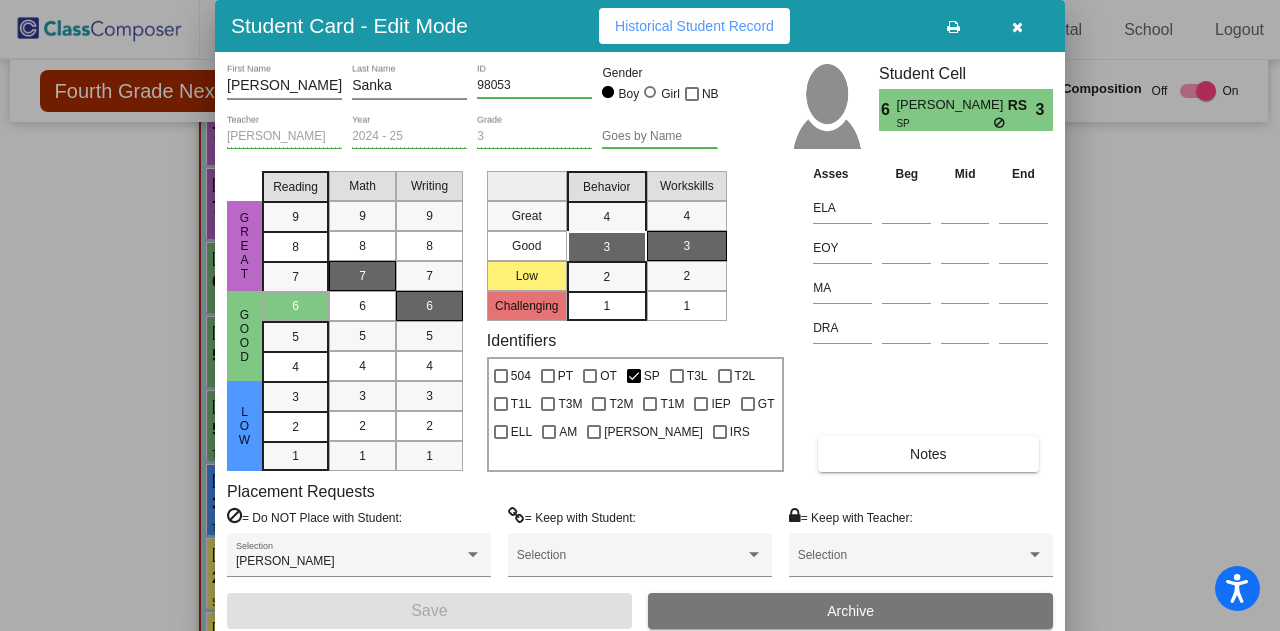 click at bounding box center (1017, 27) 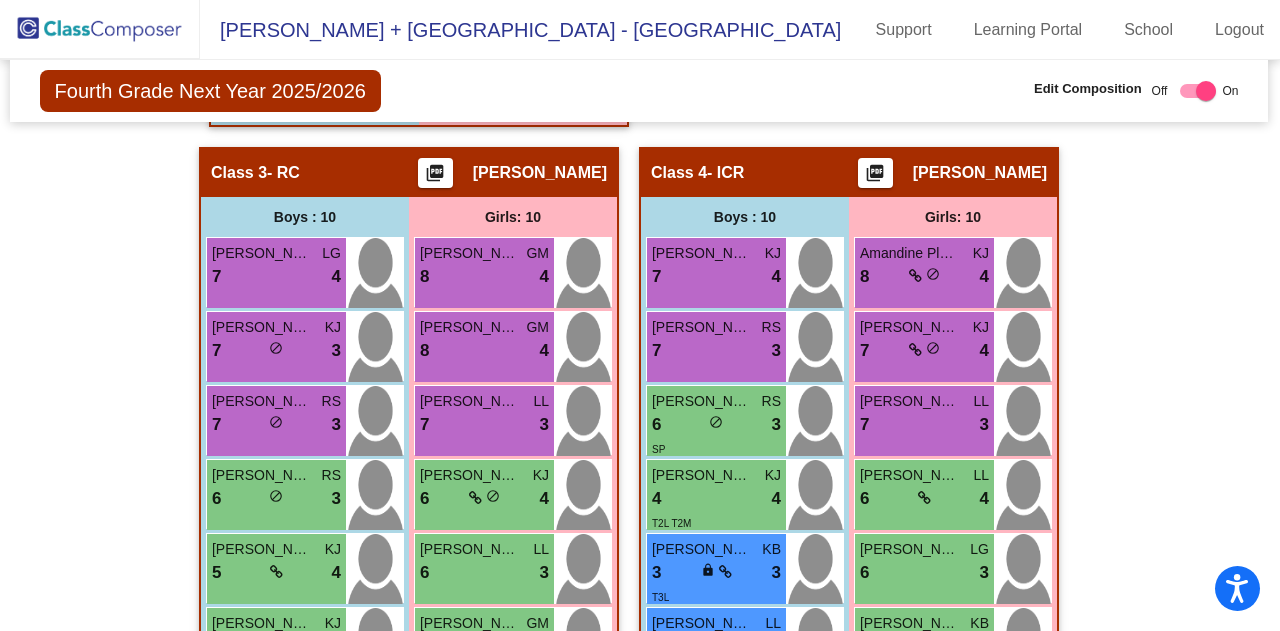 scroll, scrollTop: 1522, scrollLeft: 1, axis: both 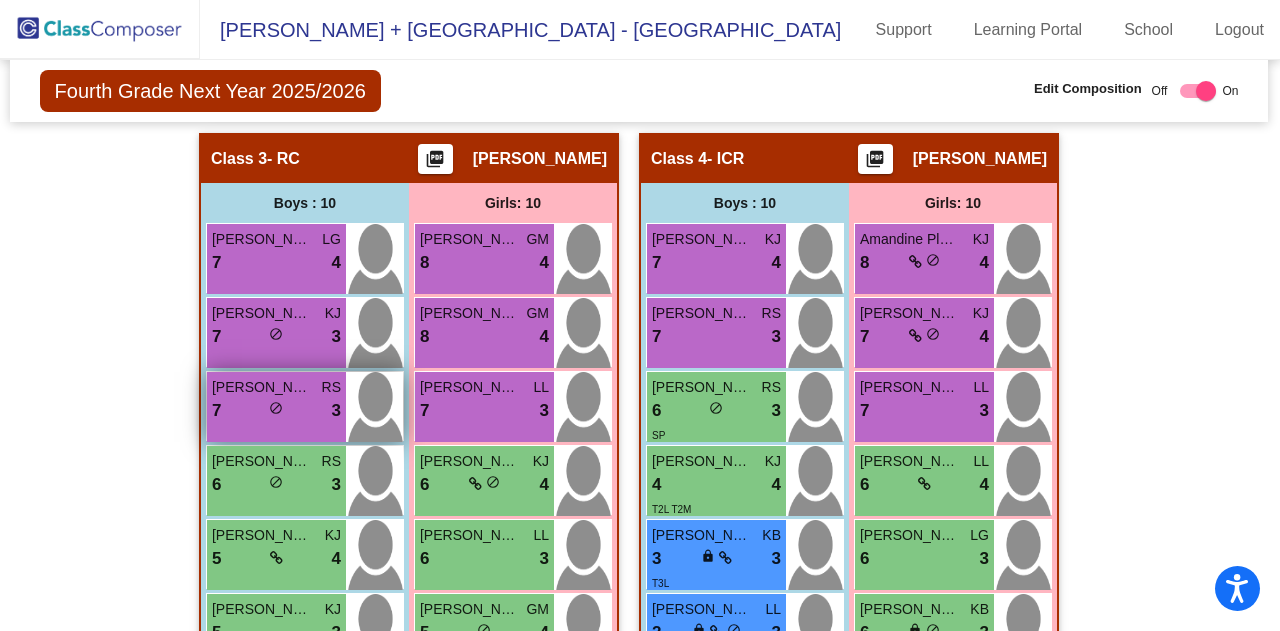 click on "7 lock do_not_disturb_alt 3" at bounding box center [276, 411] 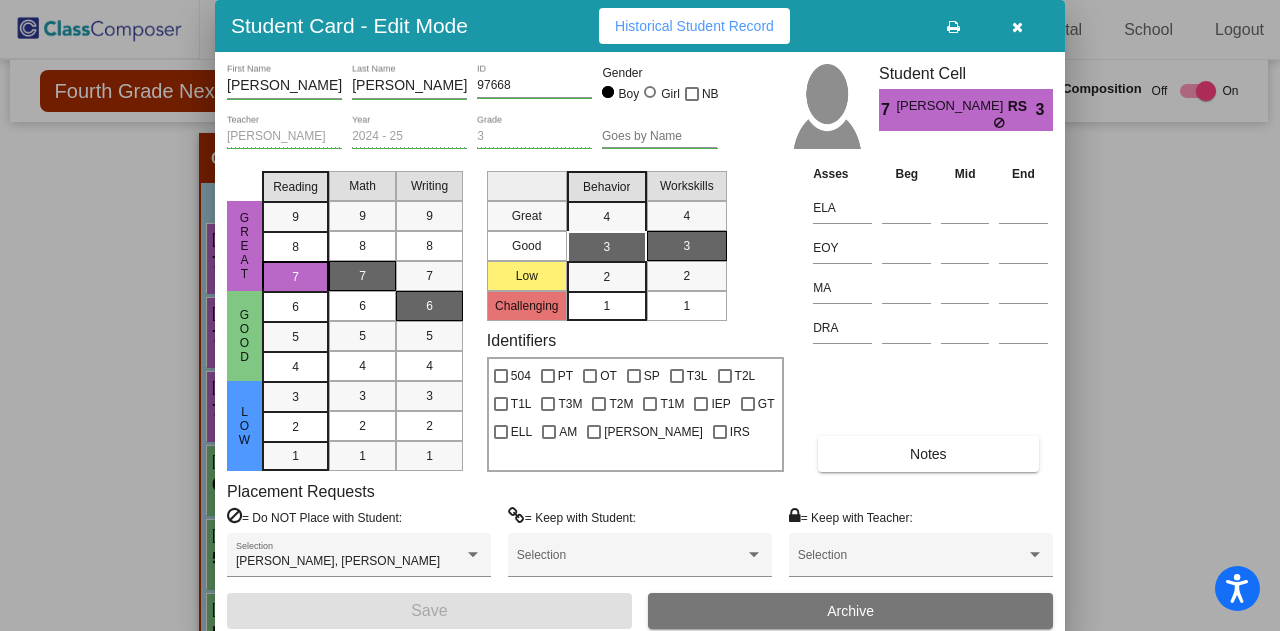 click at bounding box center [1017, 26] 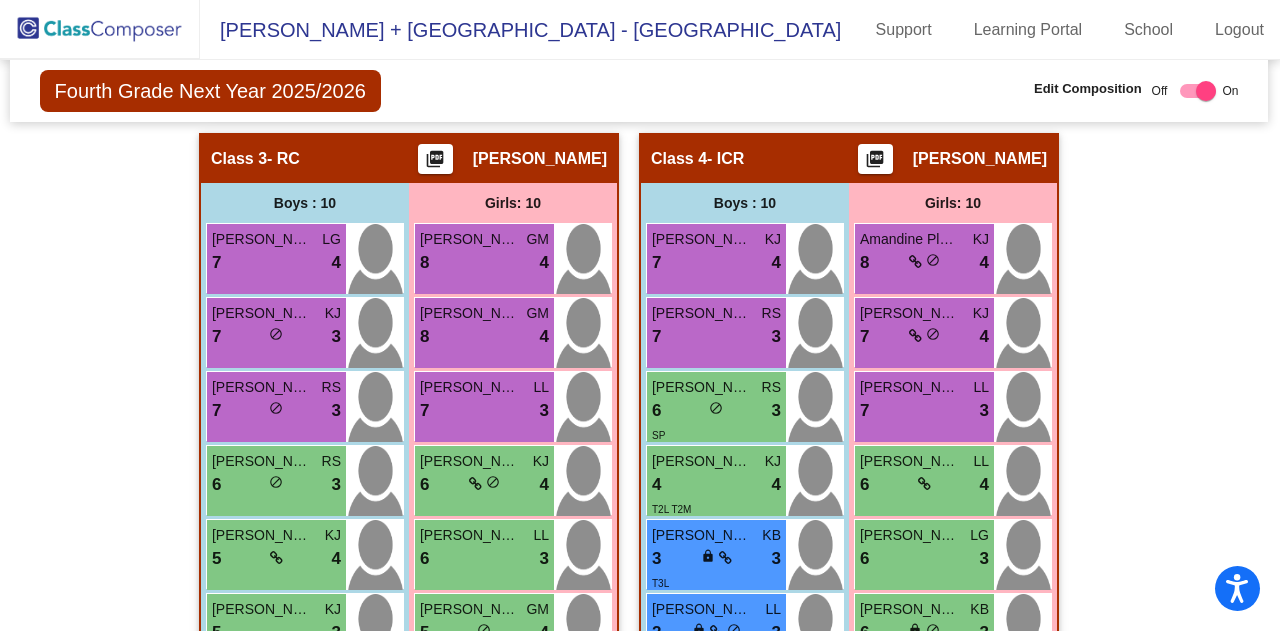 click on "Hallway   - Hallway Class  picture_as_pdf  Add Student  First Name Last Name Student Id  (Recommended)   Boy   Girl   [DEMOGRAPHIC_DATA] Add Close  Boys : 0    No Students   Girls: 0   No Students   Class 1   - Teacher 1  picture_as_pdf [PERSON_NAME]  Add Student  First Name Last Name Student Id  (Recommended)   Boy   Girl   [DEMOGRAPHIC_DATA] Add Close  Boys : 11  [PERSON_NAME] LL 8 lock do_not_disturb_alt 4 [PERSON_NAME] LL 8 lock do_not_disturb_alt 3 [PERSON_NAME] KB 7 lock do_not_disturb_alt 3 [PERSON_NAME] GM 6 lock do_not_disturb_alt 4 [PERSON_NAME] NT 6 lock do_not_disturb_alt 3 [DEMOGRAPHIC_DATA][PERSON_NAME] KJ 6 lock do_not_disturb_alt 3 [PERSON_NAME] NT 5 lock do_not_disturb_alt 3 [PERSON_NAME] LG 4 lock do_not_disturb_alt 3 T1L [PERSON_NAME] GM 3 lock do_not_disturb_alt 3 T3L T2M Aadi Nirmal KB 6 lock do_not_disturb_alt 2 [PERSON_NAME] LG 5 lock do_not_disturb_alt 2 Girls: 10 [PERSON_NAME] Pal GM 7 lock do_not_disturb_alt 4 [PERSON_NAME] NT 7 lock do_not_disturb_alt 4 [PERSON_NAME] KJ 7 lock do_not_disturb_alt 4 [PERSON_NAME] KJ 6 lock 4" 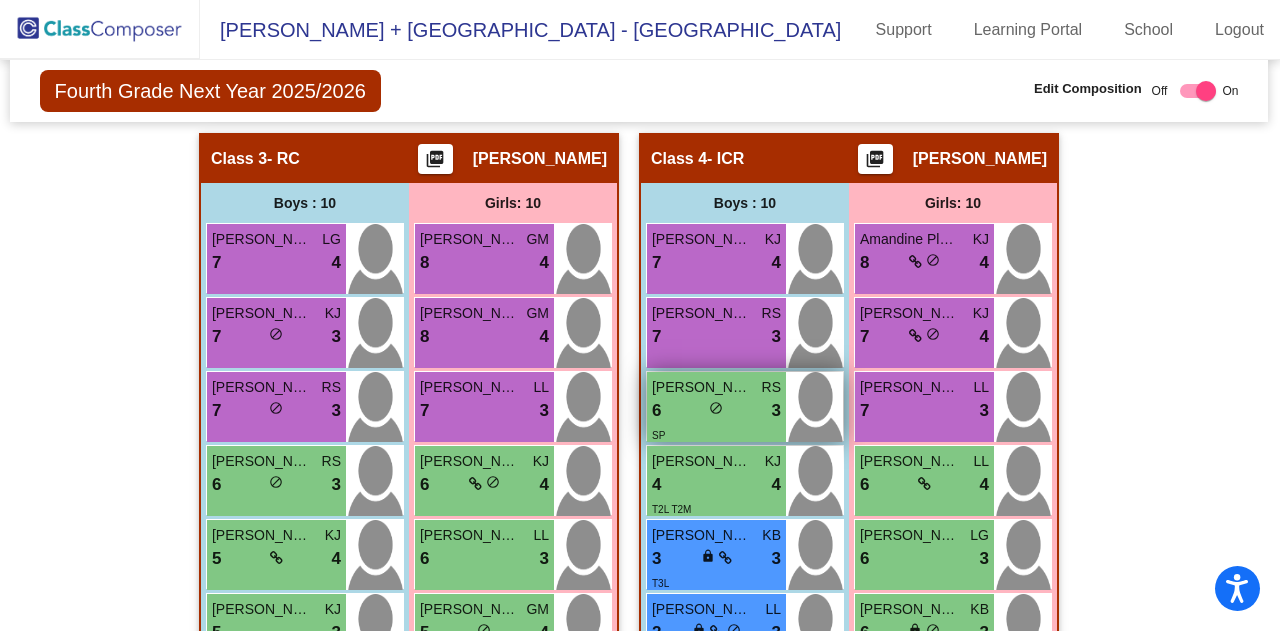 click on "6 lock do_not_disturb_alt 3" at bounding box center (716, 411) 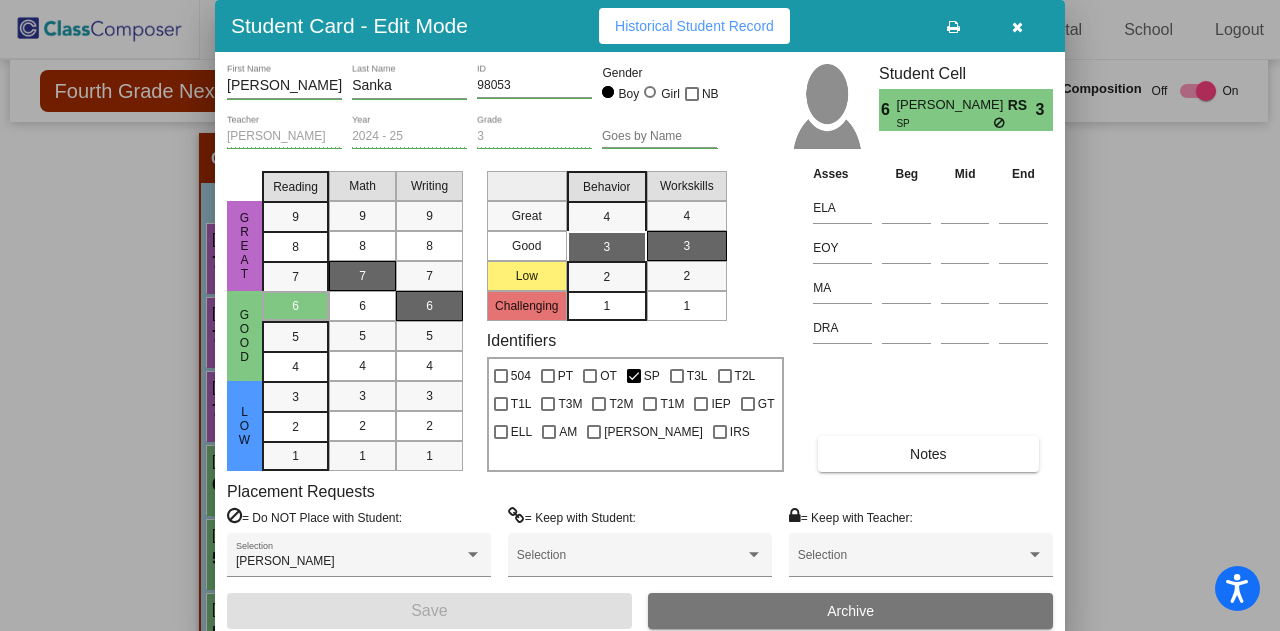click at bounding box center [1017, 27] 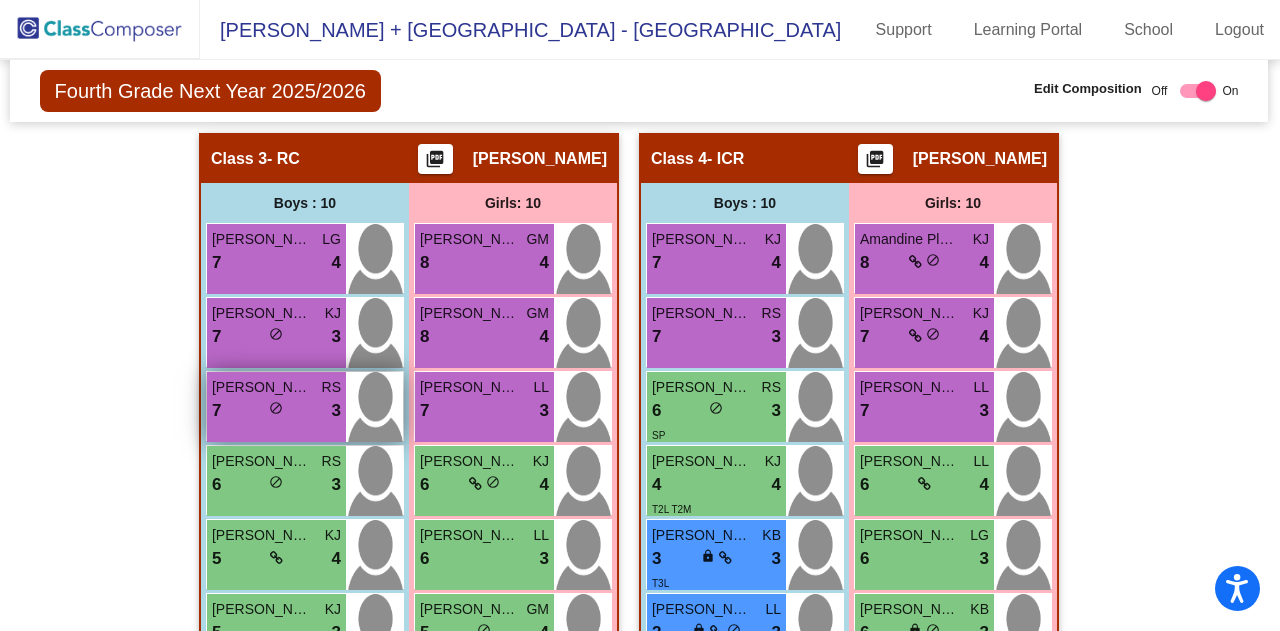 click on "[PERSON_NAME] RS 7 lock do_not_disturb_alt 3" at bounding box center [276, 407] 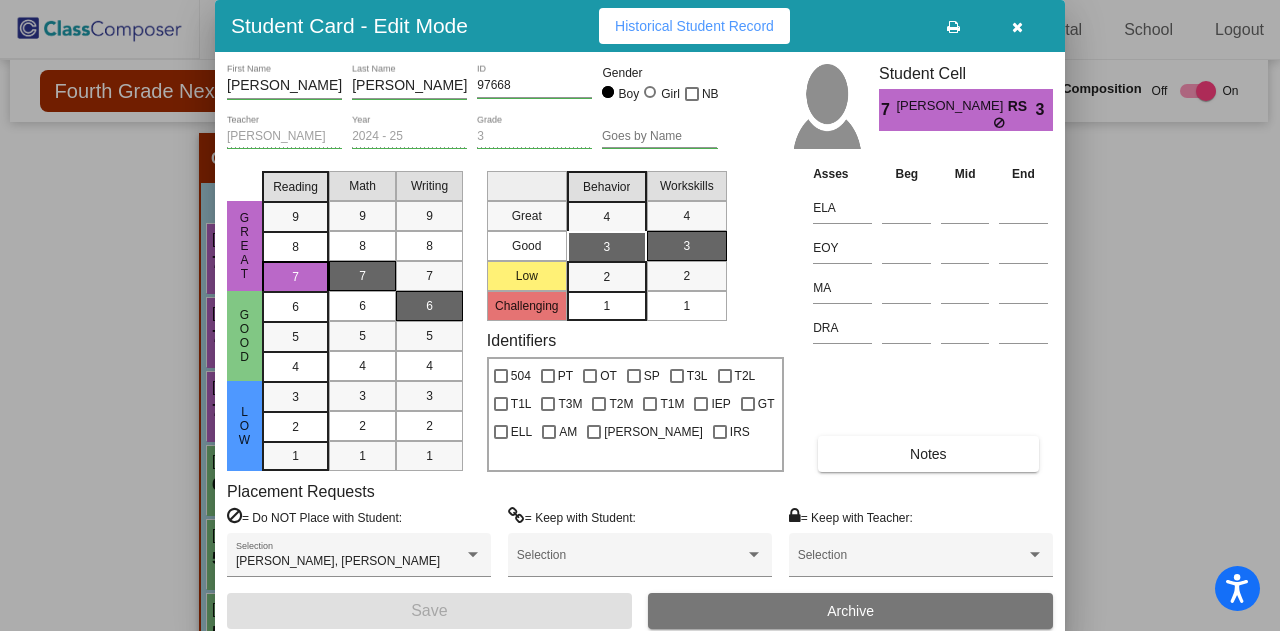 click at bounding box center (1017, 26) 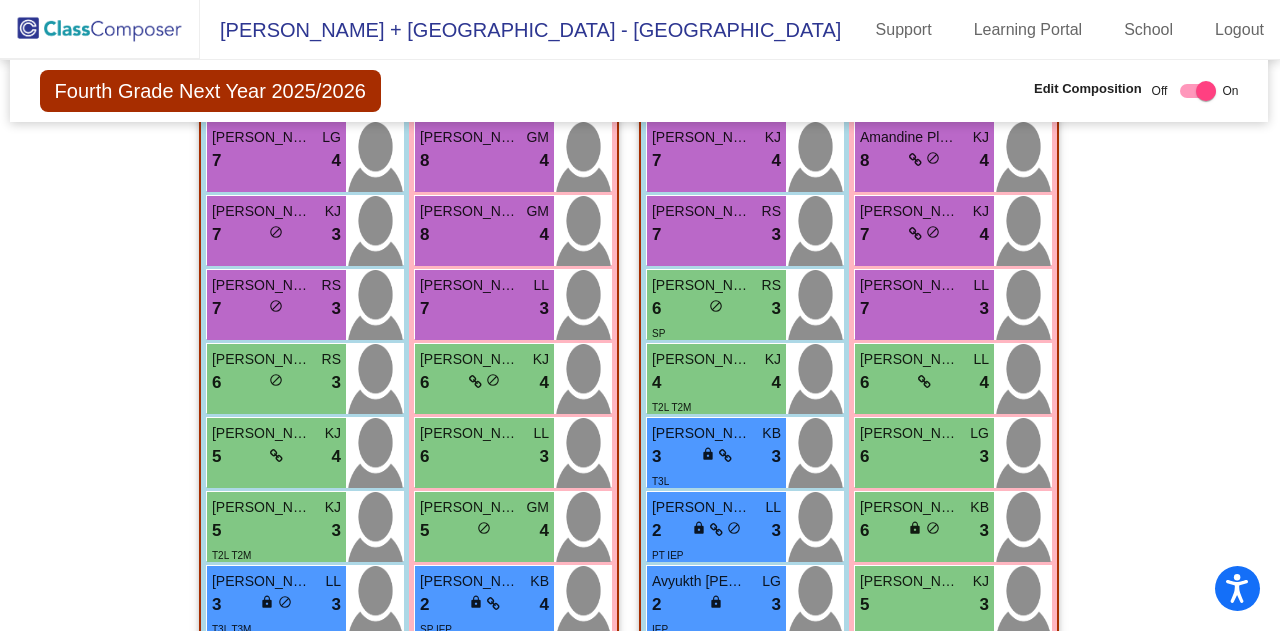 scroll, scrollTop: 1648, scrollLeft: 1, axis: both 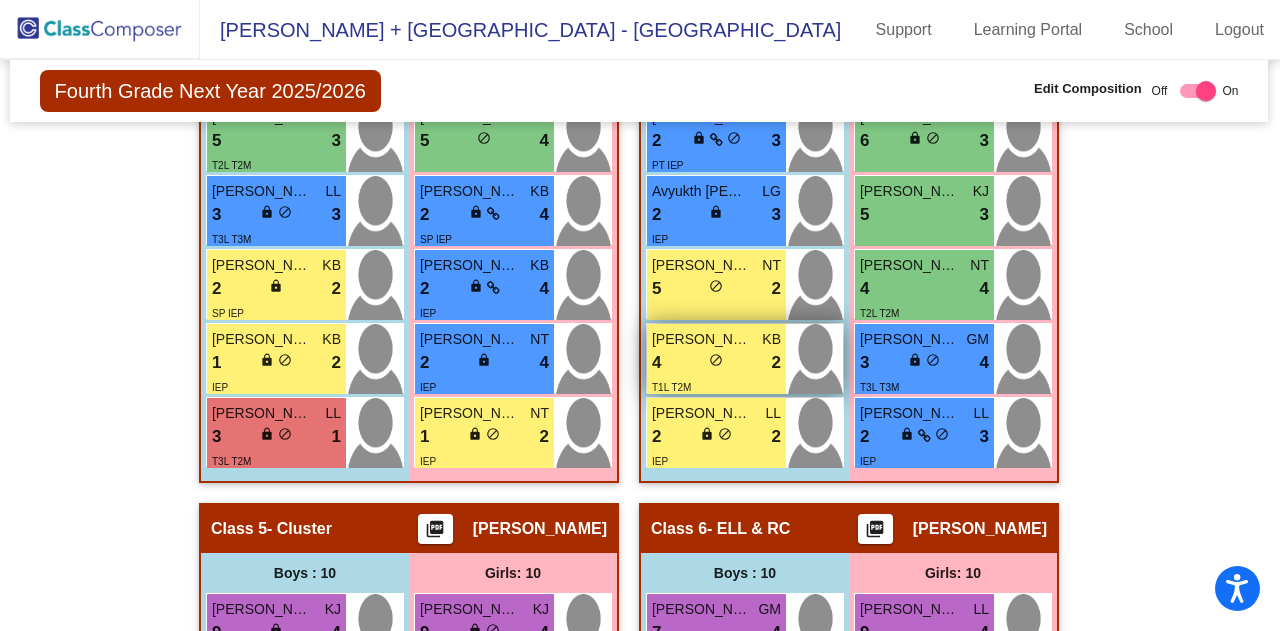 click on "4 lock do_not_disturb_alt 2" at bounding box center (716, 363) 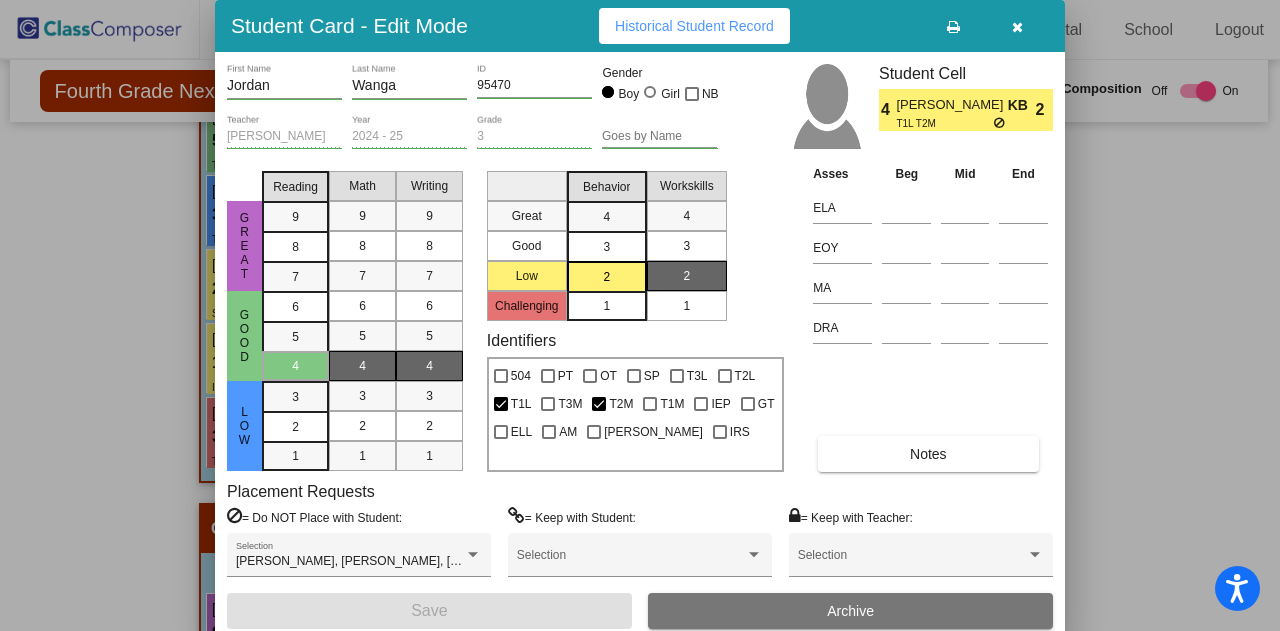 click on "Identifiers   504   PT   OT   SP   T3L   T2L   T1L   T3M   T2M   T1M   IEP   GT   ELL   AM   WIL   IRS" at bounding box center (635, 401) 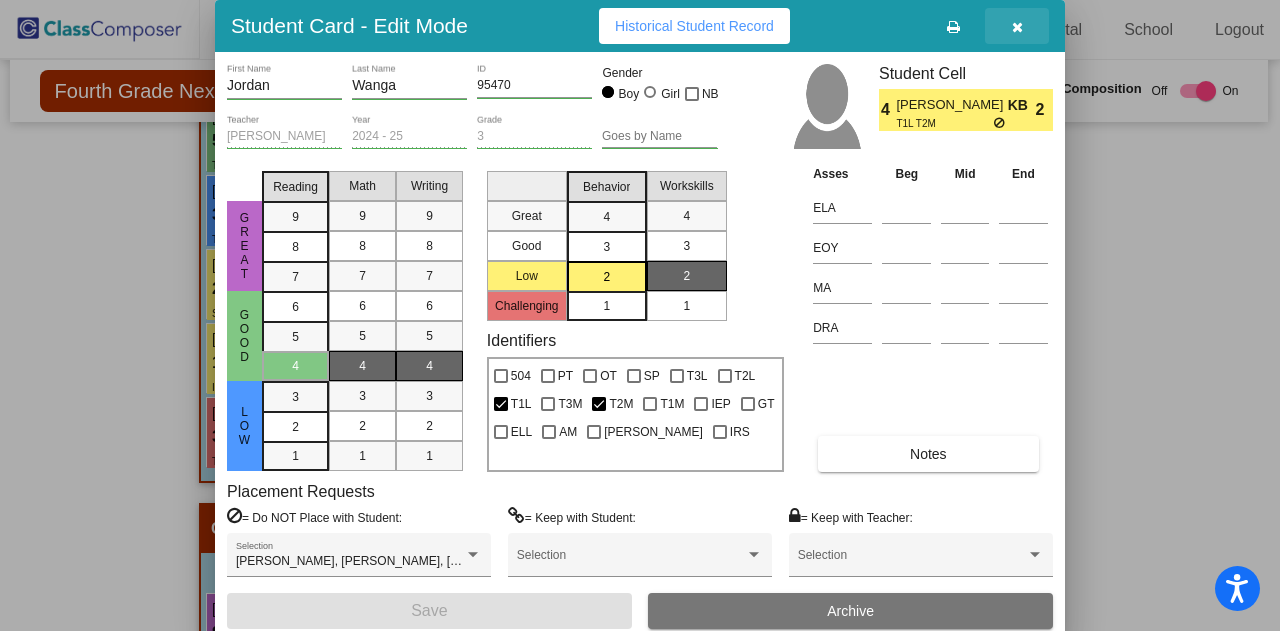 click at bounding box center (1017, 27) 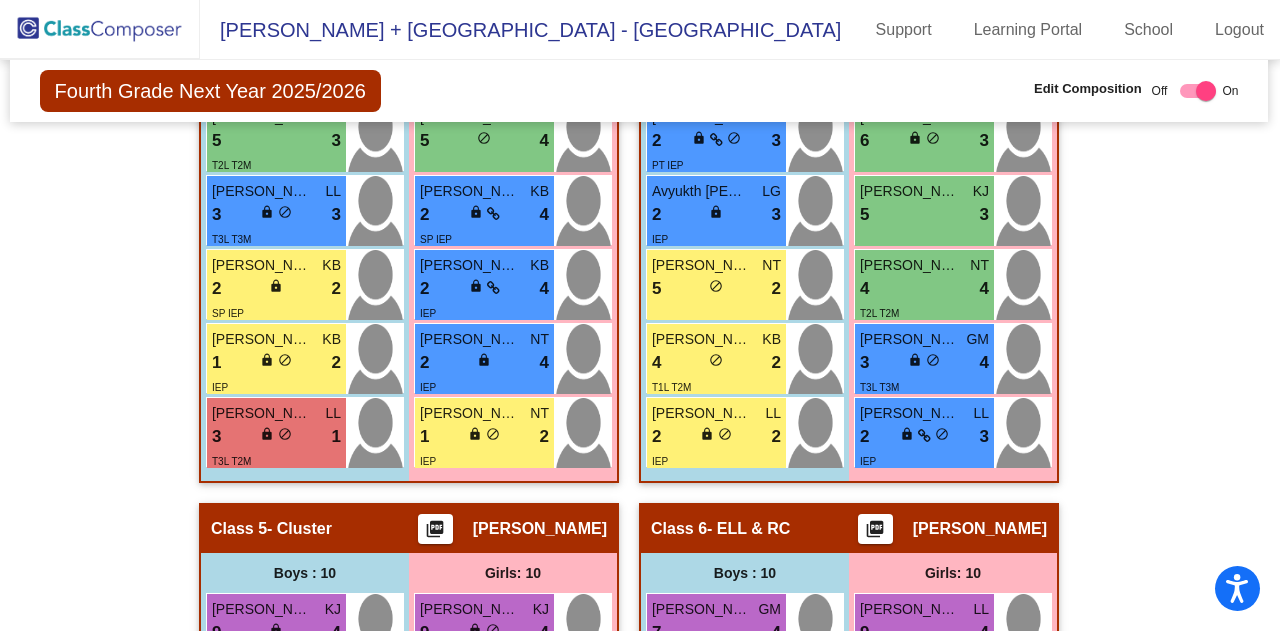 click on "Hallway   - Hallway Class  picture_as_pdf  Add Student  First Name Last Name Student Id  (Recommended)   Boy   Girl   [DEMOGRAPHIC_DATA] Add Close  Boys : 0    No Students   Girls: 0   No Students   Class 1   - Teacher 1  picture_as_pdf [PERSON_NAME]  Add Student  First Name Last Name Student Id  (Recommended)   Boy   Girl   [DEMOGRAPHIC_DATA] Add Close  Boys : 11  [PERSON_NAME] LL 8 lock do_not_disturb_alt 4 [PERSON_NAME] LL 8 lock do_not_disturb_alt 3 [PERSON_NAME] KB 7 lock do_not_disturb_alt 3 [PERSON_NAME] GM 6 lock do_not_disturb_alt 4 [PERSON_NAME] NT 6 lock do_not_disturb_alt 3 [DEMOGRAPHIC_DATA][PERSON_NAME] KJ 6 lock do_not_disturb_alt 3 [PERSON_NAME] NT 5 lock do_not_disturb_alt 3 [PERSON_NAME] LG 4 lock do_not_disturb_alt 3 T1L [PERSON_NAME] GM 3 lock do_not_disturb_alt 3 T3L T2M Aadi Nirmal KB 6 lock do_not_disturb_alt 2 [PERSON_NAME] LG 5 lock do_not_disturb_alt 2 Girls: 10 [PERSON_NAME] Pal GM 7 lock do_not_disturb_alt 4 [PERSON_NAME] NT 7 lock do_not_disturb_alt 4 [PERSON_NAME] KJ 7 lock do_not_disturb_alt 4 [PERSON_NAME] KJ 6 lock 4" 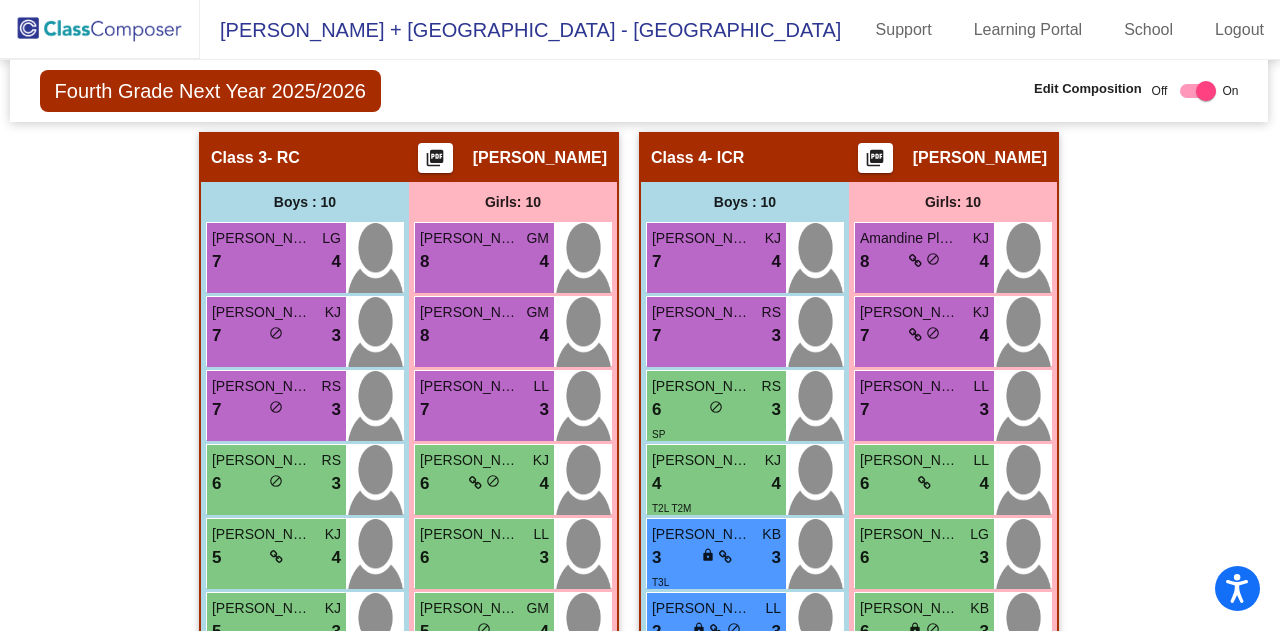scroll, scrollTop: 1532, scrollLeft: 1, axis: both 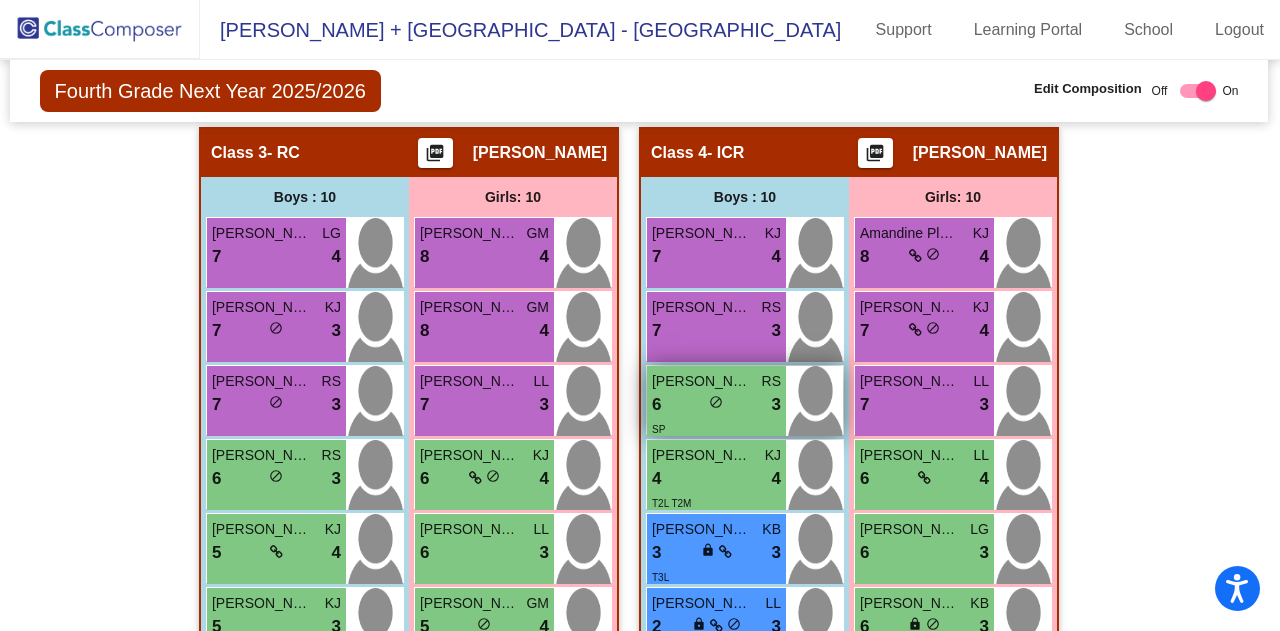 click on "6 lock do_not_disturb_alt 3" at bounding box center [716, 405] 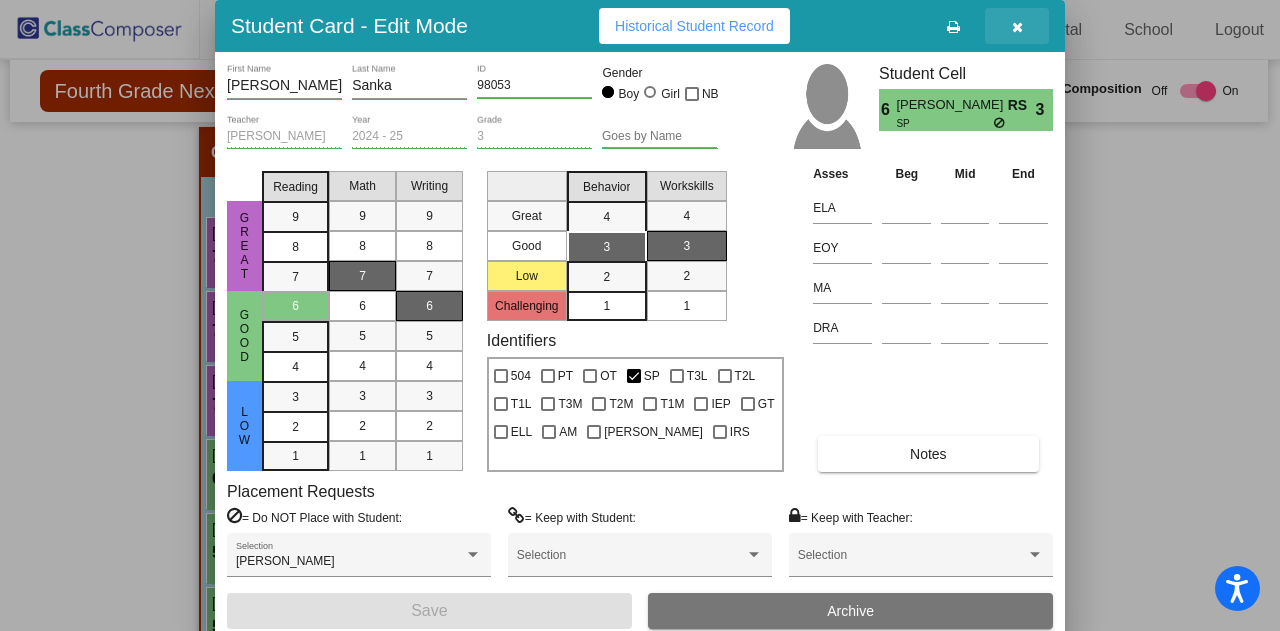 click at bounding box center (1017, 27) 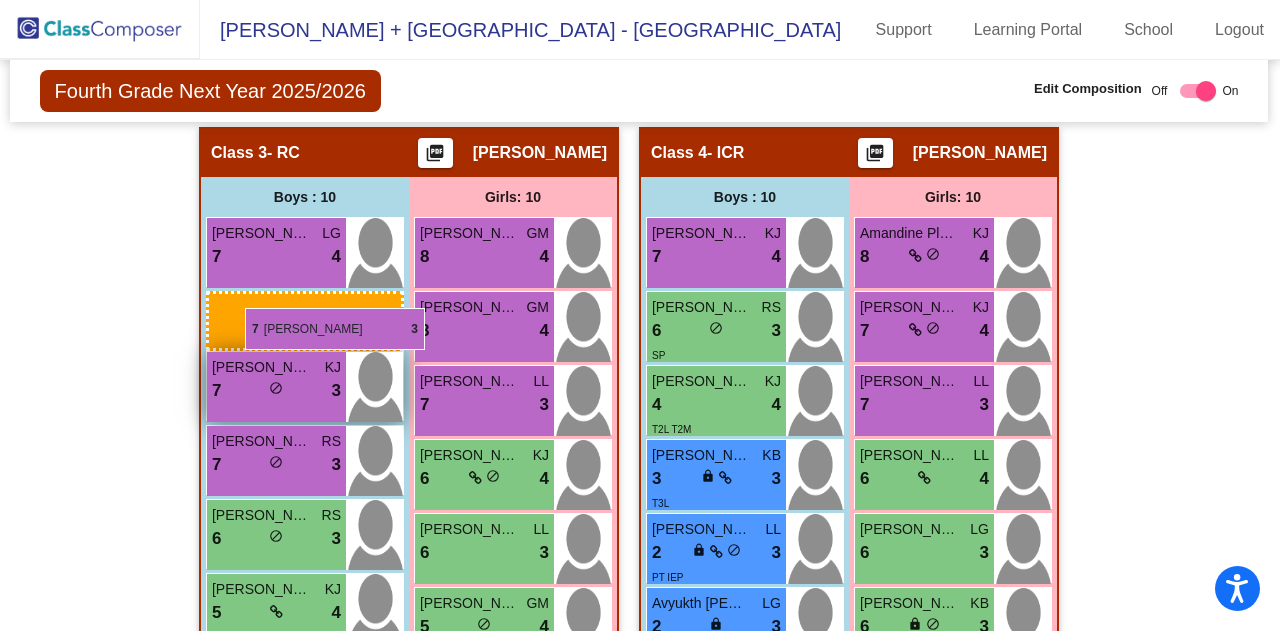 drag, startPoint x: 710, startPoint y: 300, endPoint x: 246, endPoint y: 308, distance: 464.06897 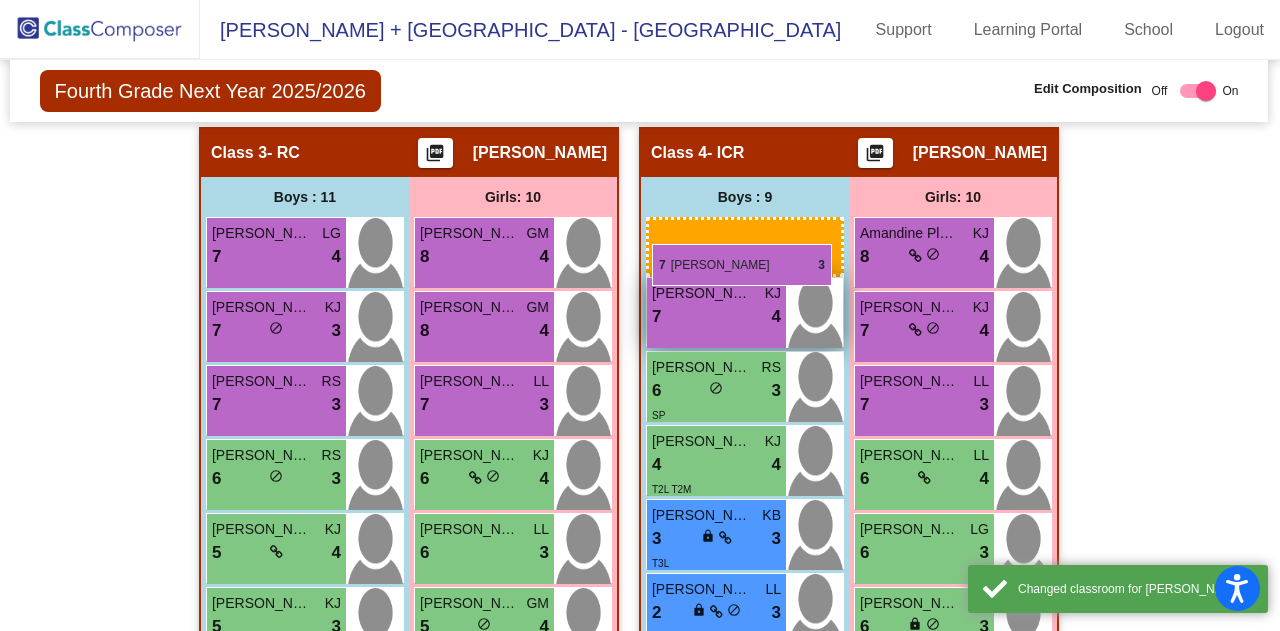 drag, startPoint x: 244, startPoint y: 391, endPoint x: 648, endPoint y: 251, distance: 427.5699 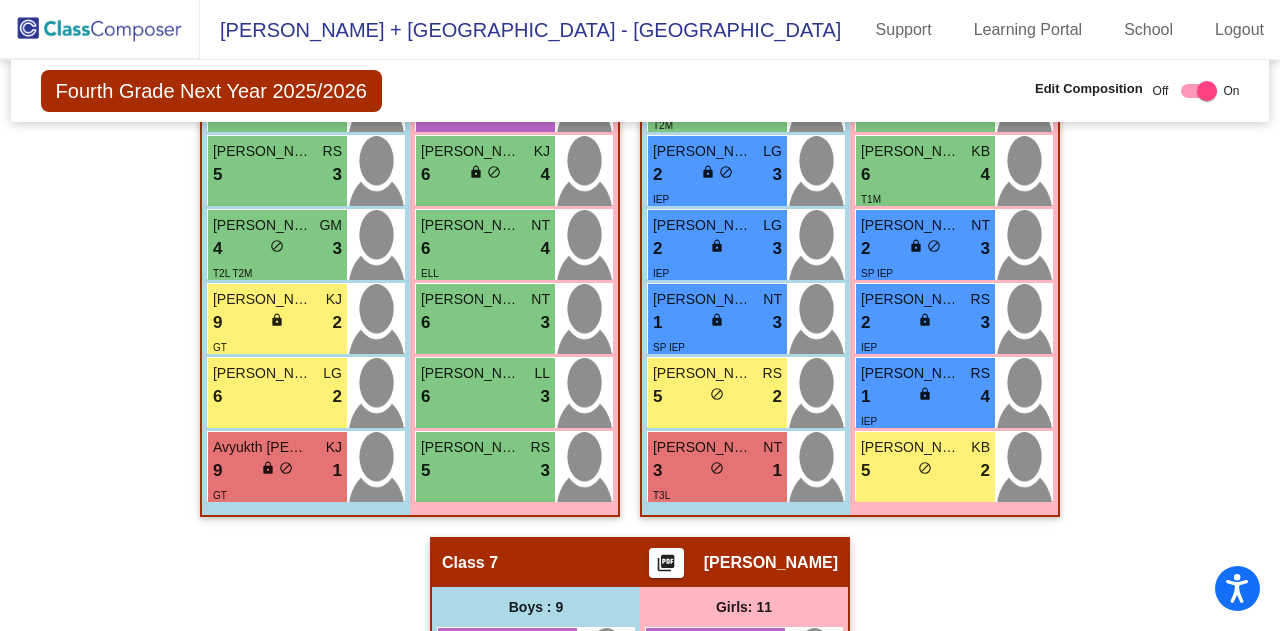 scroll, scrollTop: 2853, scrollLeft: 0, axis: vertical 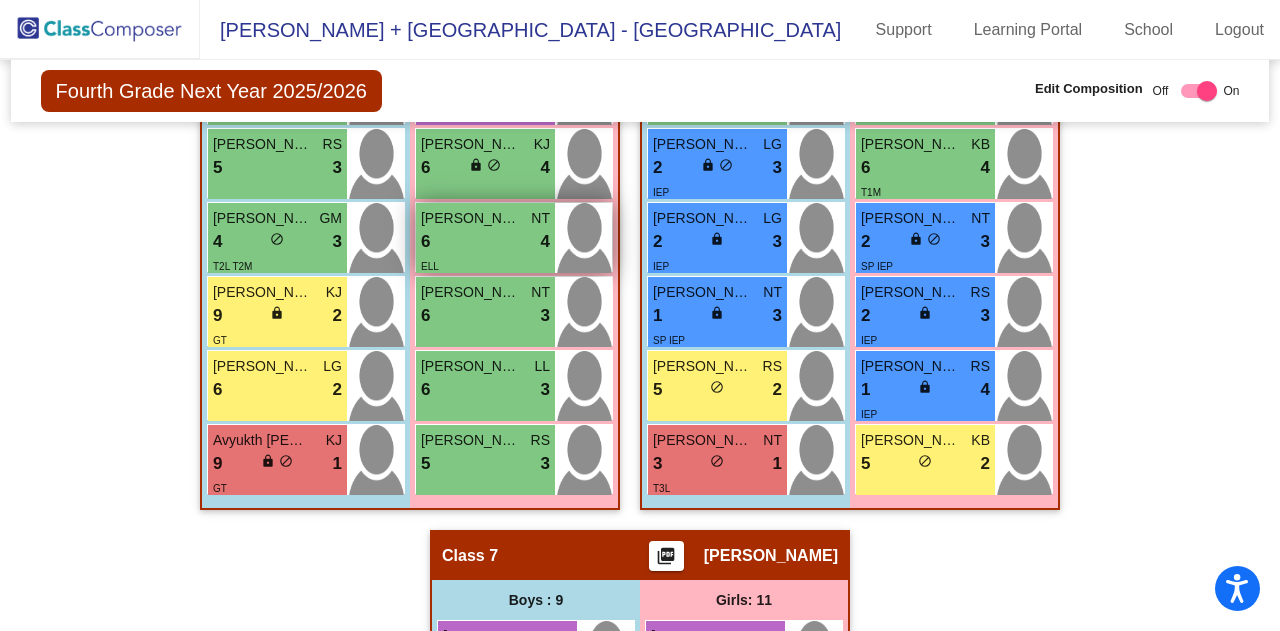 click on "6 lock do_not_disturb_alt 4" at bounding box center (485, 242) 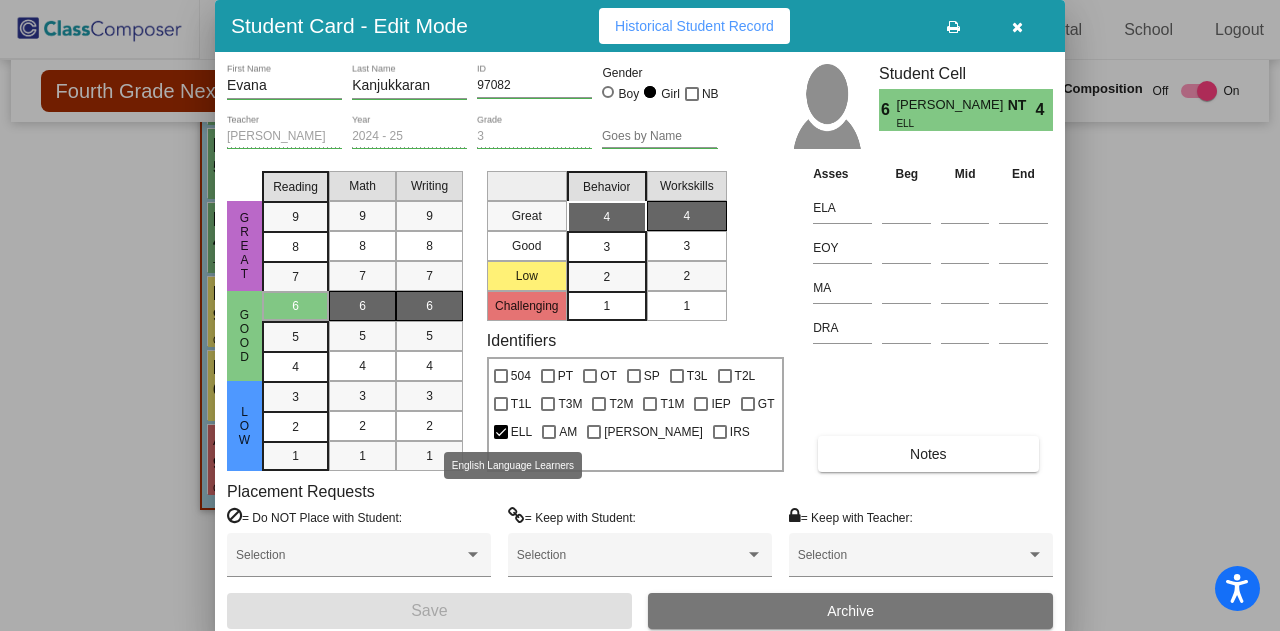 click at bounding box center (501, 432) 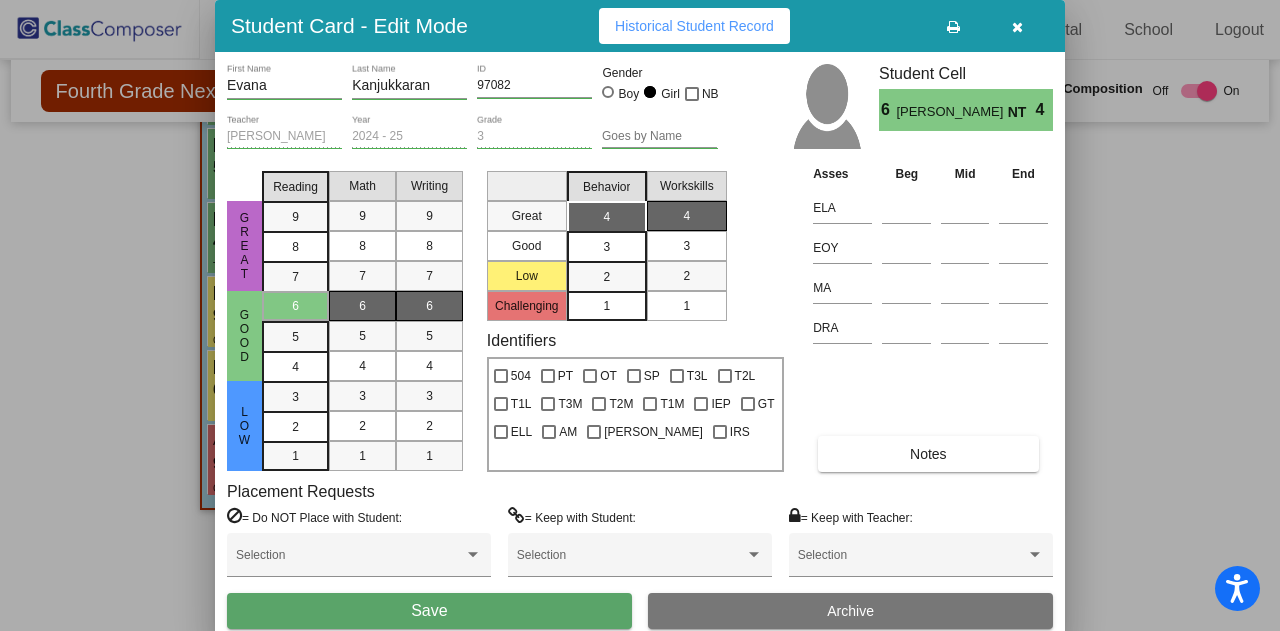 click on "Save" at bounding box center [429, 611] 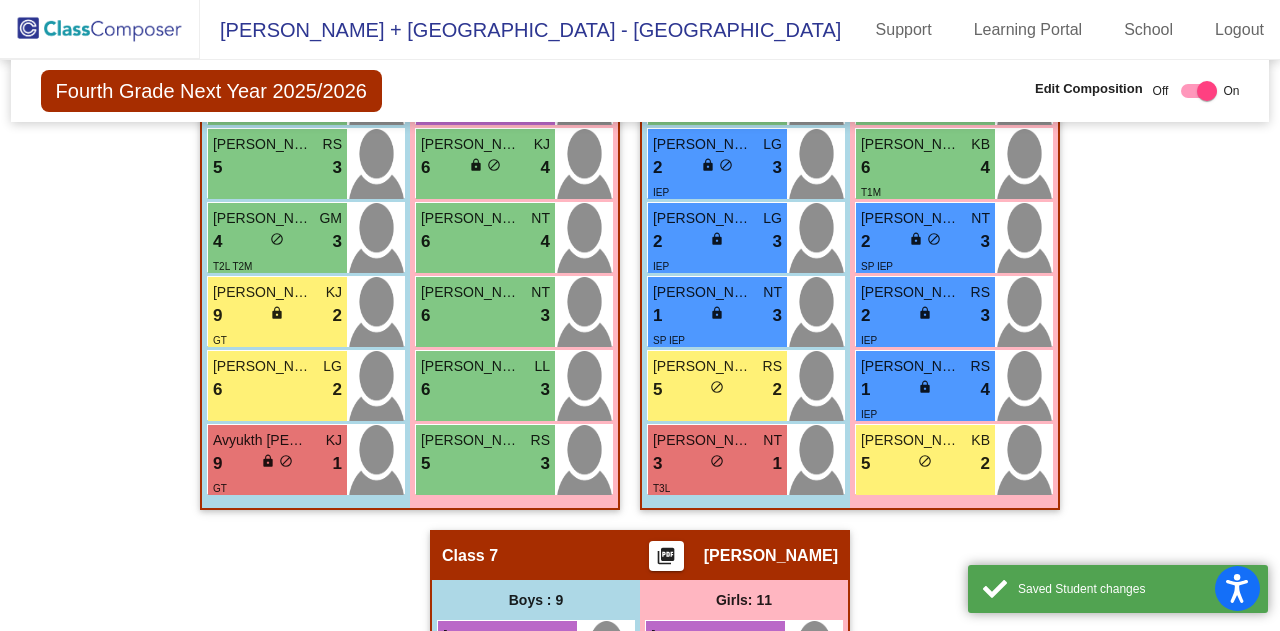 click on "Hallway   - Hallway Class  picture_as_pdf  Add Student  First Name Last Name Student Id  (Recommended)   Boy   Girl   [DEMOGRAPHIC_DATA] Add Close  Boys : 0    No Students   Girls: 0   No Students   Class 1   - Teacher 1  picture_as_pdf [PERSON_NAME]  Add Student  First Name Last Name Student Id  (Recommended)   Boy   Girl   [DEMOGRAPHIC_DATA] Add Close  Boys : 11  [PERSON_NAME] LL 8 lock do_not_disturb_alt 4 [PERSON_NAME] LL 8 lock do_not_disturb_alt 3 [PERSON_NAME] KB 7 lock do_not_disturb_alt 3 [PERSON_NAME] GM 6 lock do_not_disturb_alt 4 [PERSON_NAME] NT 6 lock do_not_disturb_alt 3 [DEMOGRAPHIC_DATA][PERSON_NAME] KJ 6 lock do_not_disturb_alt 3 [PERSON_NAME] NT 5 lock do_not_disturb_alt 3 [PERSON_NAME] LG 4 lock do_not_disturb_alt 3 T1L [PERSON_NAME] GM 3 lock do_not_disturb_alt 3 T3L T2M Aadi Nirmal KB 6 lock do_not_disturb_alt 2 [PERSON_NAME] LG 5 lock do_not_disturb_alt 2 Girls: 10 [PERSON_NAME] Pal GM 7 lock do_not_disturb_alt 4 [PERSON_NAME] NT 7 lock do_not_disturb_alt 4 [PERSON_NAME] KJ 7 lock do_not_disturb_alt 4 [PERSON_NAME] KJ 6 lock 4" 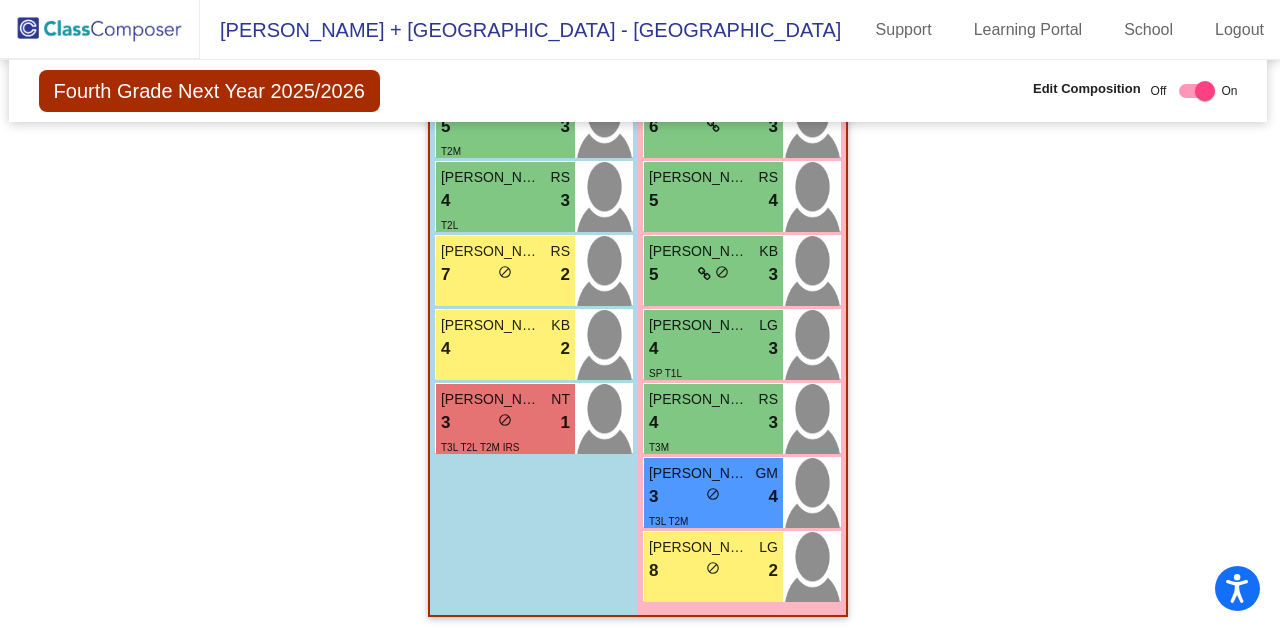 scroll, scrollTop: 3696, scrollLeft: 2, axis: both 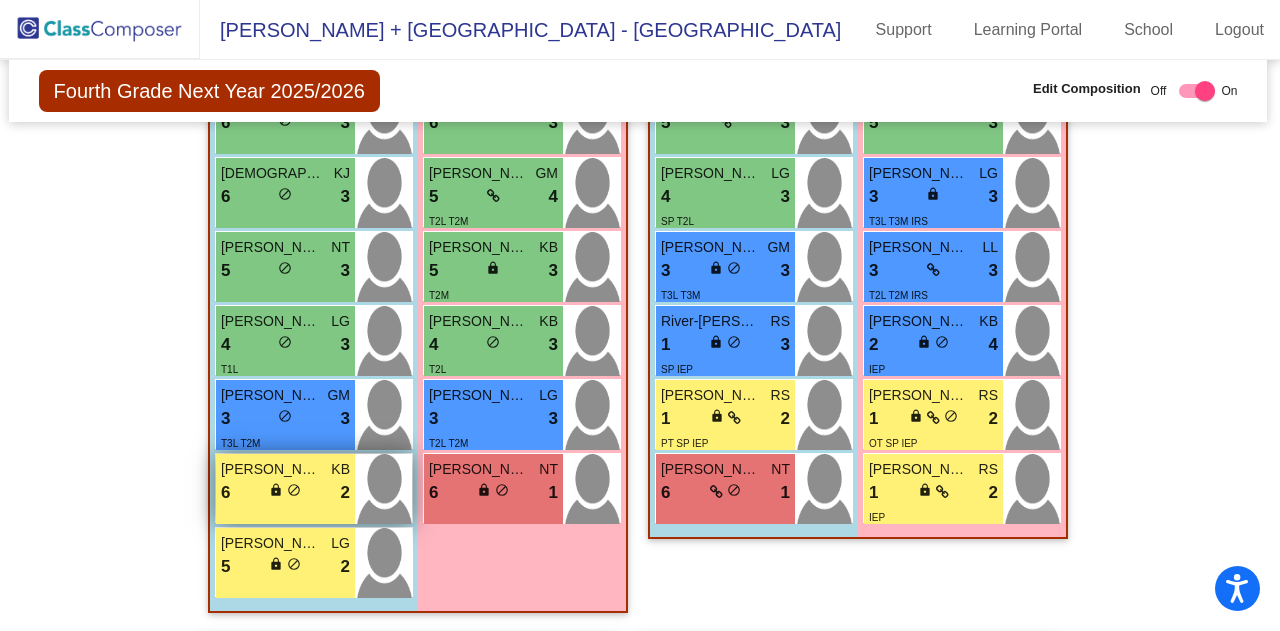 click on "6 lock do_not_disturb_alt 2" at bounding box center (285, 493) 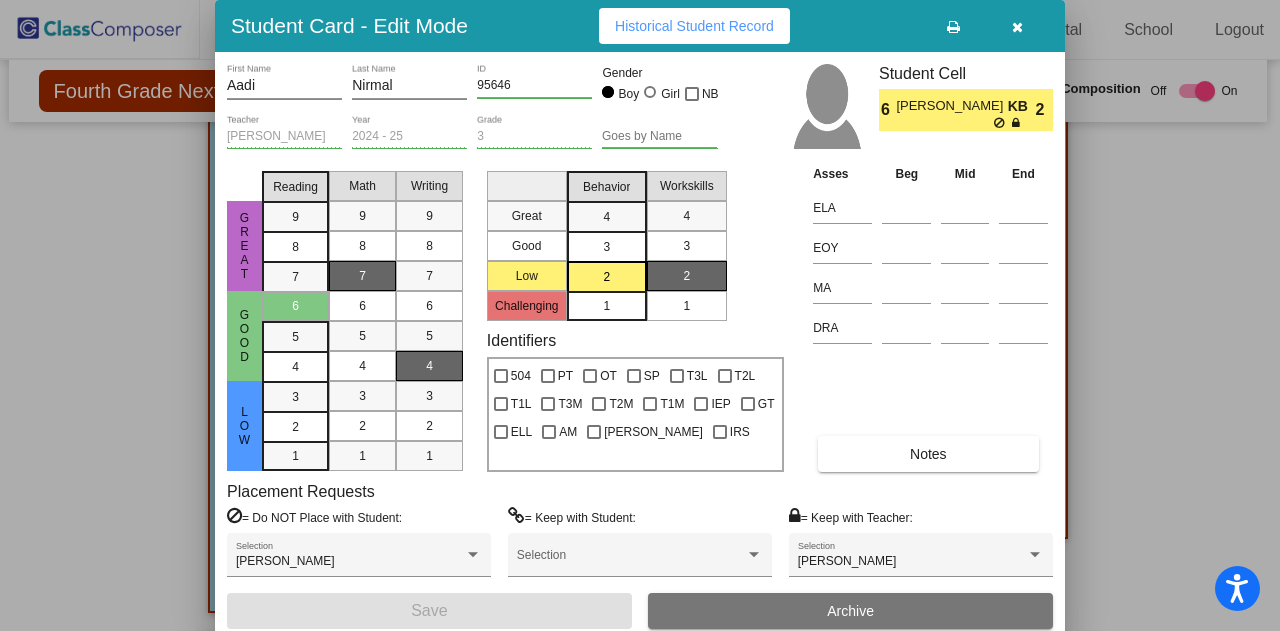click at bounding box center [1017, 27] 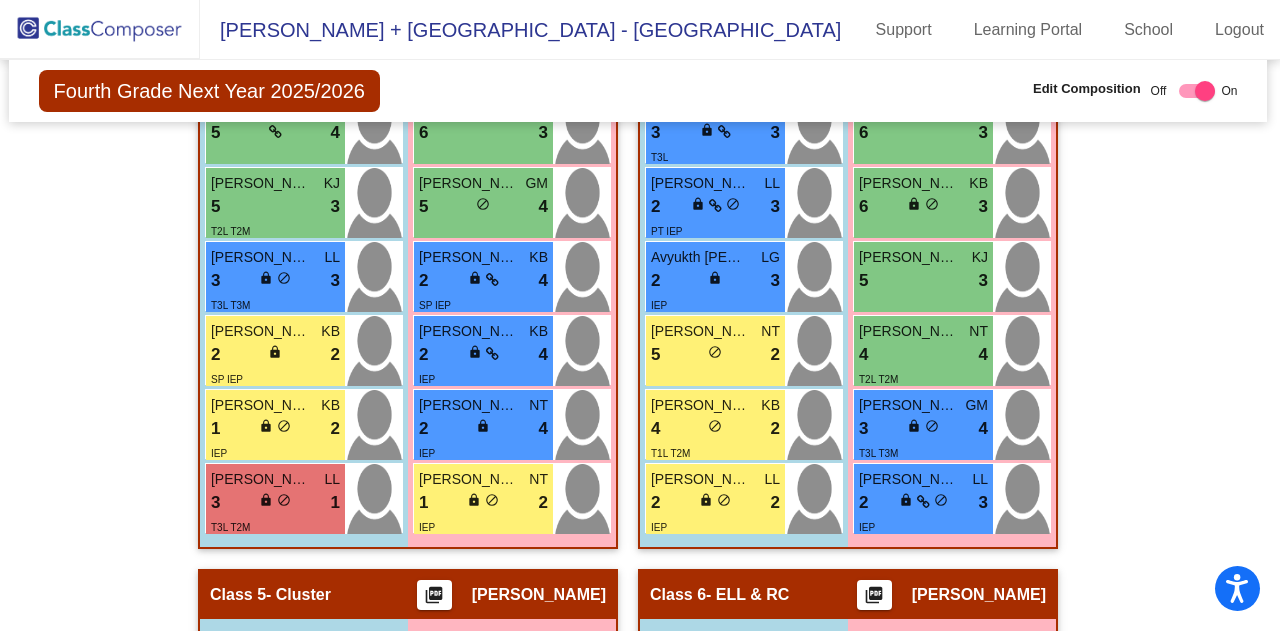 scroll, scrollTop: 2002, scrollLeft: 2, axis: both 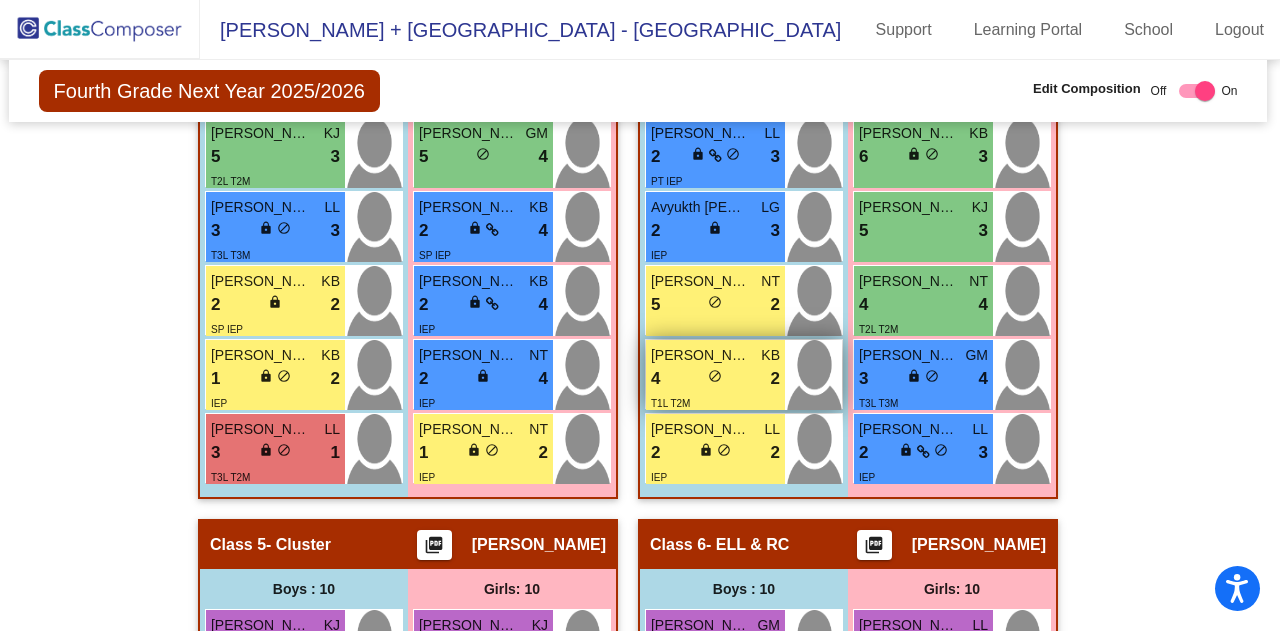 click on "do_not_disturb_alt" at bounding box center (715, 376) 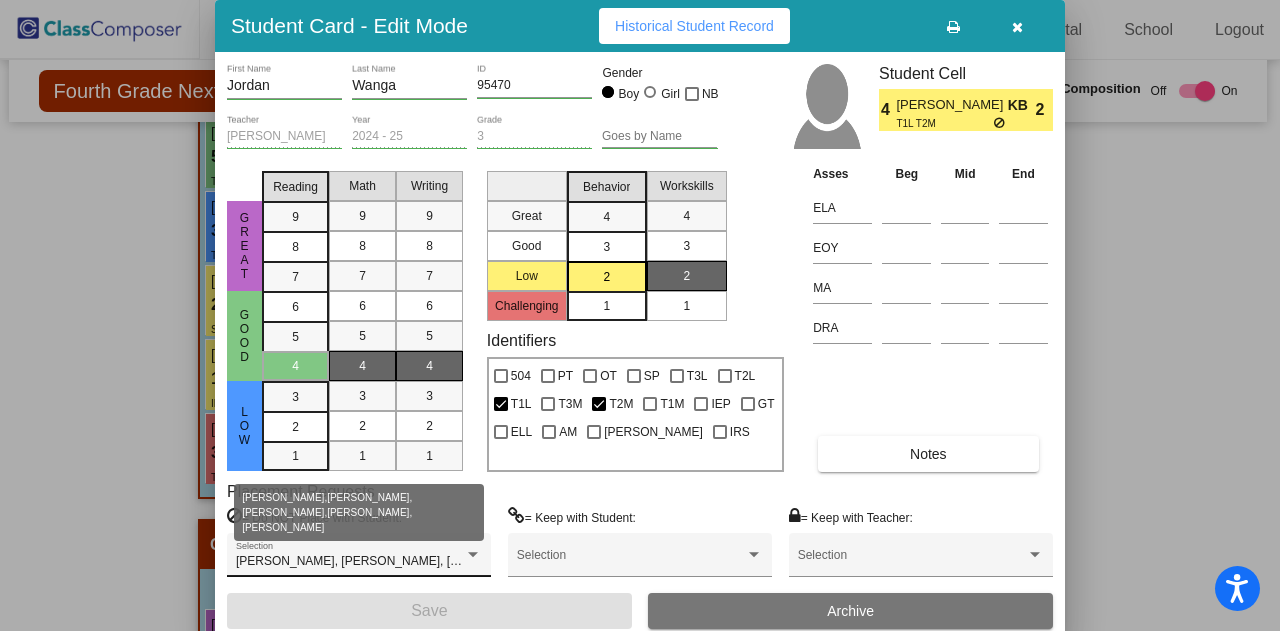 click at bounding box center [473, 555] 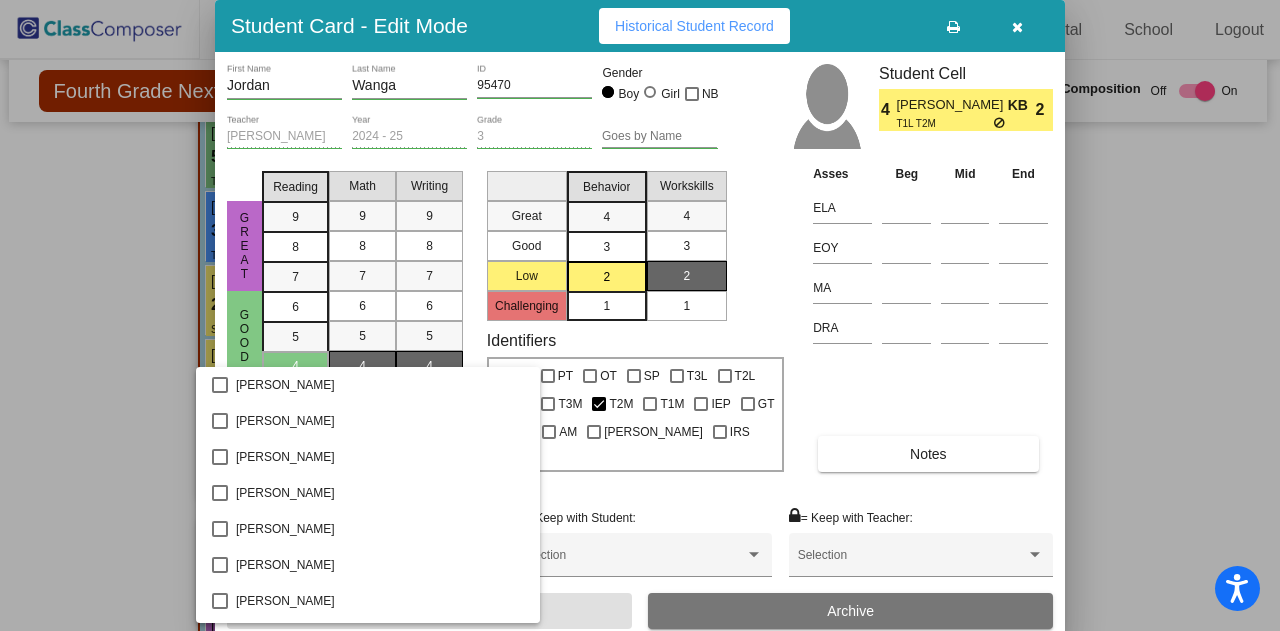 scroll, scrollTop: 111, scrollLeft: 0, axis: vertical 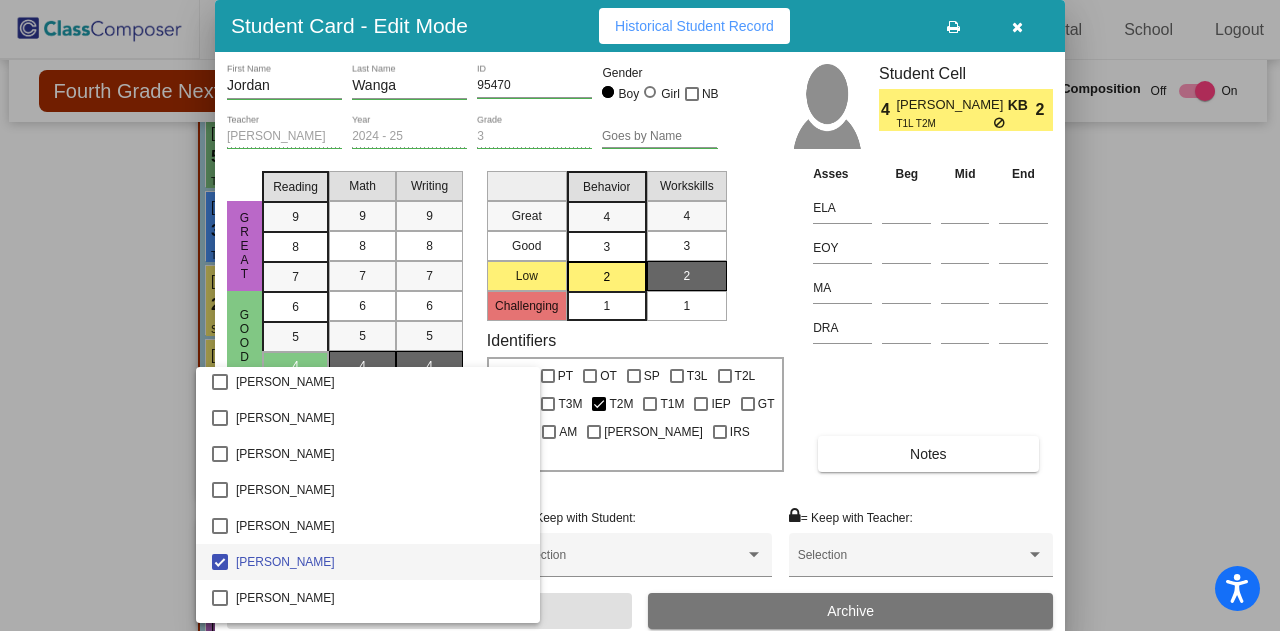 click at bounding box center [640, 315] 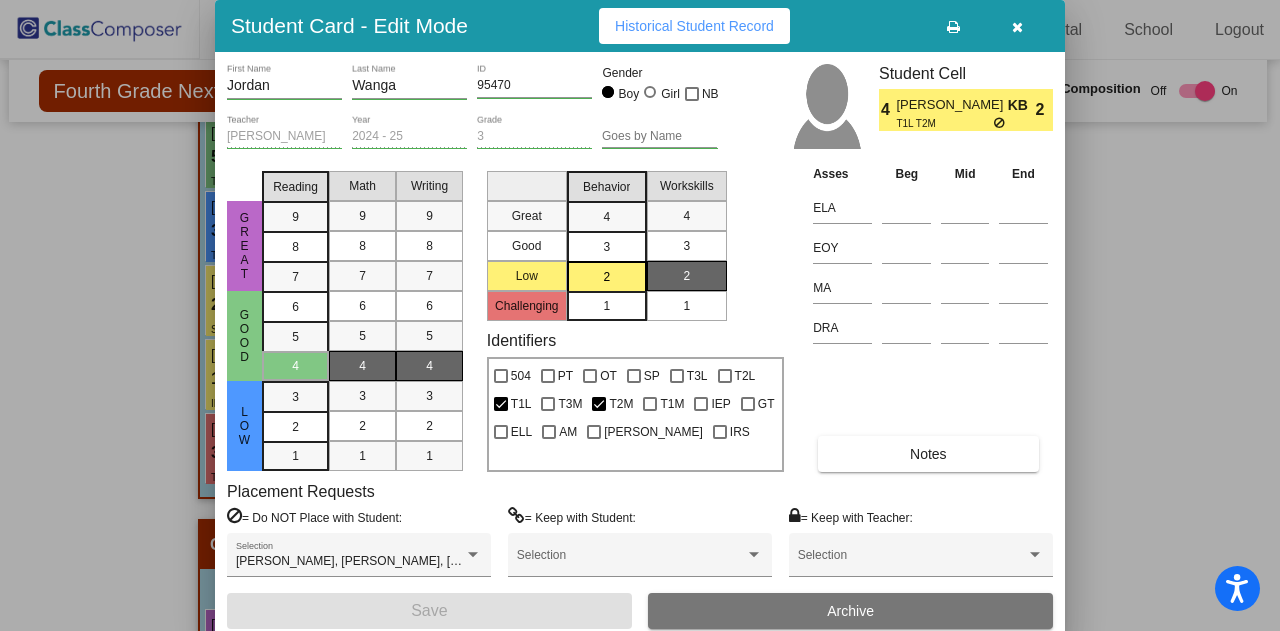 click at bounding box center [640, 315] 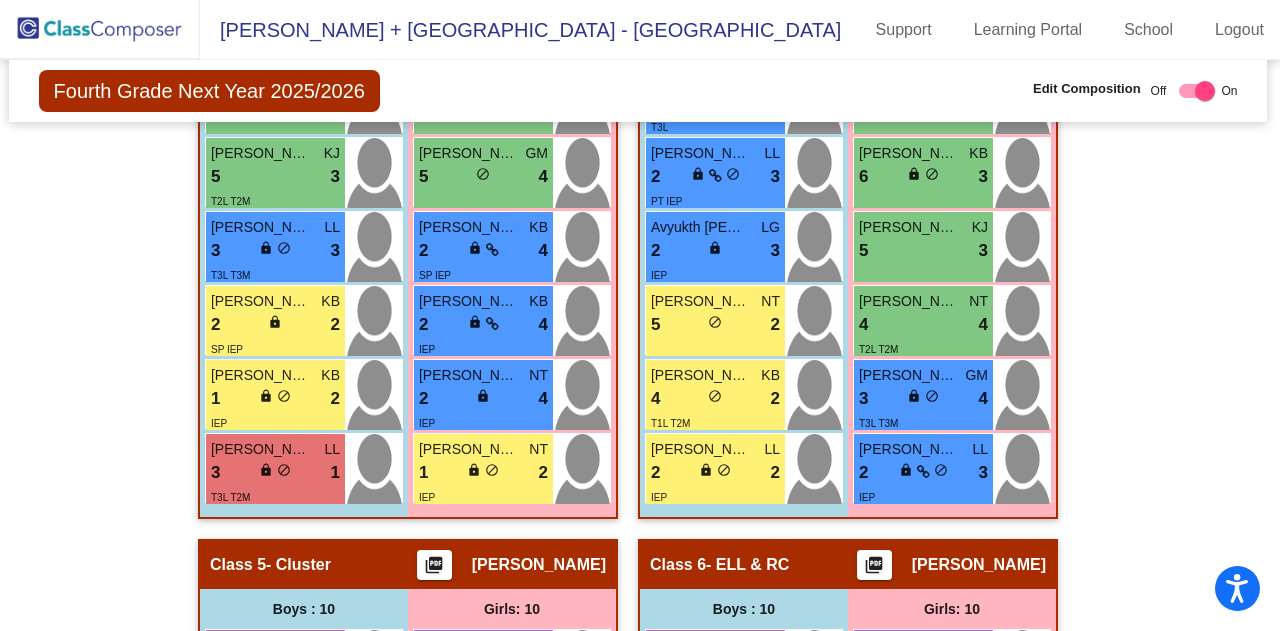 scroll, scrollTop: 1987, scrollLeft: 2, axis: both 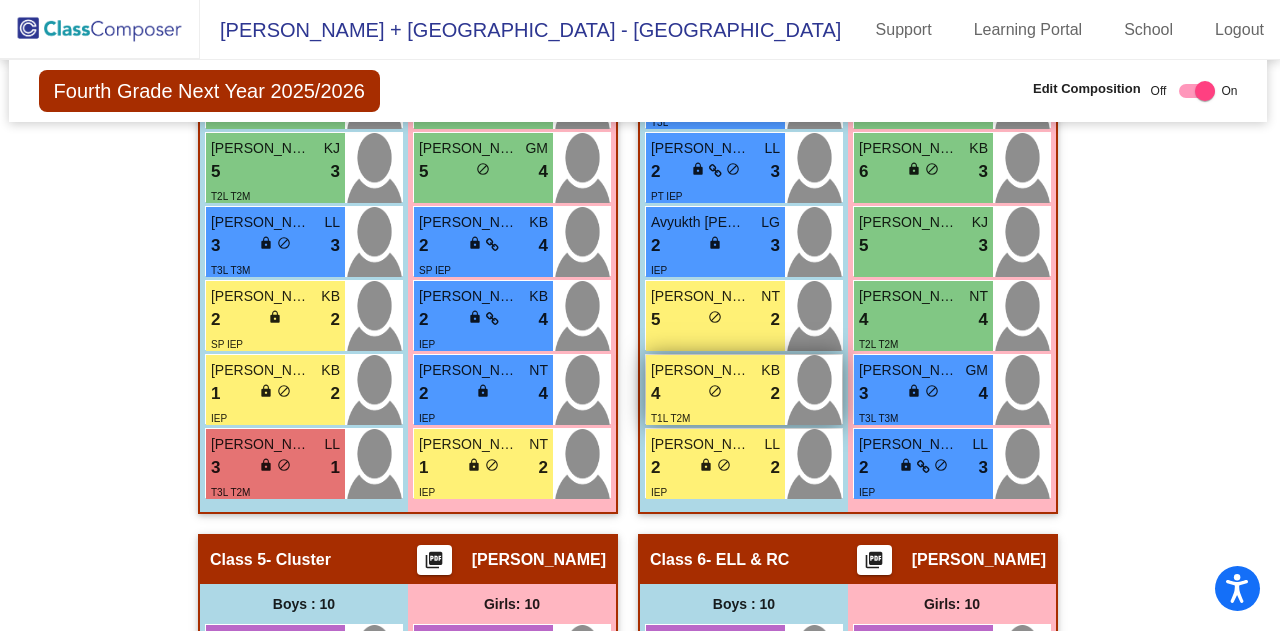 click on "4 lock do_not_disturb_alt 2" at bounding box center [715, 394] 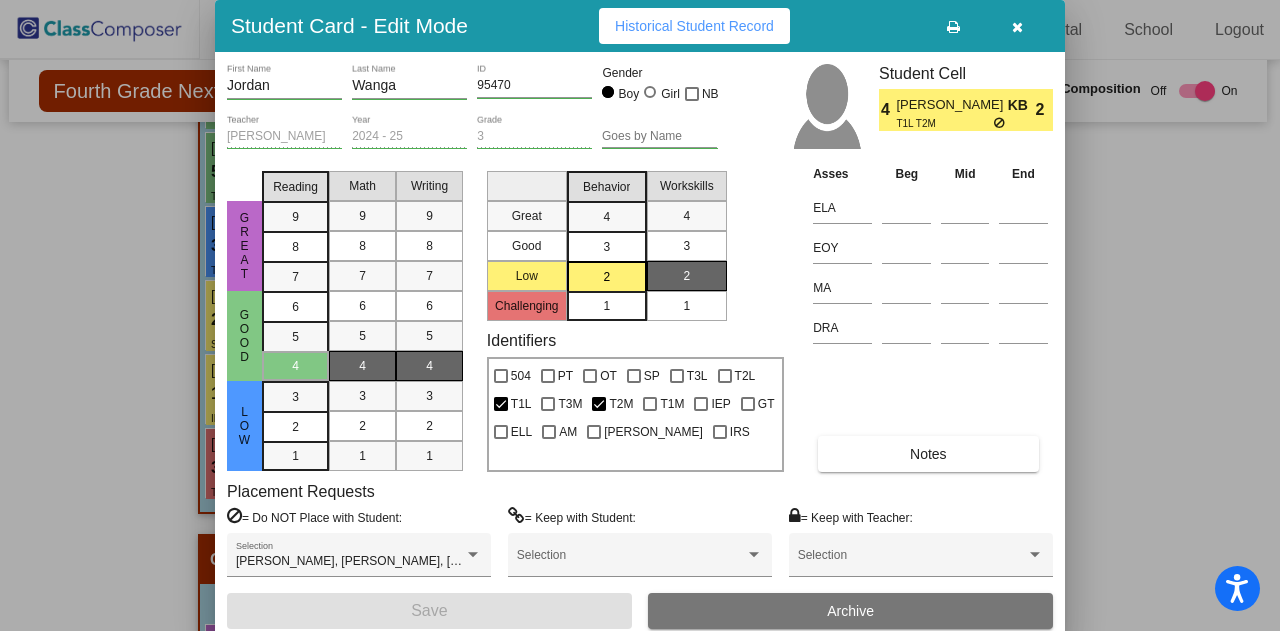 click at bounding box center [640, 315] 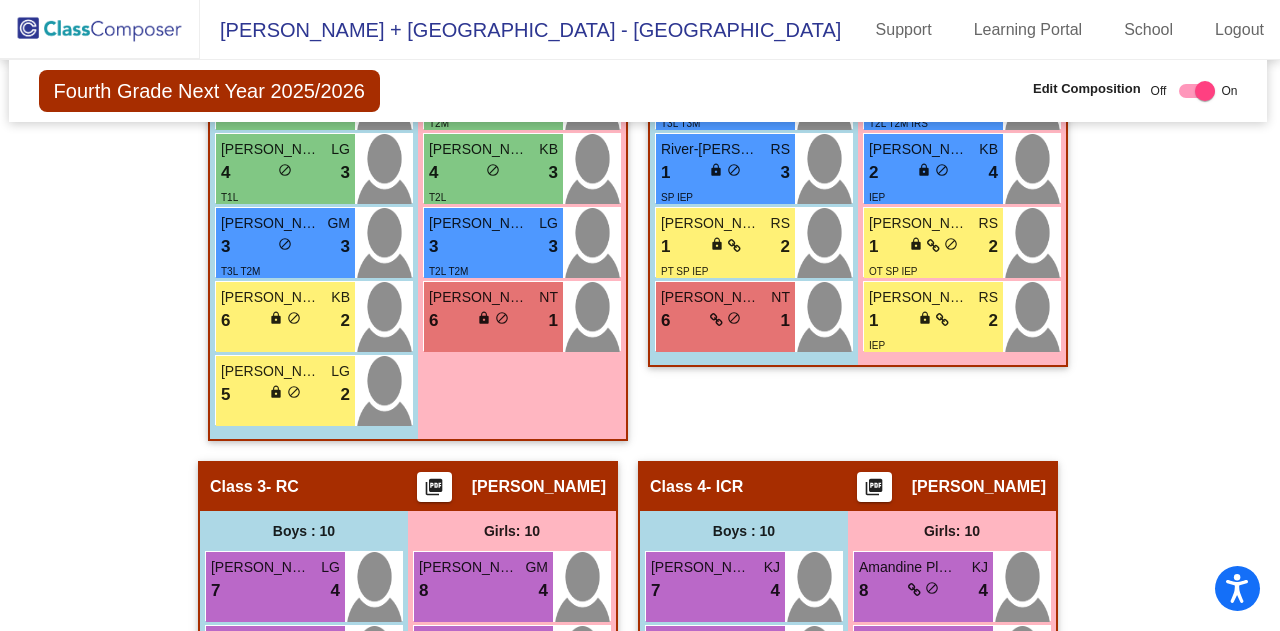 scroll, scrollTop: 1203, scrollLeft: 2, axis: both 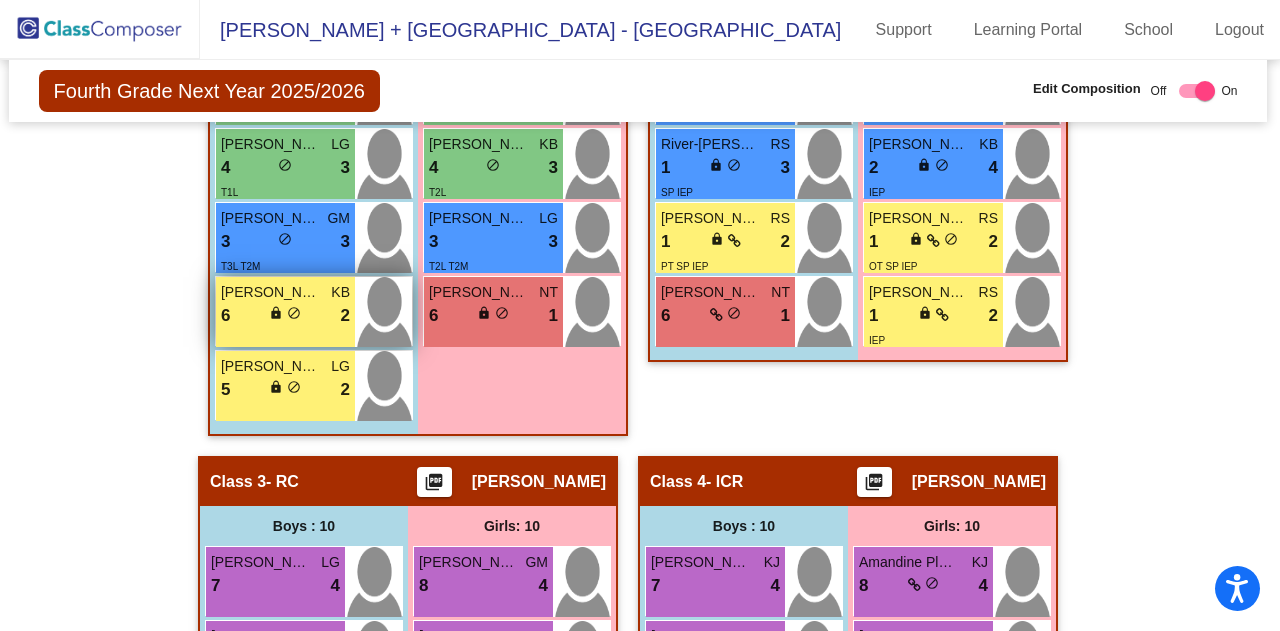 click on "[PERSON_NAME]" at bounding box center (271, 292) 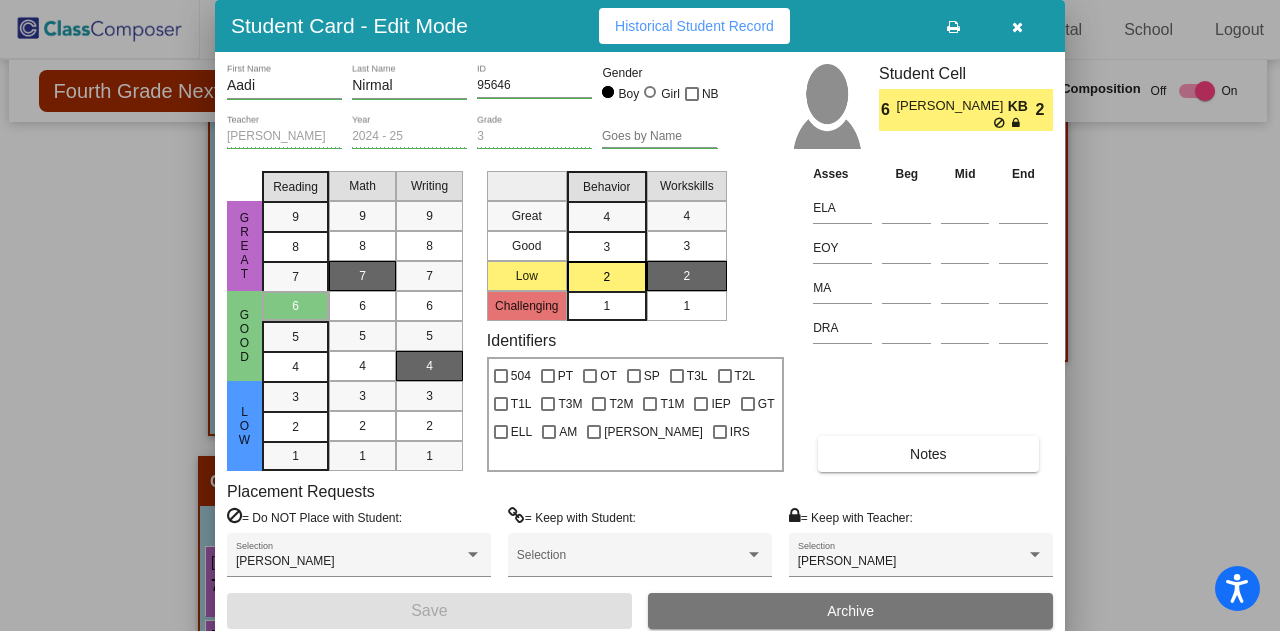 drag, startPoint x: 1186, startPoint y: 353, endPoint x: 1189, endPoint y: 455, distance: 102.044106 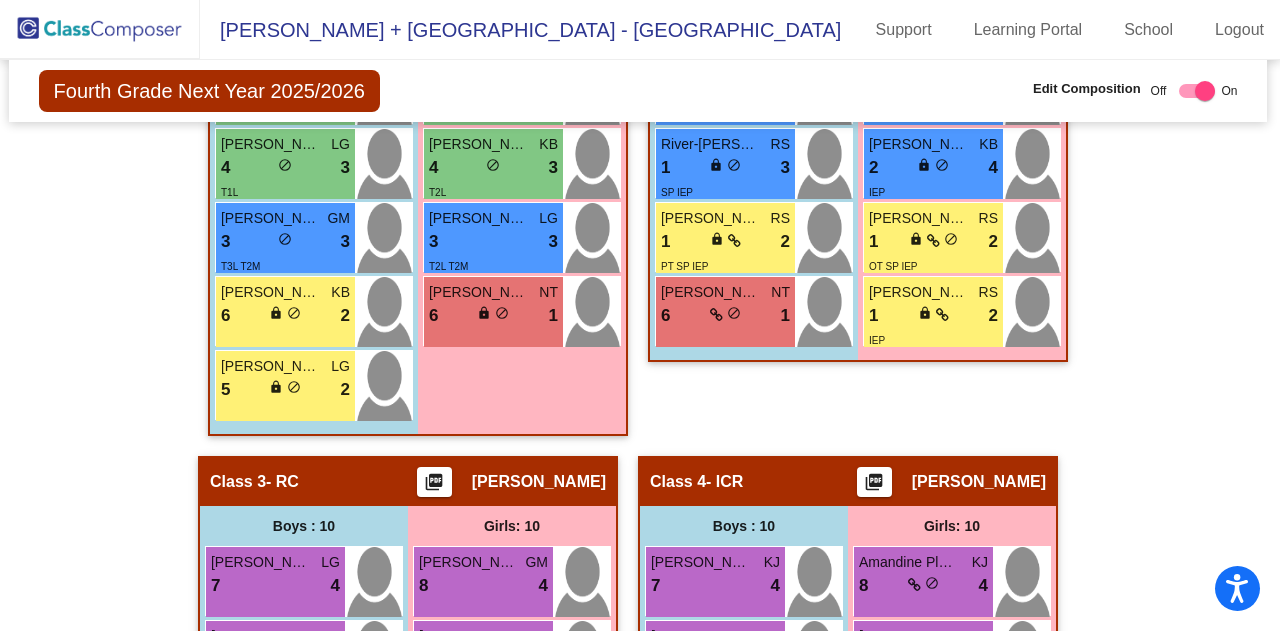 click on "Hallway   - Hallway Class  picture_as_pdf  Add Student  First Name Last Name Student Id  (Recommended)   Boy   Girl   [DEMOGRAPHIC_DATA] Add Close  Boys : 0    No Students   Girls: 0   No Students   Class 1   - Teacher 1  picture_as_pdf [PERSON_NAME]  Add Student  First Name Last Name Student Id  (Recommended)   Boy   Girl   [DEMOGRAPHIC_DATA] Add Close  Boys : 11  [PERSON_NAME] LL 8 lock do_not_disturb_alt 4 [PERSON_NAME] LL 8 lock do_not_disturb_alt 3 [PERSON_NAME] KB 7 lock do_not_disturb_alt 3 [PERSON_NAME] GM 6 lock do_not_disturb_alt 4 [PERSON_NAME] NT 6 lock do_not_disturb_alt 3 [DEMOGRAPHIC_DATA][PERSON_NAME] KJ 6 lock do_not_disturb_alt 3 [PERSON_NAME] NT 5 lock do_not_disturb_alt 3 [PERSON_NAME] LG 4 lock do_not_disturb_alt 3 T1L [PERSON_NAME] GM 3 lock do_not_disturb_alt 3 T3L T2M Aadi Nirmal KB 6 lock do_not_disturb_alt 2 [PERSON_NAME] LG 5 lock do_not_disturb_alt 2 Girls: 10 [PERSON_NAME] Pal GM 7 lock do_not_disturb_alt 4 [PERSON_NAME] NT 7 lock do_not_disturb_alt 4 [PERSON_NAME] KJ 7 lock do_not_disturb_alt 4 [PERSON_NAME] KJ 6 lock 4" 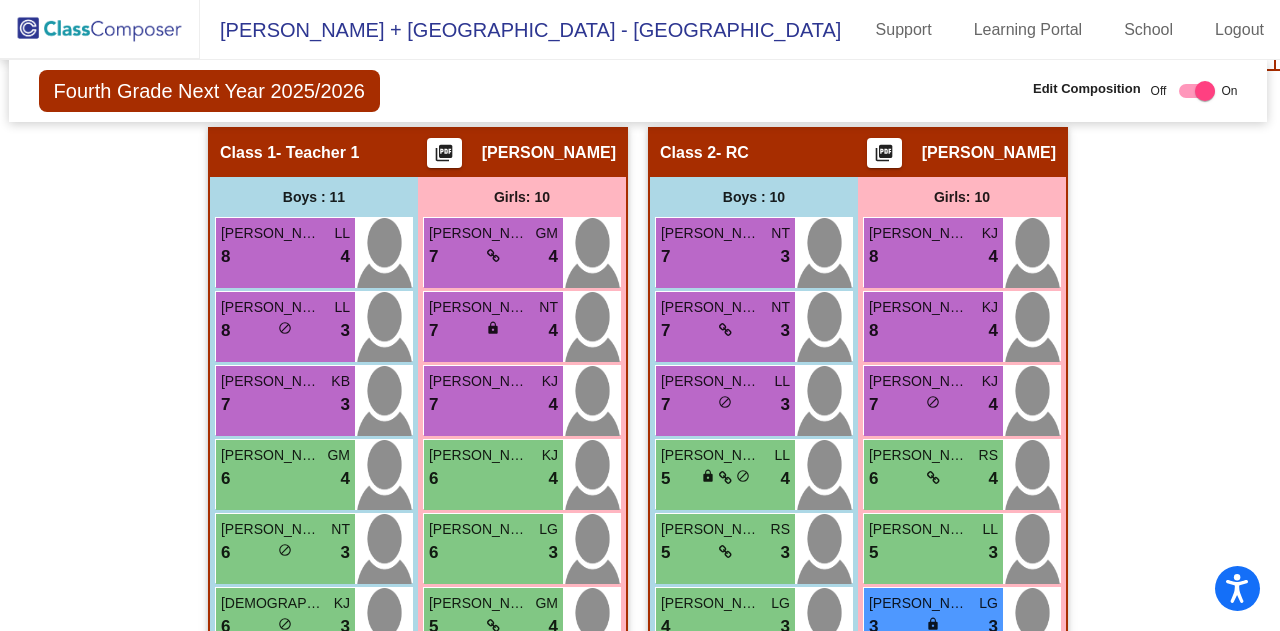 scroll, scrollTop: 550, scrollLeft: 2, axis: both 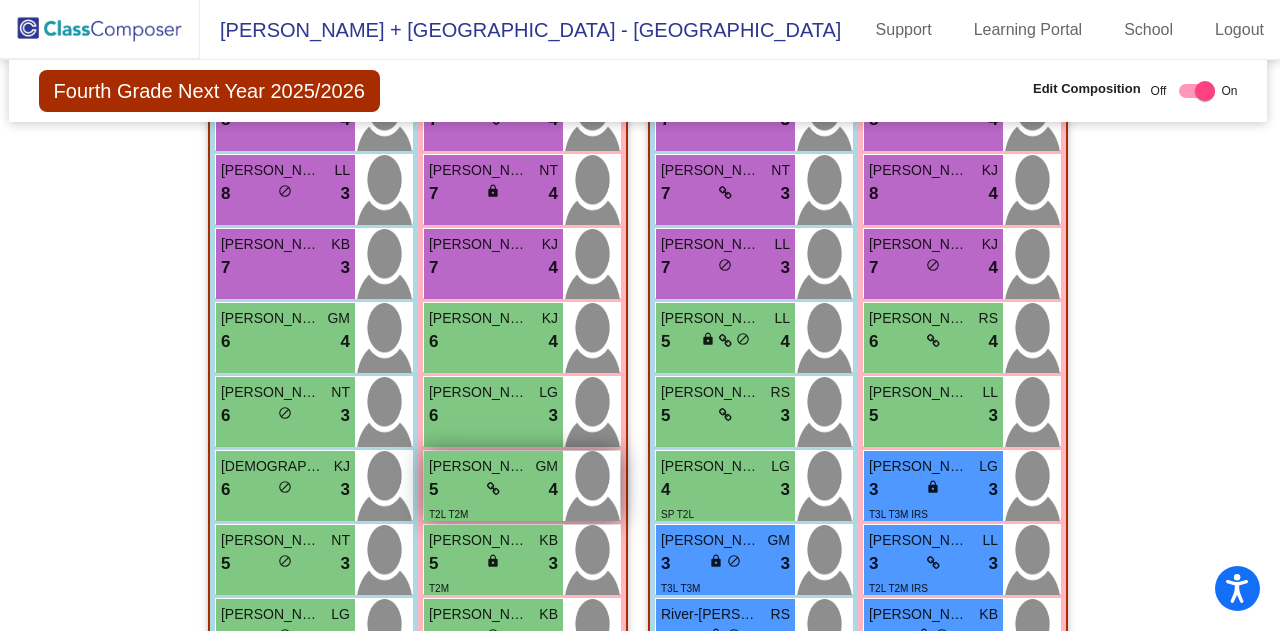 click on "T2L T2M" at bounding box center (448, 513) 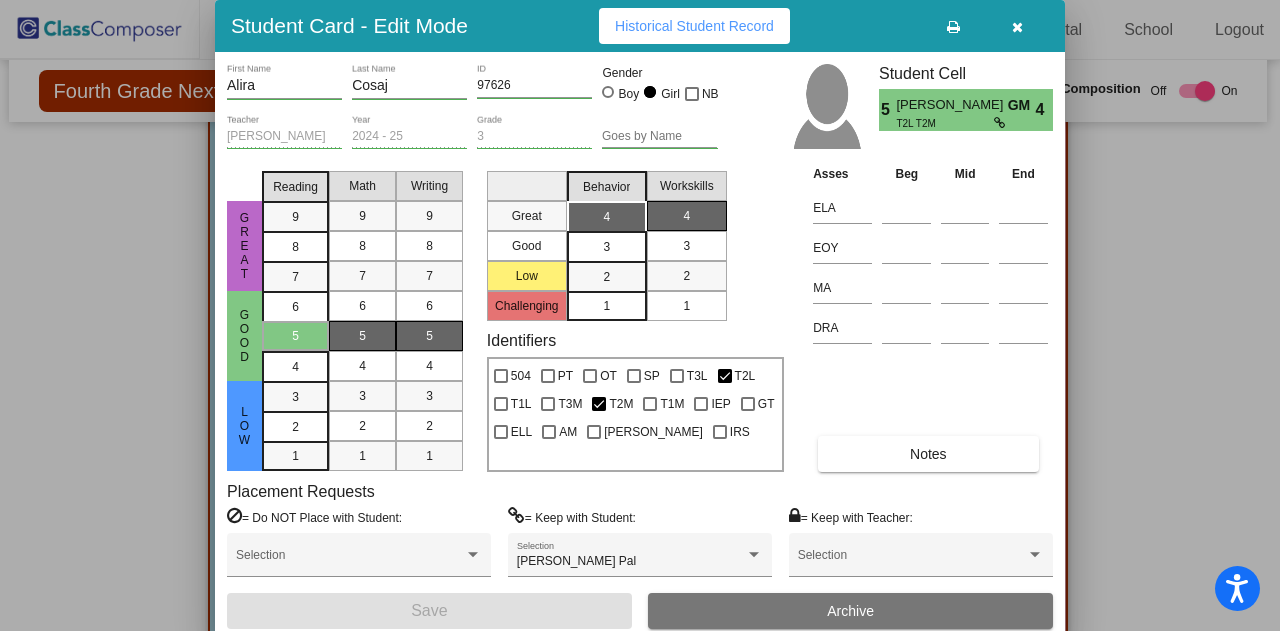 click at bounding box center (1017, 26) 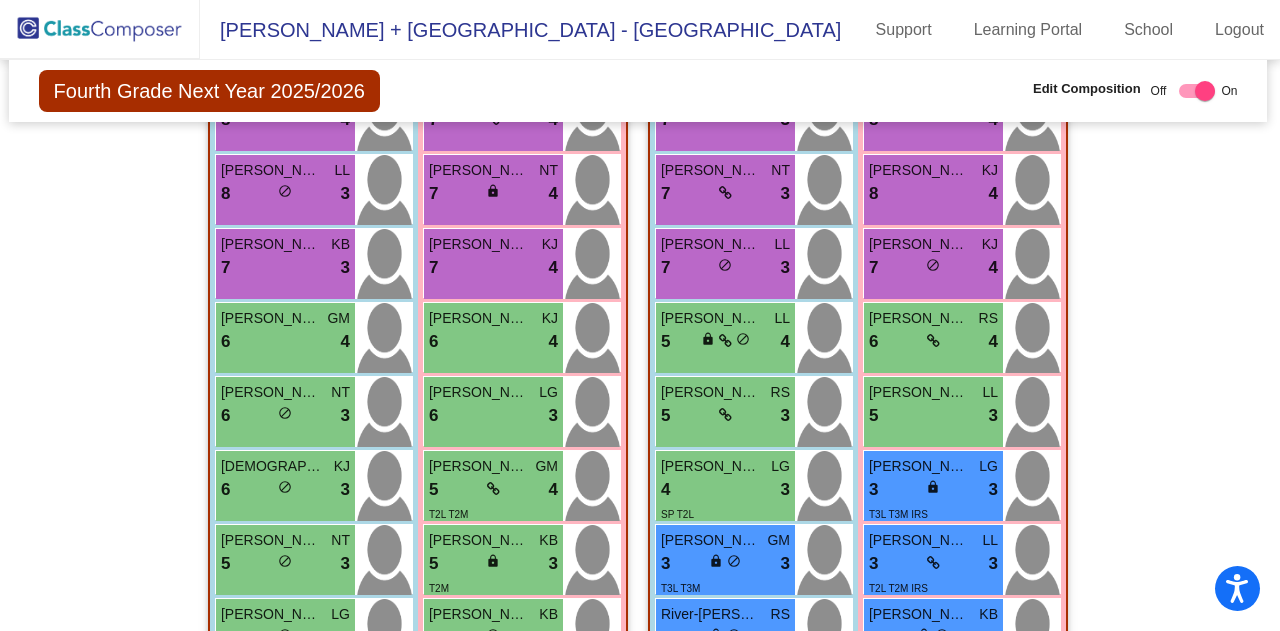scroll, scrollTop: 738, scrollLeft: 2, axis: both 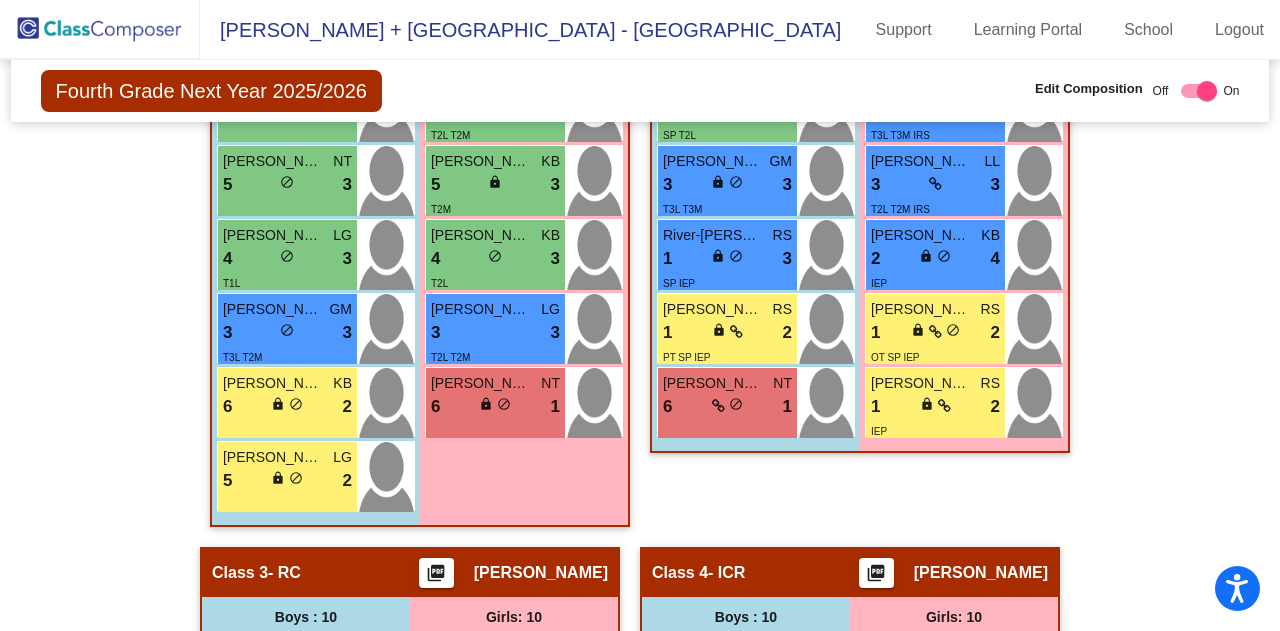 click on "Hallway   - Hallway Class  picture_as_pdf  Add Student  First Name Last Name Student Id  (Recommended)   Boy   Girl   [DEMOGRAPHIC_DATA] Add Close  Boys : 0    No Students   Girls: 0   No Students   Class 1   - Teacher 1  picture_as_pdf [PERSON_NAME]  Add Student  First Name Last Name Student Id  (Recommended)   Boy   Girl   [DEMOGRAPHIC_DATA] Add Close  Boys : 11  [PERSON_NAME] LL 8 lock do_not_disturb_alt 4 [PERSON_NAME] LL 8 lock do_not_disturb_alt 3 [PERSON_NAME] KB 7 lock do_not_disturb_alt 3 [PERSON_NAME] GM 6 lock do_not_disturb_alt 4 [PERSON_NAME] NT 6 lock do_not_disturb_alt 3 [DEMOGRAPHIC_DATA][PERSON_NAME] KJ 6 lock do_not_disturb_alt 3 [PERSON_NAME] NT 5 lock do_not_disturb_alt 3 [PERSON_NAME] LG 4 lock do_not_disturb_alt 3 T1L [PERSON_NAME] GM 3 lock do_not_disturb_alt 3 T3L T2M Aadi Nirmal KB 6 lock do_not_disturb_alt 2 [PERSON_NAME] LG 5 lock do_not_disturb_alt 2 Girls: 10 [PERSON_NAME] Pal GM 7 lock do_not_disturb_alt 4 [PERSON_NAME] NT 7 lock do_not_disturb_alt 4 [PERSON_NAME] KJ 7 lock do_not_disturb_alt 4 [PERSON_NAME] KJ 6 lock 4" 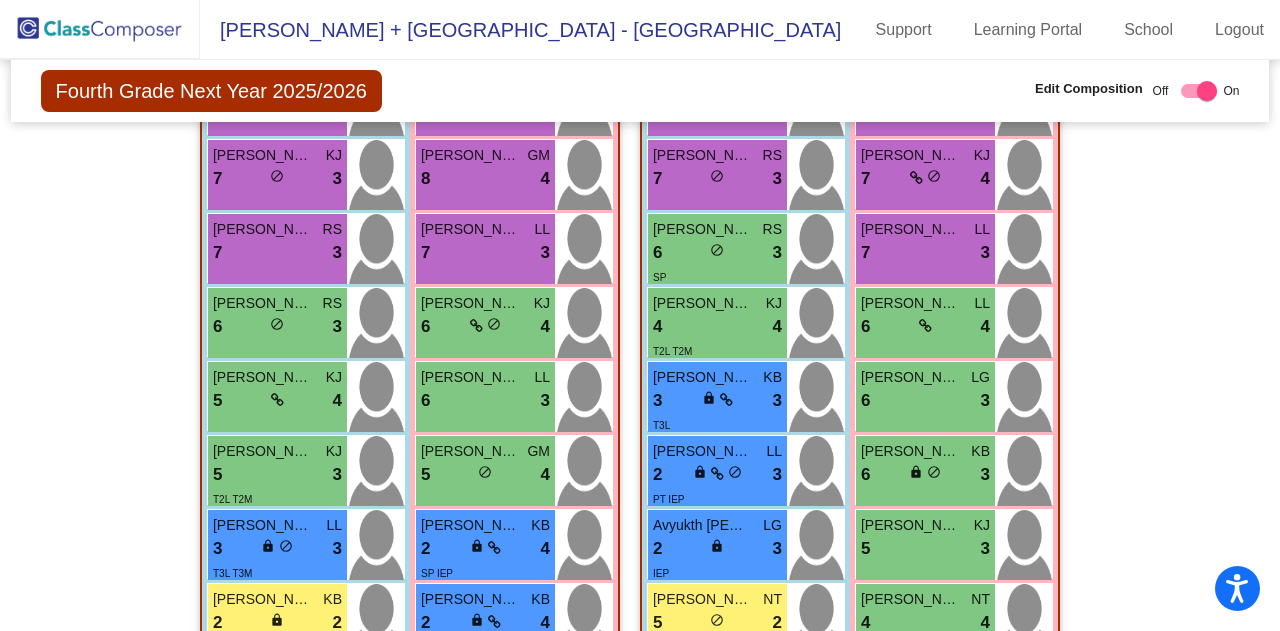 scroll, scrollTop: 1710, scrollLeft: 0, axis: vertical 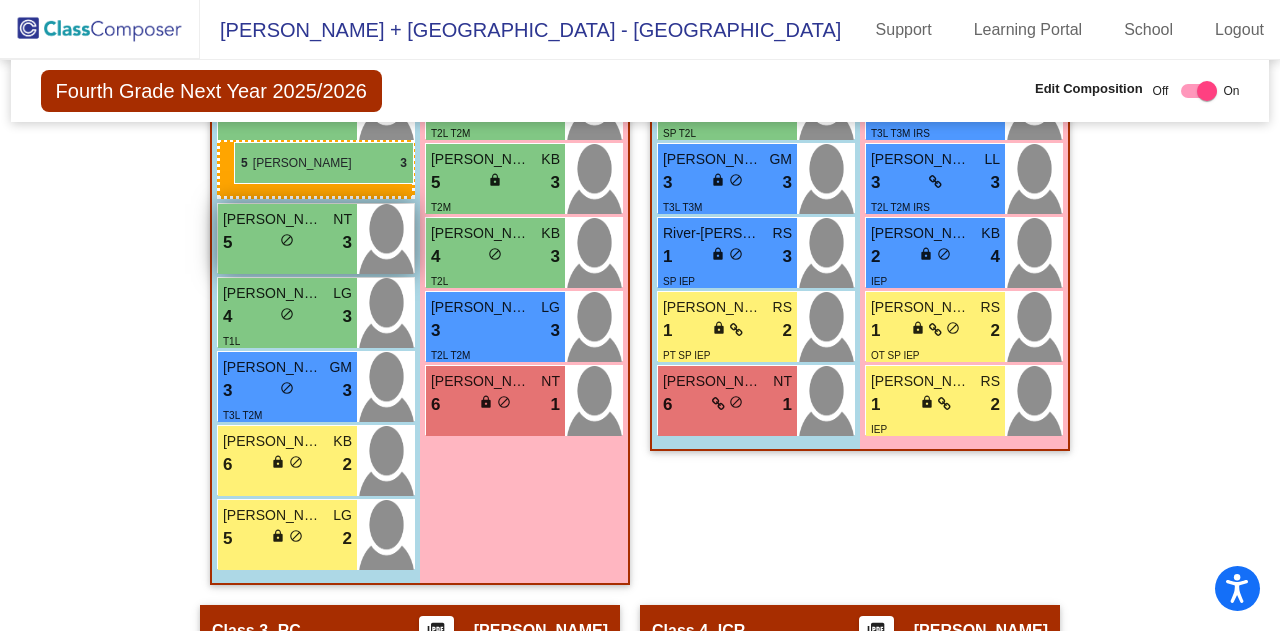 drag, startPoint x: 234, startPoint y: 439, endPoint x: 234, endPoint y: 141, distance: 298 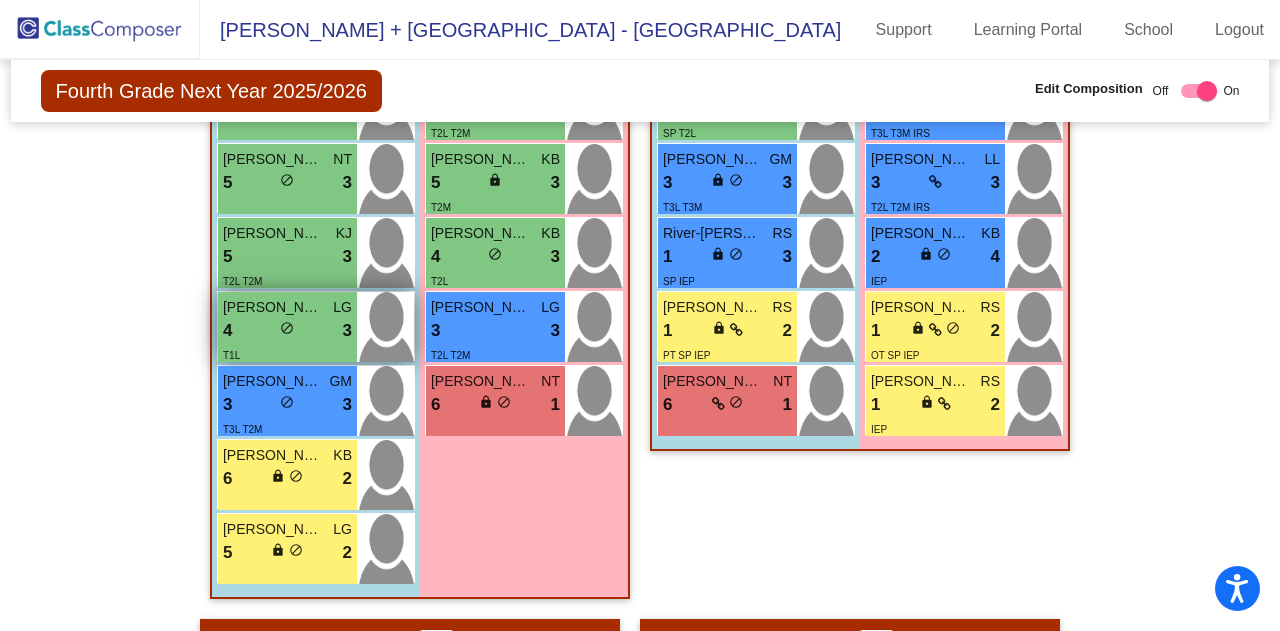 click on "[PERSON_NAME]" at bounding box center (273, 307) 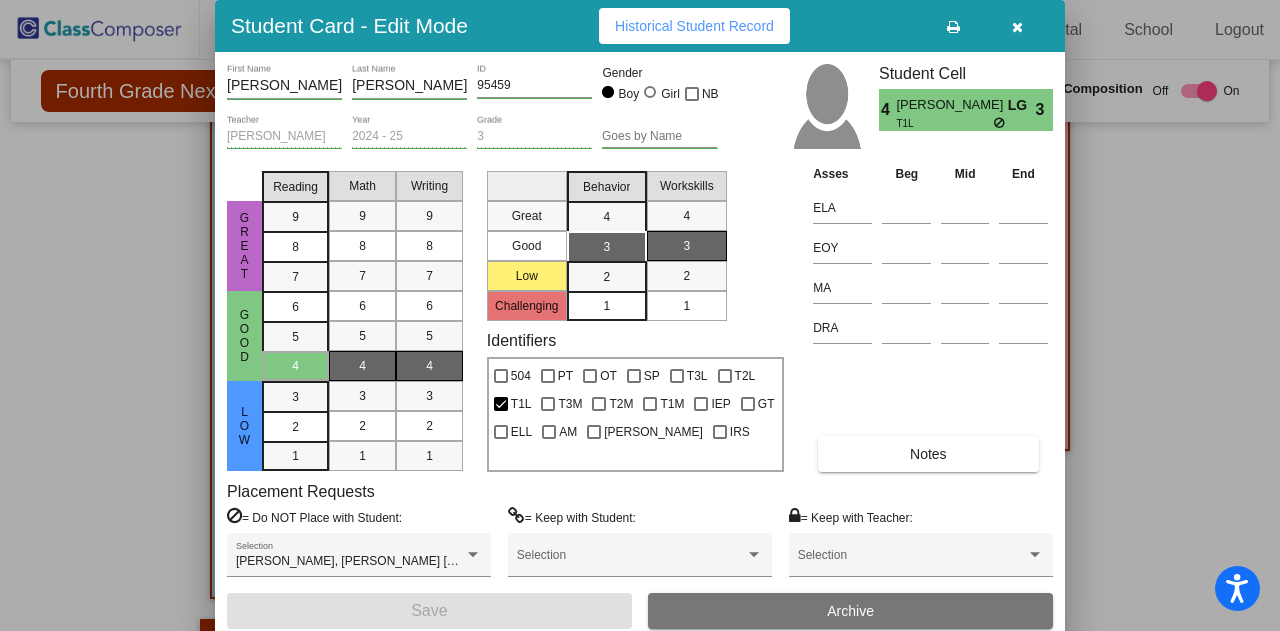 click at bounding box center [1017, 27] 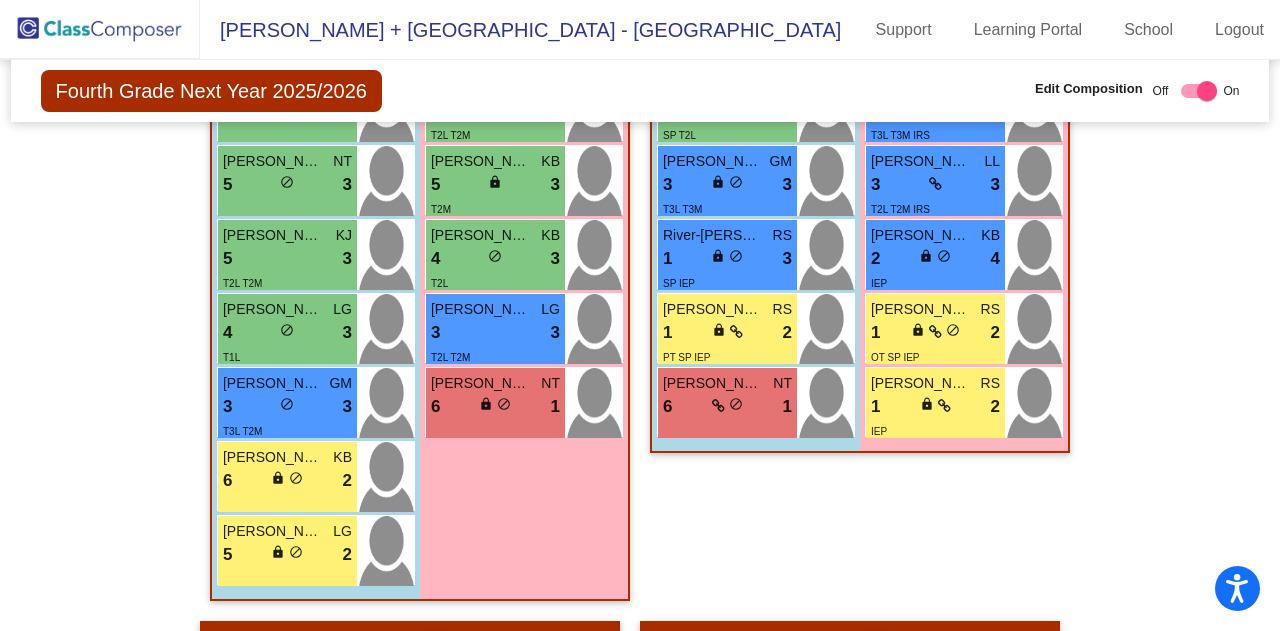 scroll, scrollTop: 1111, scrollLeft: 0, axis: vertical 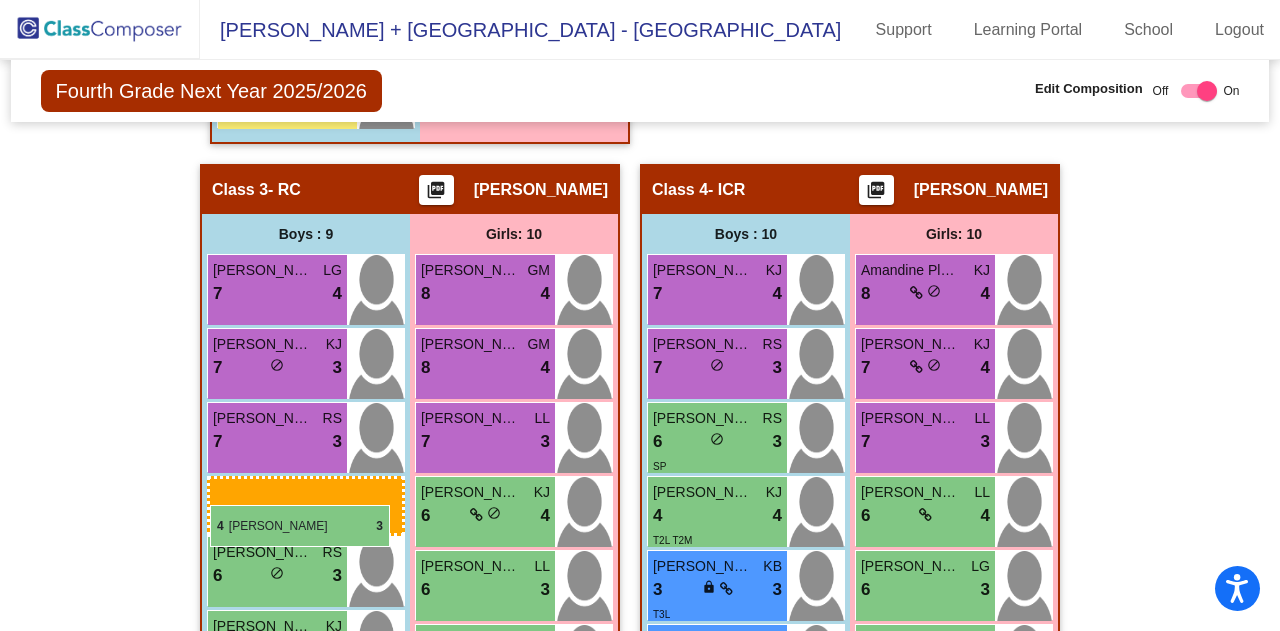 drag, startPoint x: 286, startPoint y: 321, endPoint x: 208, endPoint y: 504, distance: 198.92964 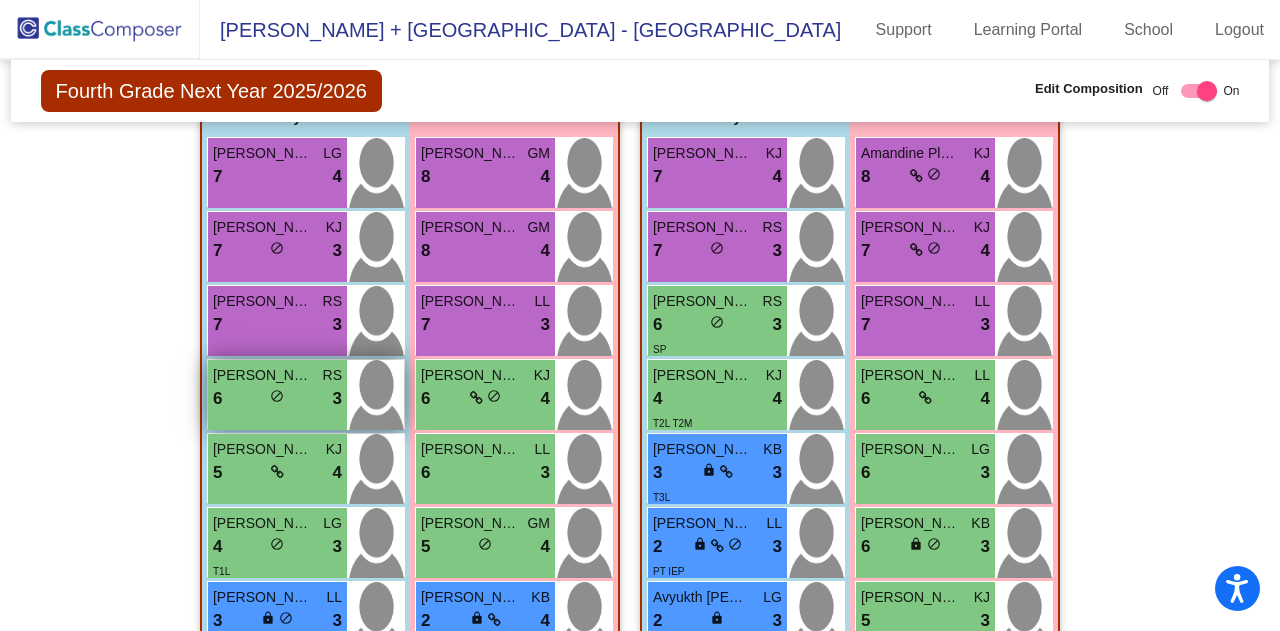 scroll, scrollTop: 1612, scrollLeft: 0, axis: vertical 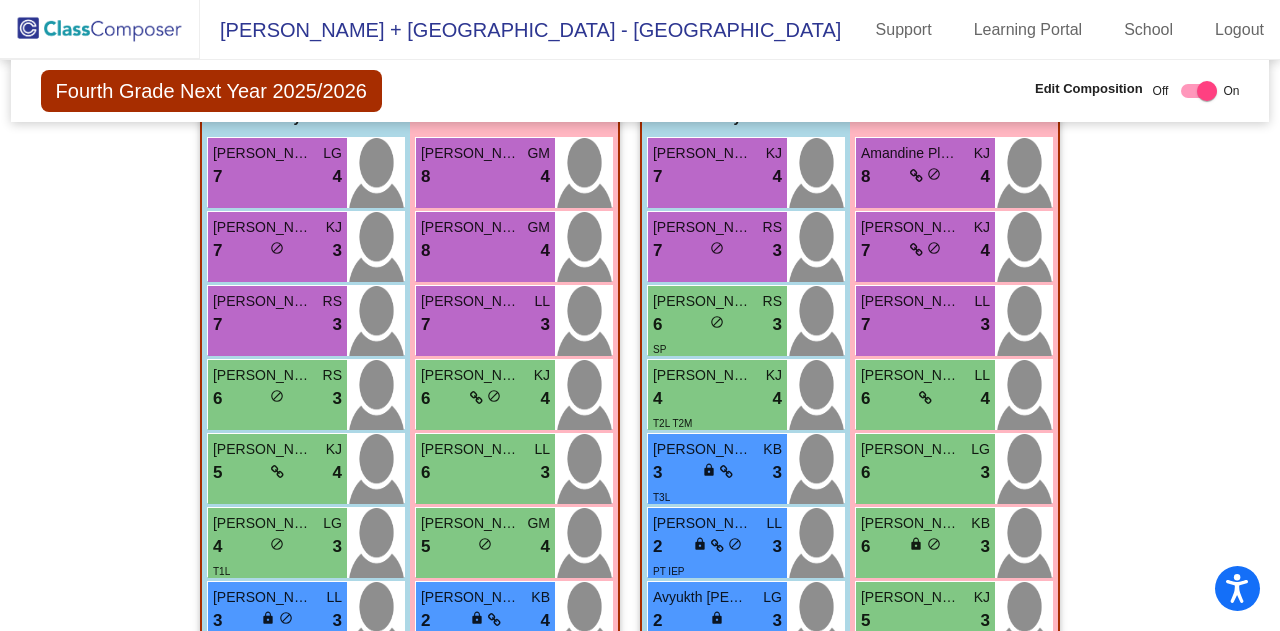 click on "Fourth Grade Next Year 2025/2026  Edit Composition Off   On  Incoming   Digital Data Wall    Display Scores for Years:   [DATE] - [DATE]   [DATE] - [DATE]  Grade/Archive Students in Table View   Download   New Small Group   Saved Small Group   Compose   Start Over   Submit Classes  Compose has been submitted  Check for Incomplete Scores  View Compose Rules   View Placement Violations  Notes   Download Class List   Import Students   Grade/Archive Students in Table View   New Small Group   Saved Small Group  Display Scores for Years:   [DATE] - [DATE]   [DATE] - [DATE] Display Assessments: ELA EOY MA DRA Display Student Picture:    Yes     No  Students Academics Life Skills  Last Teacher  Placement  Identified  Total Boys Girls  Read.   Math   Writ.   Behav.   Work Sk.   KB   NT   RS   LG   KJ   LL   GM   504   PT   OT   SP   T3L   T2L   T1L   T3M   T2M   T1M   IEP   GT   ELL   AM   WIL   IRS  Hallway  visibility_off  0 0 0                 0   0   0   0   0   0   0   0   0   0   0   0   0   0   0   0   0   0   0   0  9" 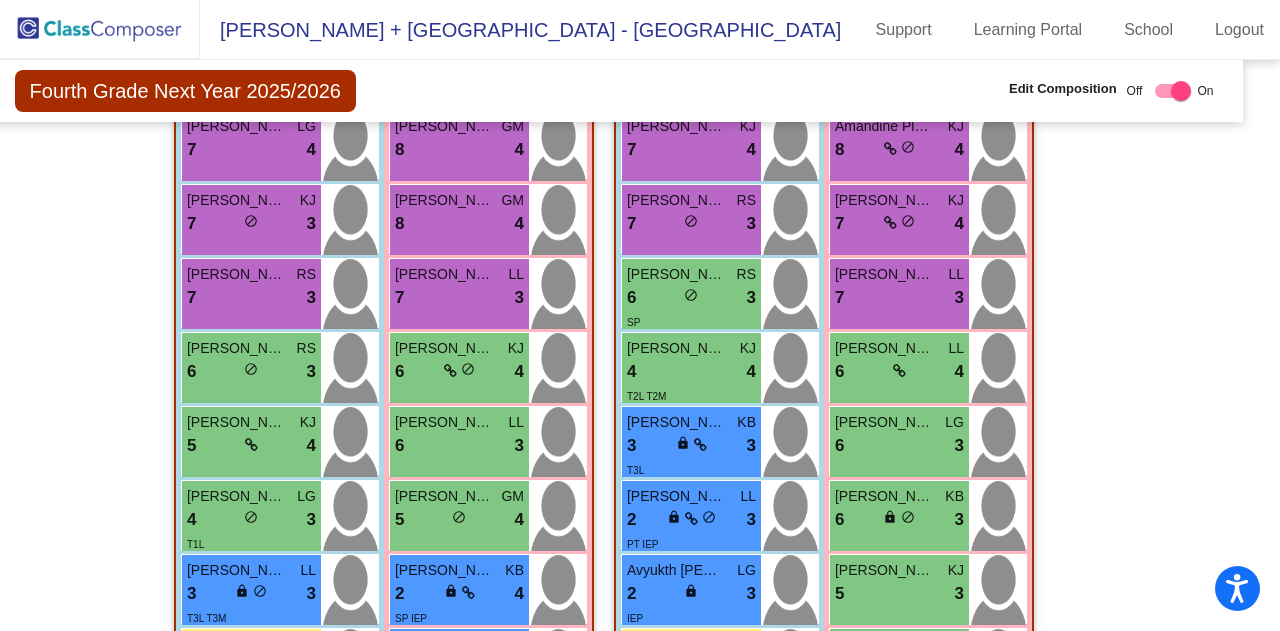 scroll, scrollTop: 1647, scrollLeft: 26, axis: both 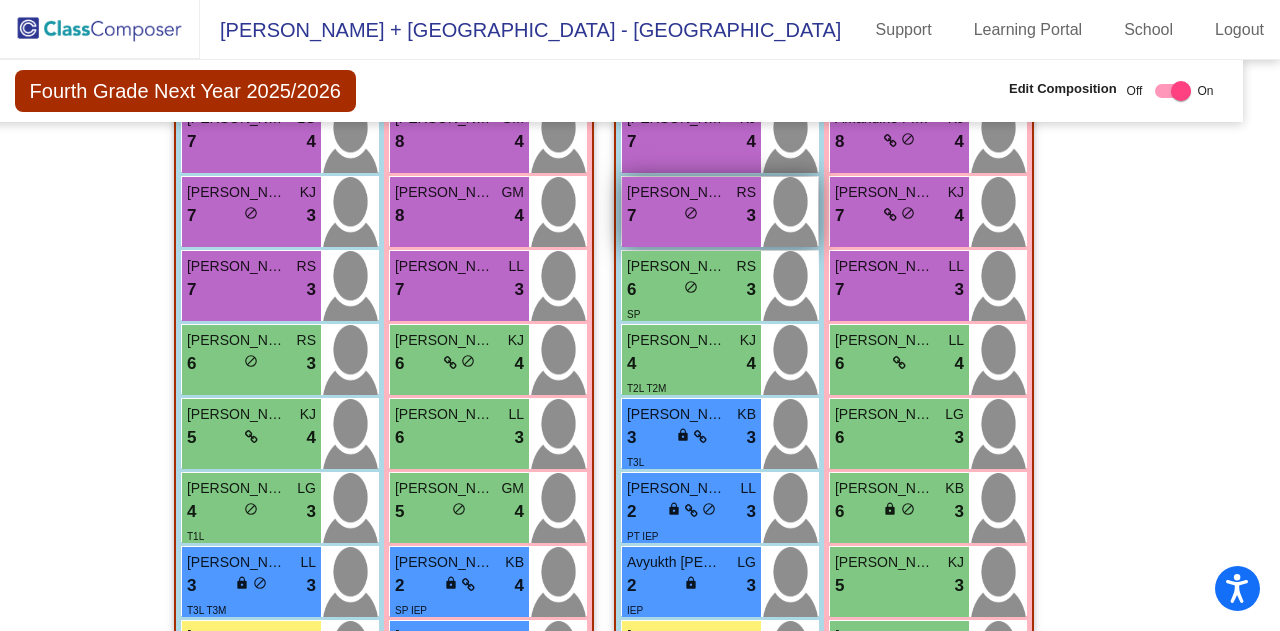 click on "[PERSON_NAME] RS 7 lock do_not_disturb_alt 3" at bounding box center [691, 212] 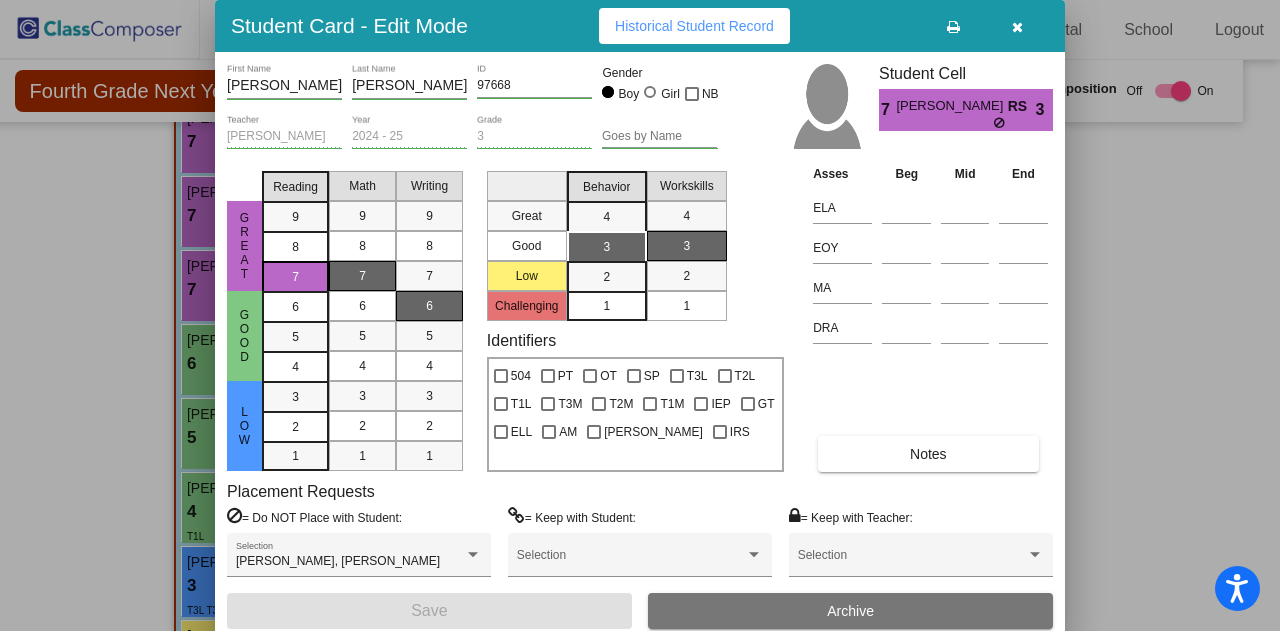 click at bounding box center (1017, 27) 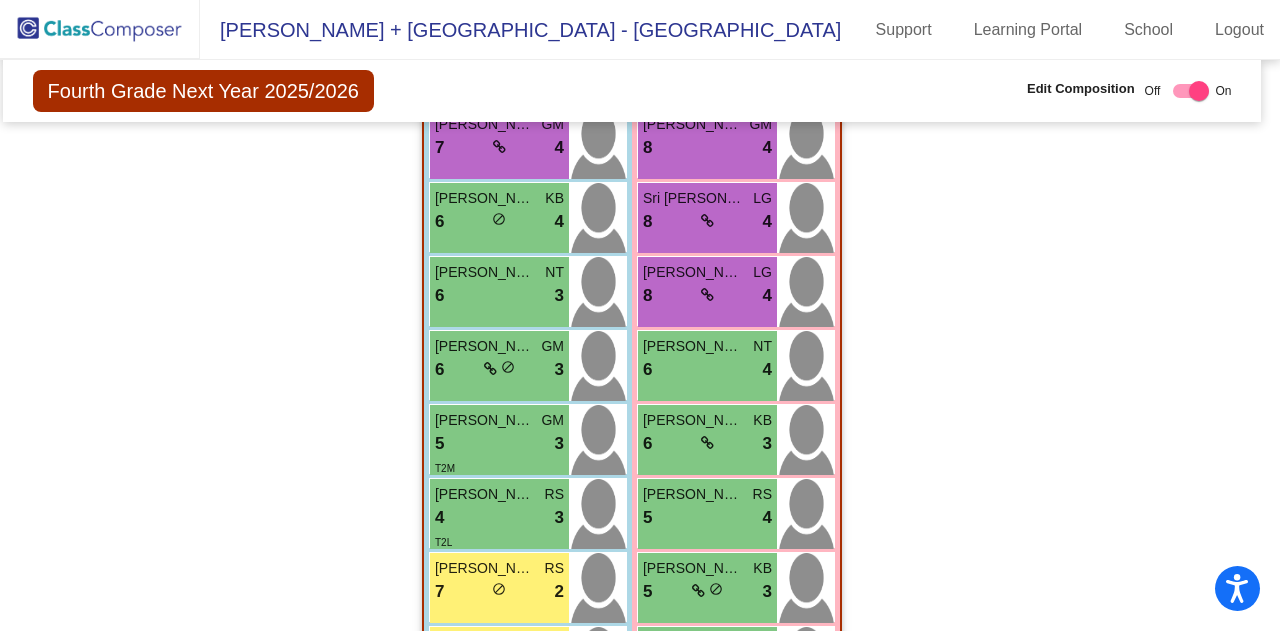 scroll, scrollTop: 3366, scrollLeft: 8, axis: both 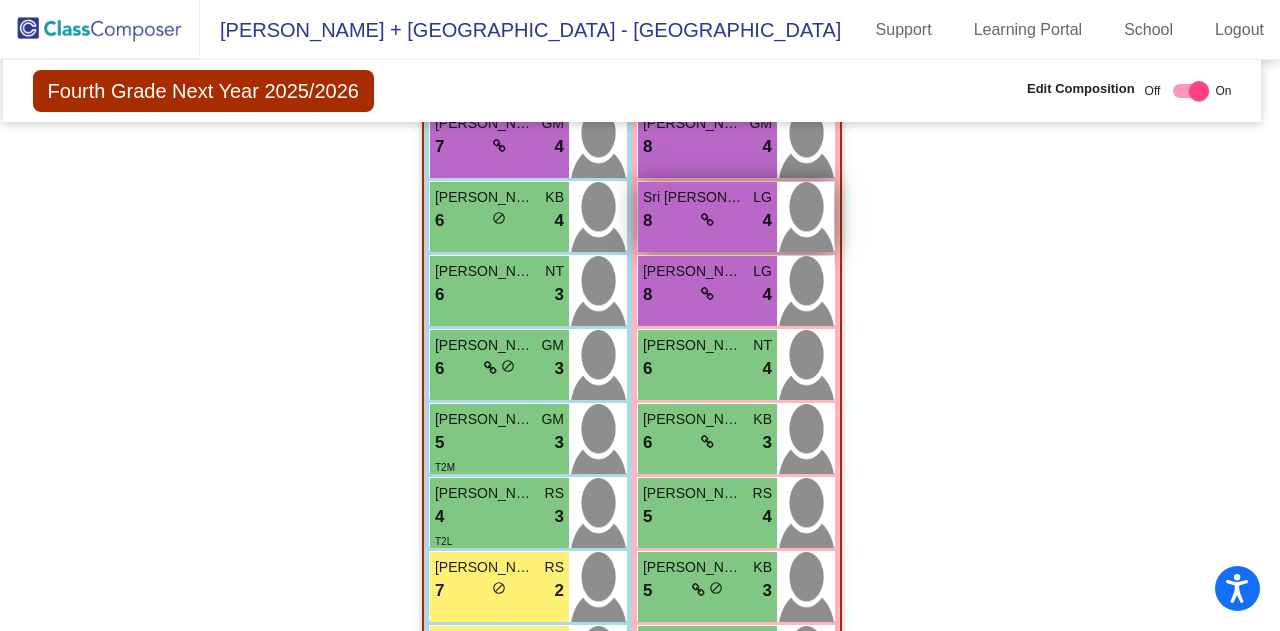 click on "Sri [PERSON_NAME]" at bounding box center [693, 197] 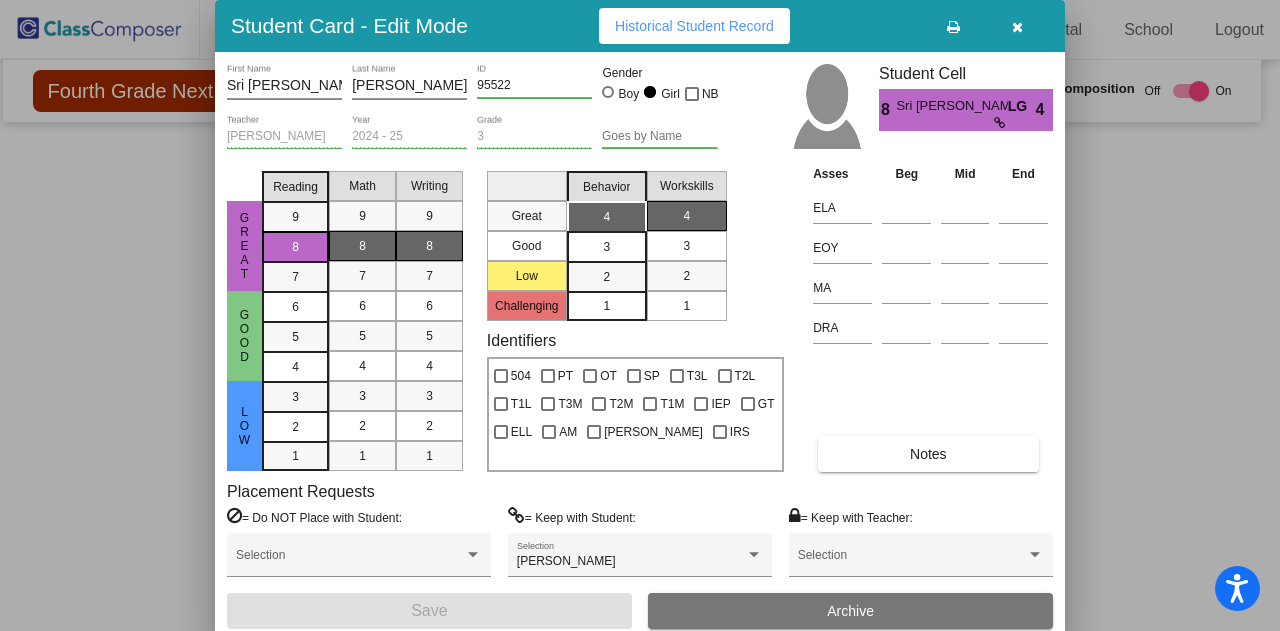 click at bounding box center [1017, 26] 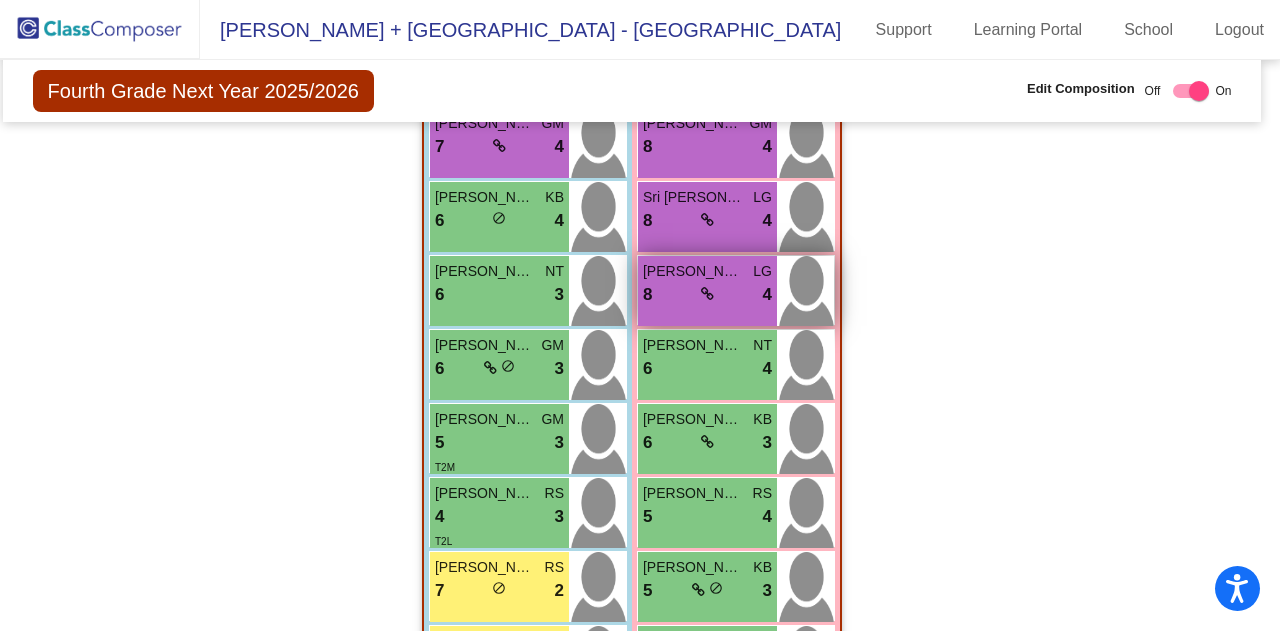 click on "[PERSON_NAME]" at bounding box center [693, 271] 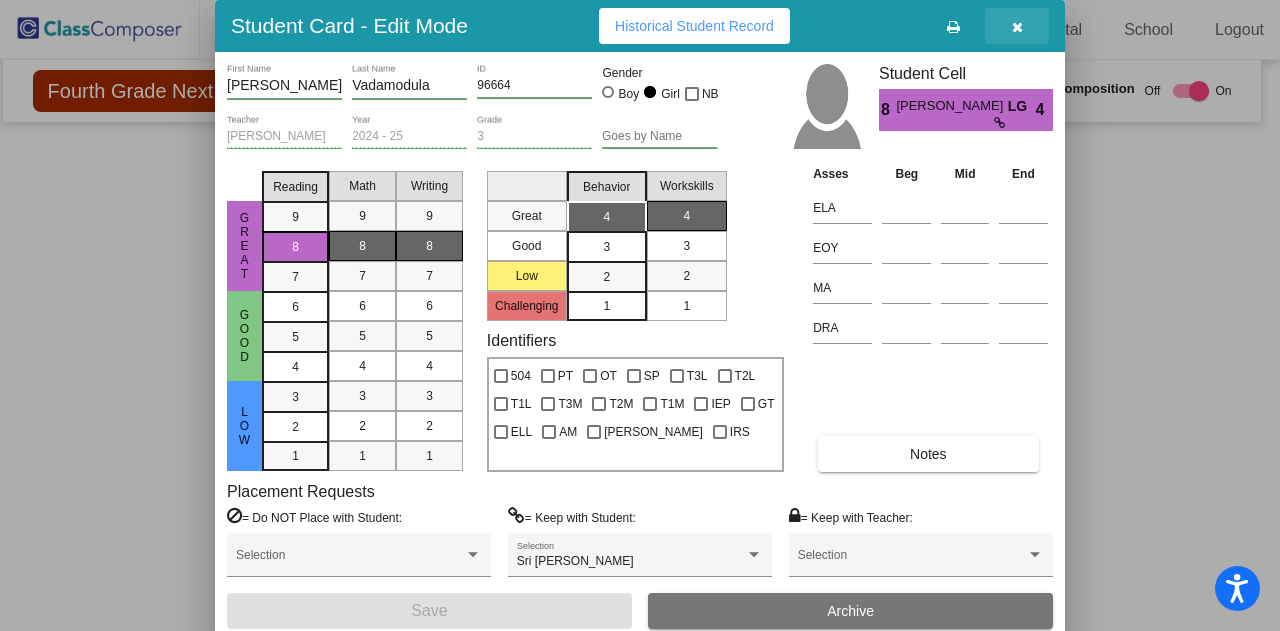 click at bounding box center (1017, 27) 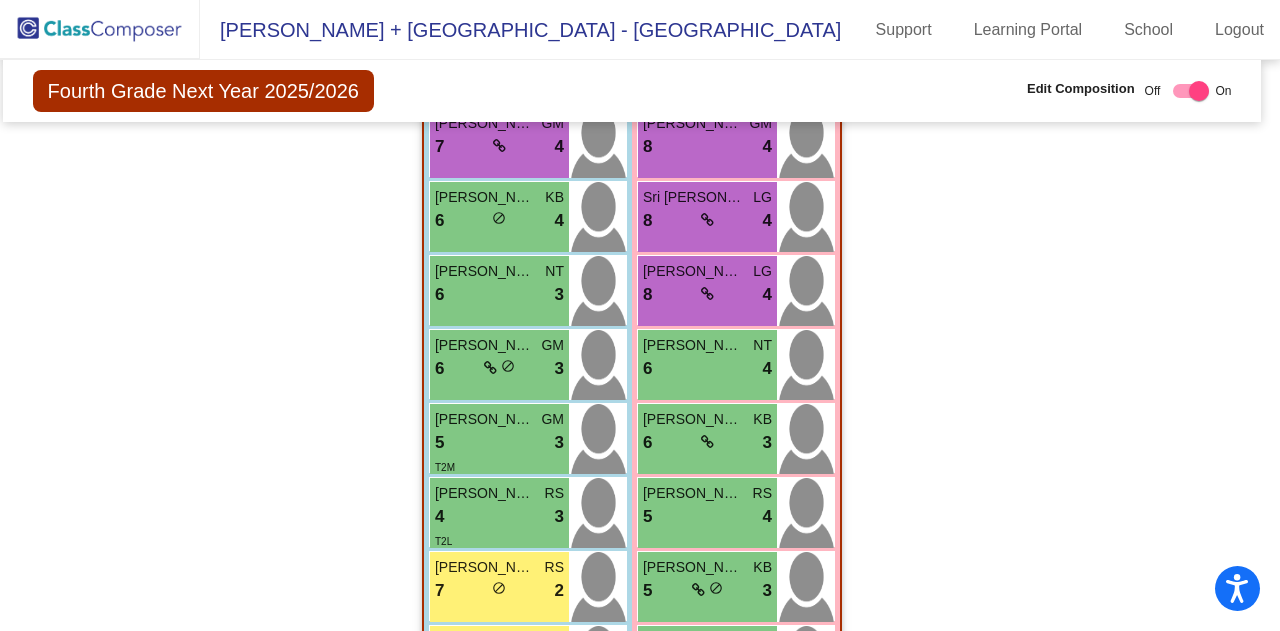 click on "Hallway   - Hallway Class  picture_as_pdf  Add Student  First Name Last Name Student Id  (Recommended)   Boy   Girl   [DEMOGRAPHIC_DATA] Add Close  Boys : 0    No Students   Girls: 0   No Students   Class 1   - Teacher 1  picture_as_pdf [PERSON_NAME]  Add Student  First Name Last Name Student Id  (Recommended)   Boy   Girl   [DEMOGRAPHIC_DATA] Add Close  Boys : 11  [PERSON_NAME] LL 8 lock do_not_disturb_alt 4 [PERSON_NAME] LL 8 lock do_not_disturb_alt 3 [PERSON_NAME] KB 7 lock do_not_disturb_alt 3 [PERSON_NAME] GM 6 lock do_not_disturb_alt 4 [PERSON_NAME] NT 6 lock do_not_disturb_alt 3 [DEMOGRAPHIC_DATA][PERSON_NAME] KJ 6 lock do_not_disturb_alt 3 [PERSON_NAME] NT 5 lock do_not_disturb_alt 3 [PERSON_NAME] KJ 5 lock do_not_disturb_alt 3 T2L T2M [PERSON_NAME] GM 3 lock do_not_disturb_alt 3 T3L T2M Aadi Nirmal KB 6 lock do_not_disturb_alt 2 [PERSON_NAME] LG 5 lock do_not_disturb_alt 2 Girls: 10 [PERSON_NAME] Pal GM 7 lock do_not_disturb_alt 4 [PERSON_NAME] NT 7 lock do_not_disturb_alt 4 [PERSON_NAME] KJ 7 lock do_not_disturb_alt 4 [PERSON_NAME] KJ 6 4" 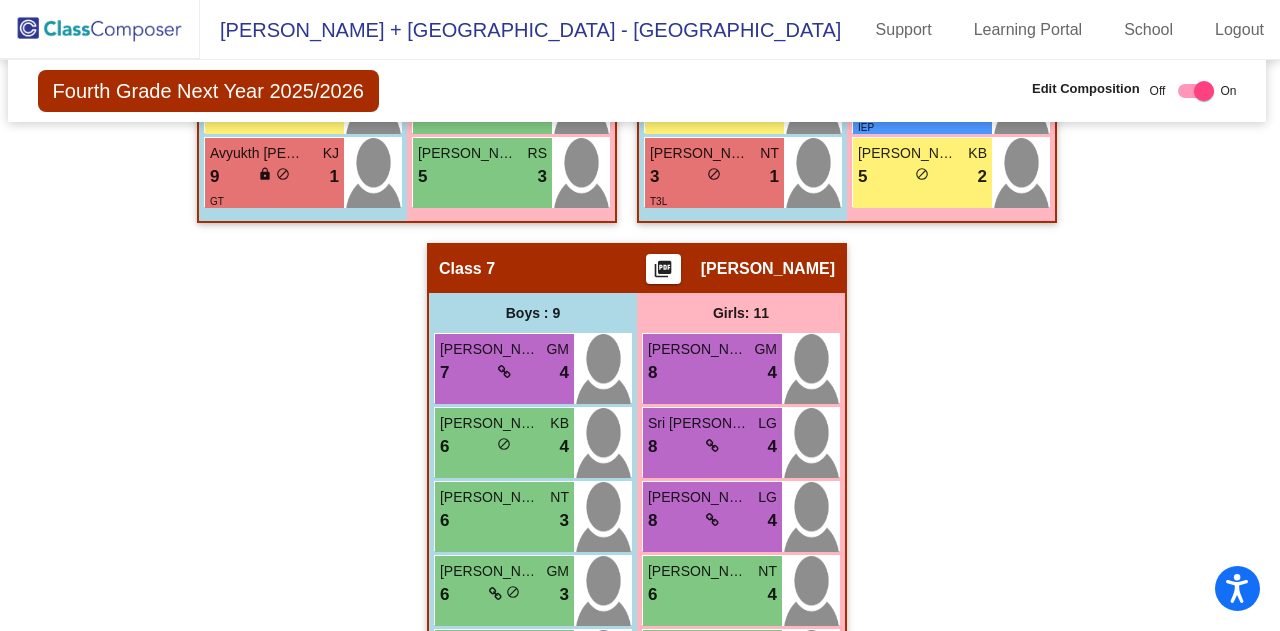 scroll, scrollTop: 3140, scrollLeft: 4, axis: both 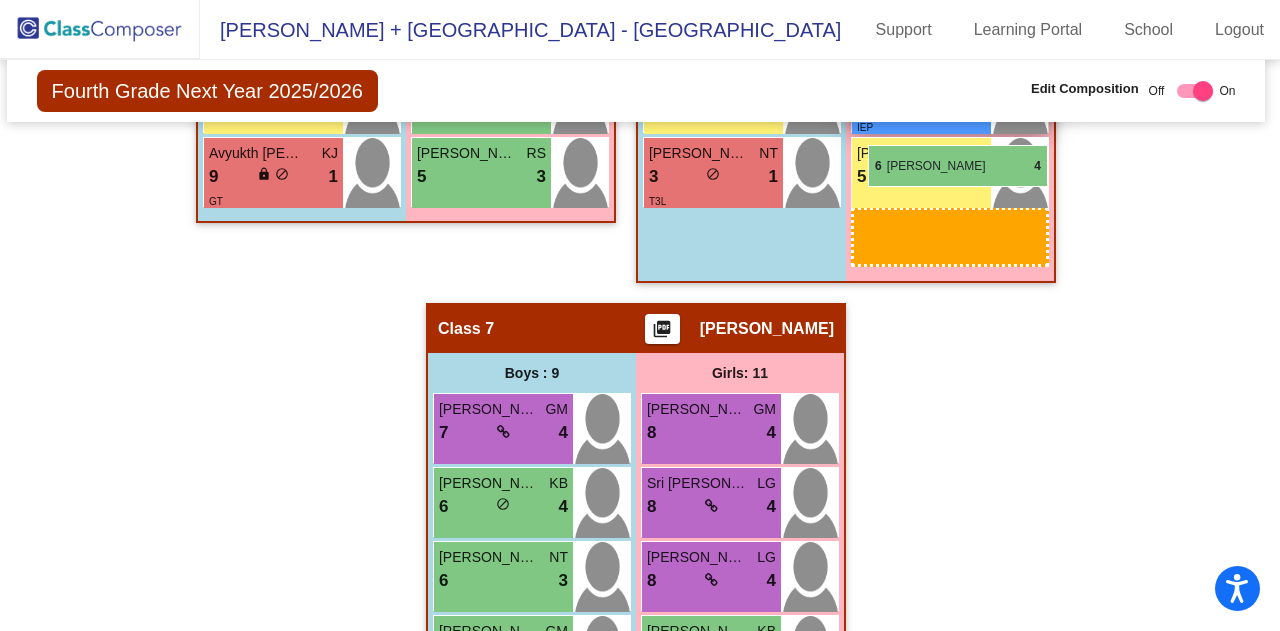 drag, startPoint x: 724, startPoint y: 575, endPoint x: 867, endPoint y: 149, distance: 449.36066 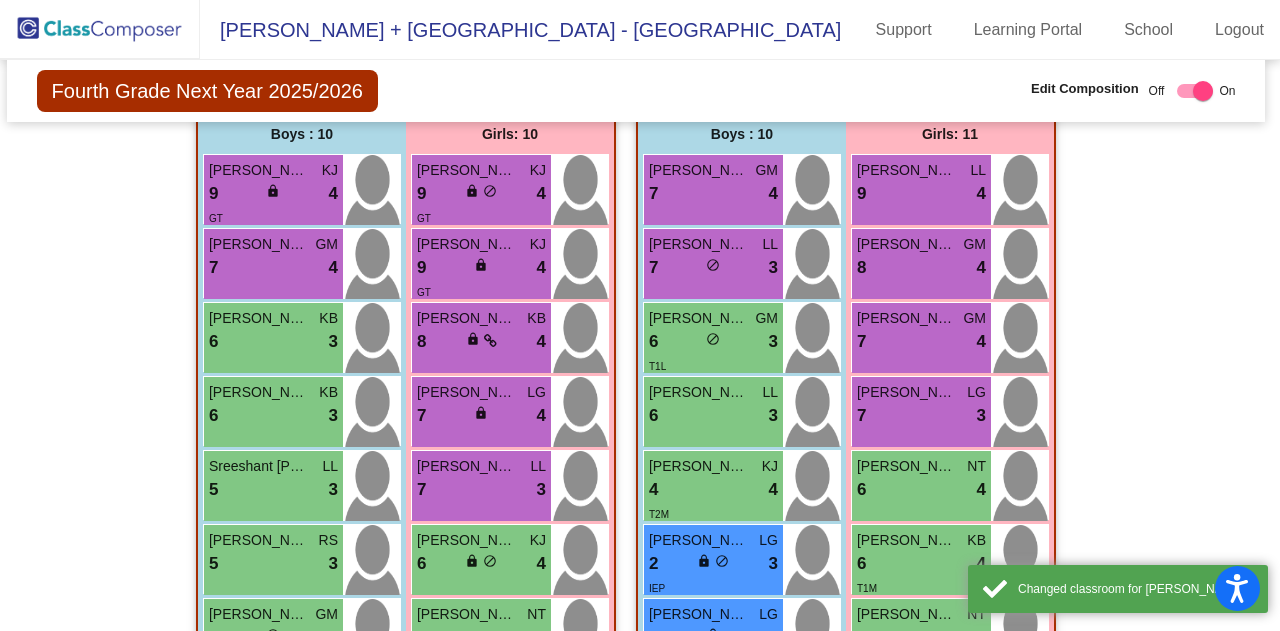 scroll, scrollTop: 2462, scrollLeft: 4, axis: both 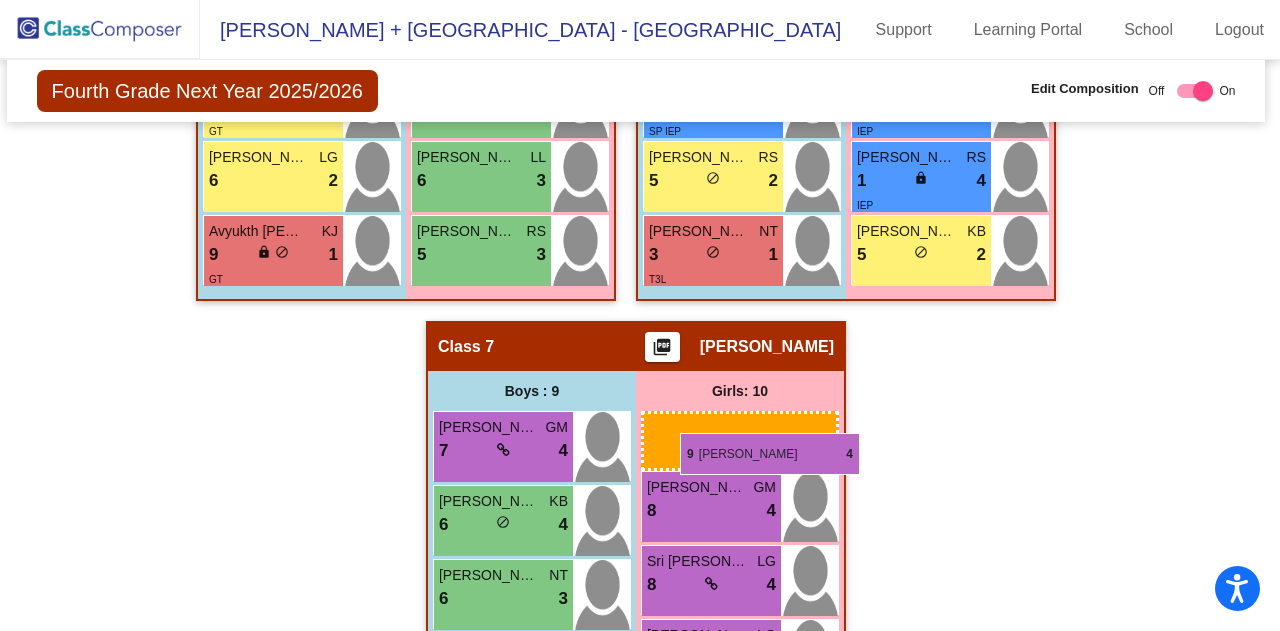 drag, startPoint x: 940, startPoint y: 180, endPoint x: 681, endPoint y: 435, distance: 363.4639 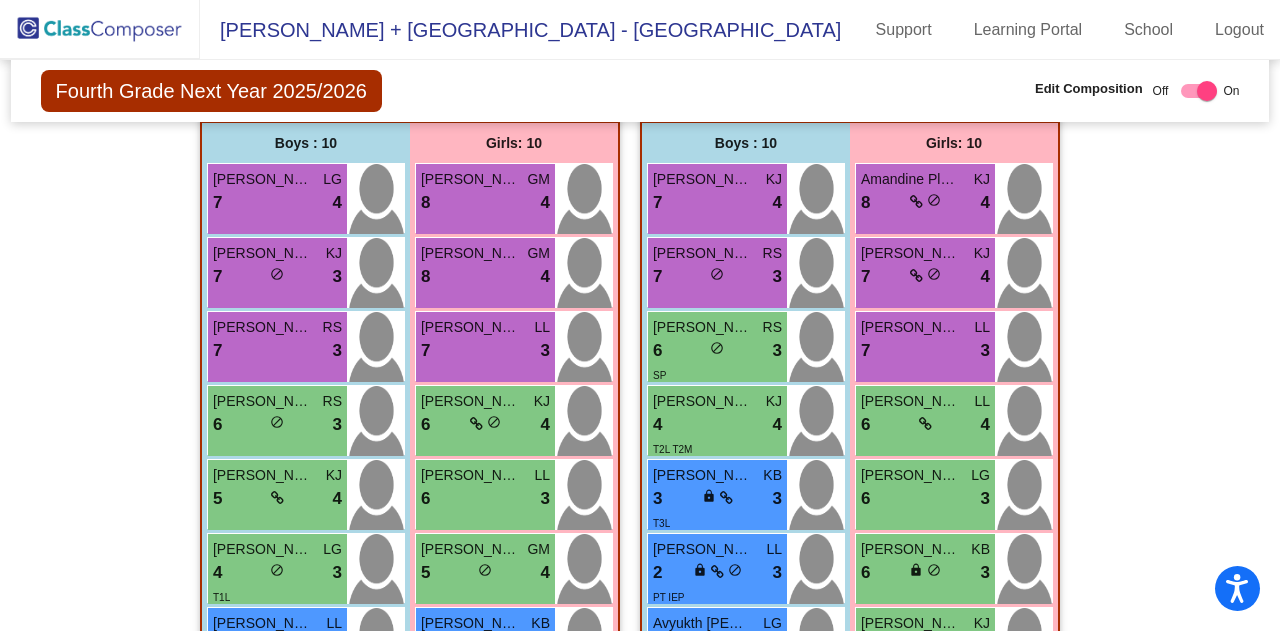 scroll, scrollTop: 1589, scrollLeft: 0, axis: vertical 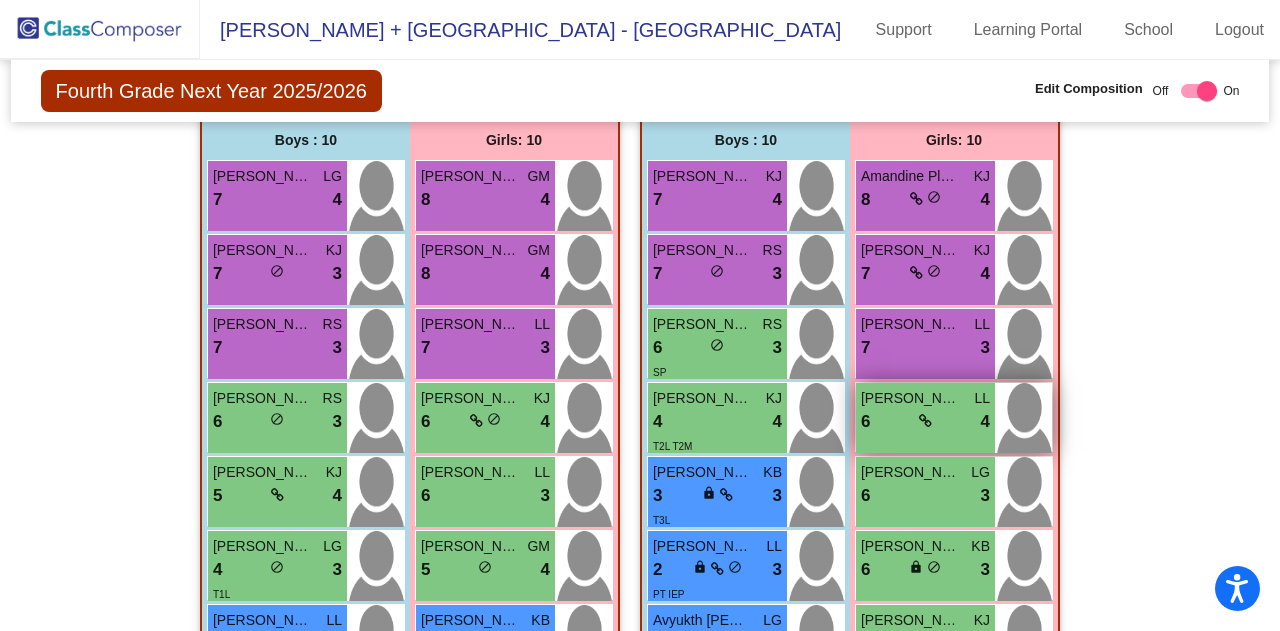 click on "6 lock do_not_disturb_alt 4" at bounding box center [925, 422] 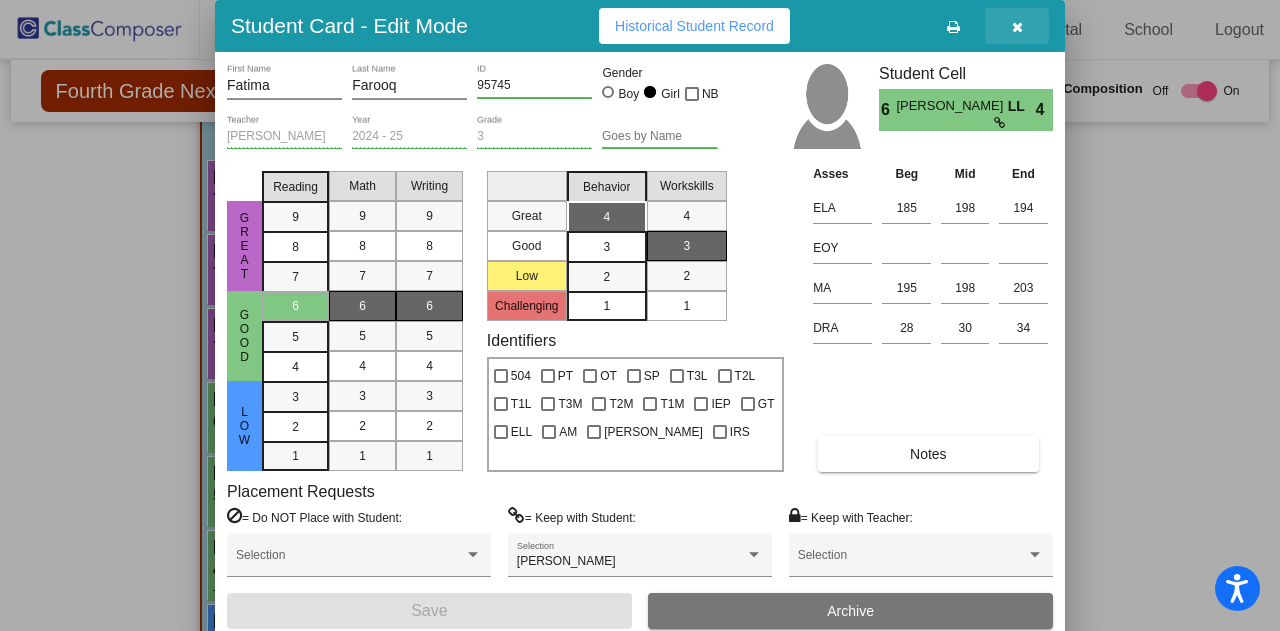 click at bounding box center [1017, 27] 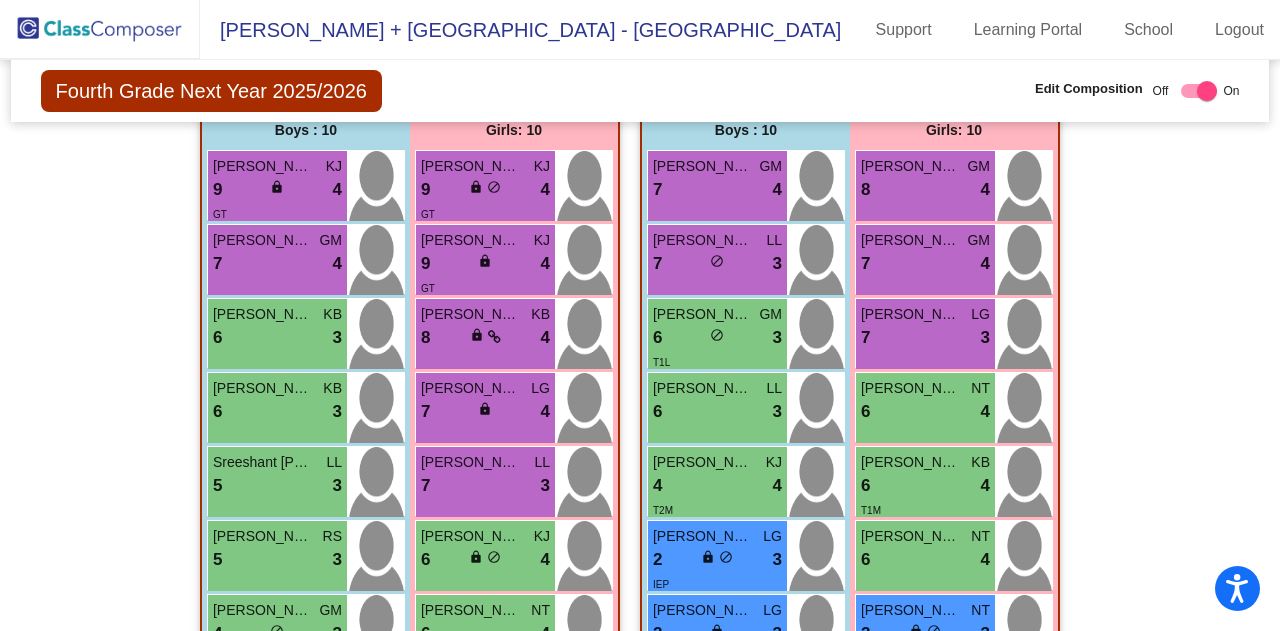 scroll, scrollTop: 2462, scrollLeft: 0, axis: vertical 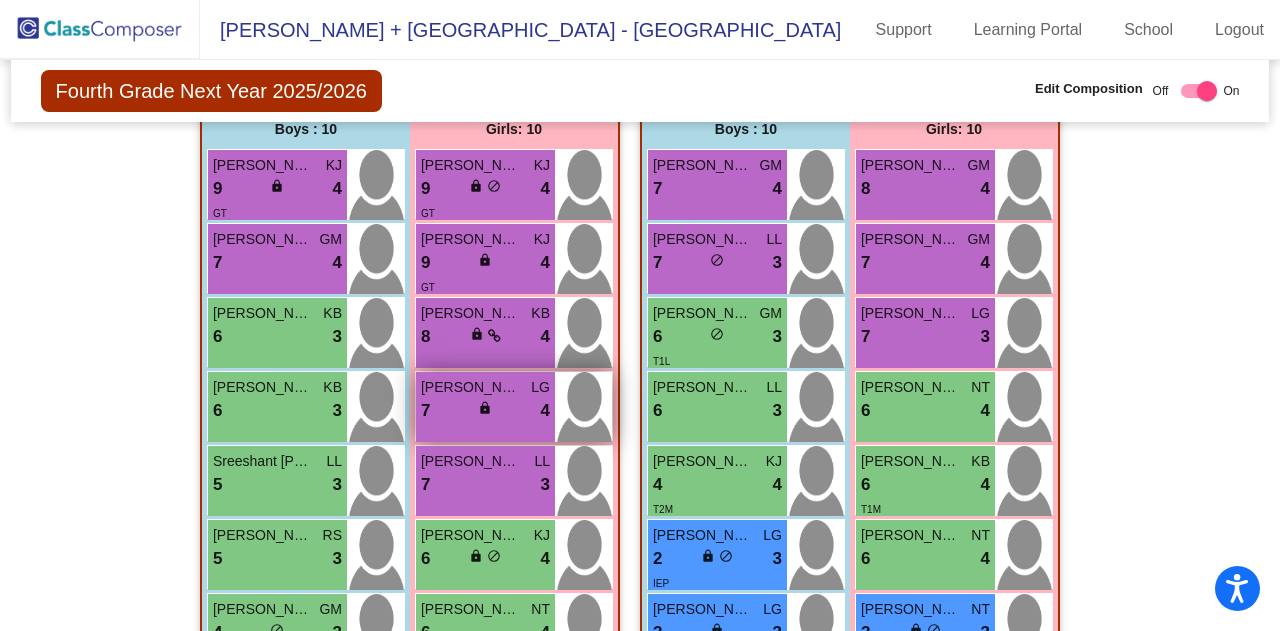 click on "[PERSON_NAME] LG 7 lock do_not_disturb_alt 4" at bounding box center (485, 407) 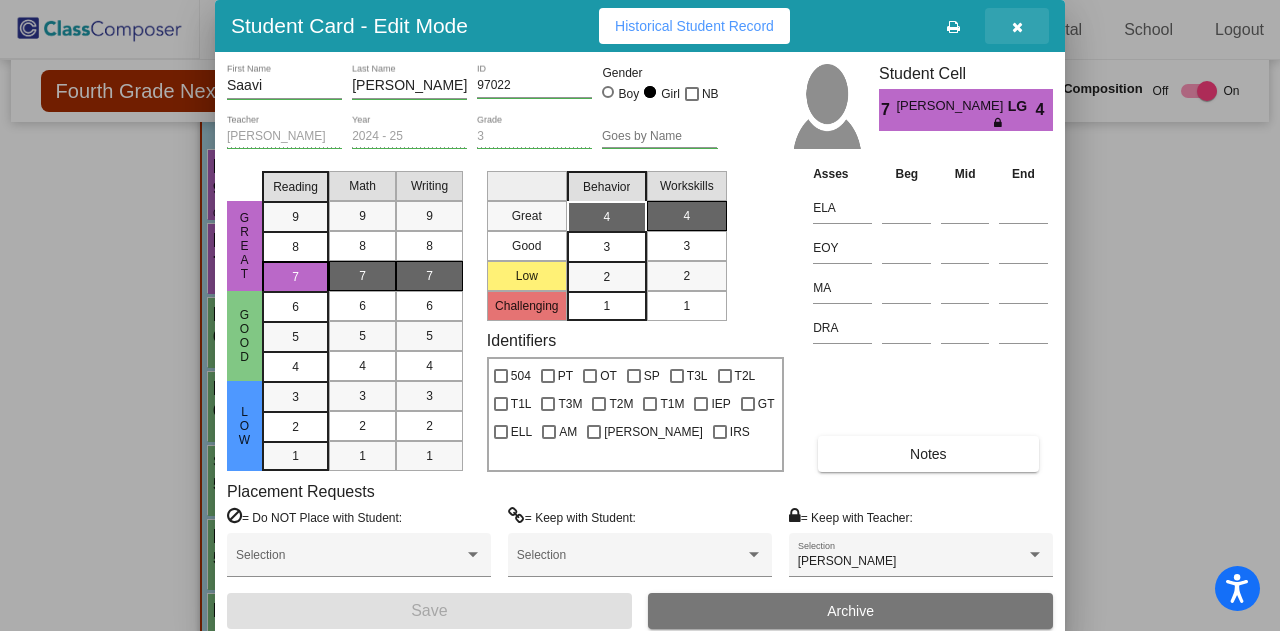 click at bounding box center [1017, 26] 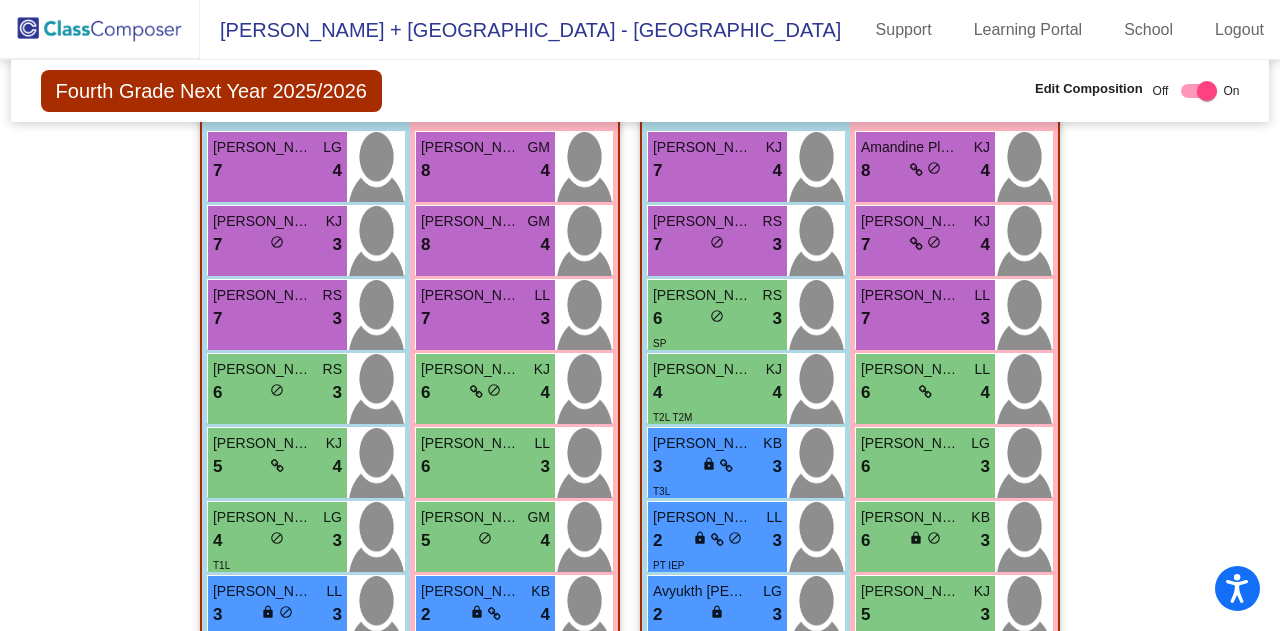 scroll, scrollTop: 1618, scrollLeft: 0, axis: vertical 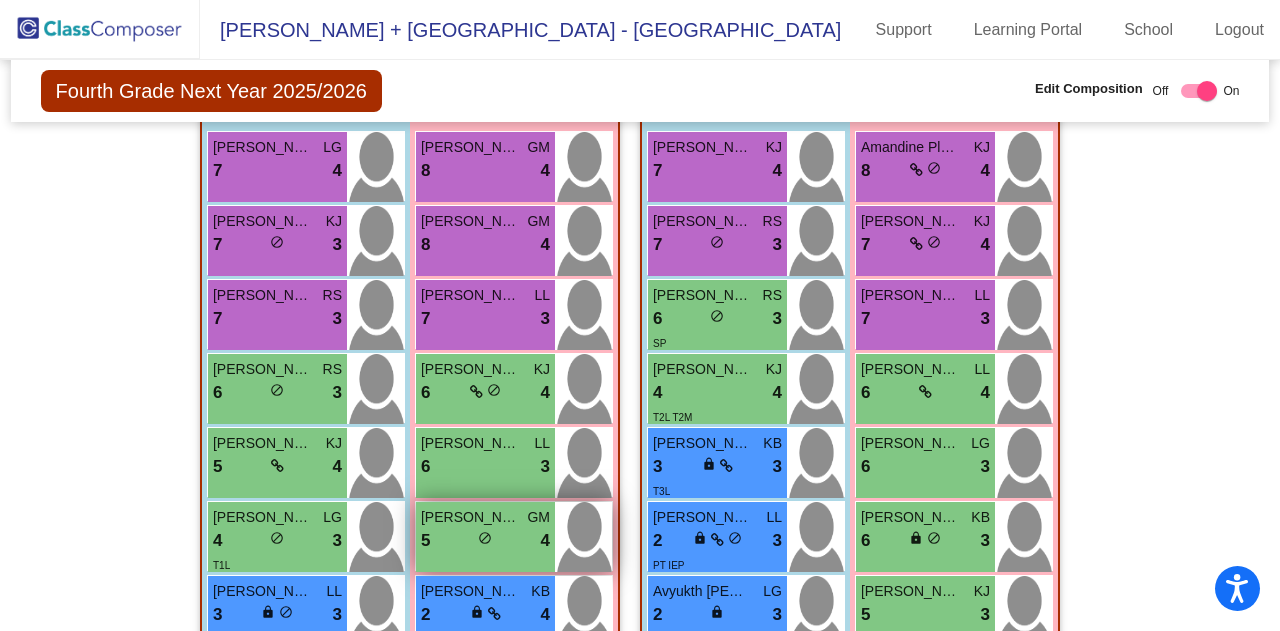 click on "5 lock do_not_disturb_alt 4" at bounding box center [485, 541] 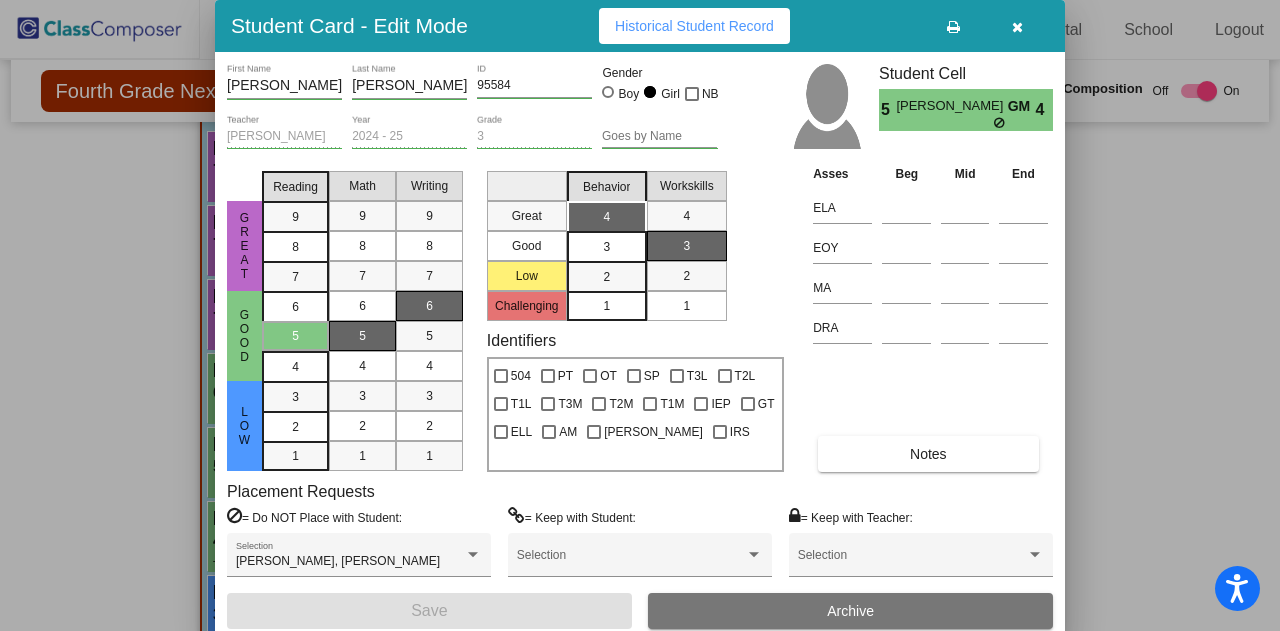 click at bounding box center [640, 315] 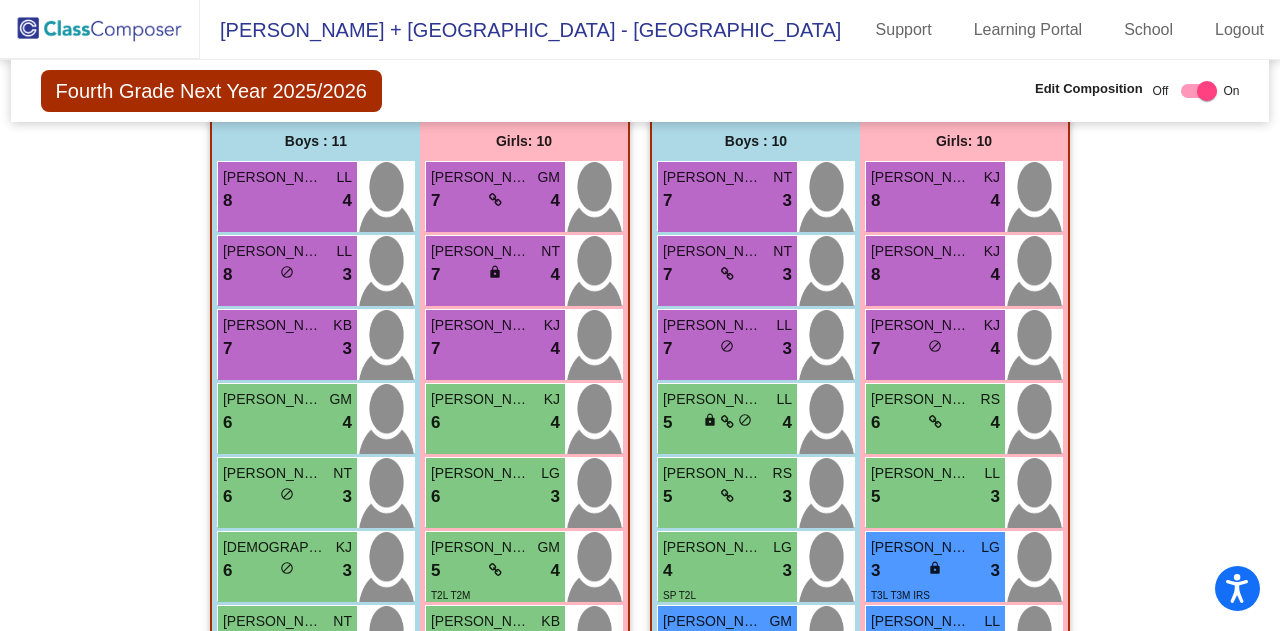 scroll, scrollTop: 656, scrollLeft: 0, axis: vertical 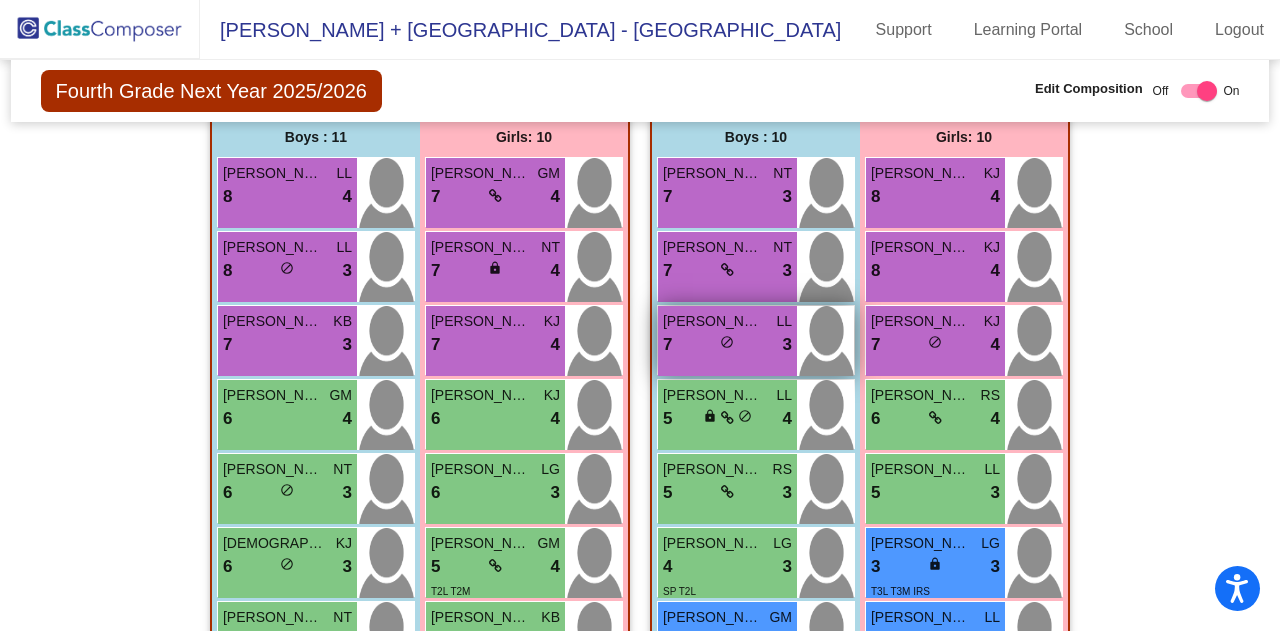 click on "[PERSON_NAME]" at bounding box center (713, 321) 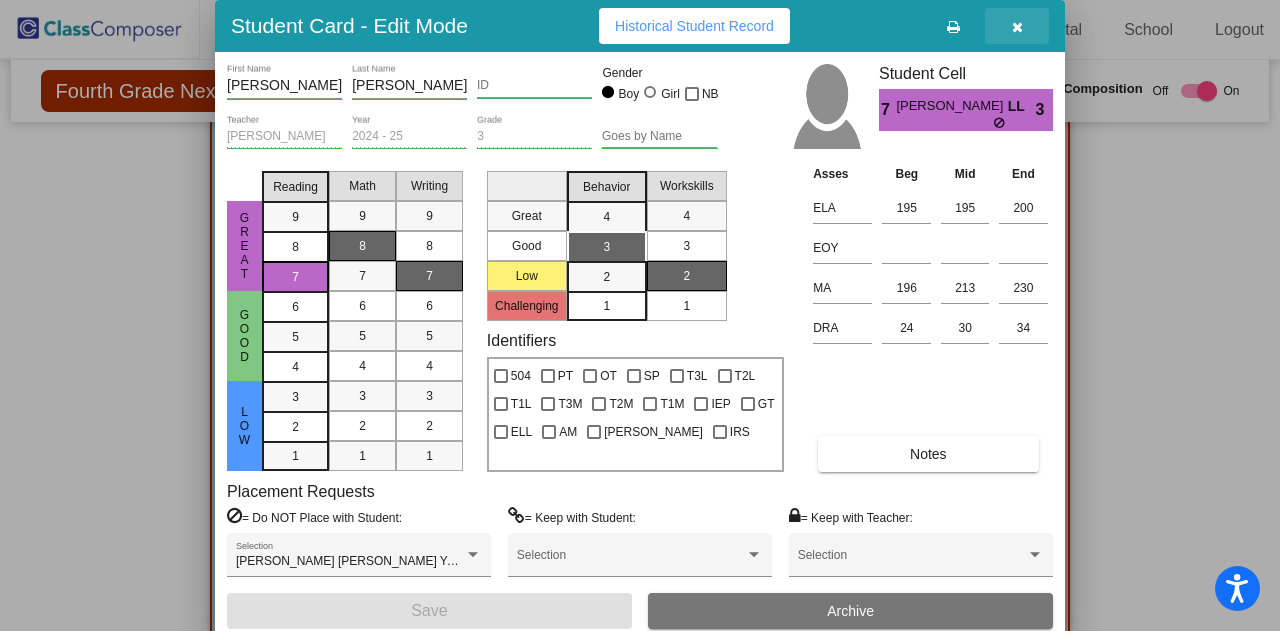 click at bounding box center (1017, 27) 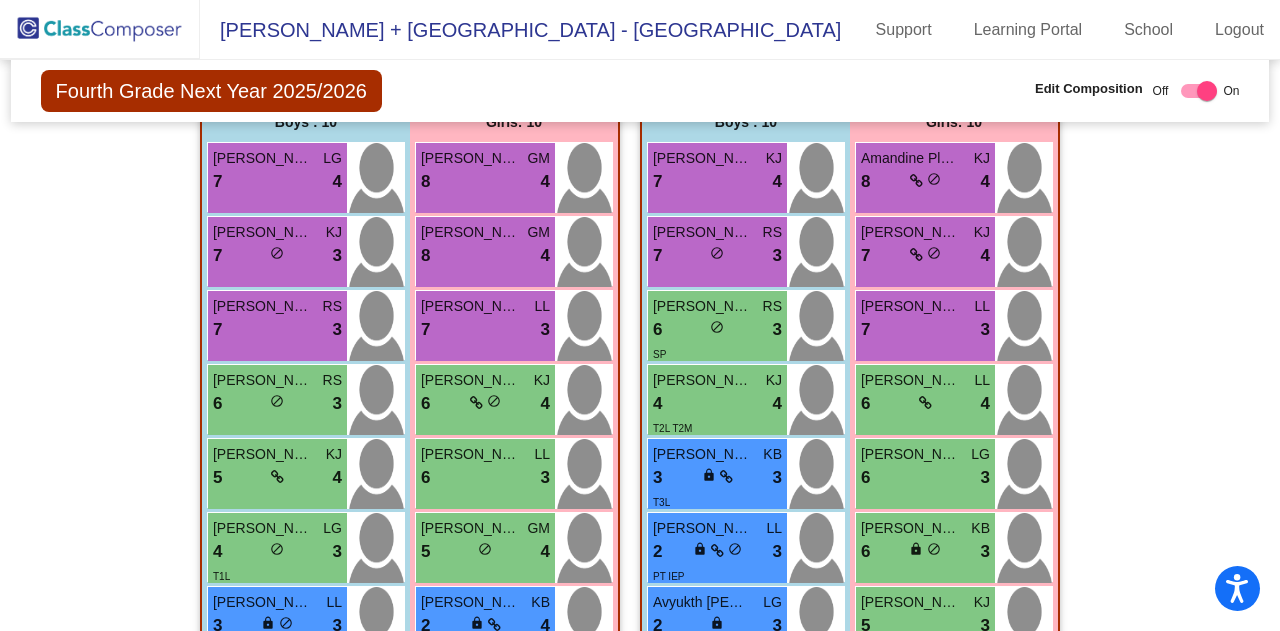 scroll, scrollTop: 1608, scrollLeft: 0, axis: vertical 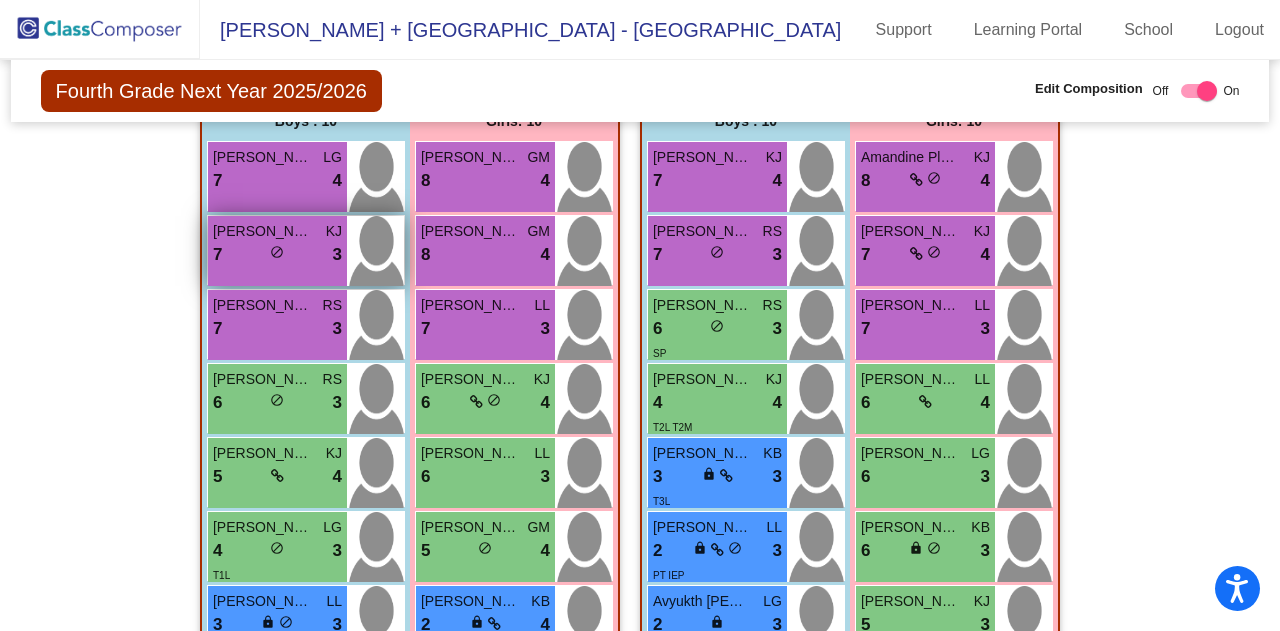 click on "[PERSON_NAME]" at bounding box center (263, 231) 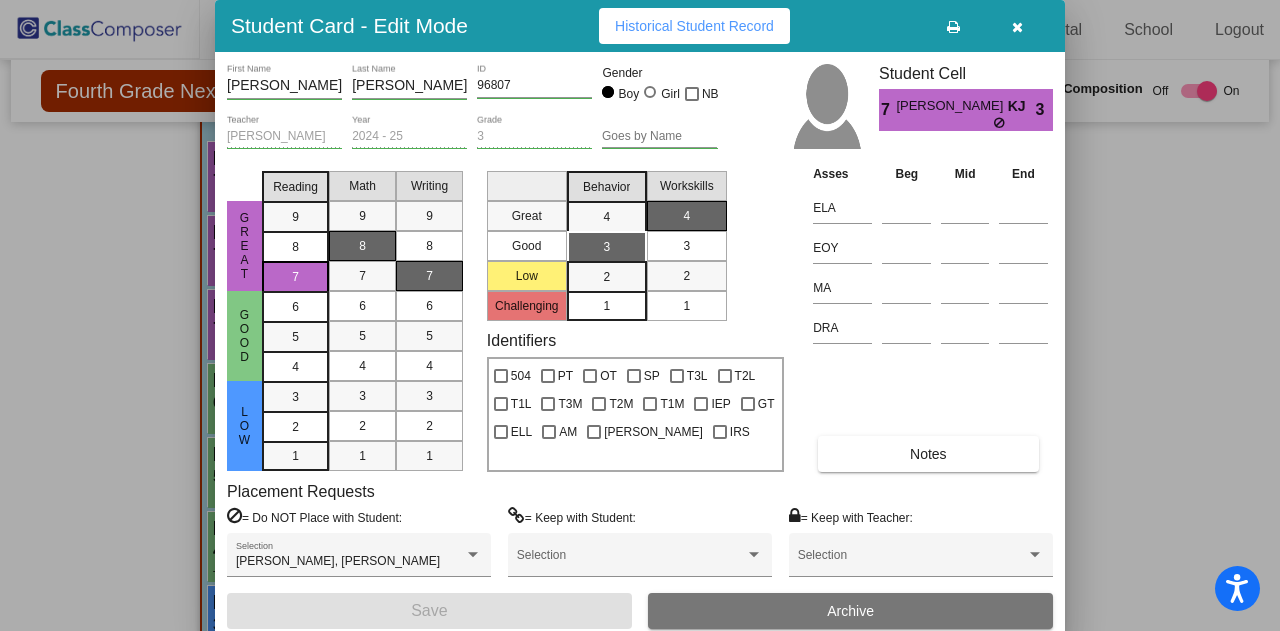 click at bounding box center (640, 315) 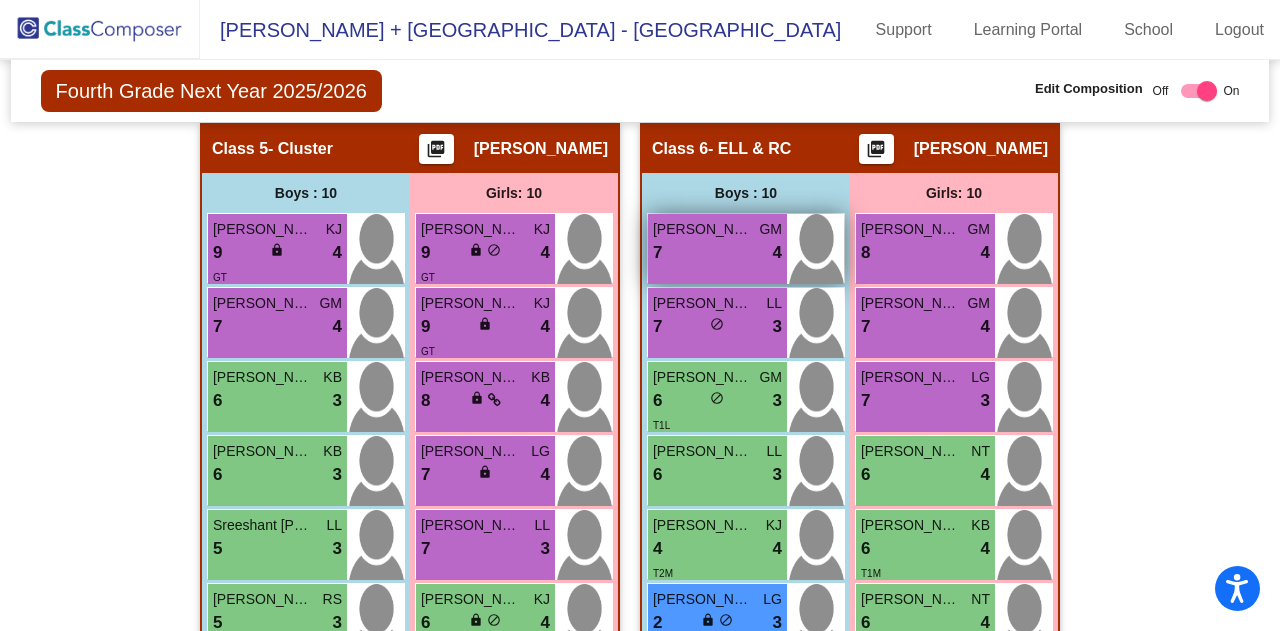 scroll, scrollTop: 2400, scrollLeft: 0, axis: vertical 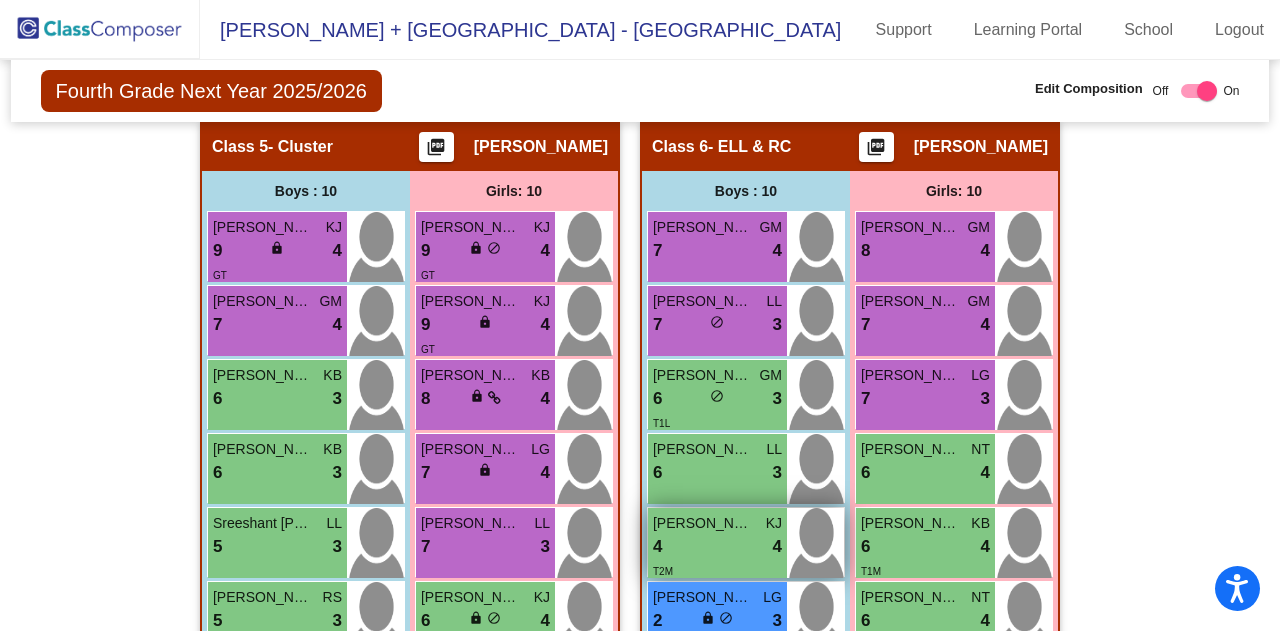 click on "4 lock do_not_disturb_alt 4" at bounding box center [717, 547] 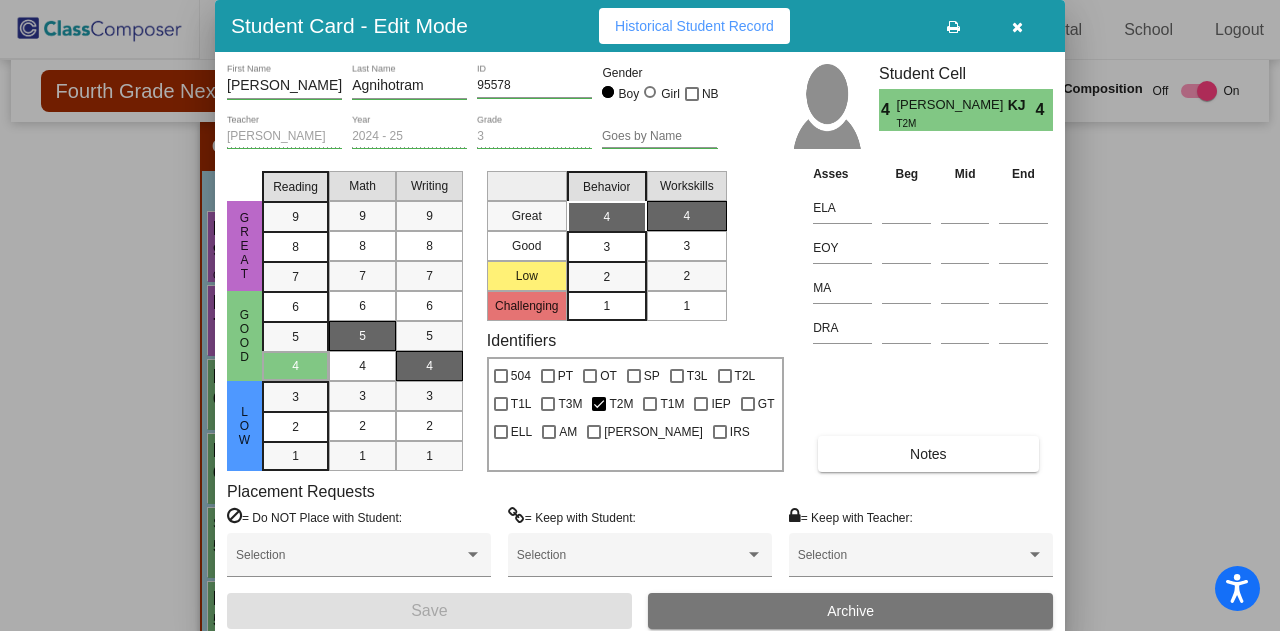 click at bounding box center [1017, 27] 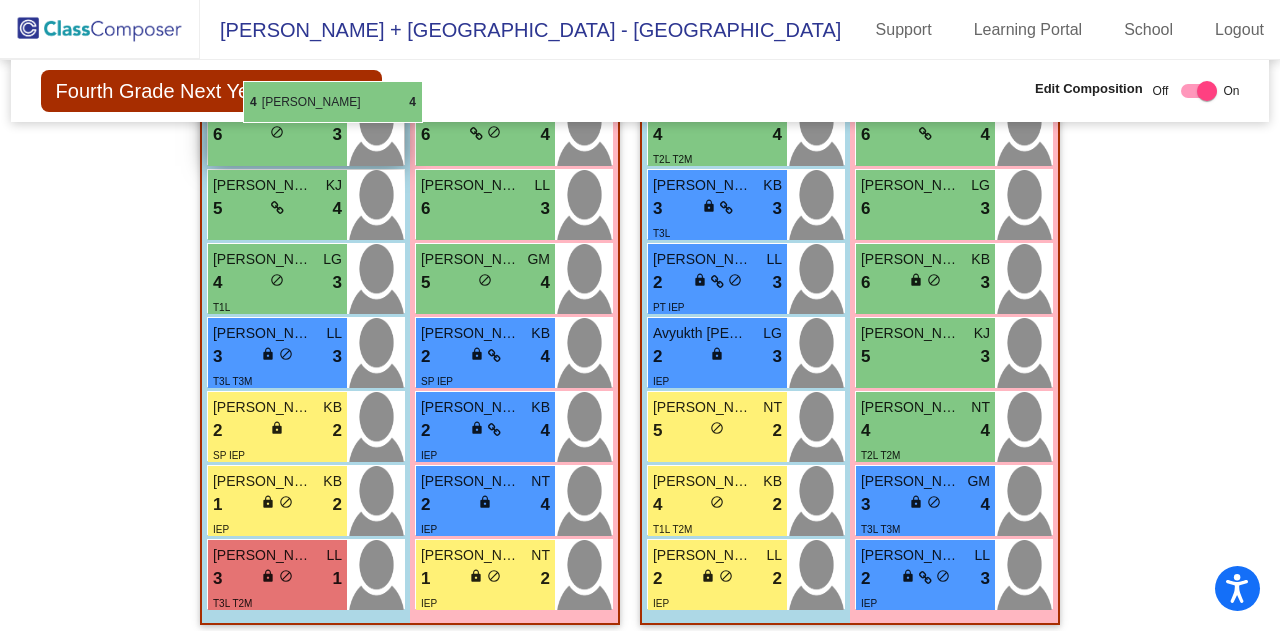 scroll, scrollTop: 1864, scrollLeft: 0, axis: vertical 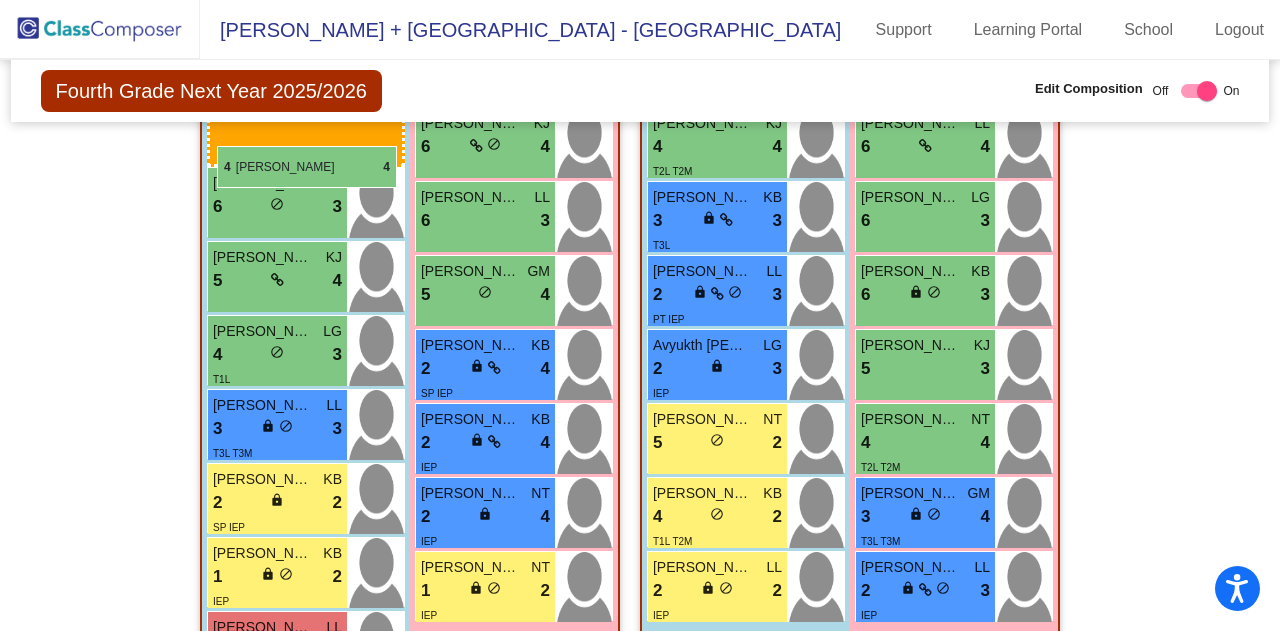 drag, startPoint x: 690, startPoint y: 537, endPoint x: 217, endPoint y: 146, distance: 613.6856 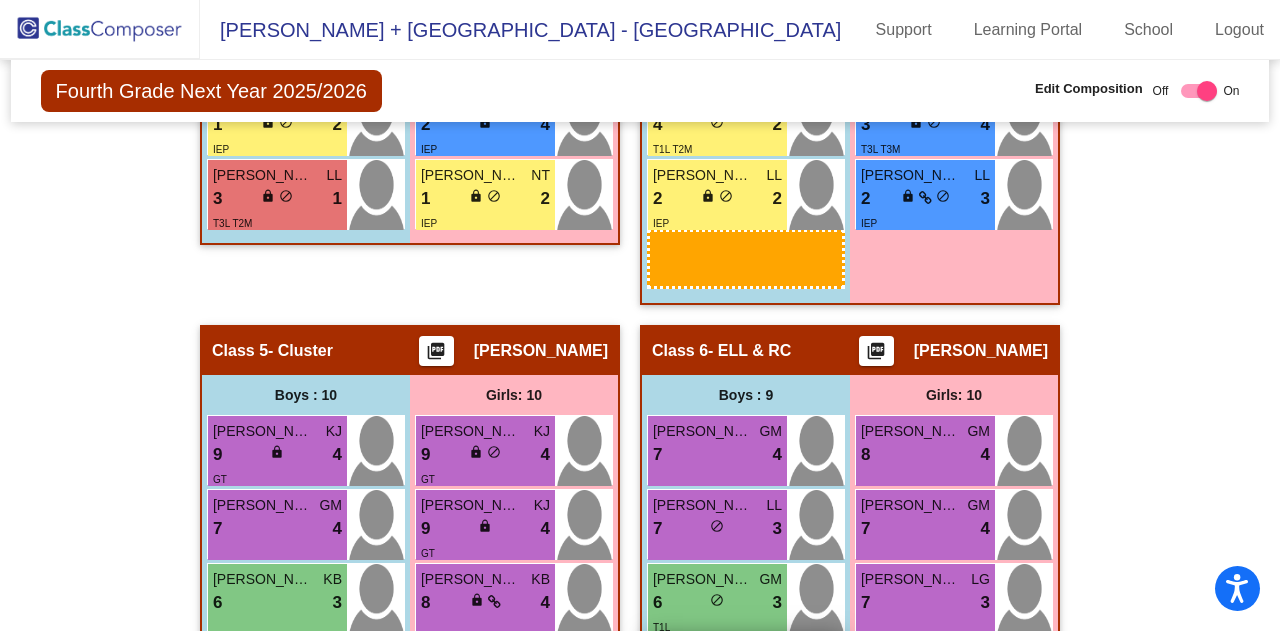 scroll, scrollTop: 2296, scrollLeft: 0, axis: vertical 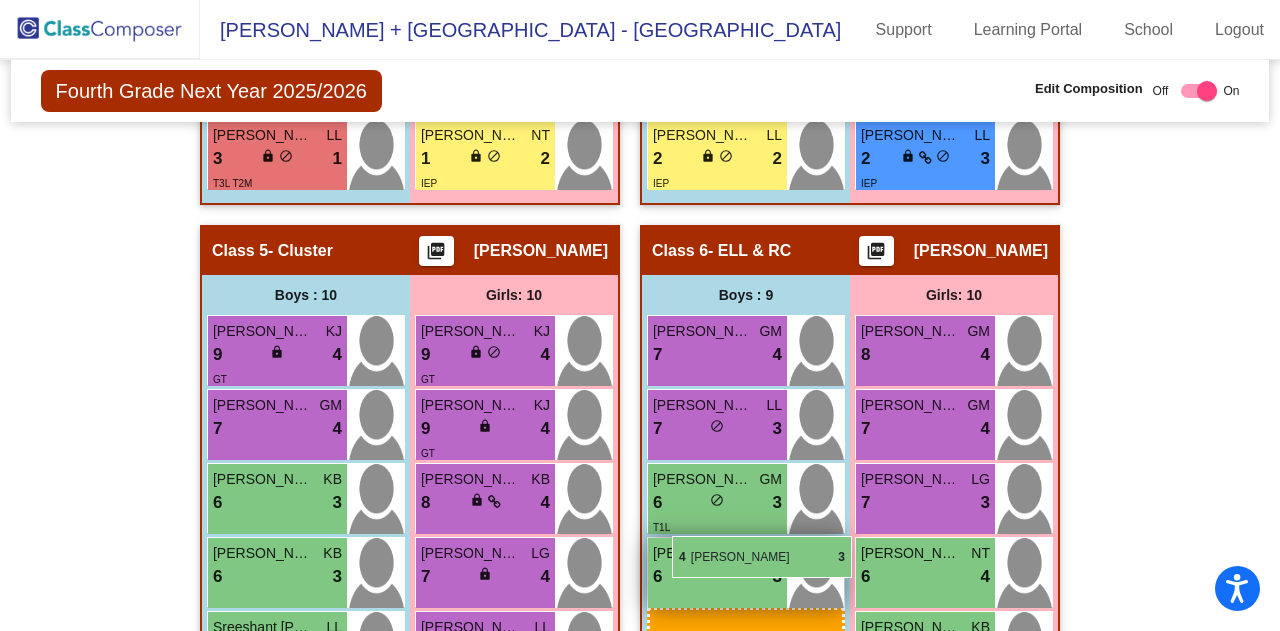 drag, startPoint x: 234, startPoint y: 352, endPoint x: 672, endPoint y: 539, distance: 476.24887 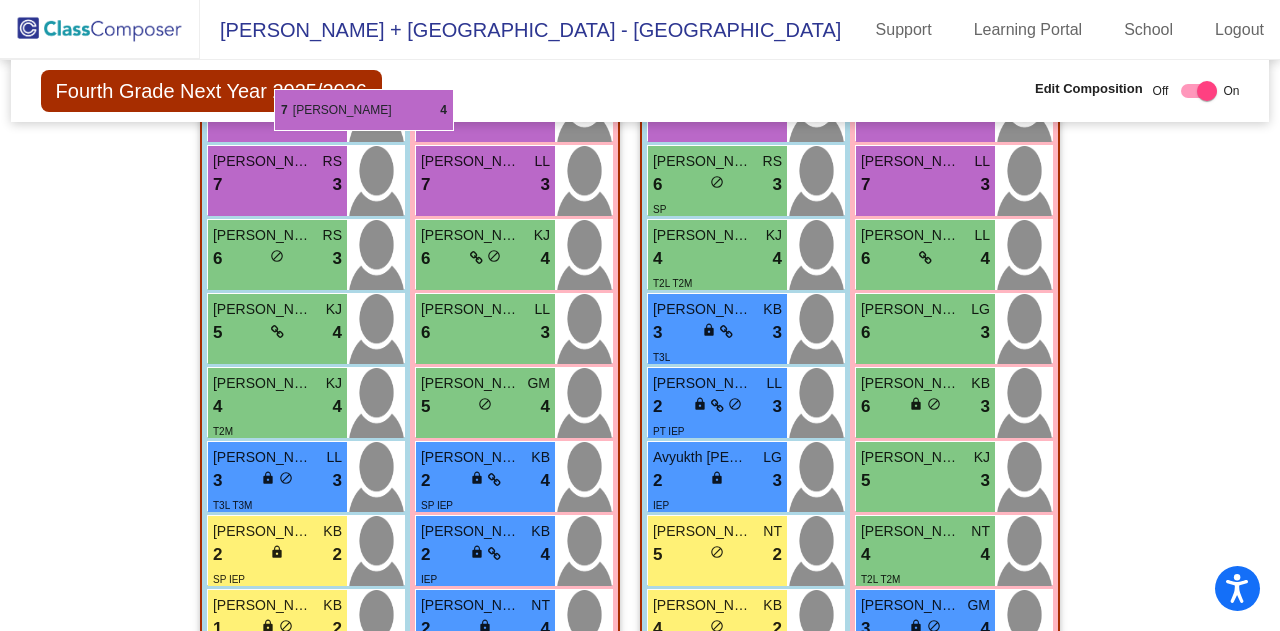 scroll, scrollTop: 1736, scrollLeft: 0, axis: vertical 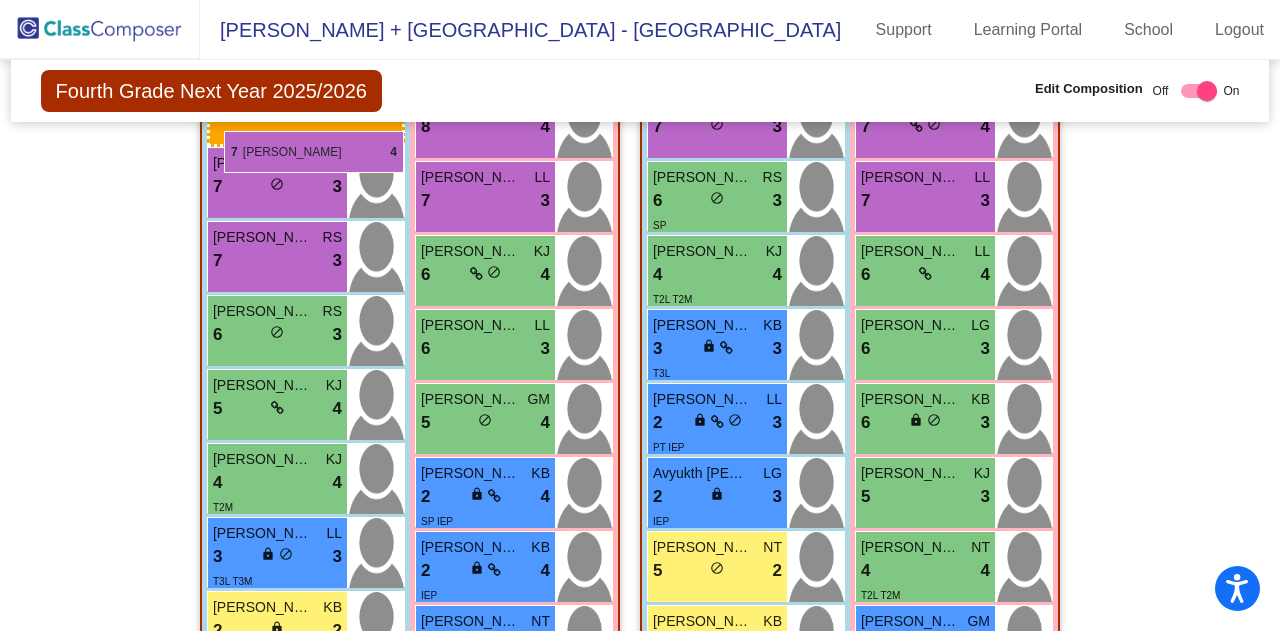 drag, startPoint x: 711, startPoint y: 339, endPoint x: 224, endPoint y: 130, distance: 529.9528 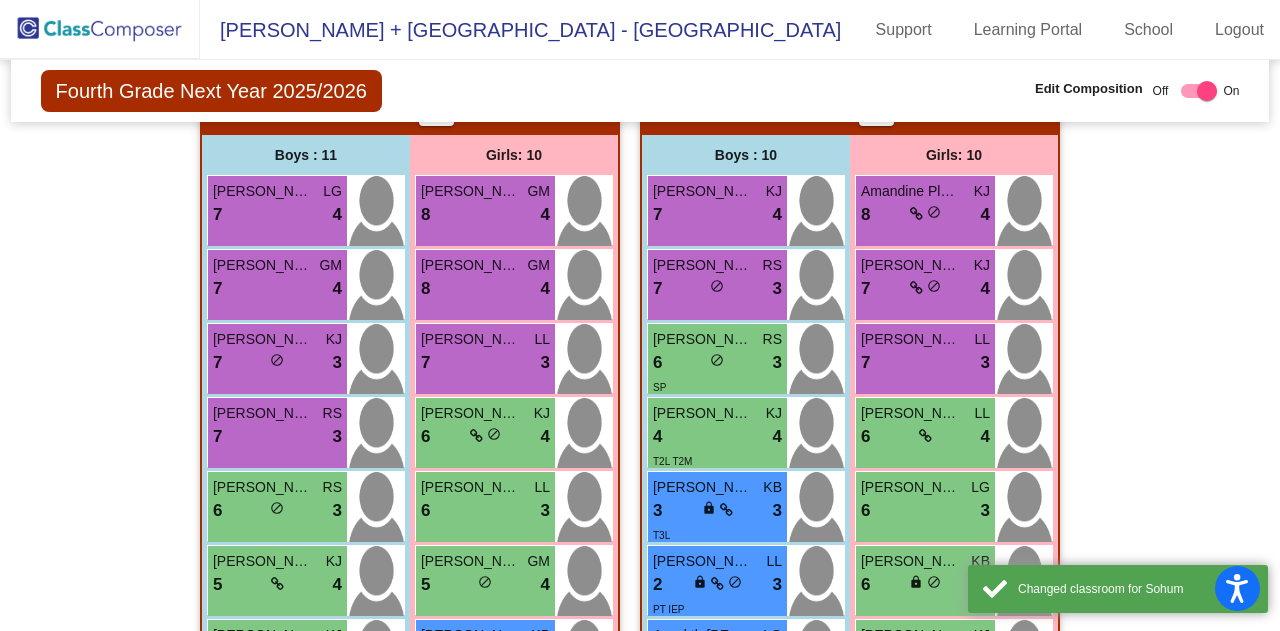scroll, scrollTop: 1575, scrollLeft: 0, axis: vertical 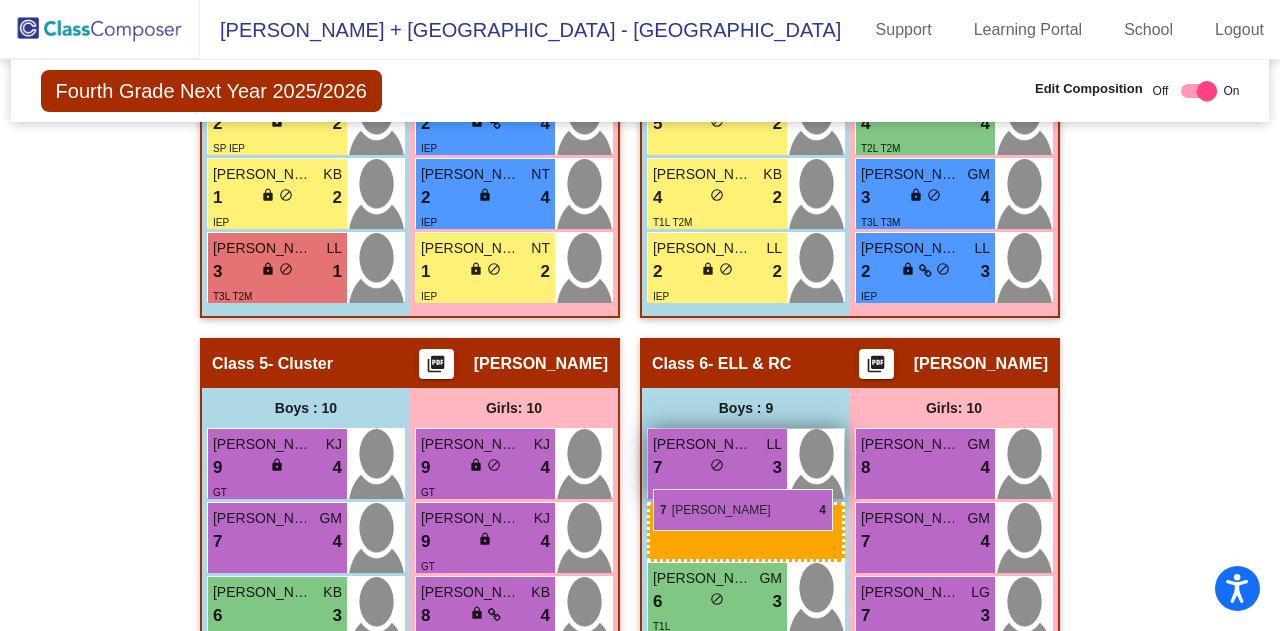 drag, startPoint x: 251, startPoint y: 211, endPoint x: 653, endPoint y: 489, distance: 488.7617 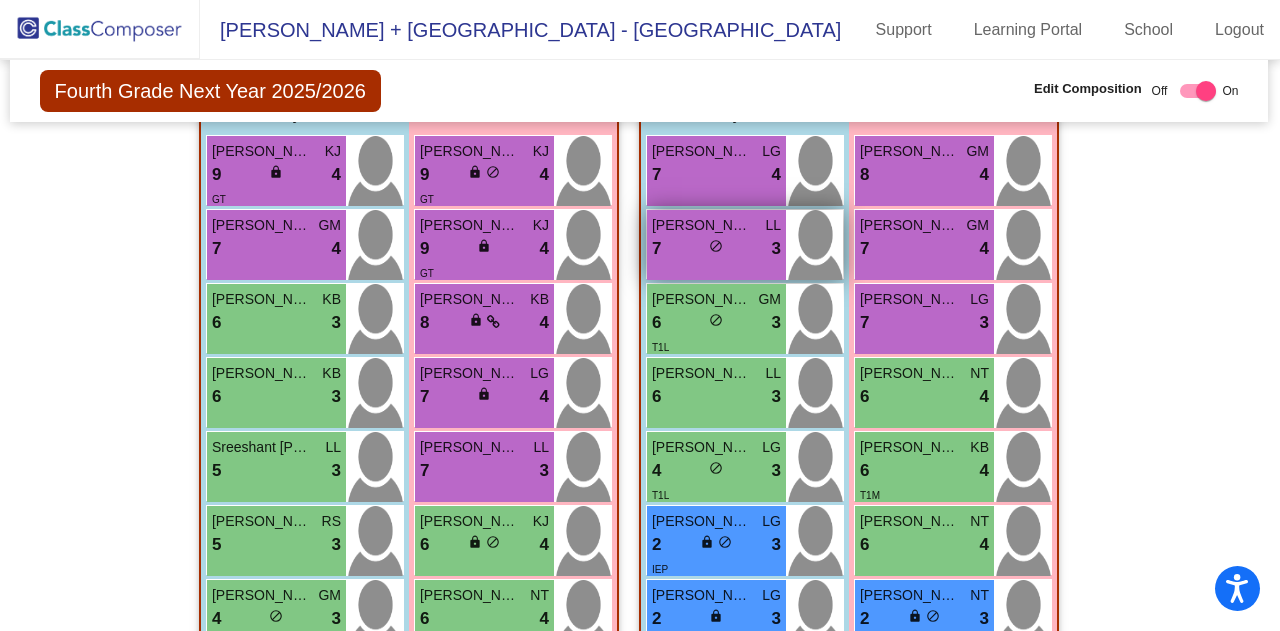 scroll, scrollTop: 2475, scrollLeft: 1, axis: both 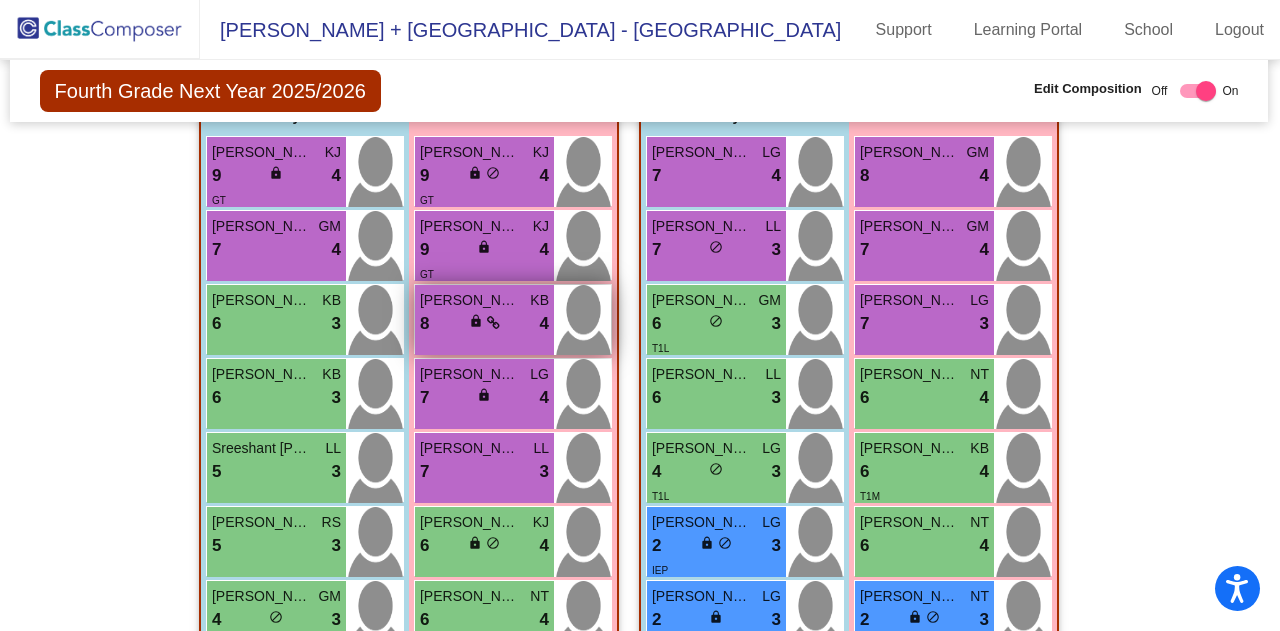 click on "8 lock do_not_disturb_alt 4" at bounding box center (484, 324) 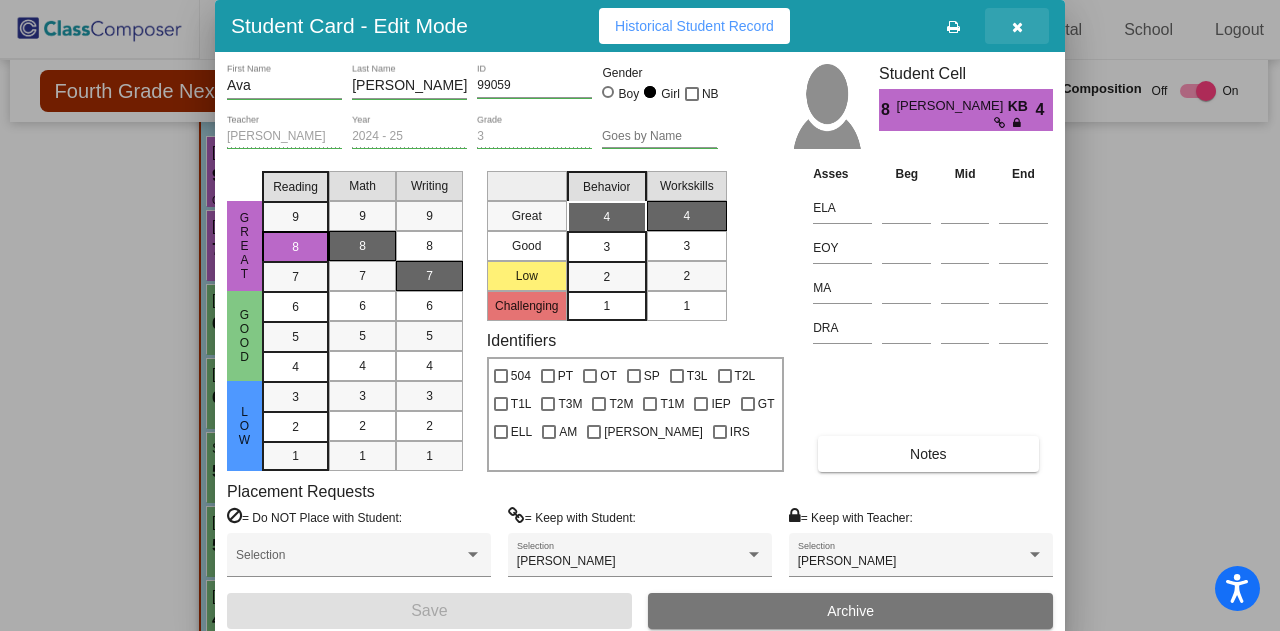 click at bounding box center (1017, 26) 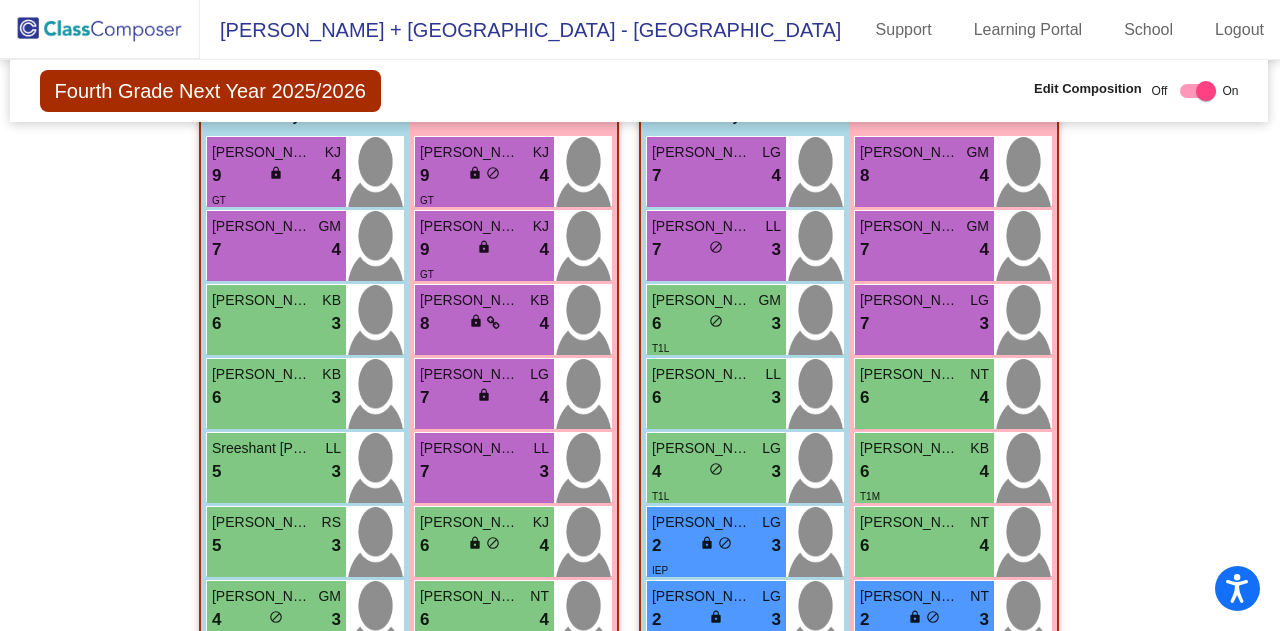 click on "Hallway   - Hallway Class  picture_as_pdf  Add Student  First Name Last Name Student Id  (Recommended)   Boy   Girl   [DEMOGRAPHIC_DATA] Add Close  Boys : 0    No Students   Girls: 0   No Students   Class 1   - Teacher 1  picture_as_pdf [PERSON_NAME]  Add Student  First Name Last Name Student Id  (Recommended)   Boy   Girl   [DEMOGRAPHIC_DATA] Add Close  Boys : 11  [PERSON_NAME] LL 8 lock do_not_disturb_alt 4 [PERSON_NAME] LL 8 lock do_not_disturb_alt 3 [PERSON_NAME] KB 7 lock do_not_disturb_alt 3 [PERSON_NAME] GM 6 lock do_not_disturb_alt 4 [PERSON_NAME] NT 6 lock do_not_disturb_alt 3 [DEMOGRAPHIC_DATA][PERSON_NAME] KJ 6 lock do_not_disturb_alt 3 [PERSON_NAME] NT 5 lock do_not_disturb_alt 3 [PERSON_NAME] KJ 5 lock do_not_disturb_alt 3 T2L T2M [PERSON_NAME] GM 3 lock do_not_disturb_alt 3 T3L T2M Aadi Nirmal KB 6 lock do_not_disturb_alt 2 [PERSON_NAME] LG 5 lock do_not_disturb_alt 2 Girls: 10 [PERSON_NAME] Pal GM 7 lock do_not_disturb_alt 4 [PERSON_NAME] NT 7 lock do_not_disturb_alt 4 [PERSON_NAME] KJ 7 lock do_not_disturb_alt 4 [PERSON_NAME] KJ 6 4" 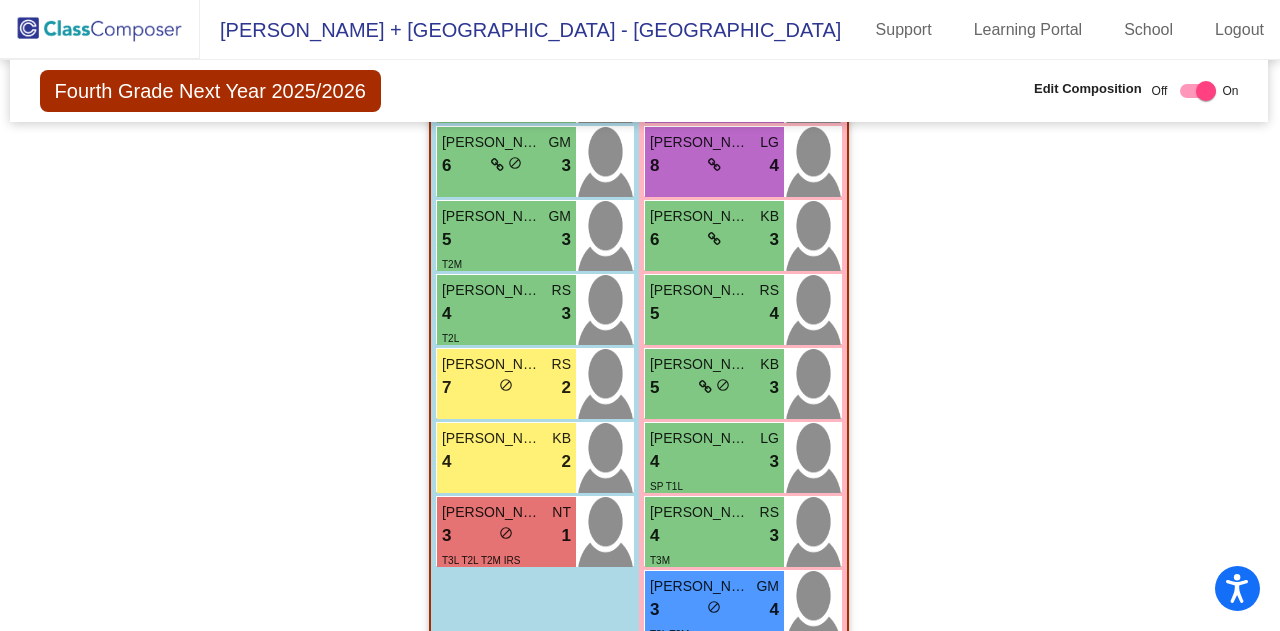 scroll, scrollTop: 3560, scrollLeft: 1, axis: both 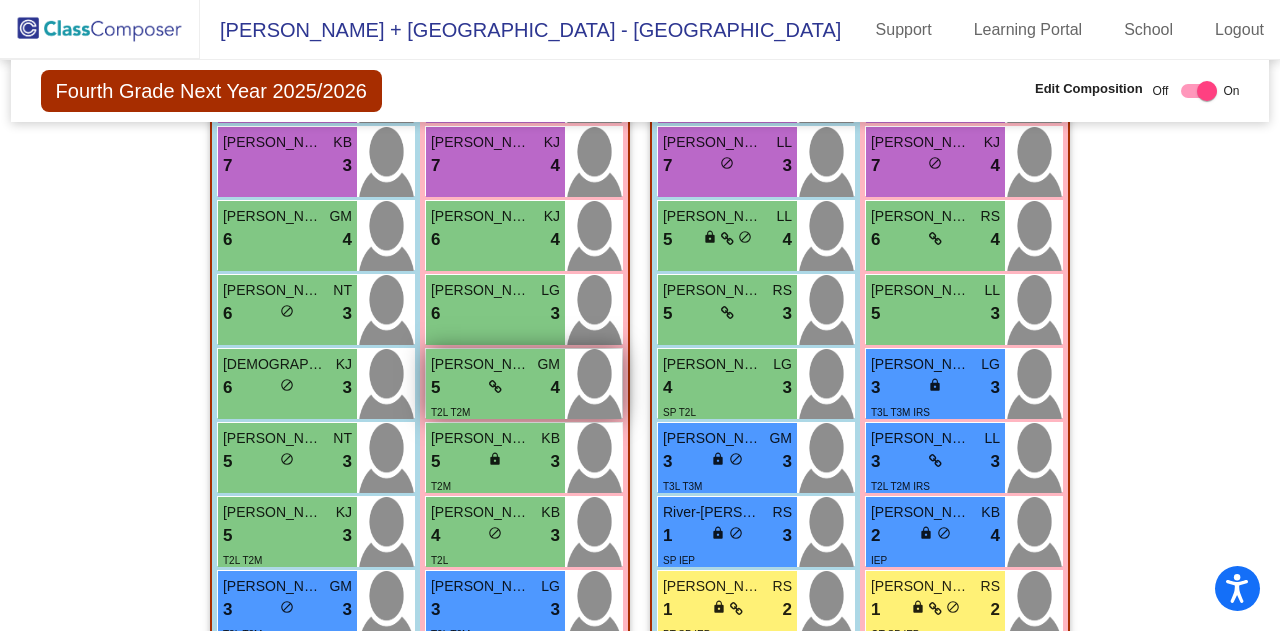click on "5 lock do_not_disturb_alt 4" at bounding box center (495, 388) 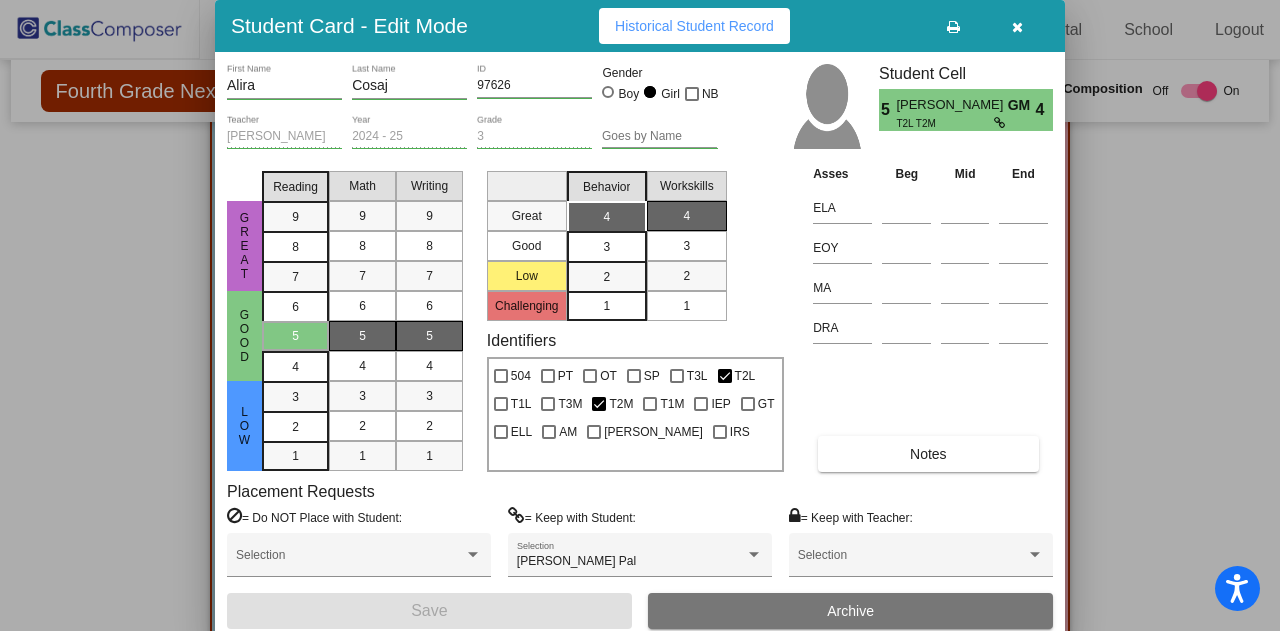 click at bounding box center [1017, 27] 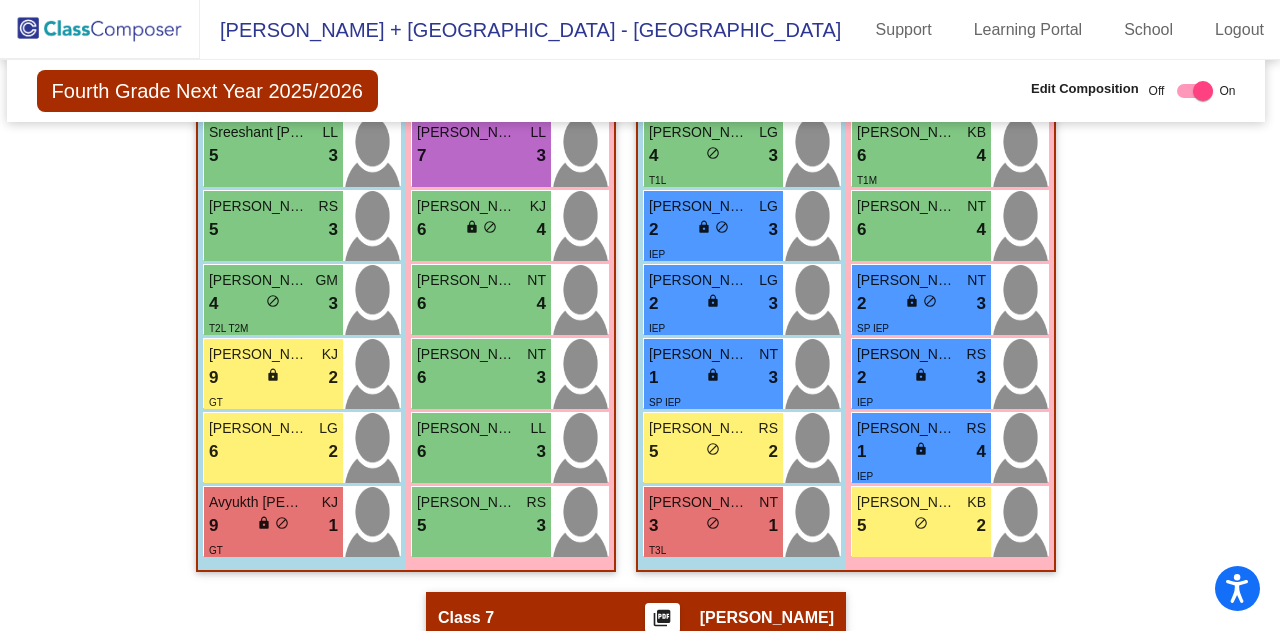 scroll, scrollTop: 2793, scrollLeft: 4, axis: both 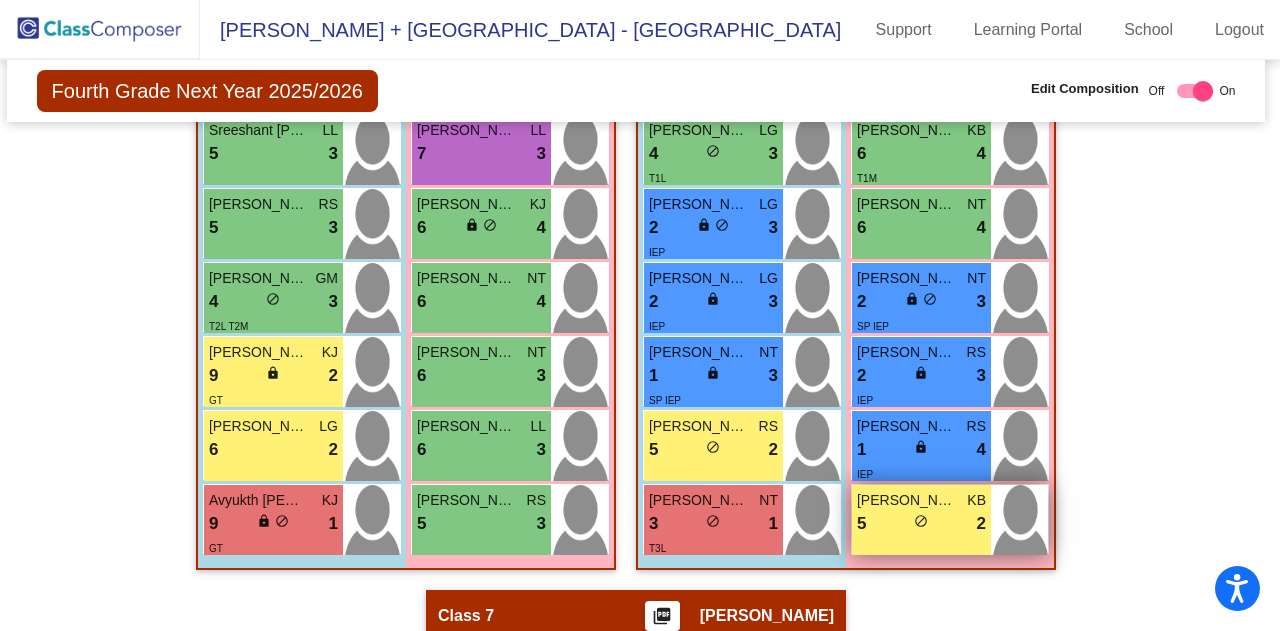 click on "[PERSON_NAME] KB 5 lock do_not_disturb_alt 2" at bounding box center [921, 520] 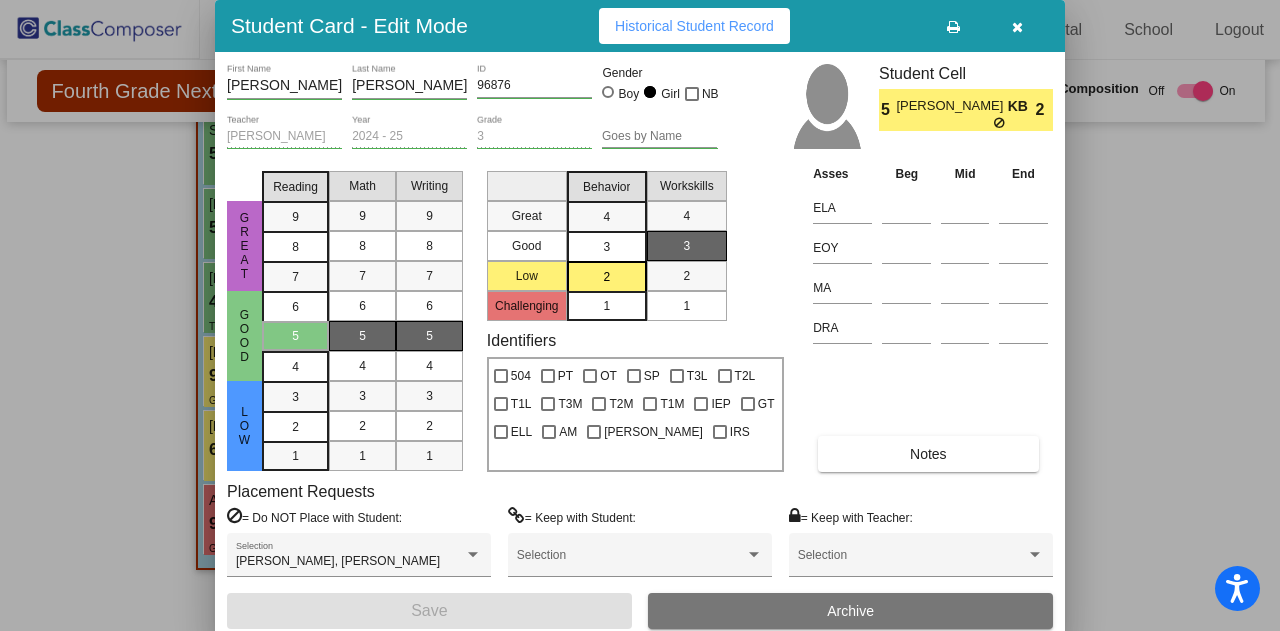 click at bounding box center (640, 315) 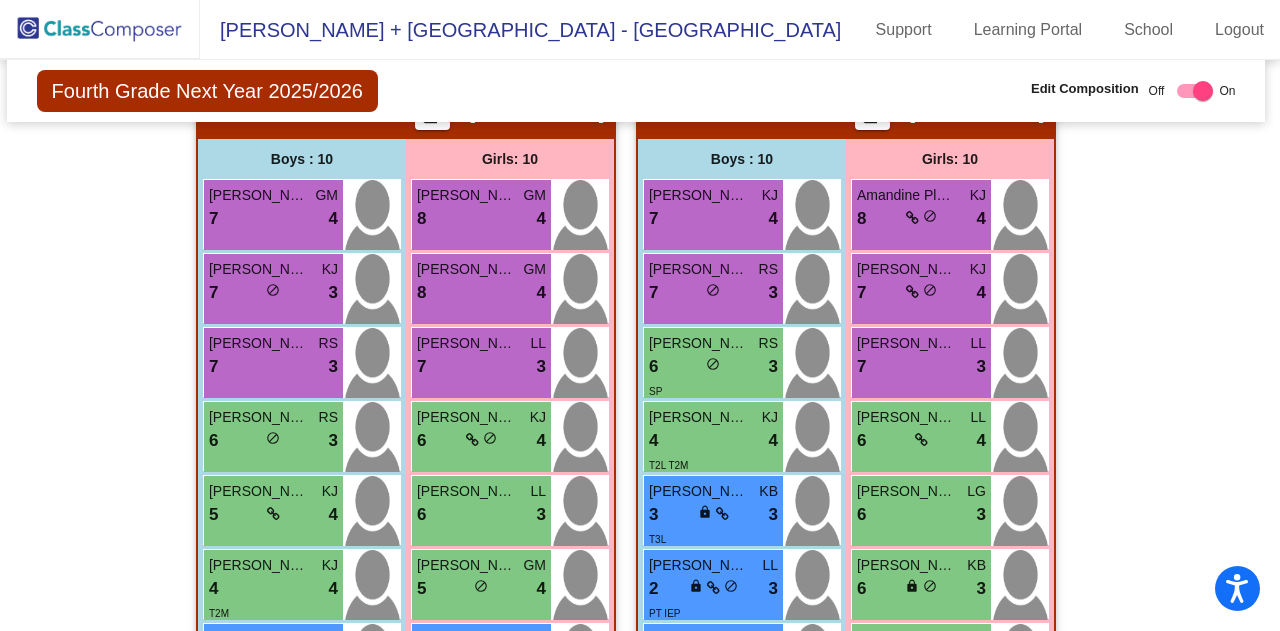scroll, scrollTop: 1570, scrollLeft: 4, axis: both 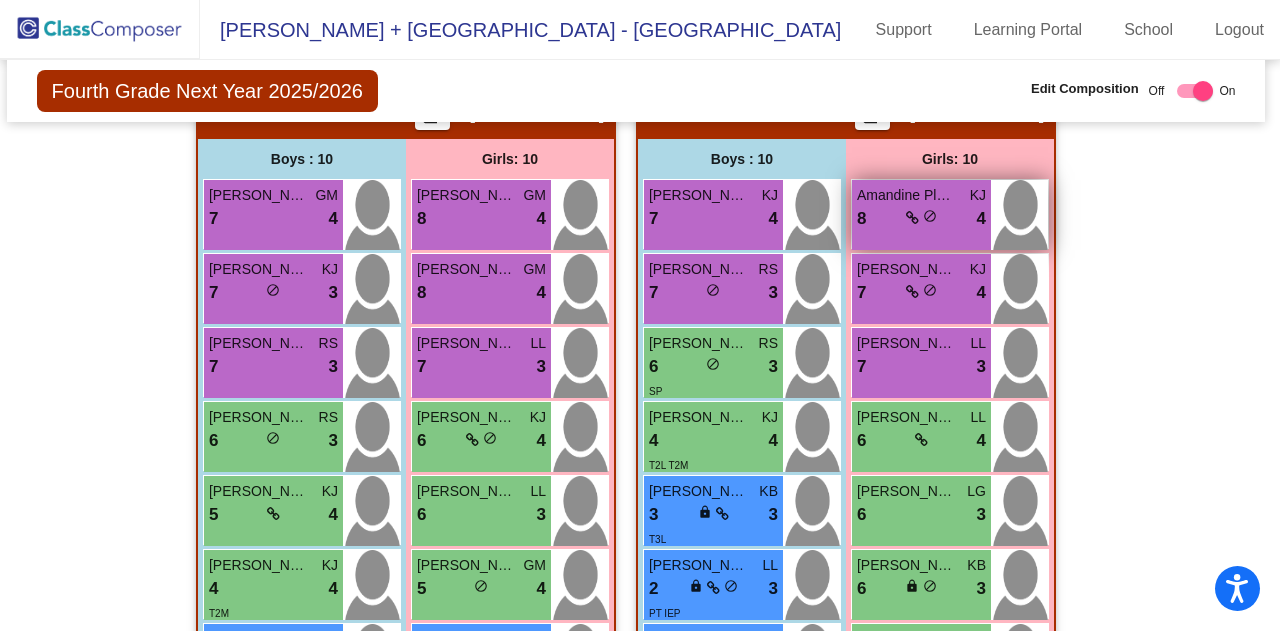 click on "8 lock do_not_disturb_alt 4" at bounding box center [921, 219] 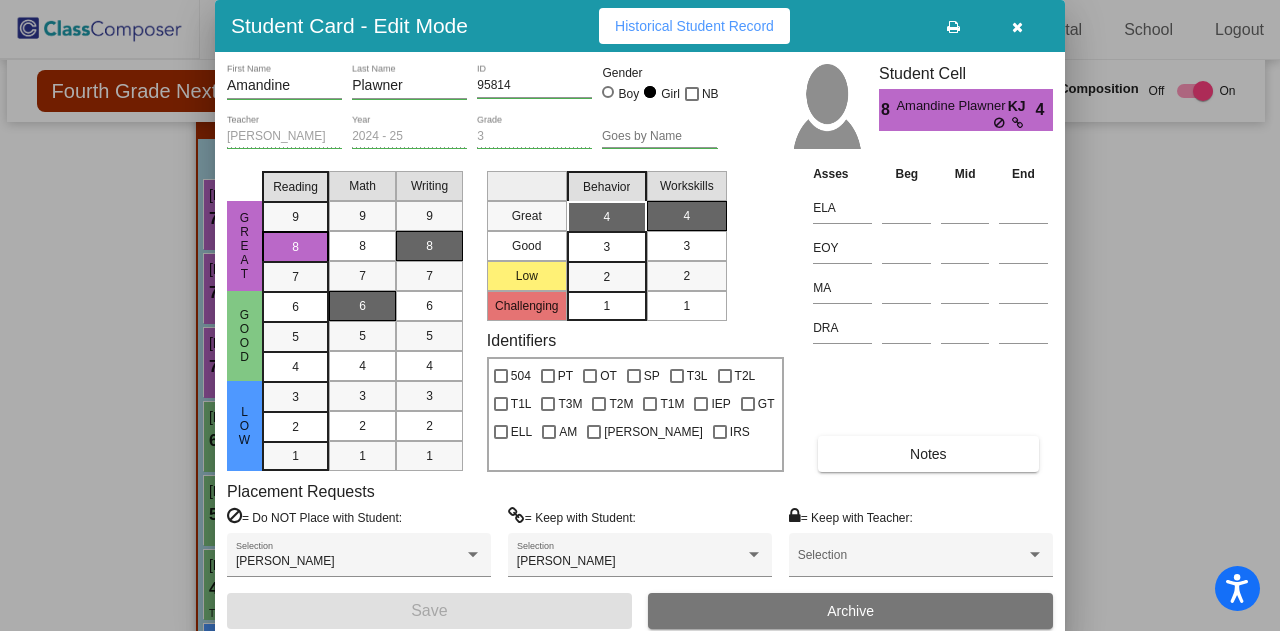 click at bounding box center [640, 315] 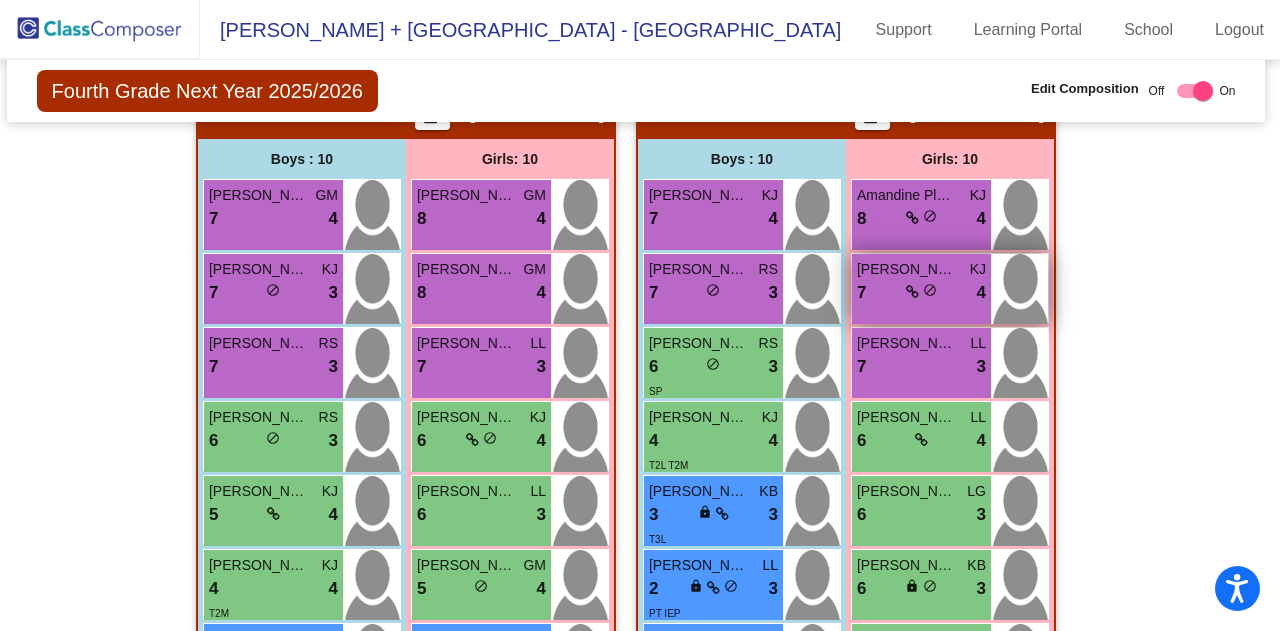click on "7 lock do_not_disturb_alt 4" at bounding box center (921, 293) 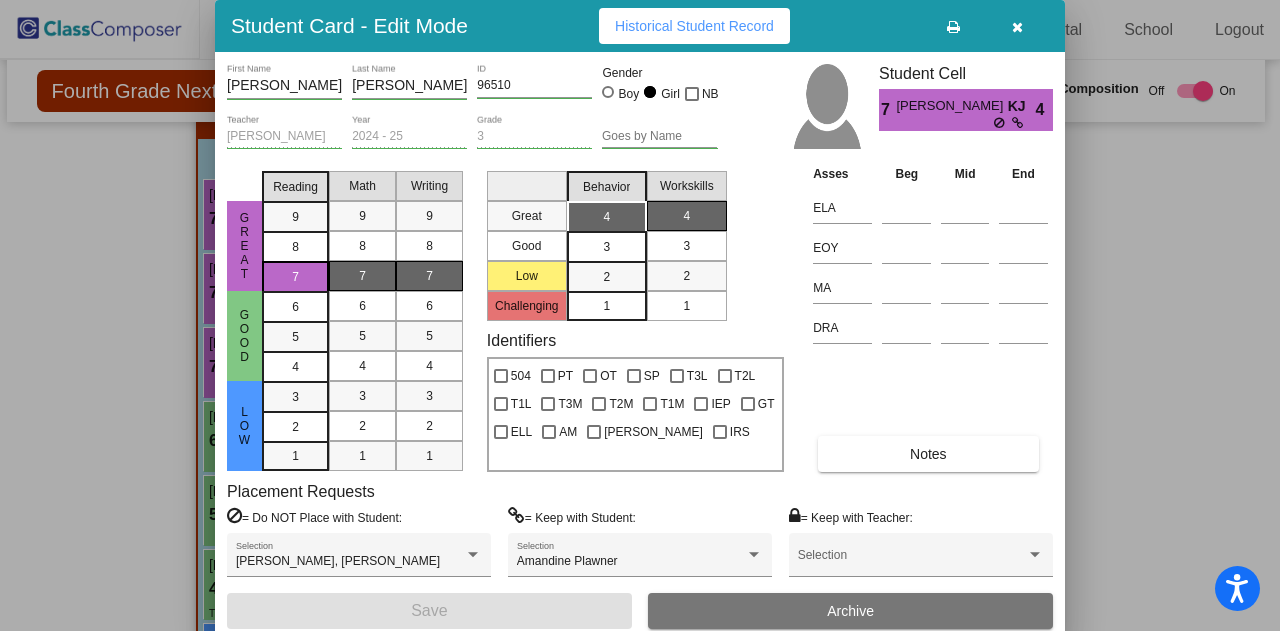click at bounding box center (640, 315) 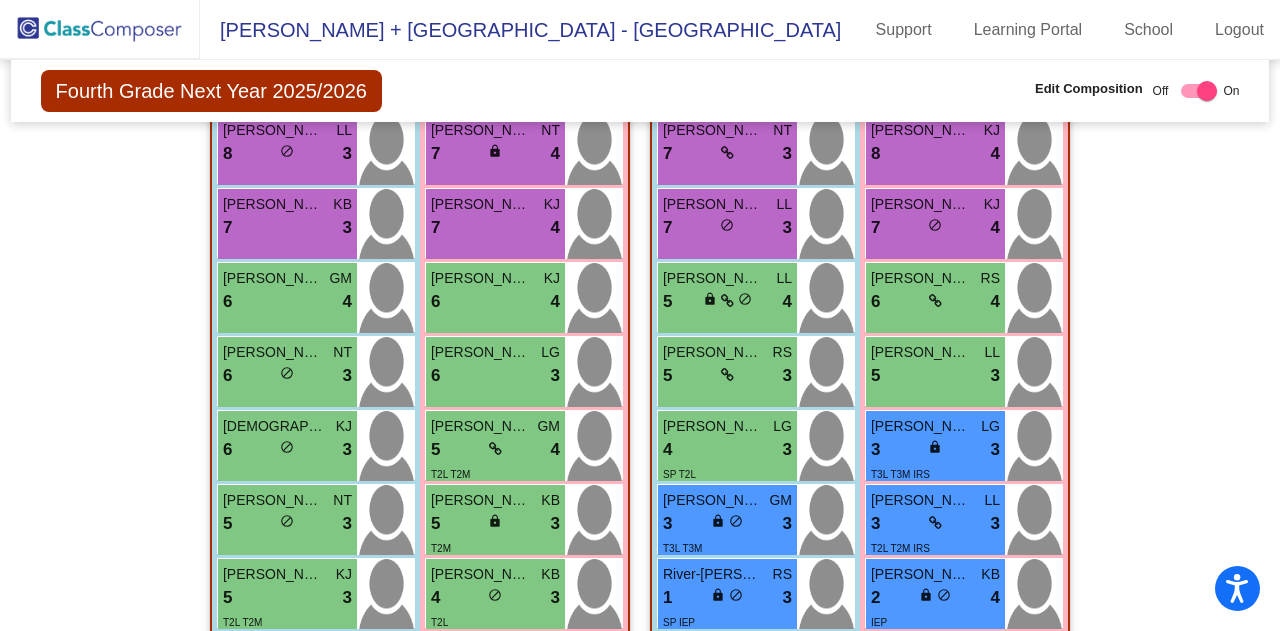 scroll, scrollTop: 775, scrollLeft: 0, axis: vertical 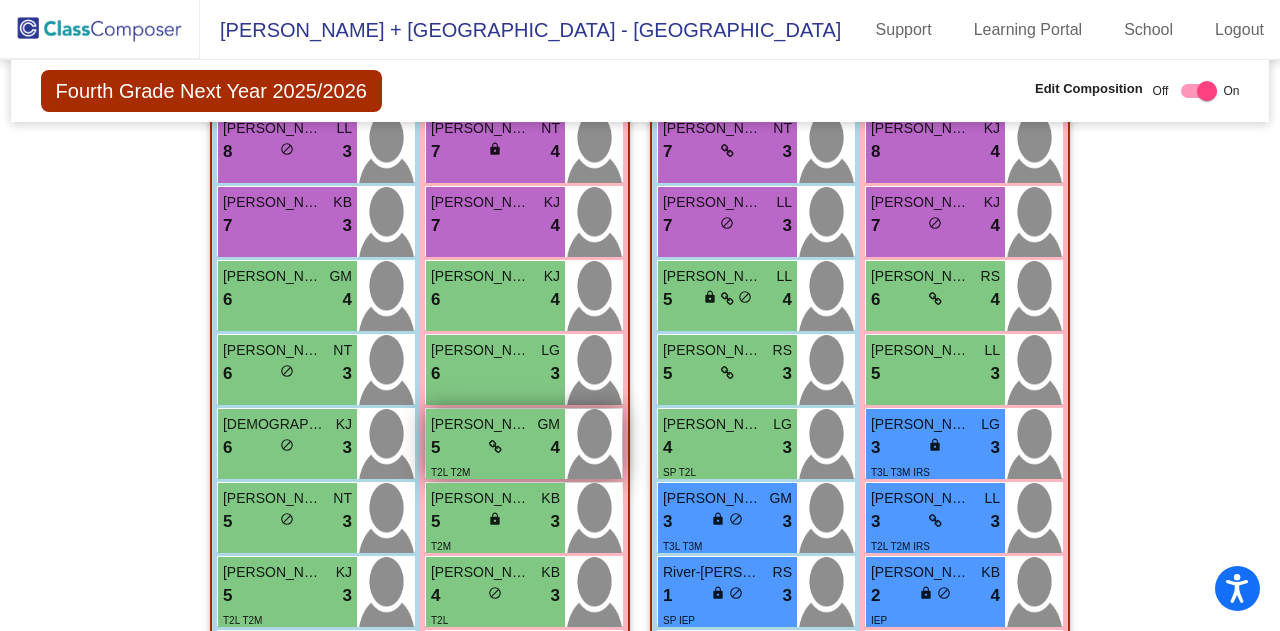 click on "T2L T2M" at bounding box center [495, 471] 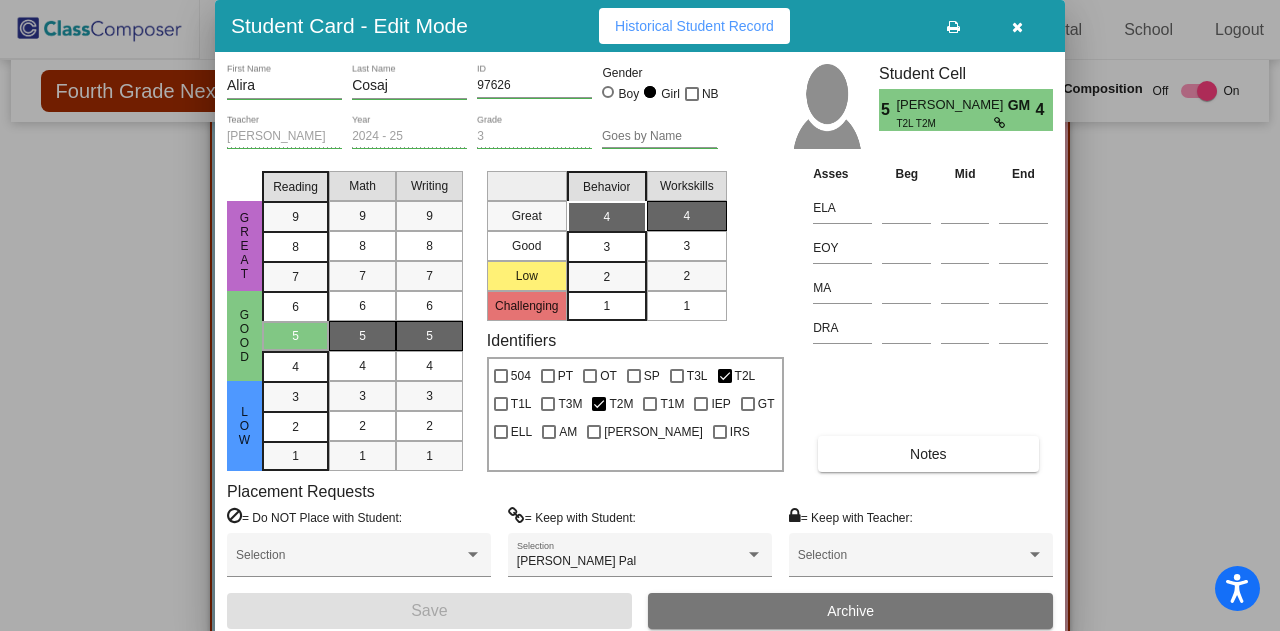 click at bounding box center [640, 315] 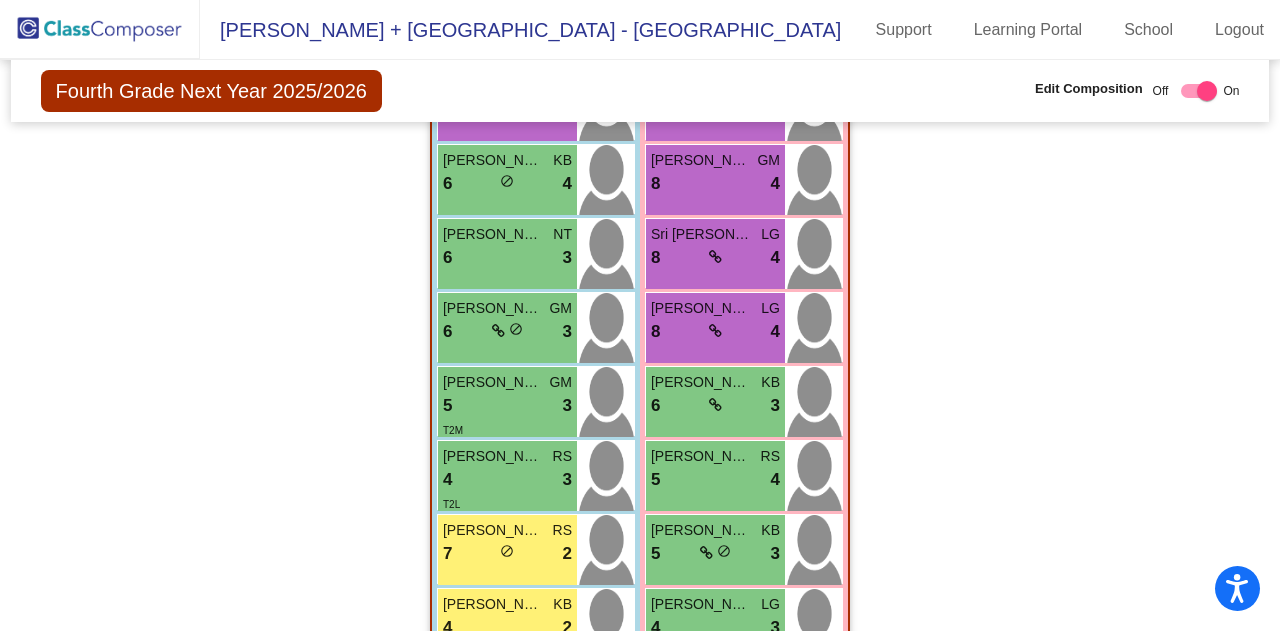 scroll, scrollTop: 3404, scrollLeft: 0, axis: vertical 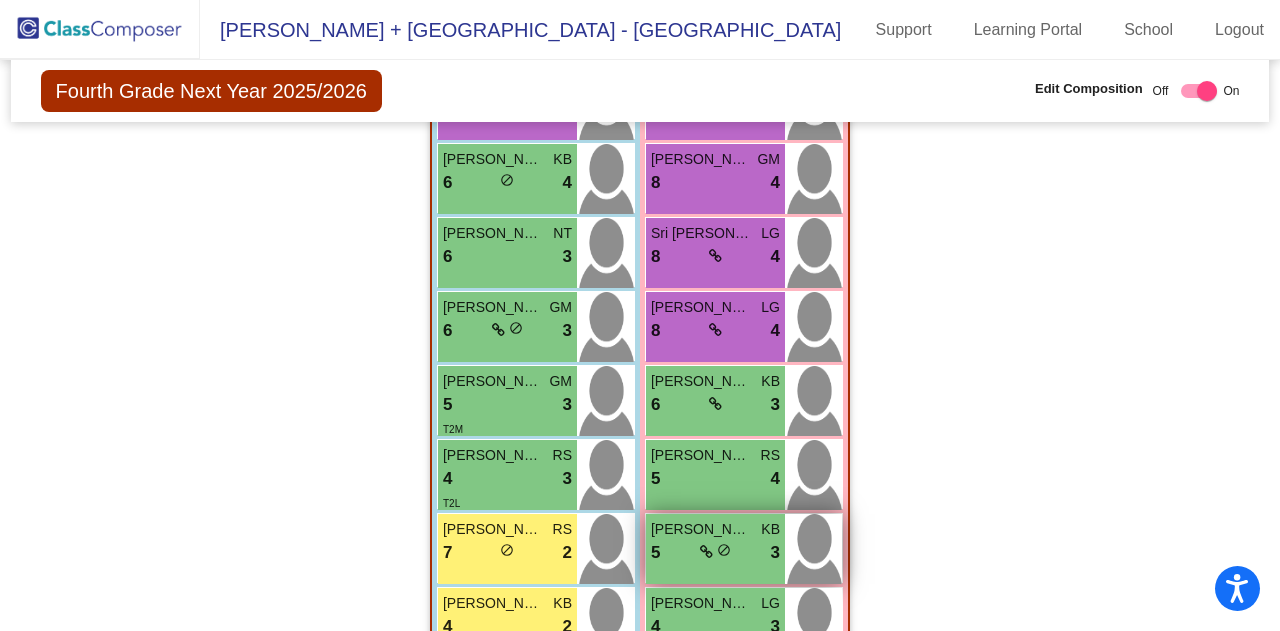 click on "5 lock do_not_disturb_alt 3" at bounding box center (715, 553) 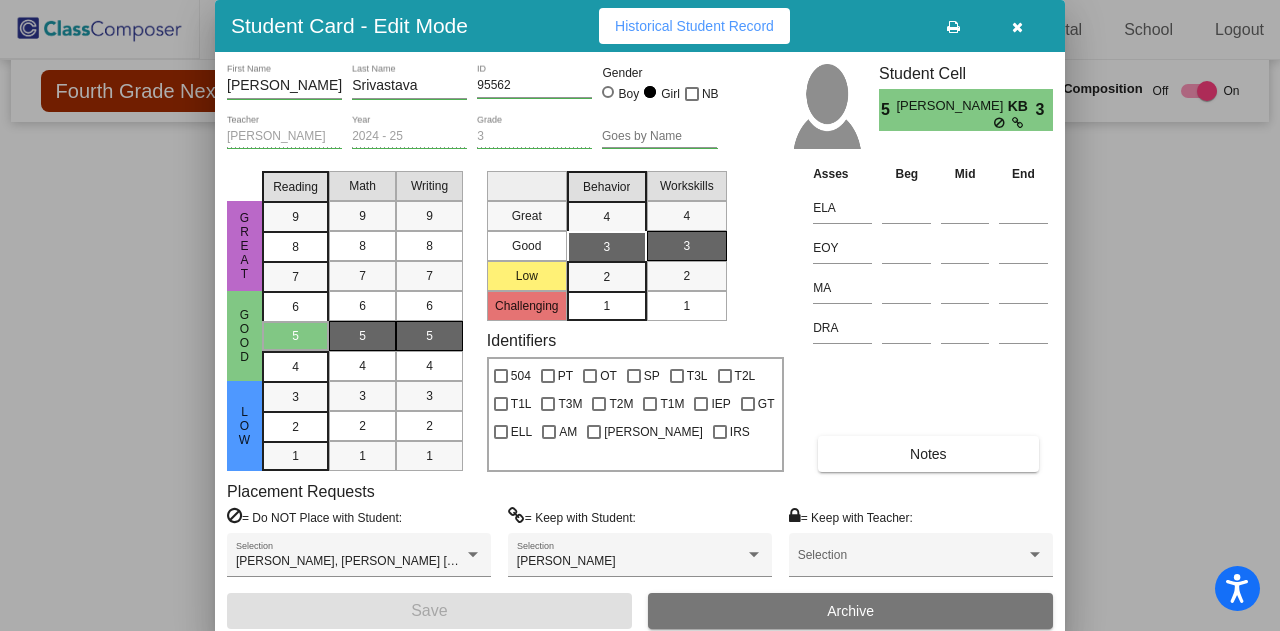 click at bounding box center (640, 315) 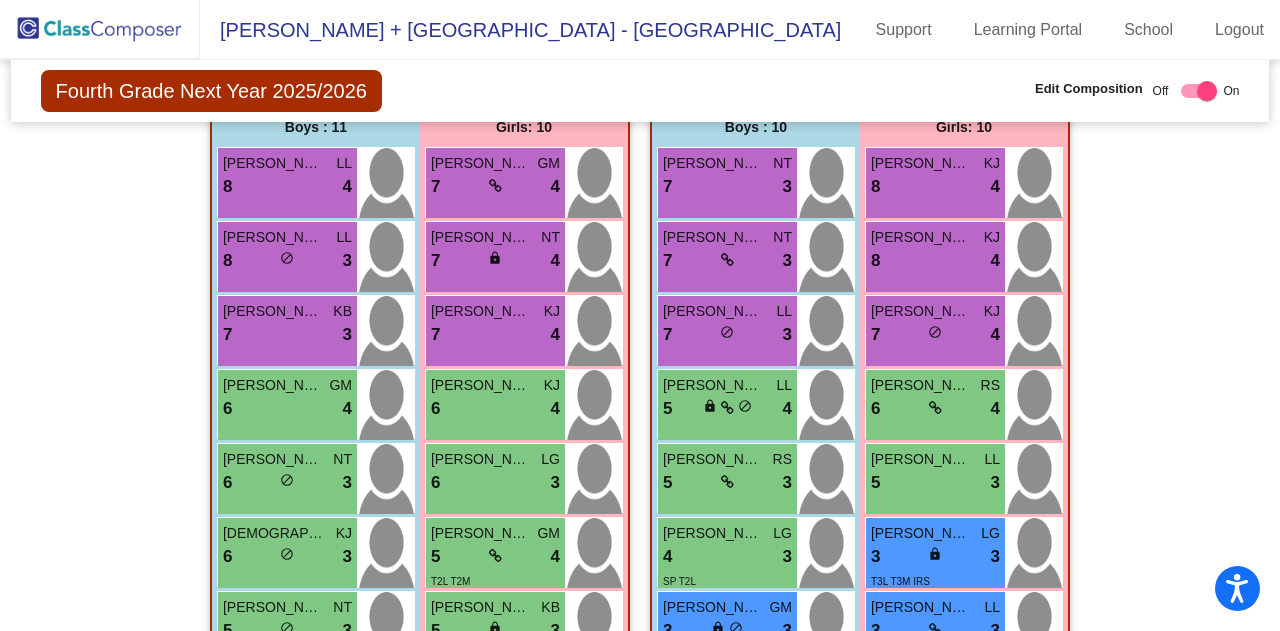 scroll, scrollTop: 668, scrollLeft: 0, axis: vertical 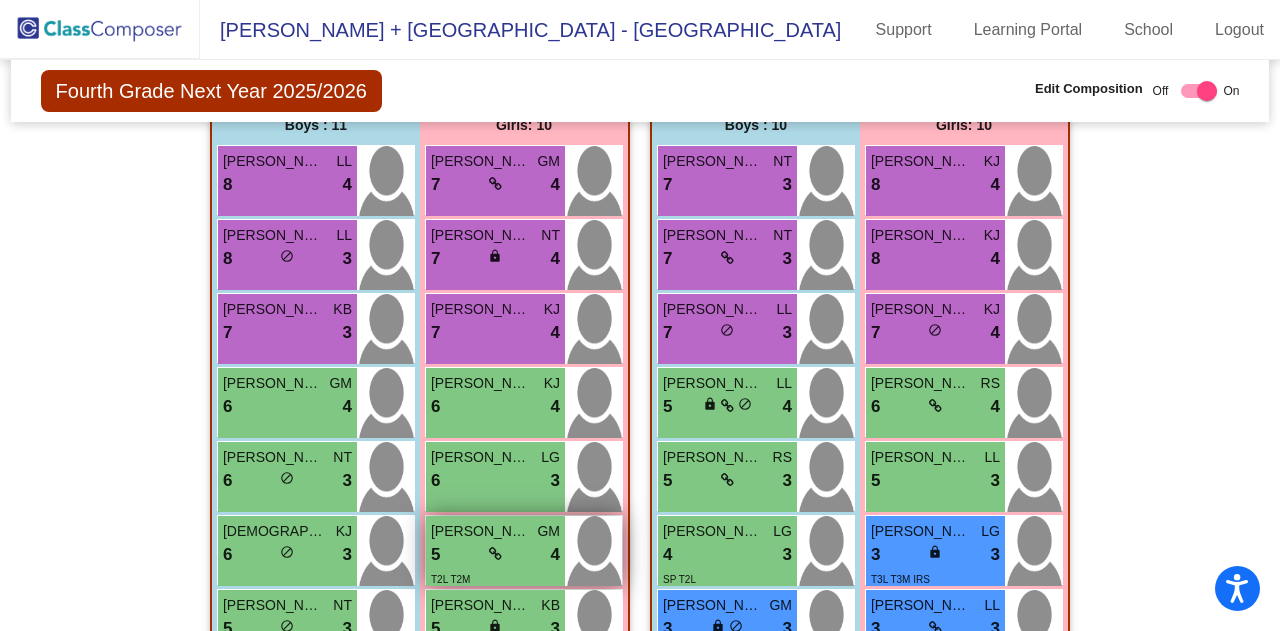 click on "5 lock do_not_disturb_alt 4" at bounding box center (495, 555) 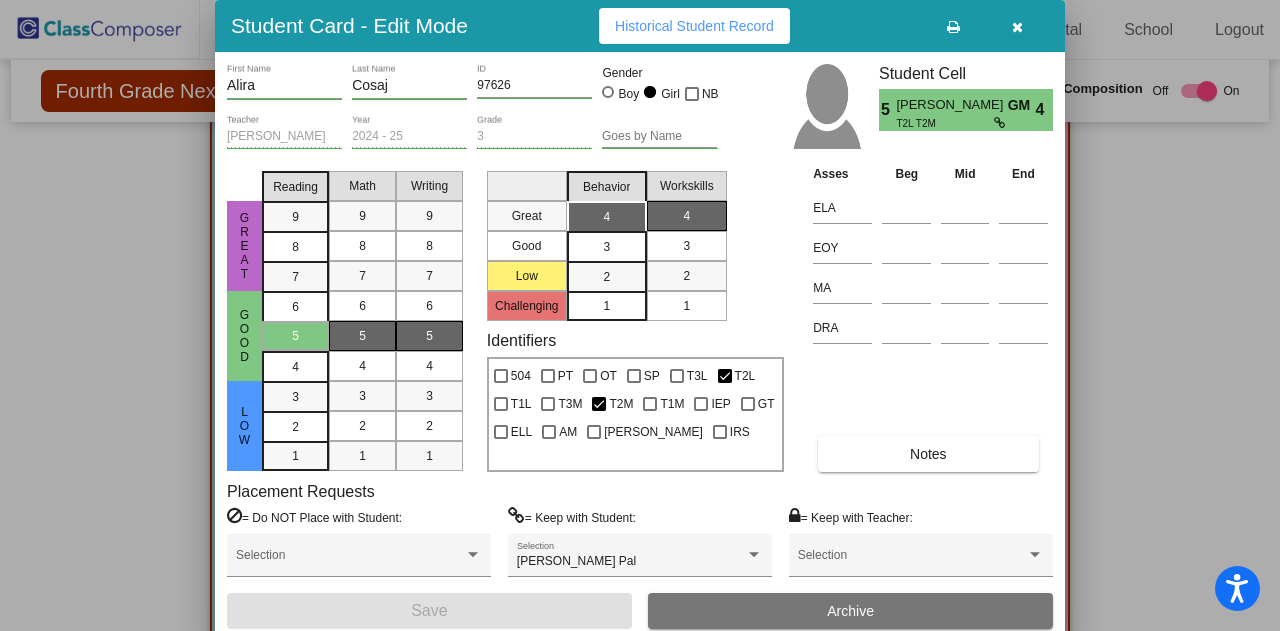click at bounding box center (1017, 26) 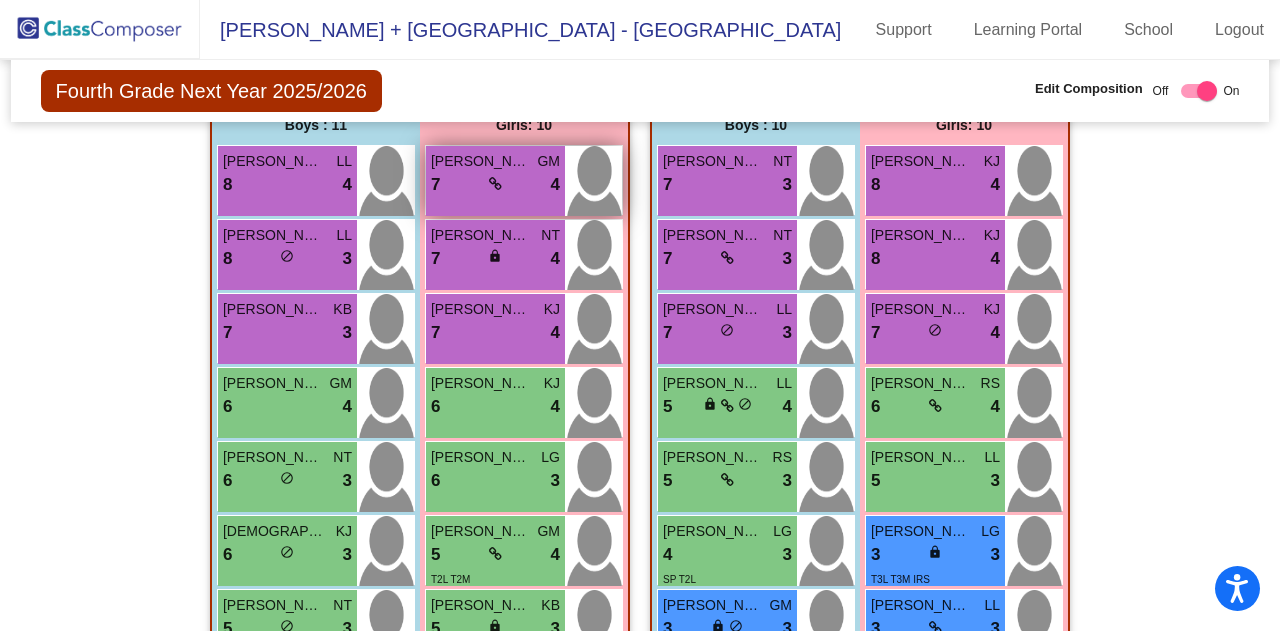 click on "7 lock do_not_disturb_alt 4" at bounding box center (495, 185) 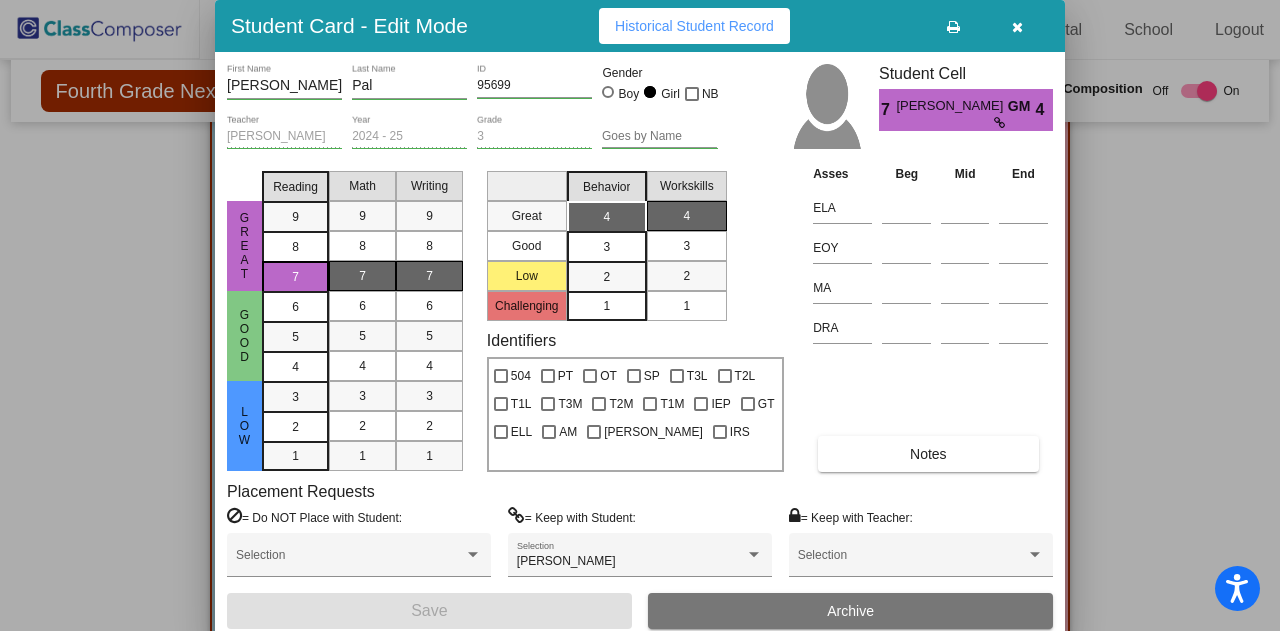 click at bounding box center [640, 315] 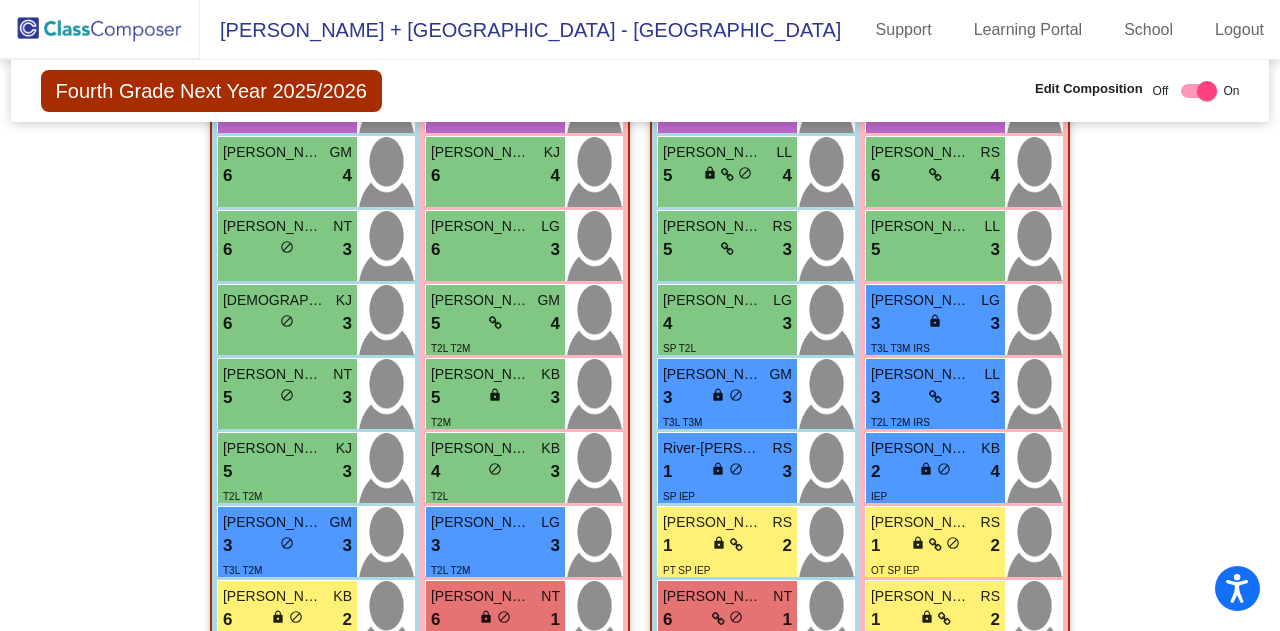 scroll, scrollTop: 900, scrollLeft: 0, axis: vertical 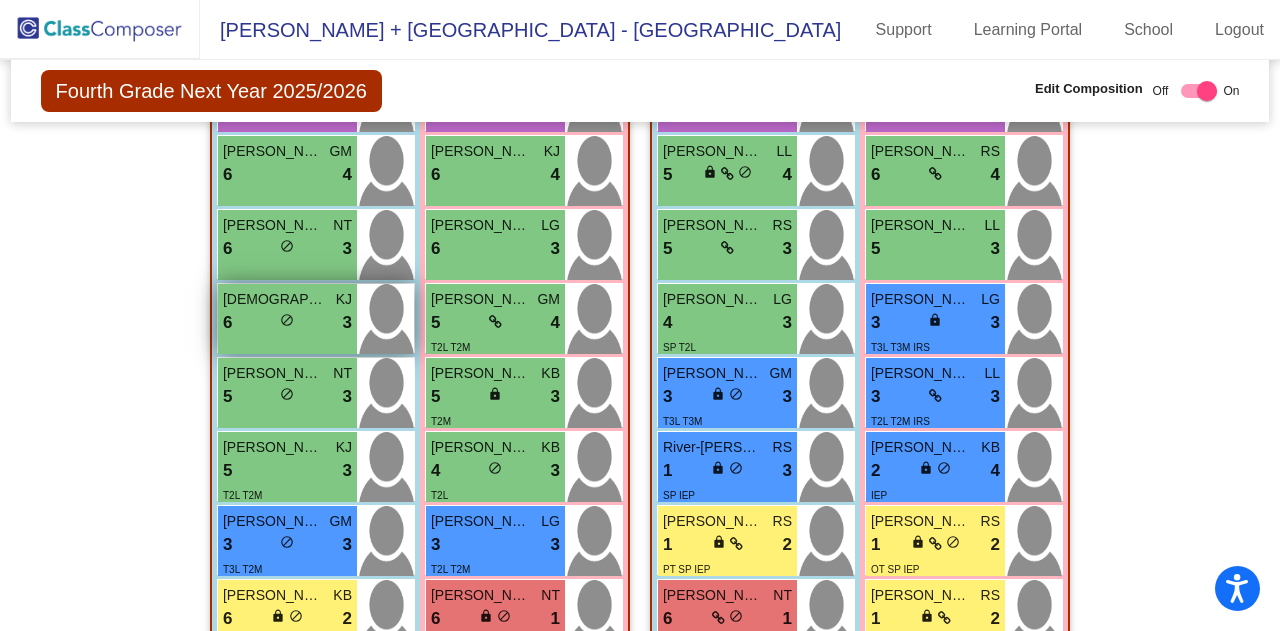 click on "6 lock do_not_disturb_alt 3" at bounding box center (287, 323) 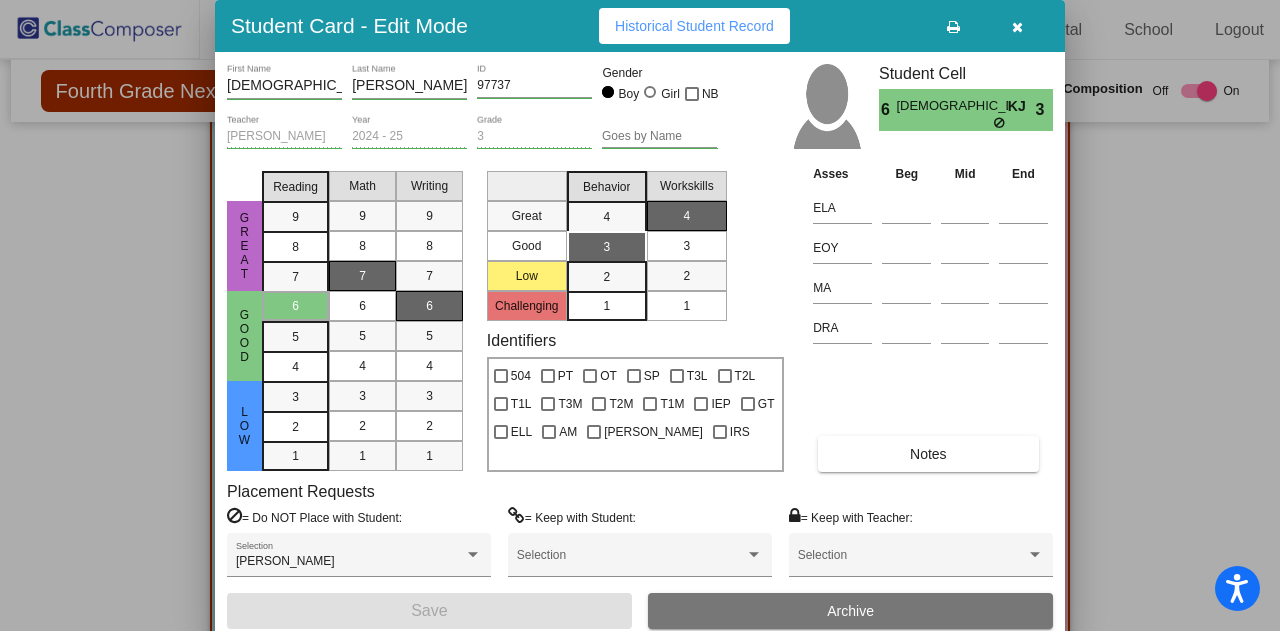 click at bounding box center [640, 315] 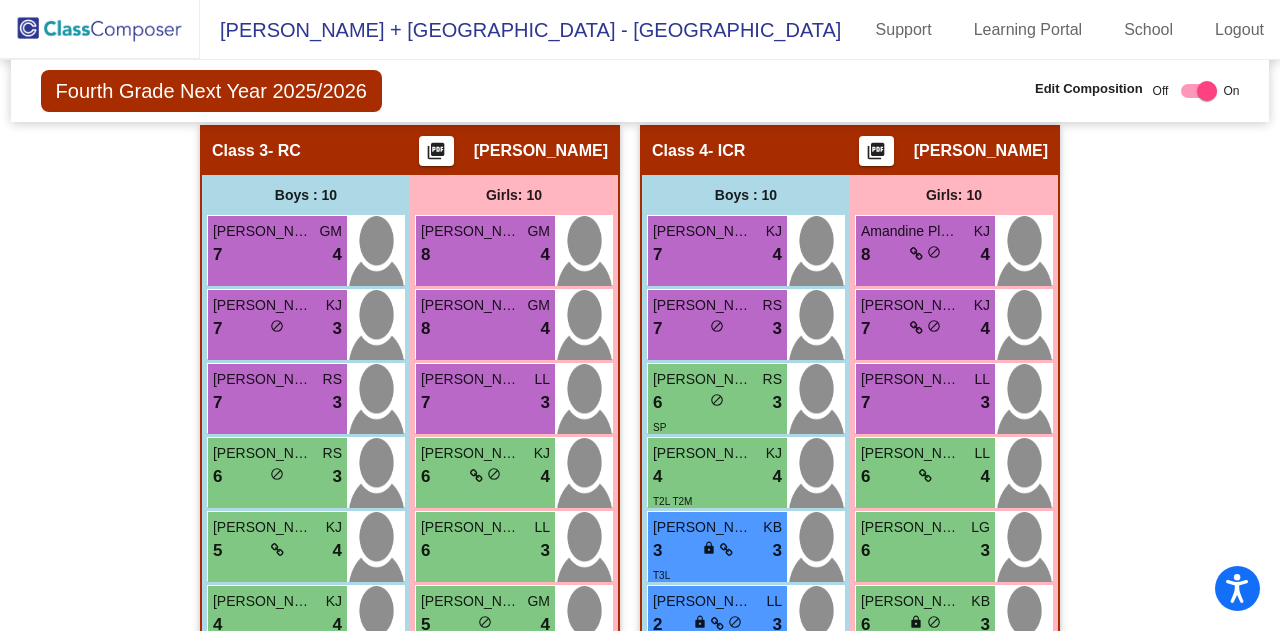 scroll, scrollTop: 1535, scrollLeft: 0, axis: vertical 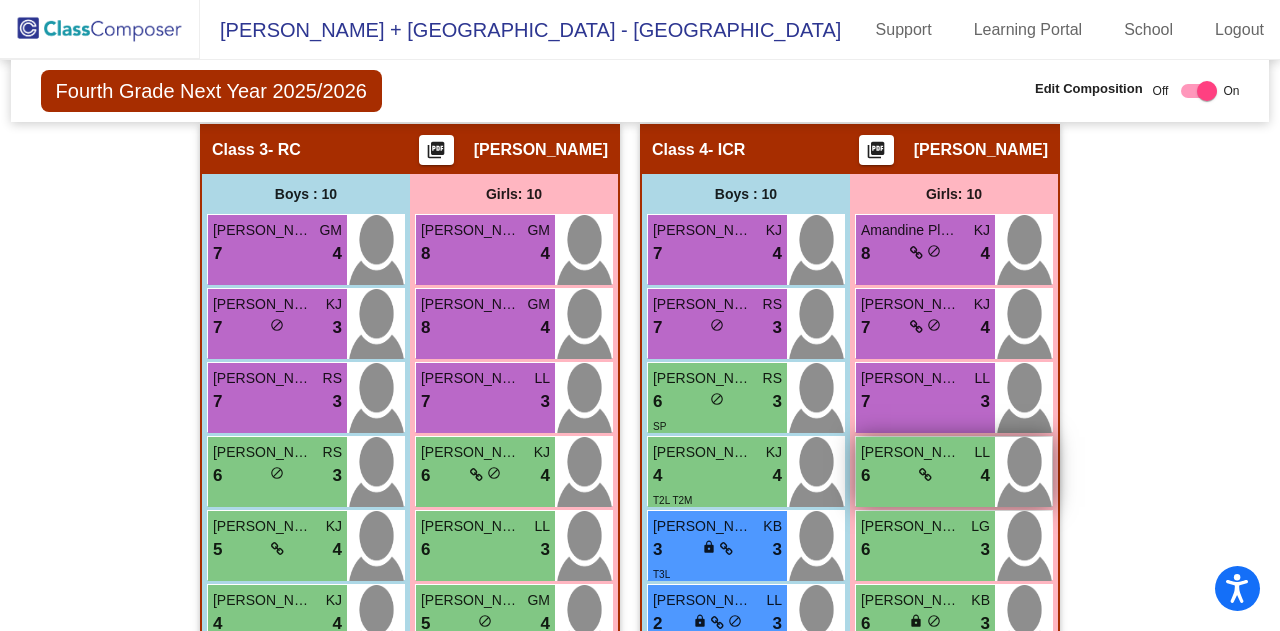 click on "6 lock do_not_disturb_alt 4" at bounding box center (925, 476) 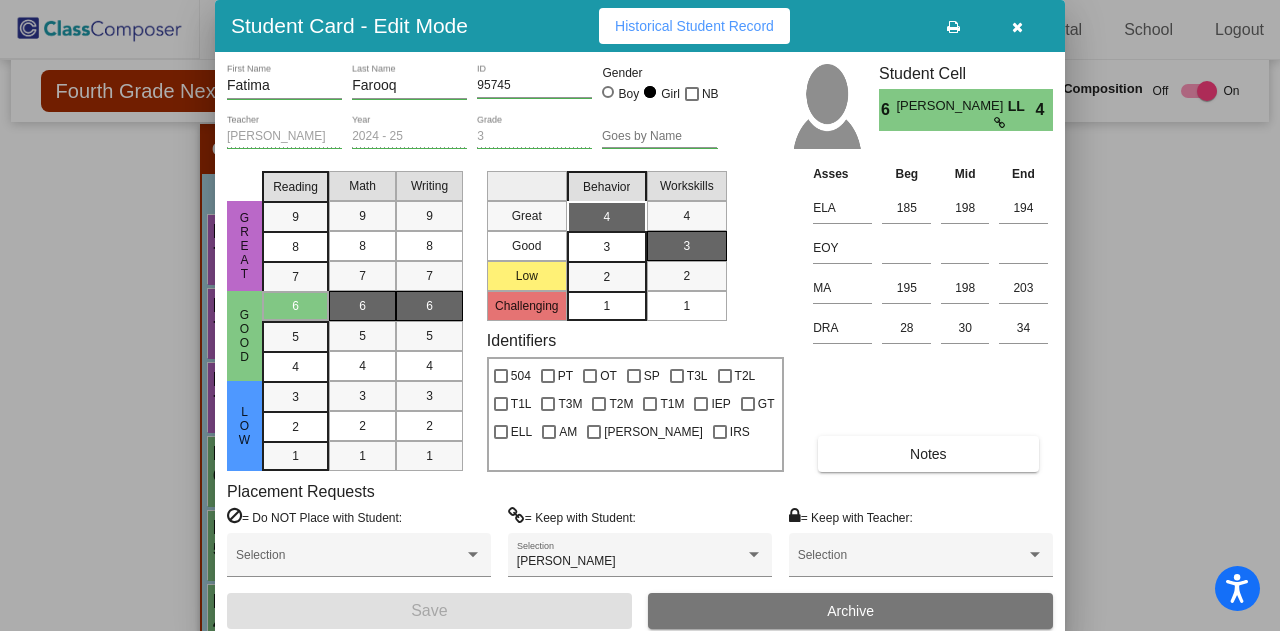 click at bounding box center [640, 315] 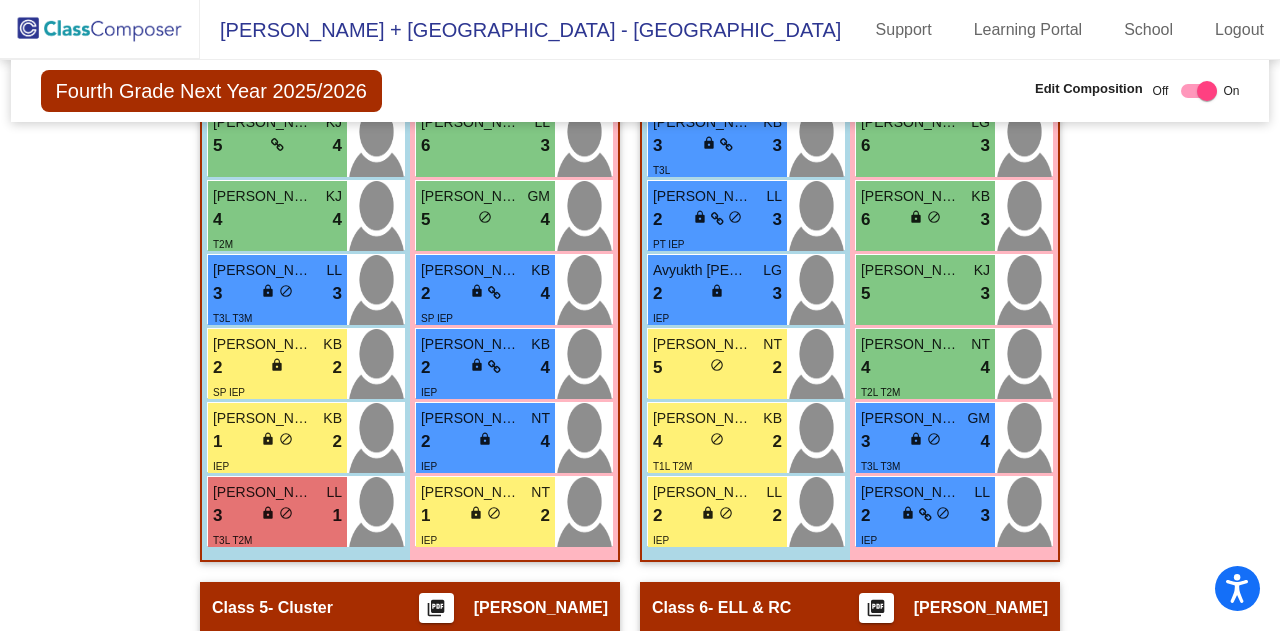 scroll, scrollTop: 1940, scrollLeft: 0, axis: vertical 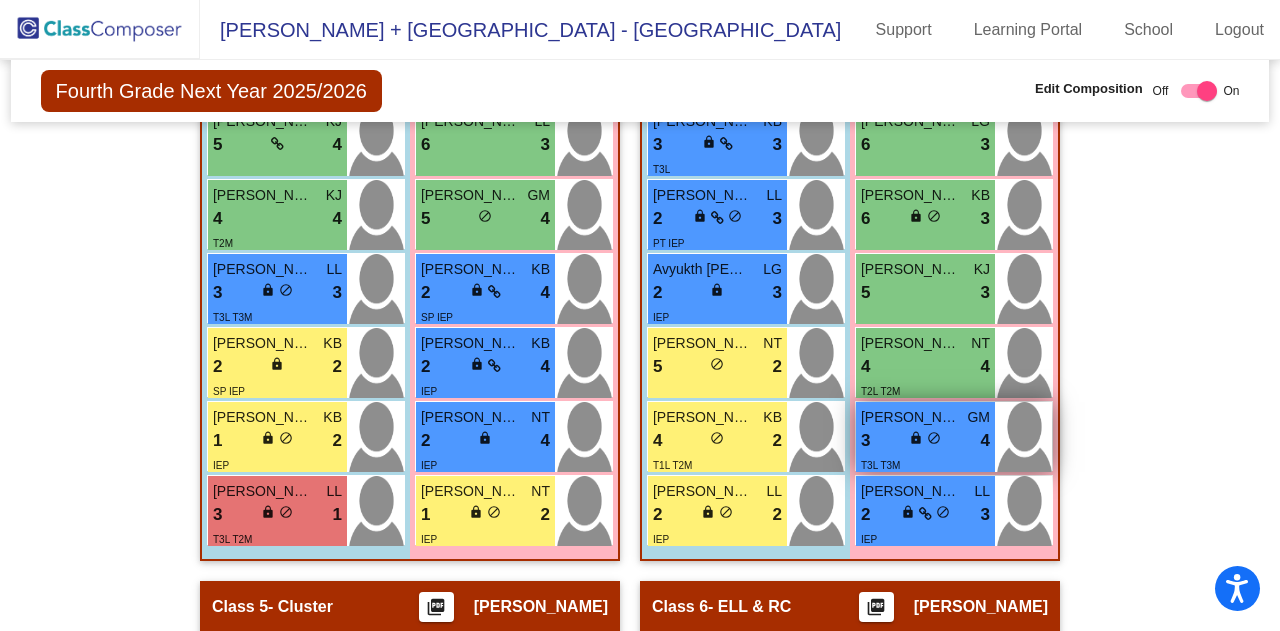 click on "3 lock do_not_disturb_alt 4" at bounding box center [925, 441] 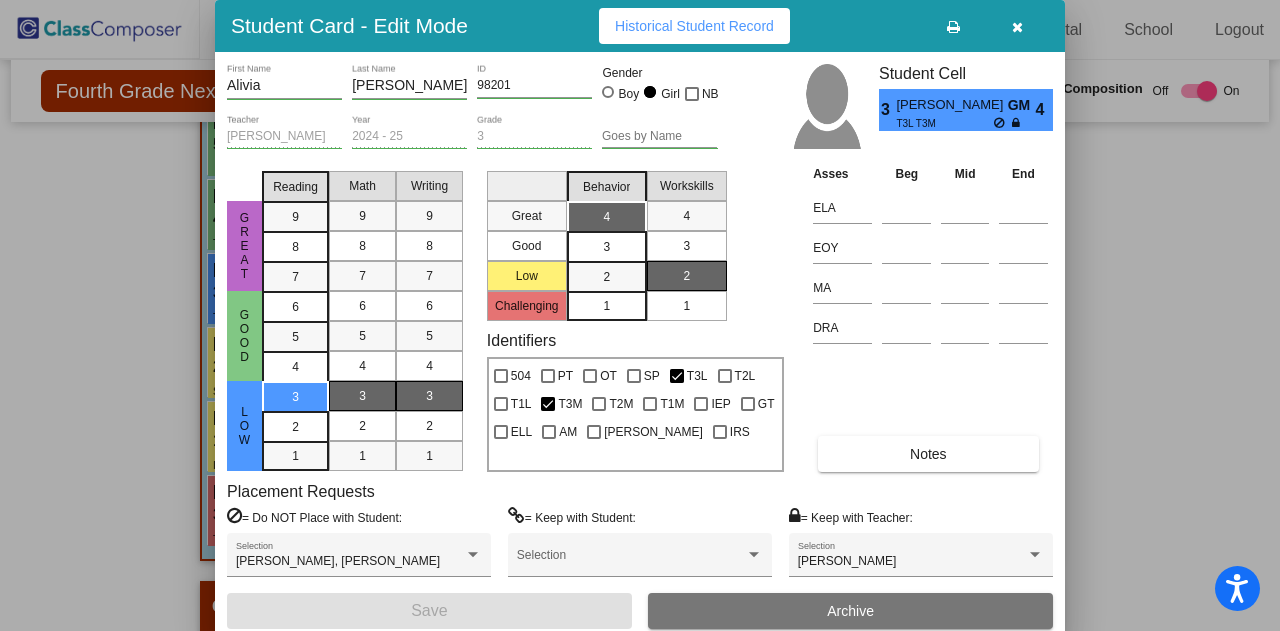 click at bounding box center [640, 315] 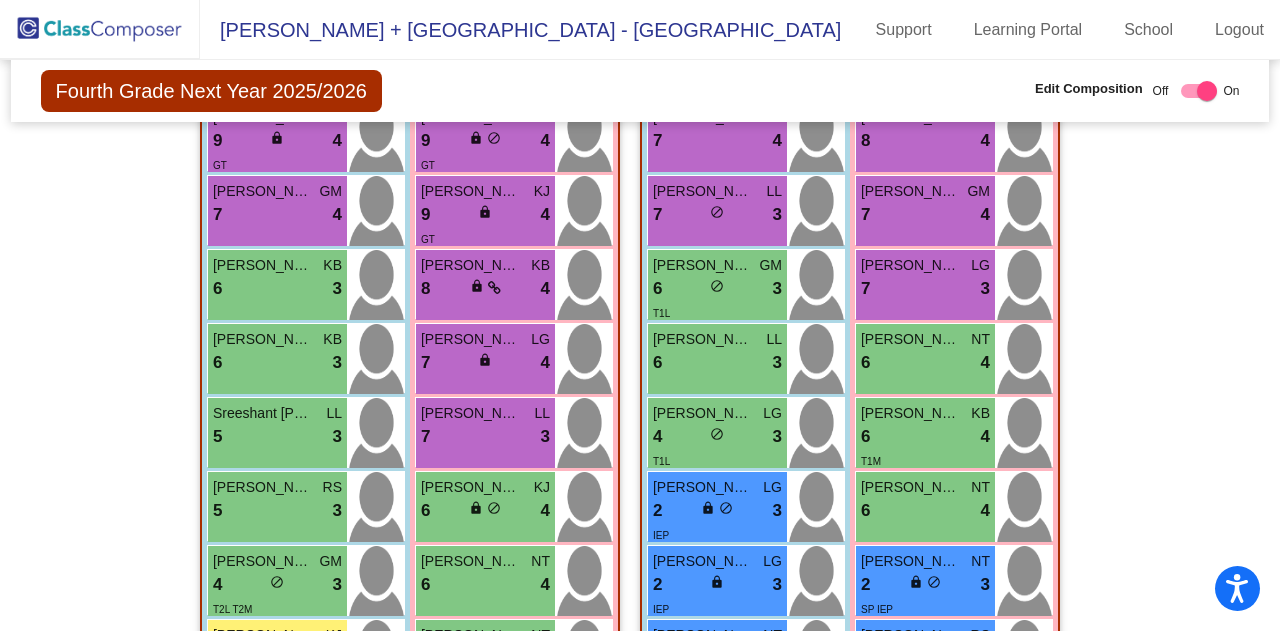scroll, scrollTop: 2512, scrollLeft: 0, axis: vertical 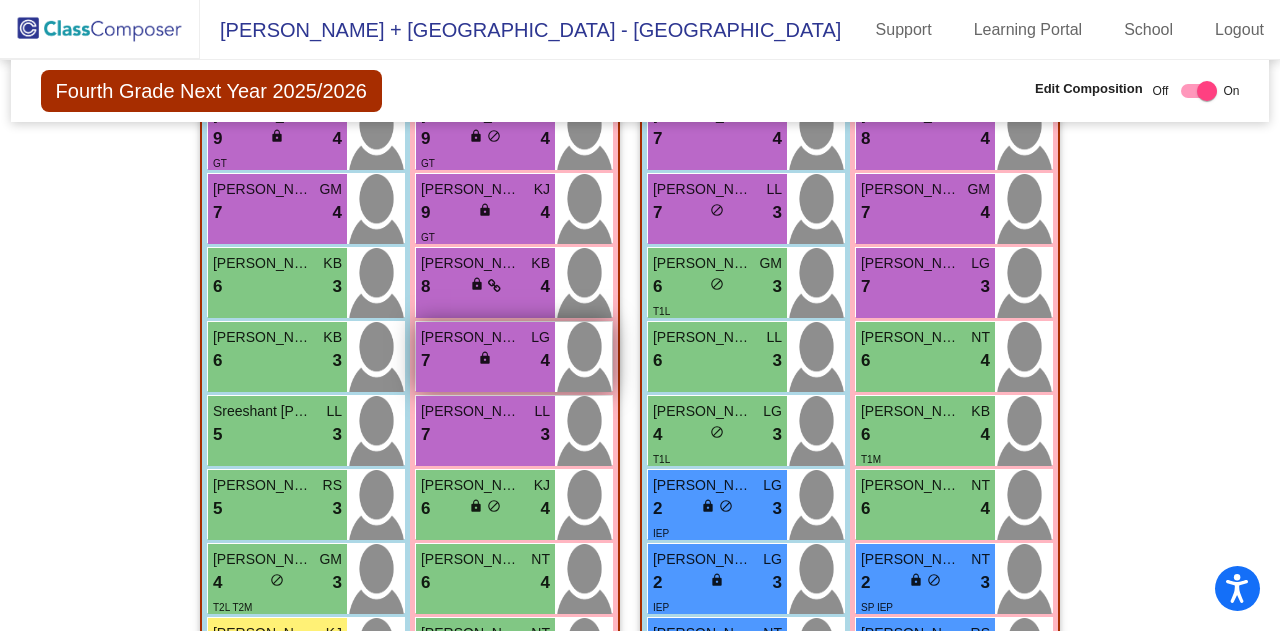 click on "7 lock do_not_disturb_alt 4" at bounding box center [485, 361] 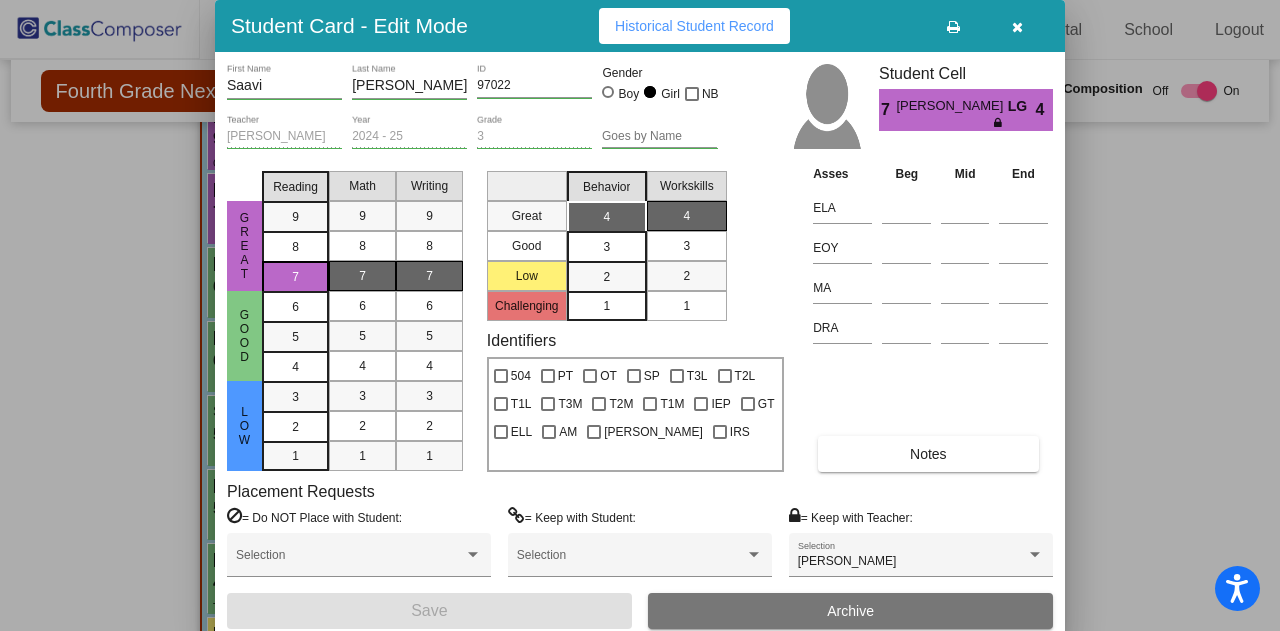 click at bounding box center (1017, 27) 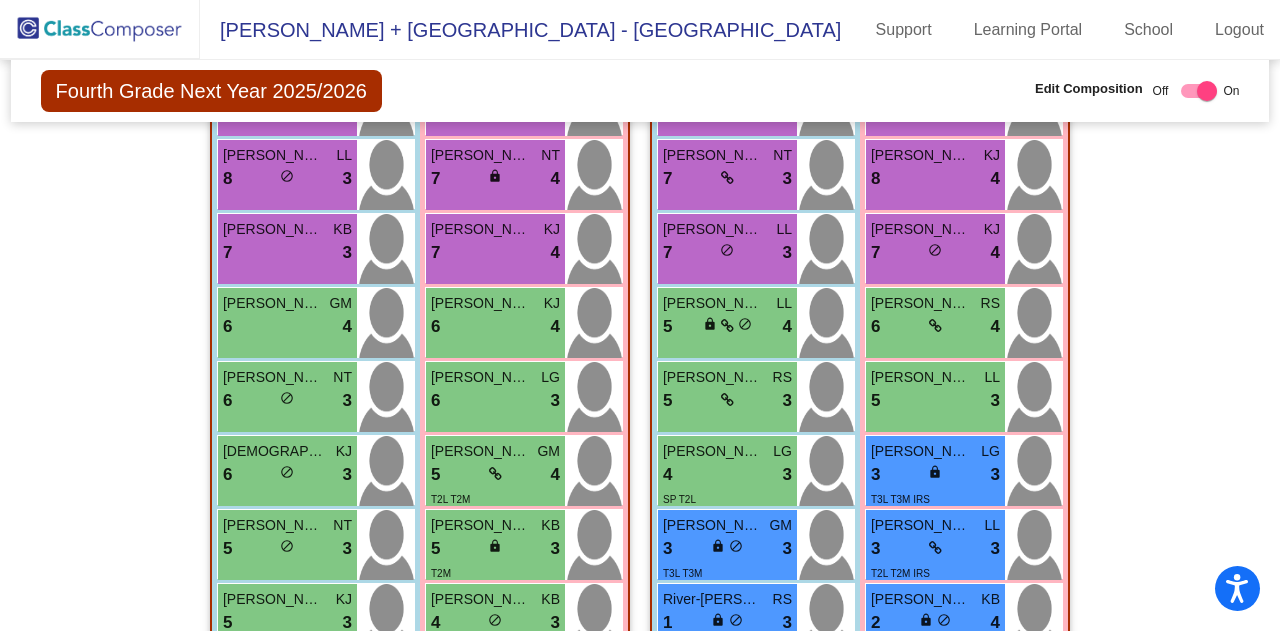 scroll, scrollTop: 750, scrollLeft: 0, axis: vertical 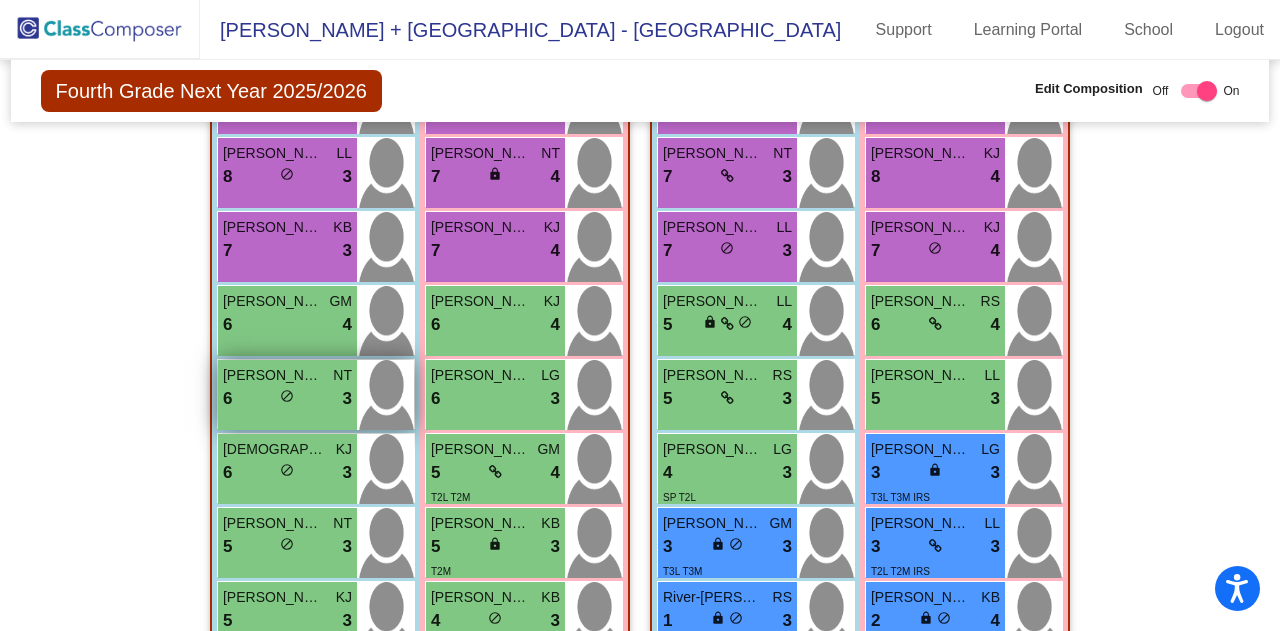 click on "6 lock do_not_disturb_alt 3" at bounding box center (287, 399) 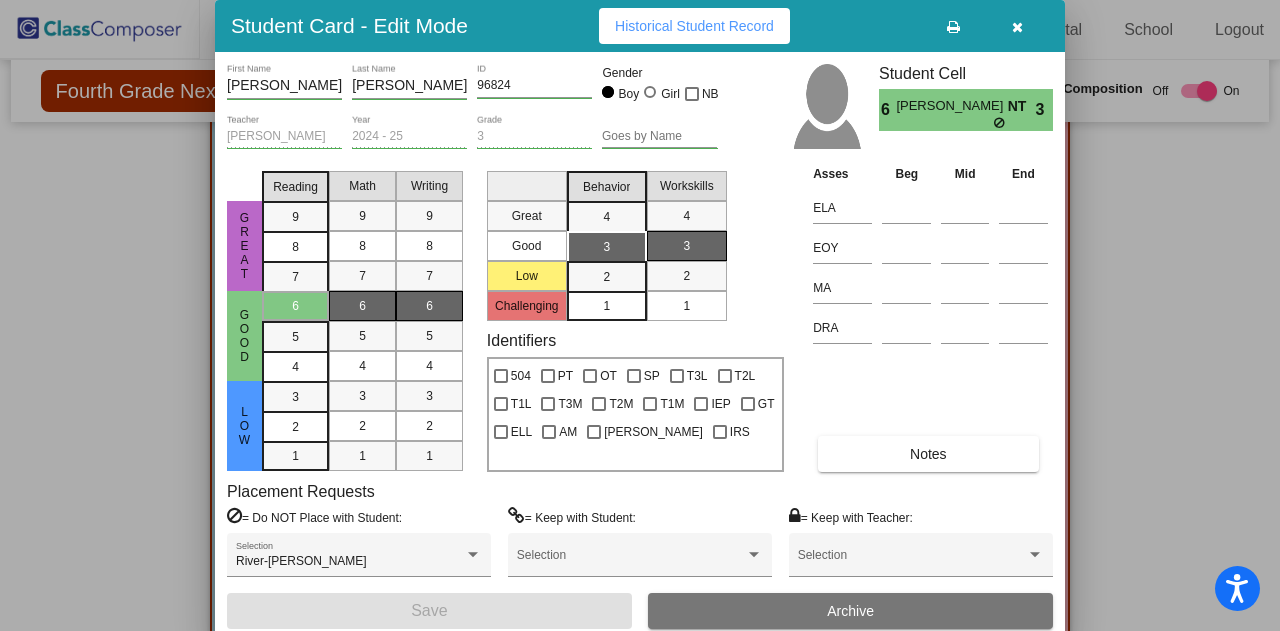 click at bounding box center [640, 315] 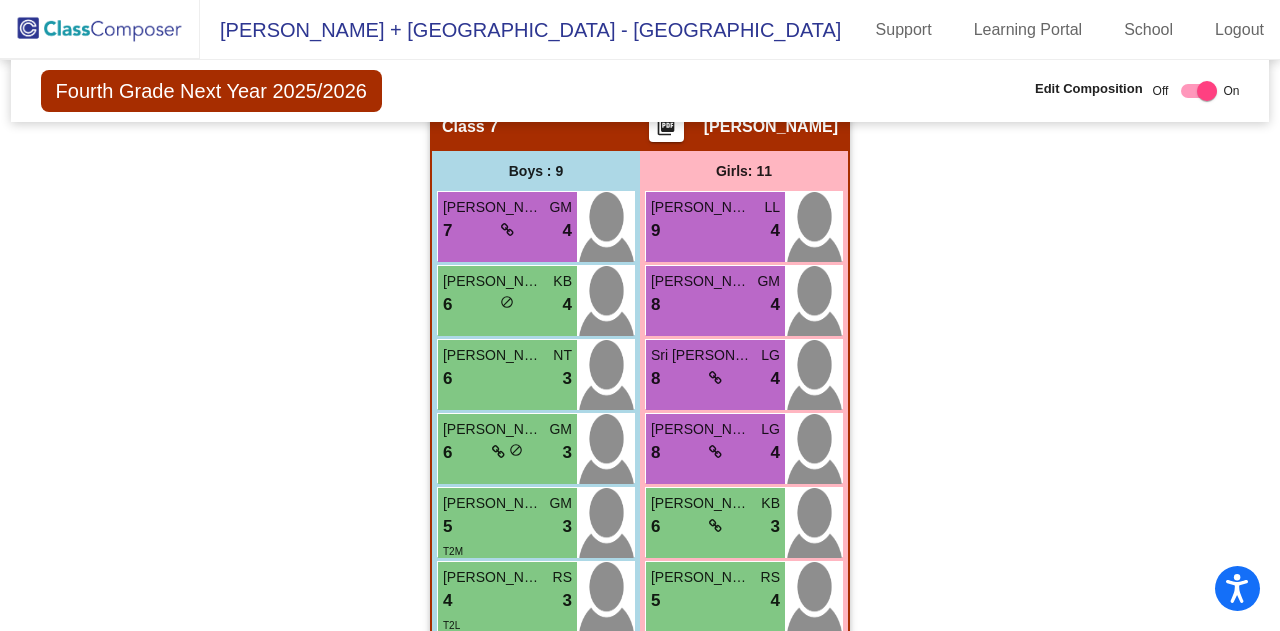 scroll, scrollTop: 3264, scrollLeft: 0, axis: vertical 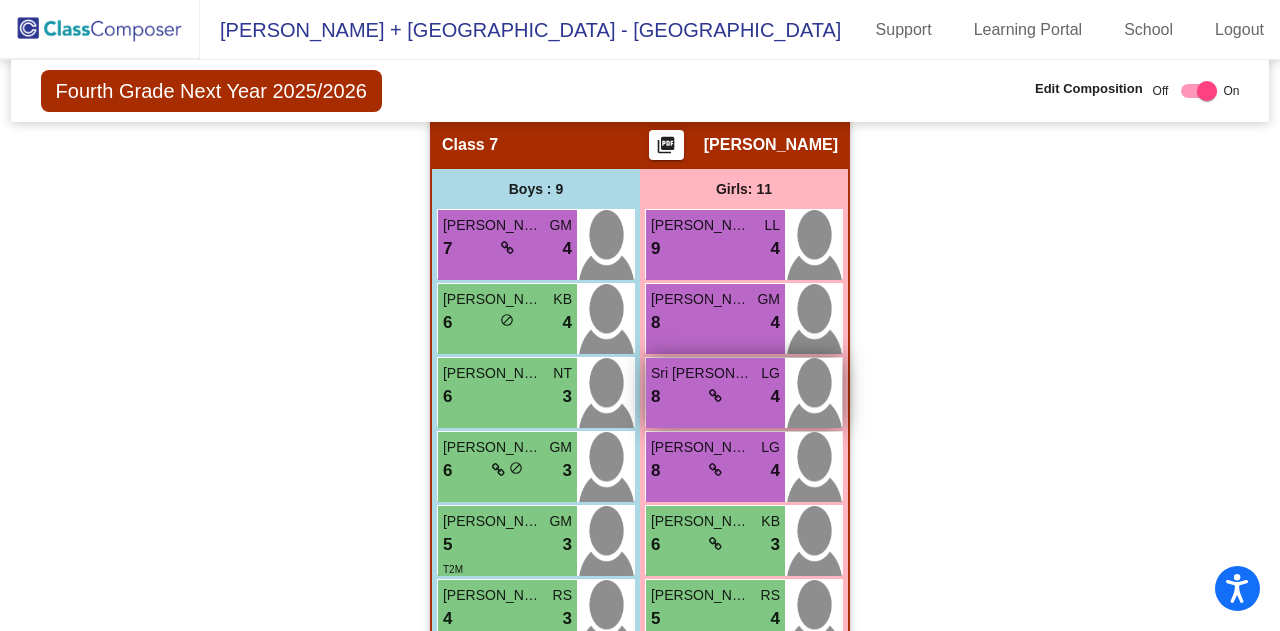 click on "lock do_not_disturb_alt" at bounding box center [715, 396] 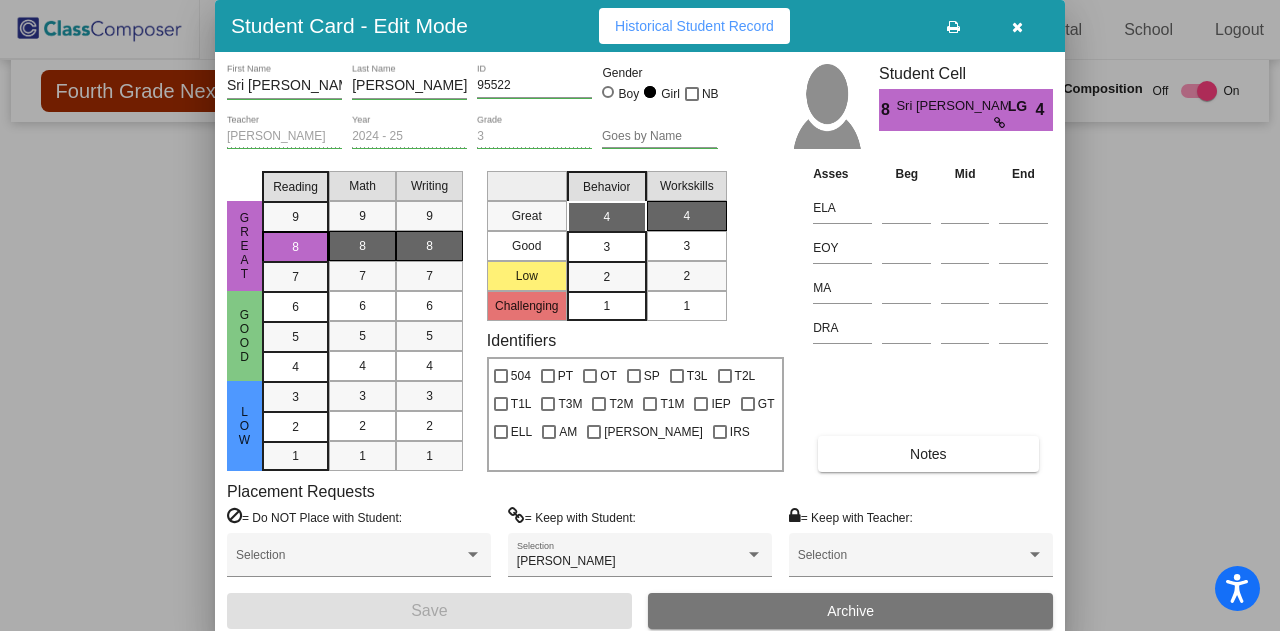 click at bounding box center [640, 315] 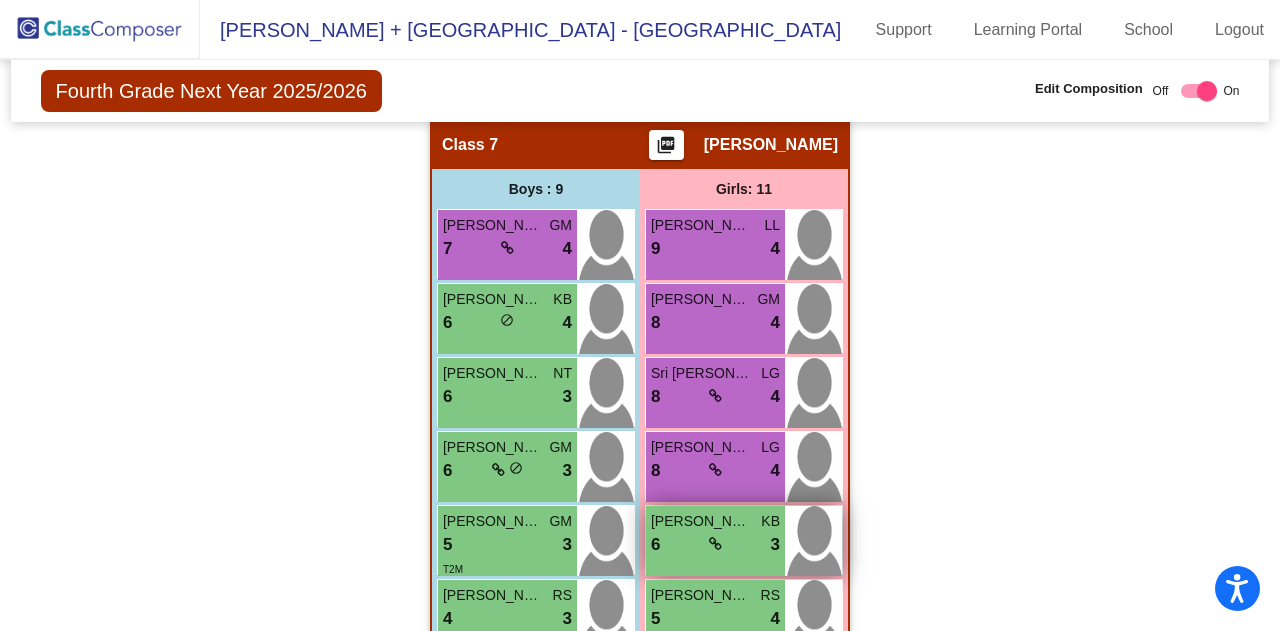 click on "6 lock do_not_disturb_alt 3" at bounding box center (715, 545) 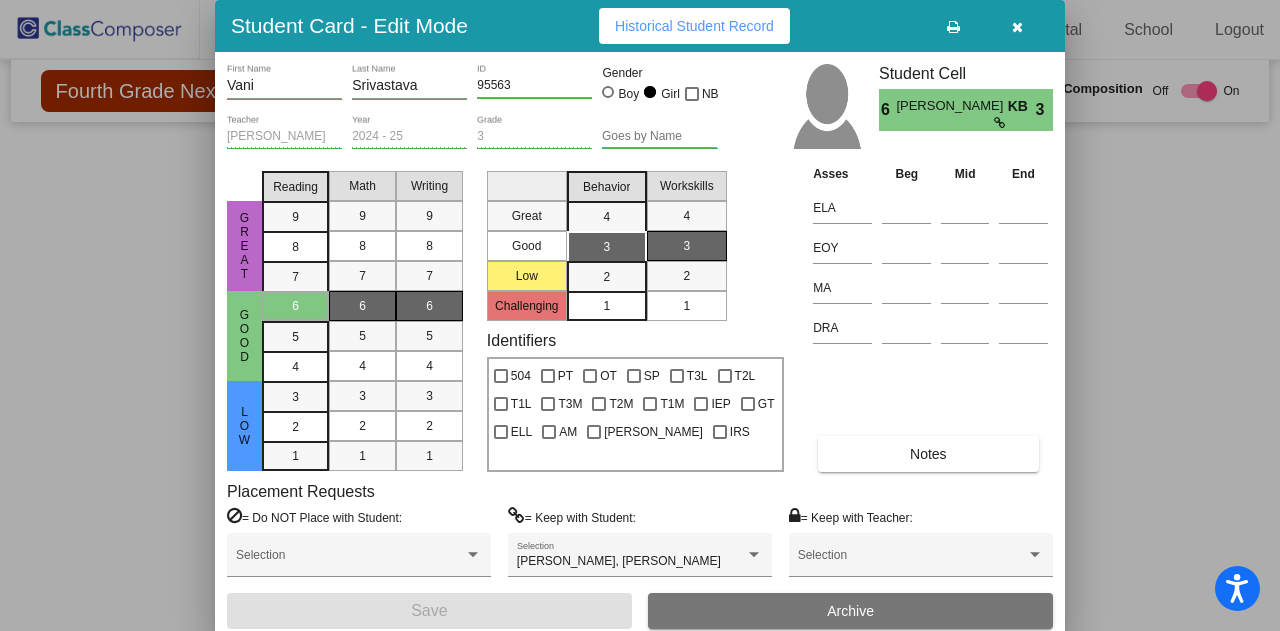 click at bounding box center (640, 315) 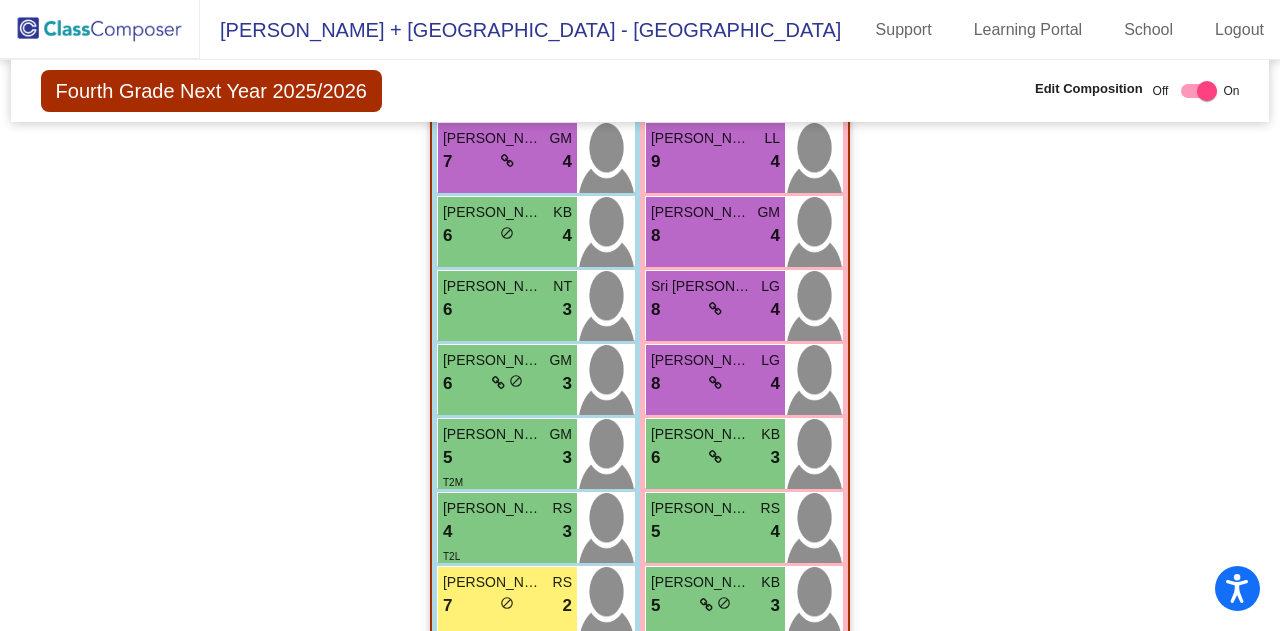scroll, scrollTop: 3352, scrollLeft: 0, axis: vertical 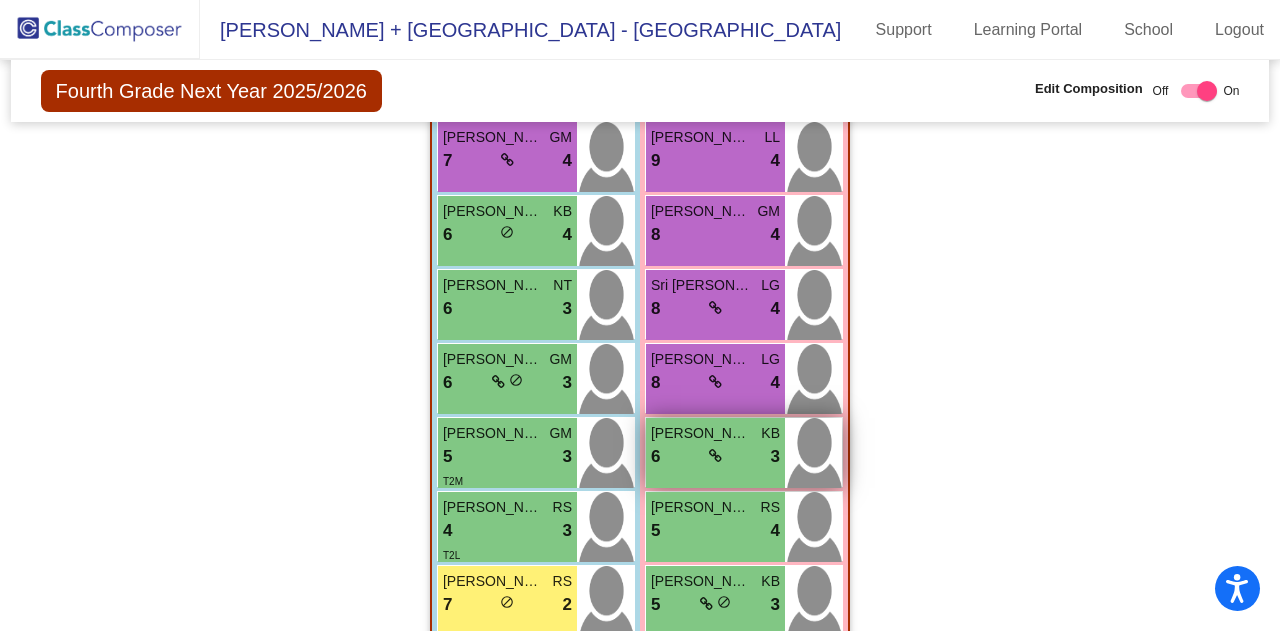 click on "6 lock do_not_disturb_alt 3" at bounding box center [715, 457] 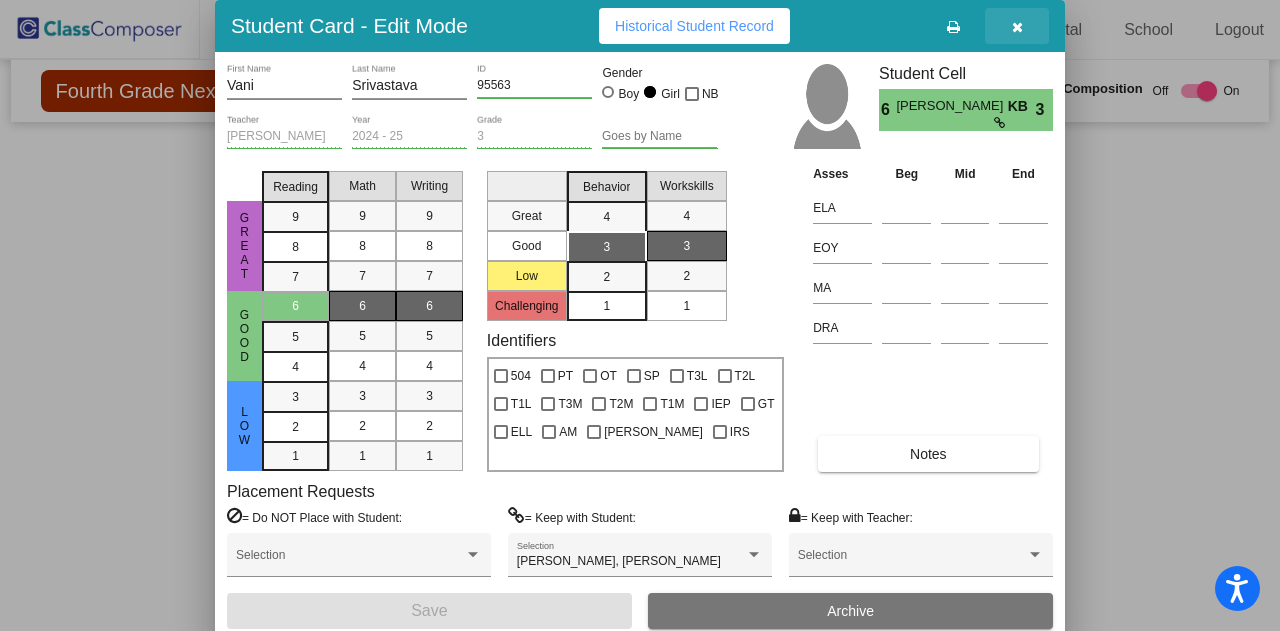 click at bounding box center (1017, 27) 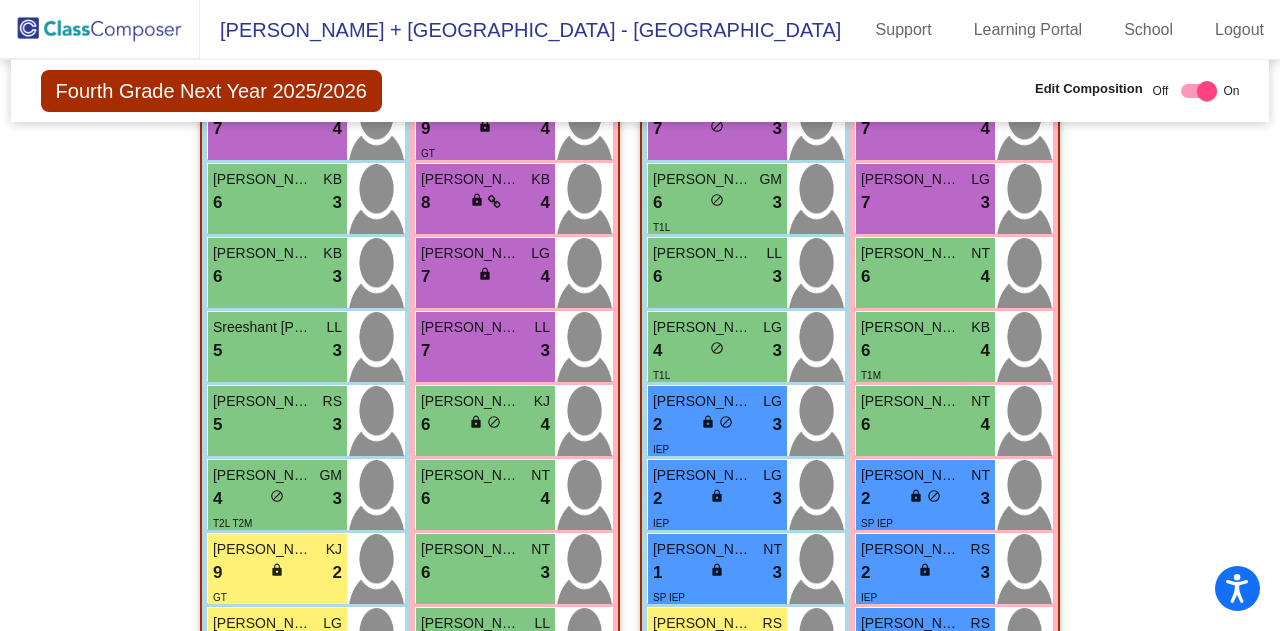 scroll, scrollTop: 2606, scrollLeft: 0, axis: vertical 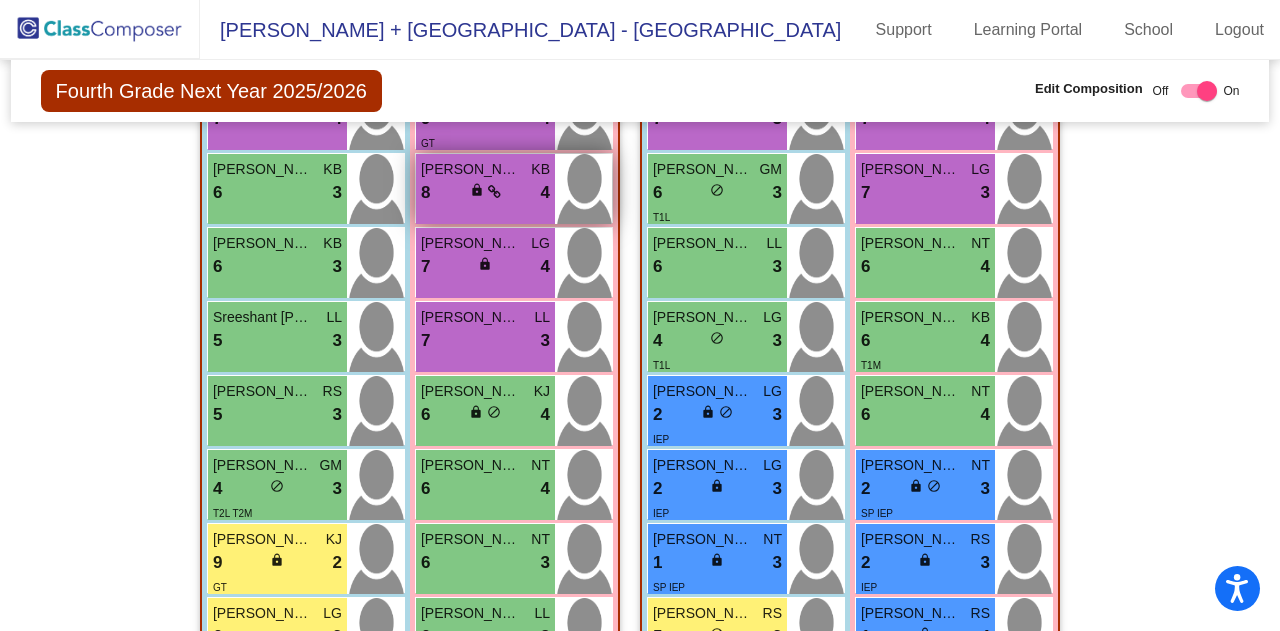 click on "8 lock do_not_disturb_alt 4" at bounding box center (485, 193) 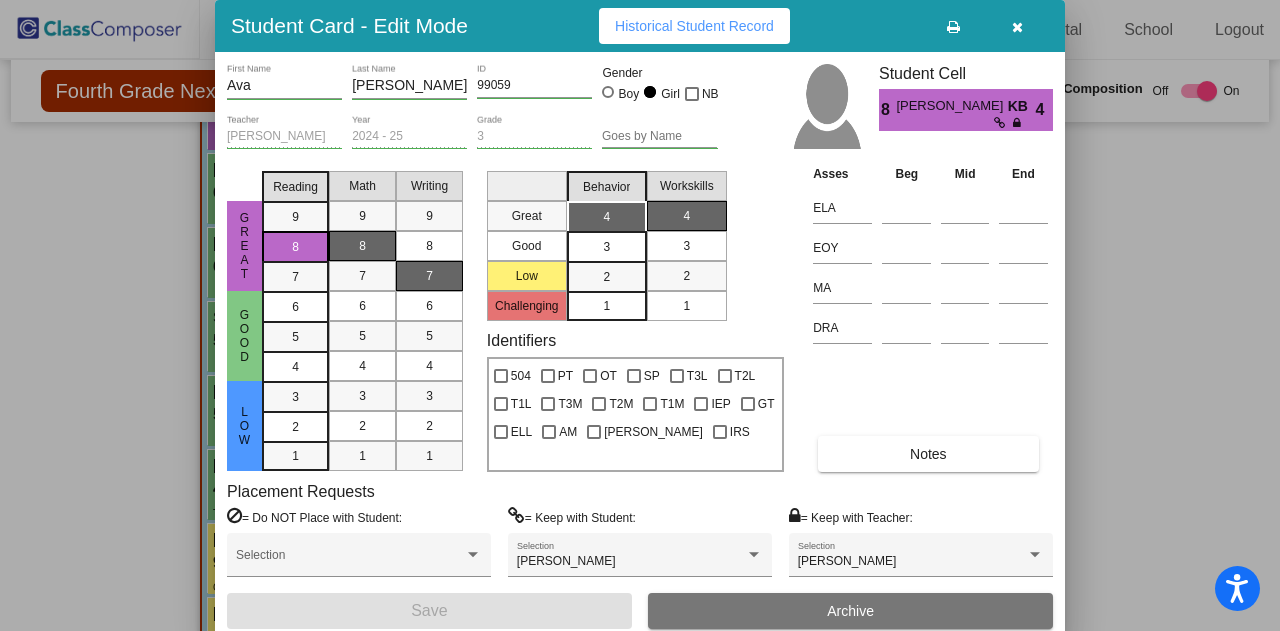 click at bounding box center (1017, 27) 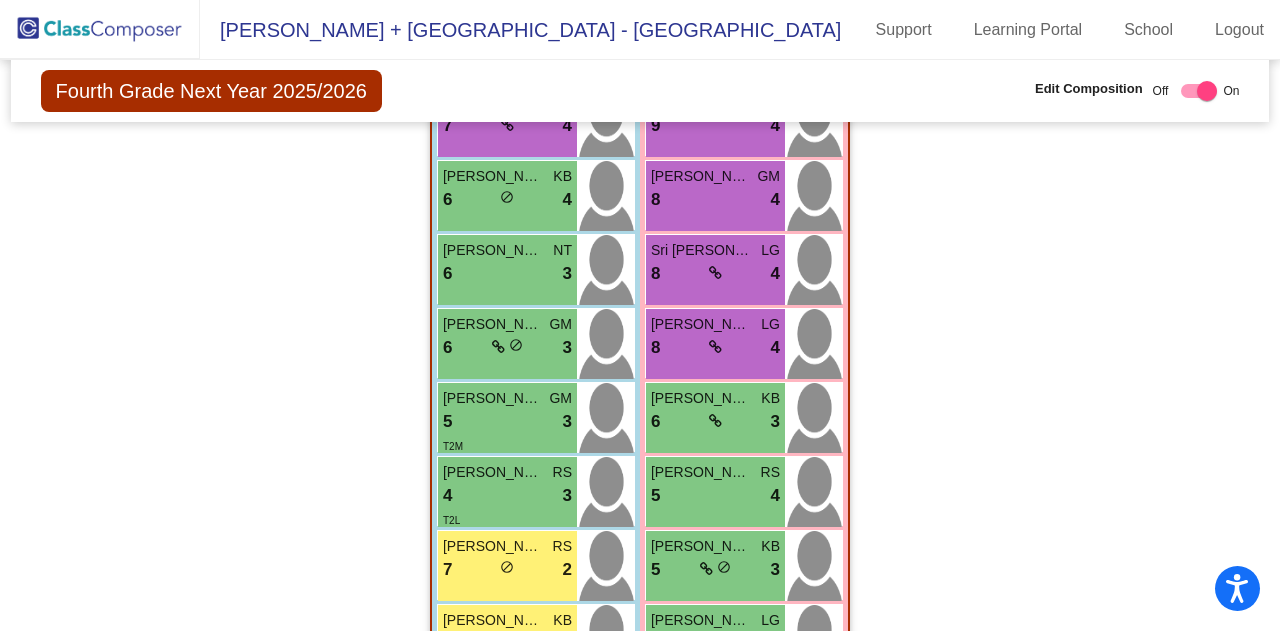 scroll, scrollTop: 3388, scrollLeft: 0, axis: vertical 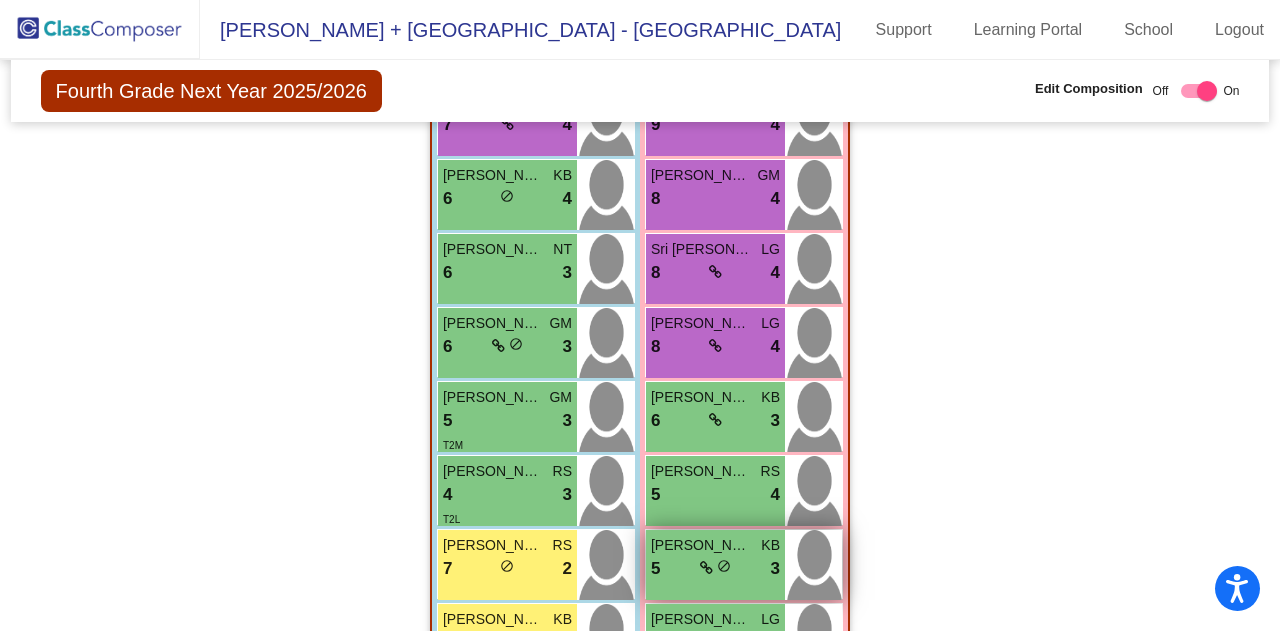 click on "5 lock do_not_disturb_alt 3" at bounding box center (715, 569) 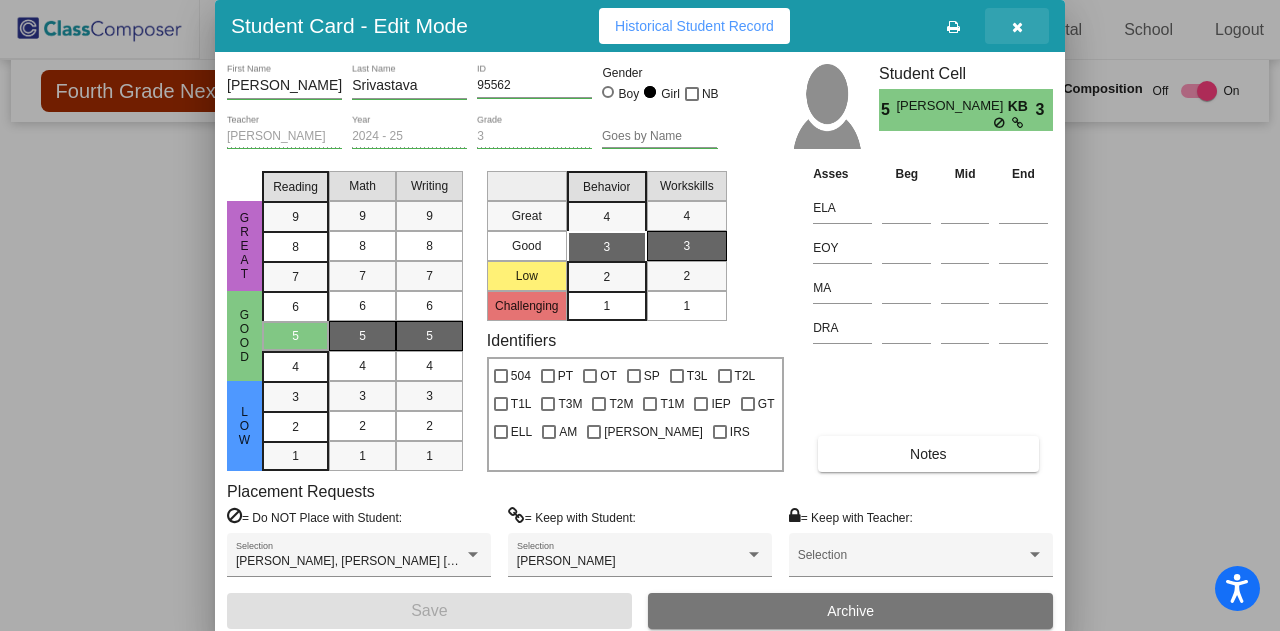 click at bounding box center [1017, 27] 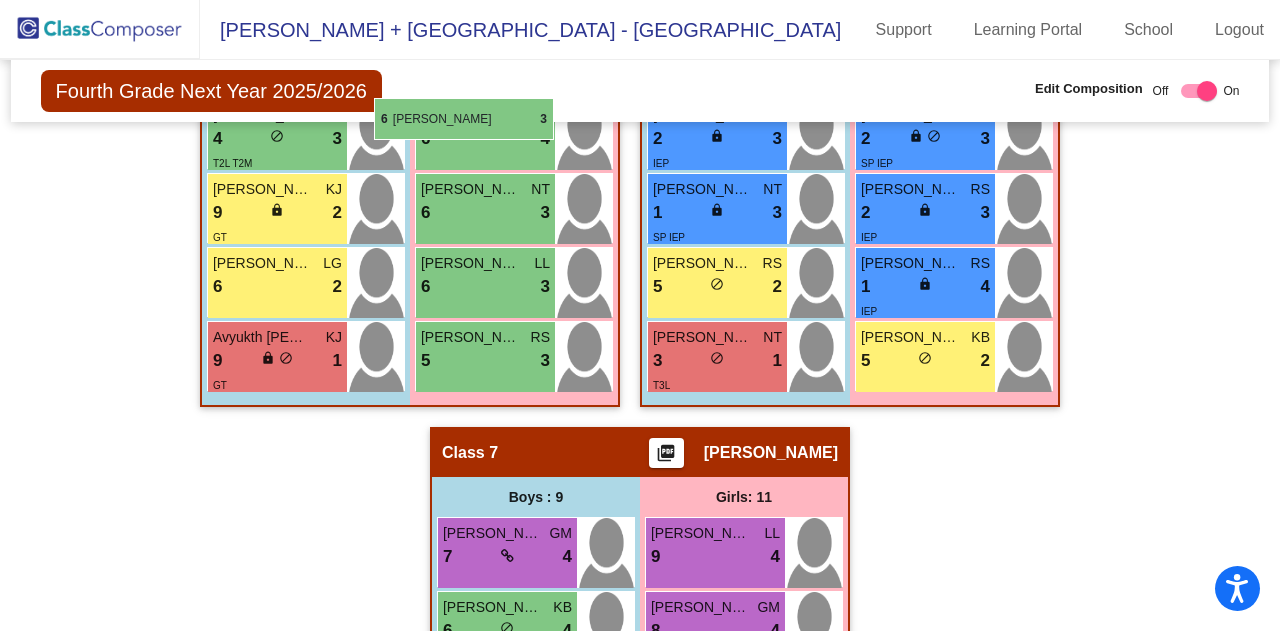 scroll, scrollTop: 2944, scrollLeft: 0, axis: vertical 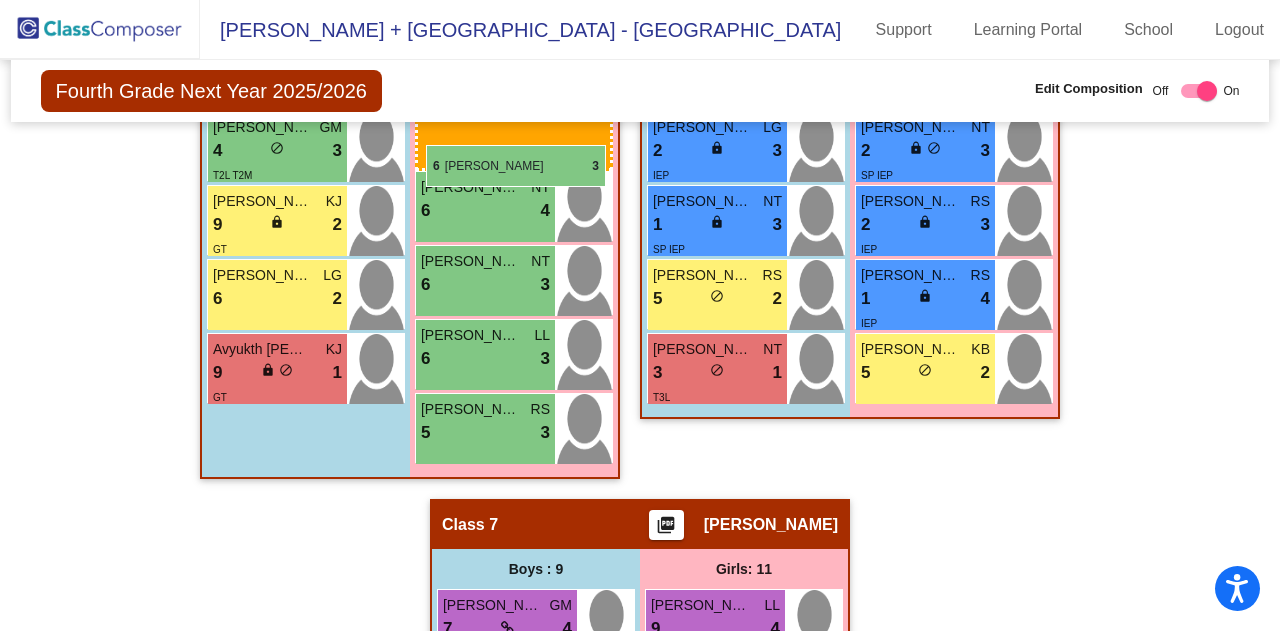 drag, startPoint x: 700, startPoint y: 414, endPoint x: 422, endPoint y: 145, distance: 386.83975 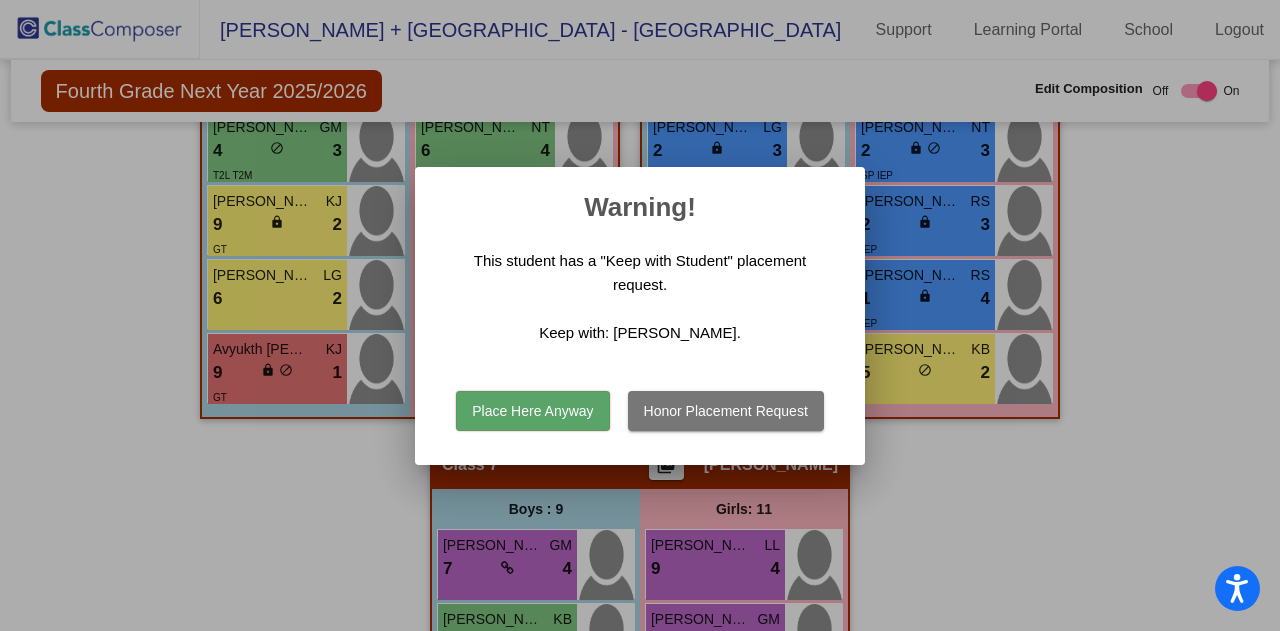 click on "Place Here Anyway" at bounding box center [532, 411] 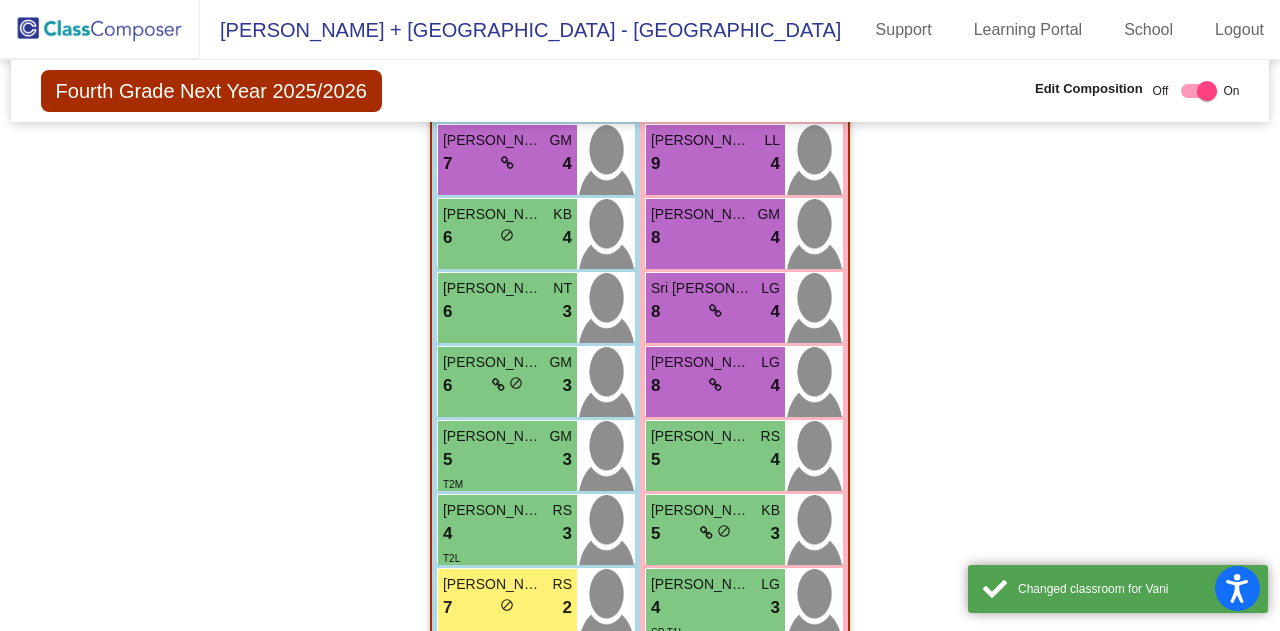 scroll, scrollTop: 3474, scrollLeft: 0, axis: vertical 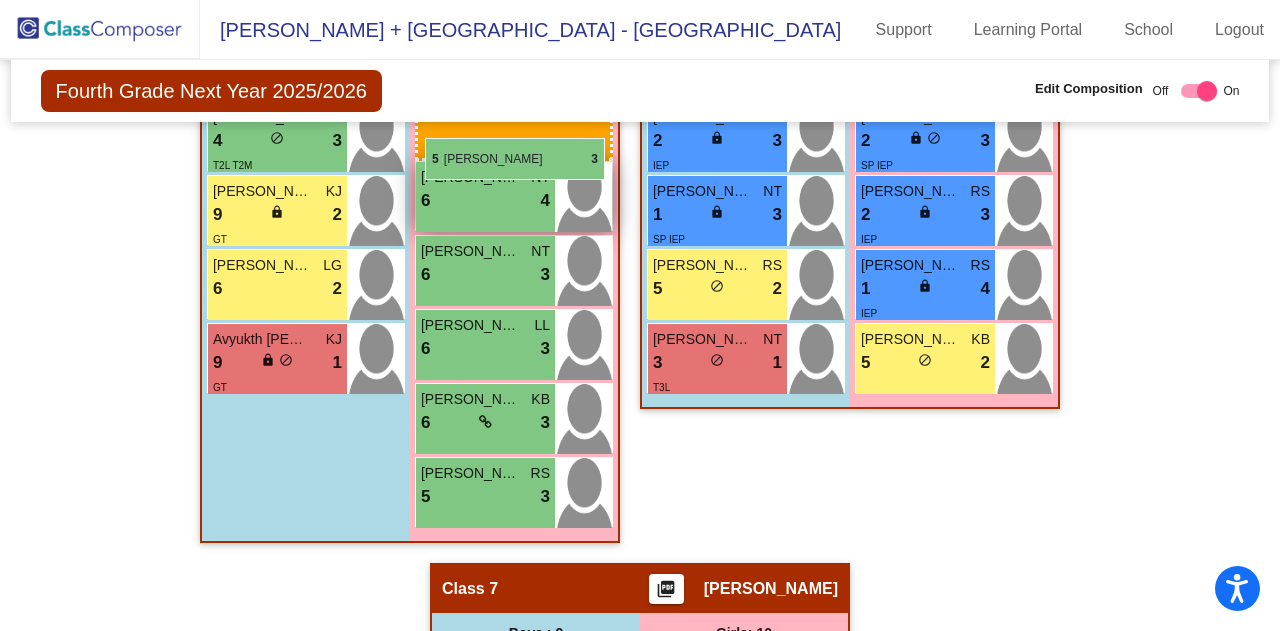 drag, startPoint x: 722, startPoint y: 464, endPoint x: 416, endPoint y: 137, distance: 447.84485 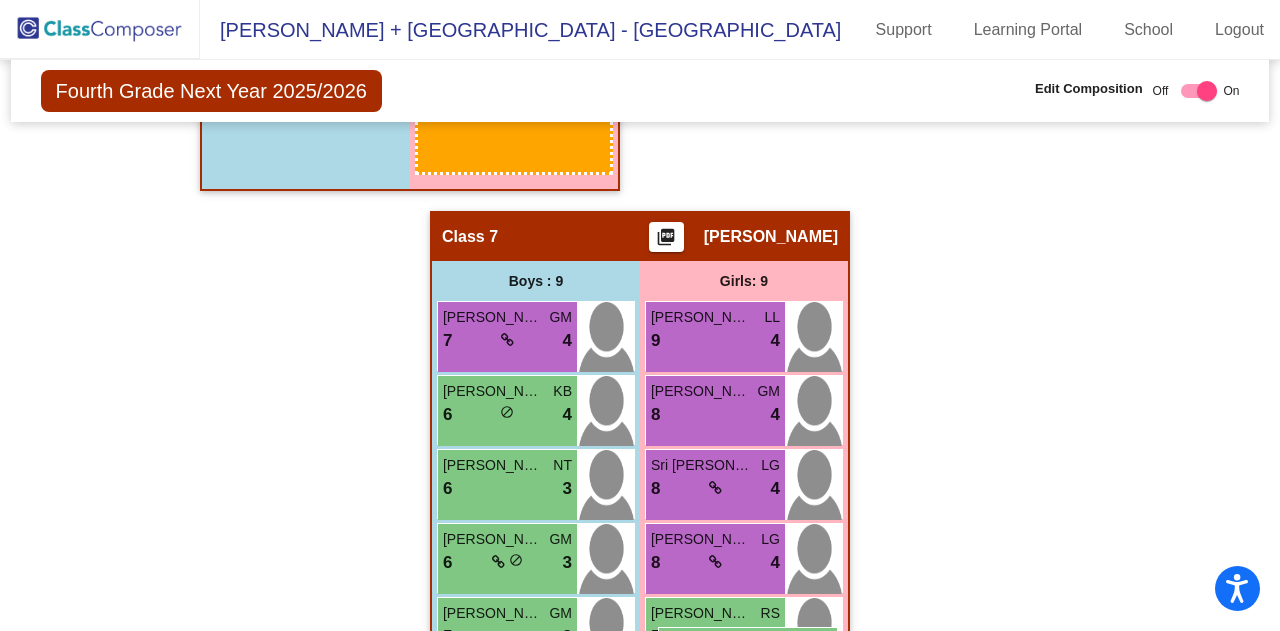 scroll, scrollTop: 3310, scrollLeft: 0, axis: vertical 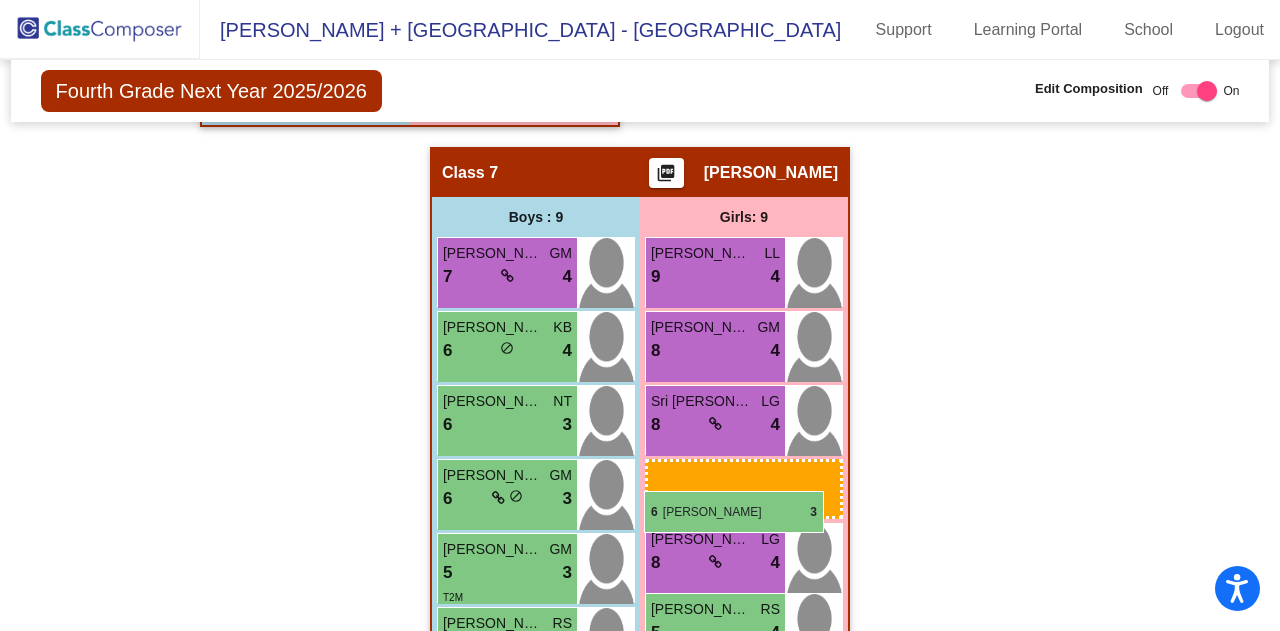 drag, startPoint x: 436, startPoint y: 263, endPoint x: 644, endPoint y: 492, distance: 309.36224 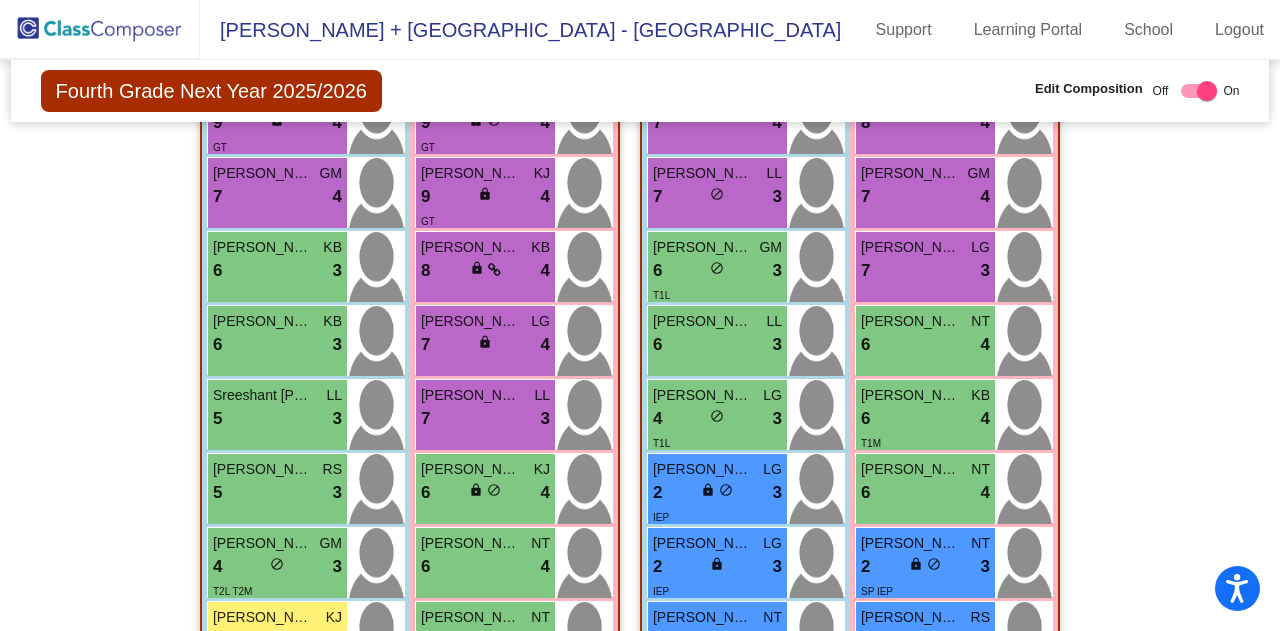 scroll, scrollTop: 2538, scrollLeft: 0, axis: vertical 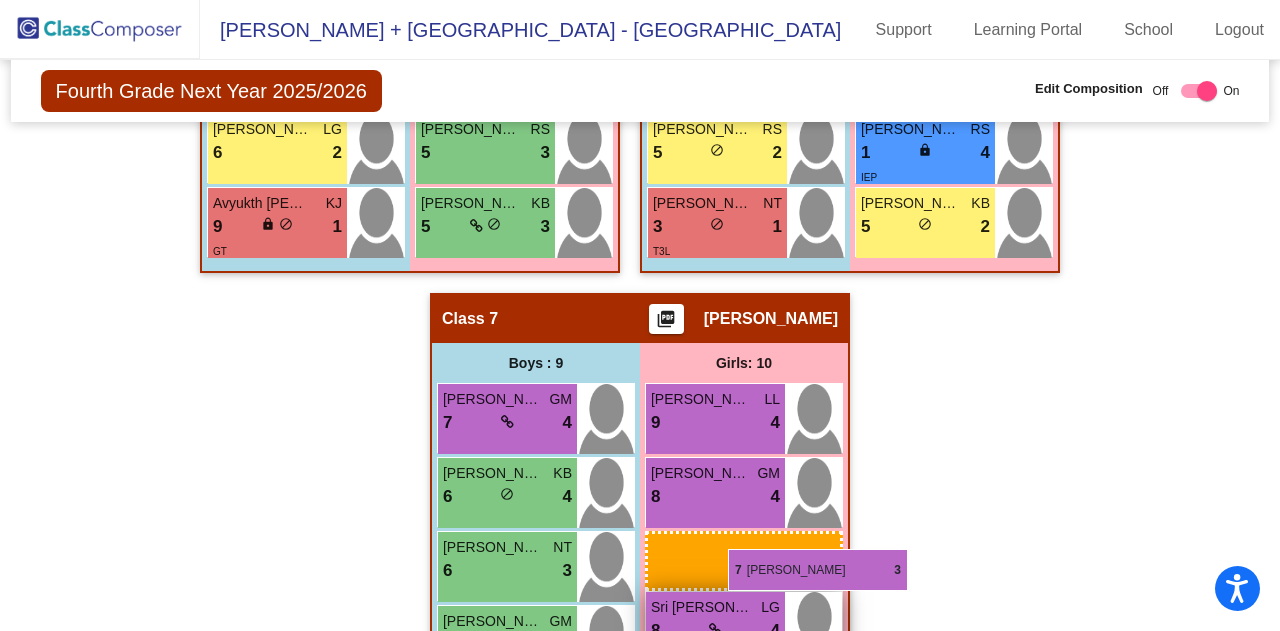 drag, startPoint x: 445, startPoint y: 397, endPoint x: 723, endPoint y: 546, distance: 315.4124 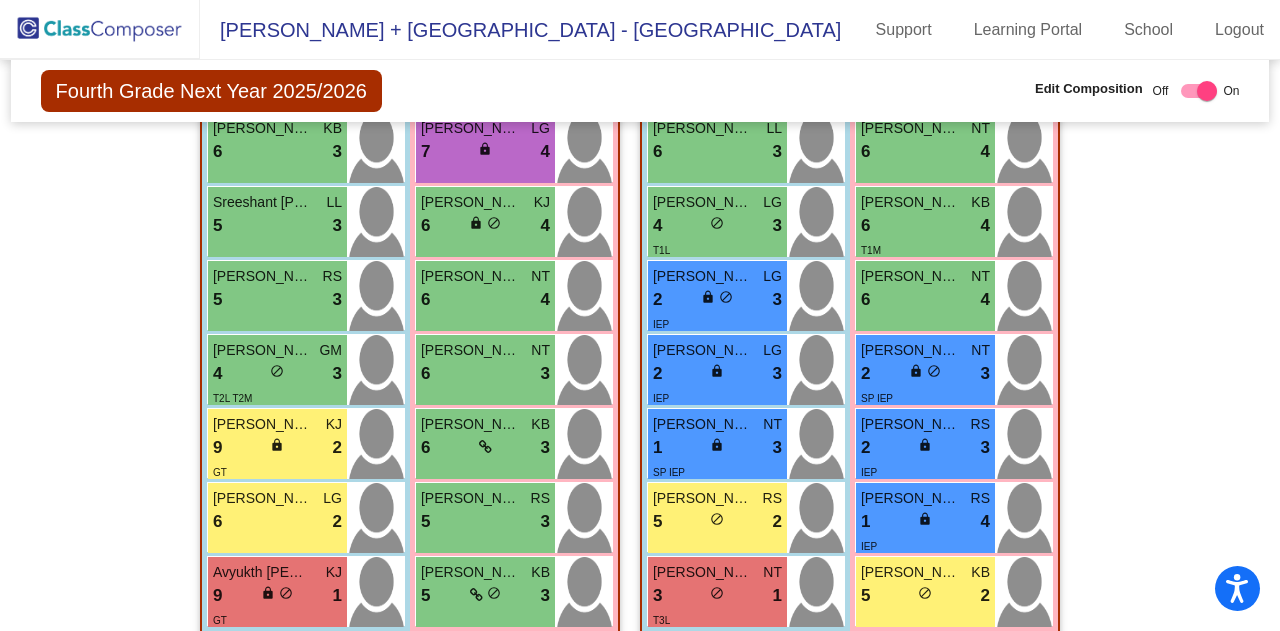 scroll, scrollTop: 2726, scrollLeft: 0, axis: vertical 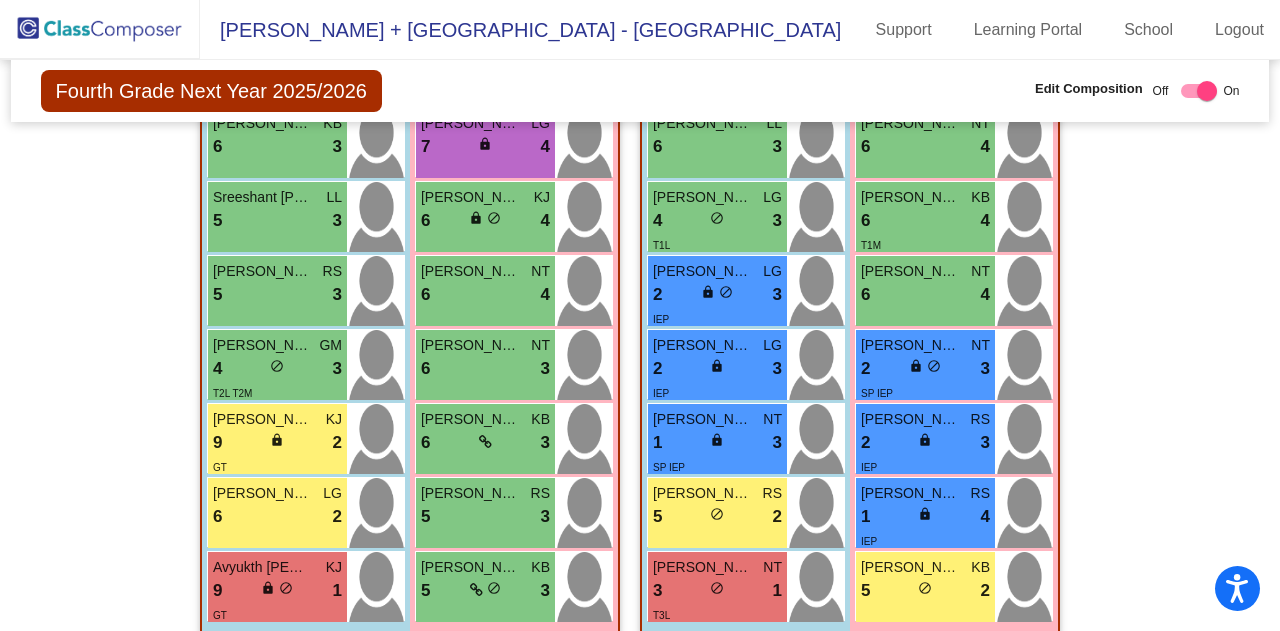 click on "Hallway   - Hallway Class  picture_as_pdf  Add Student  First Name Last Name Student Id  (Recommended)   Boy   Girl   [DEMOGRAPHIC_DATA] Add Close  Boys : 0    No Students   Girls: 0   No Students   Class 1   - Teacher 1  picture_as_pdf [PERSON_NAME]  Add Student  First Name Last Name Student Id  (Recommended)   Boy   Girl   [DEMOGRAPHIC_DATA] Add Close  Boys : 11  [PERSON_NAME] LL 8 lock do_not_disturb_alt 4 [PERSON_NAME] LL 8 lock do_not_disturb_alt 3 [PERSON_NAME] KB 7 lock do_not_disturb_alt 3 [PERSON_NAME] GM 6 lock do_not_disturb_alt 4 [PERSON_NAME] NT 6 lock do_not_disturb_alt 3 [DEMOGRAPHIC_DATA][PERSON_NAME] KJ 6 lock do_not_disturb_alt 3 [PERSON_NAME] NT 5 lock do_not_disturb_alt 3 [PERSON_NAME] KJ 5 lock do_not_disturb_alt 3 T2L T2M [PERSON_NAME] GM 3 lock do_not_disturb_alt 3 T3L T2M Aadi Nirmal KB 6 lock do_not_disturb_alt 2 [PERSON_NAME] LG 5 lock do_not_disturb_alt 2 Girls: 10 [PERSON_NAME] Pal GM 7 lock do_not_disturb_alt 4 [PERSON_NAME] NT 7 lock do_not_disturb_alt 4 [PERSON_NAME] KJ 7 lock do_not_disturb_alt 4 [PERSON_NAME] KJ 6 4" 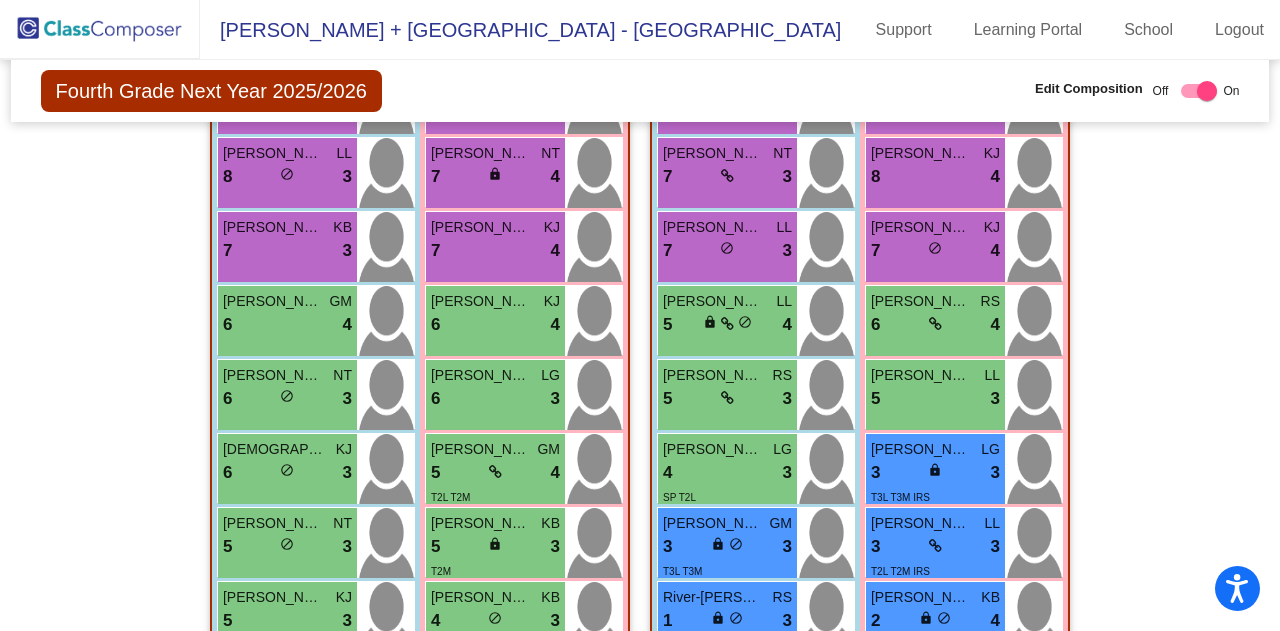 scroll, scrollTop: 750, scrollLeft: 0, axis: vertical 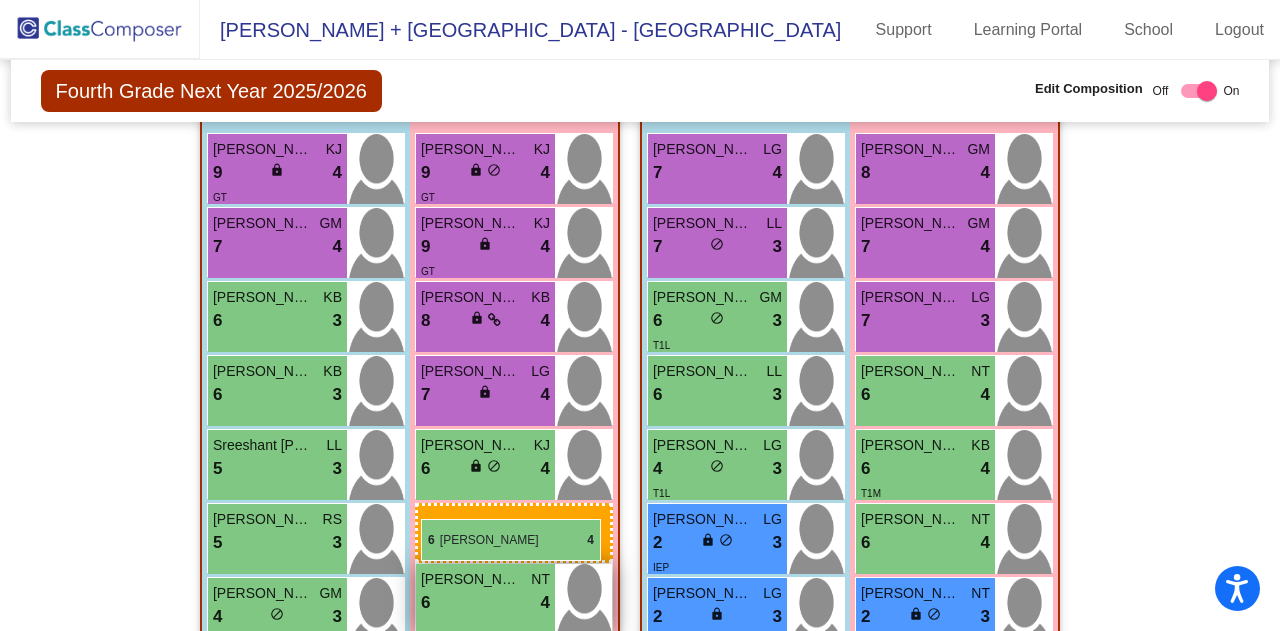 drag, startPoint x: 494, startPoint y: 300, endPoint x: 421, endPoint y: 517, distance: 228.94978 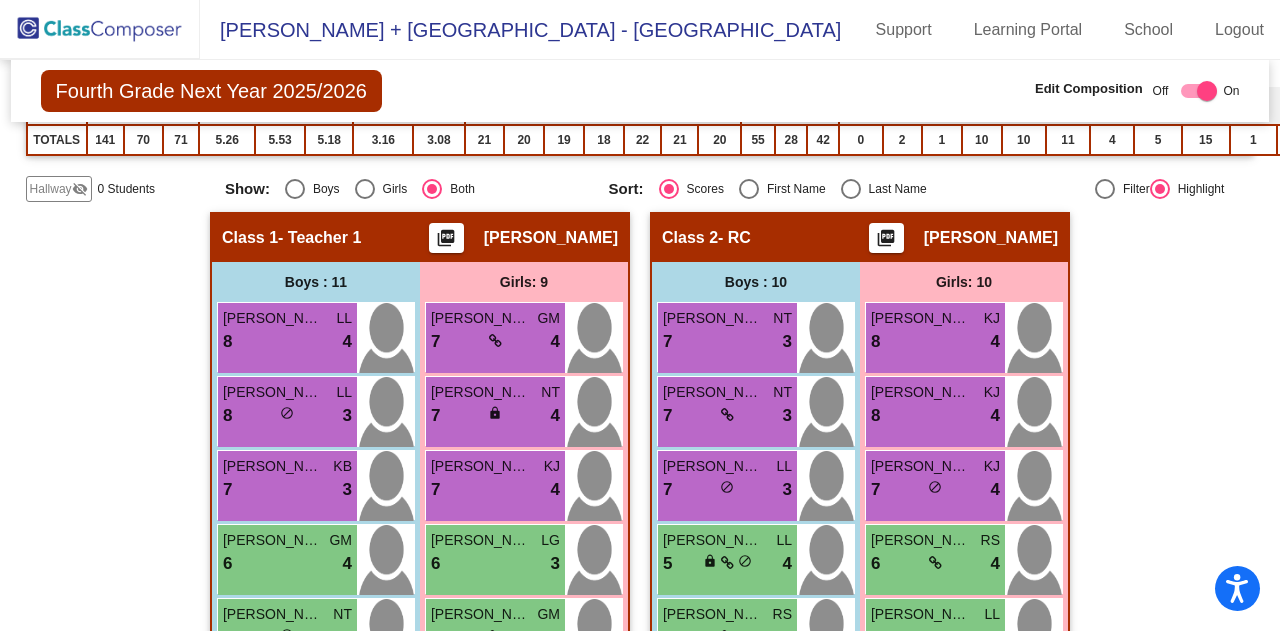 scroll, scrollTop: 510, scrollLeft: 0, axis: vertical 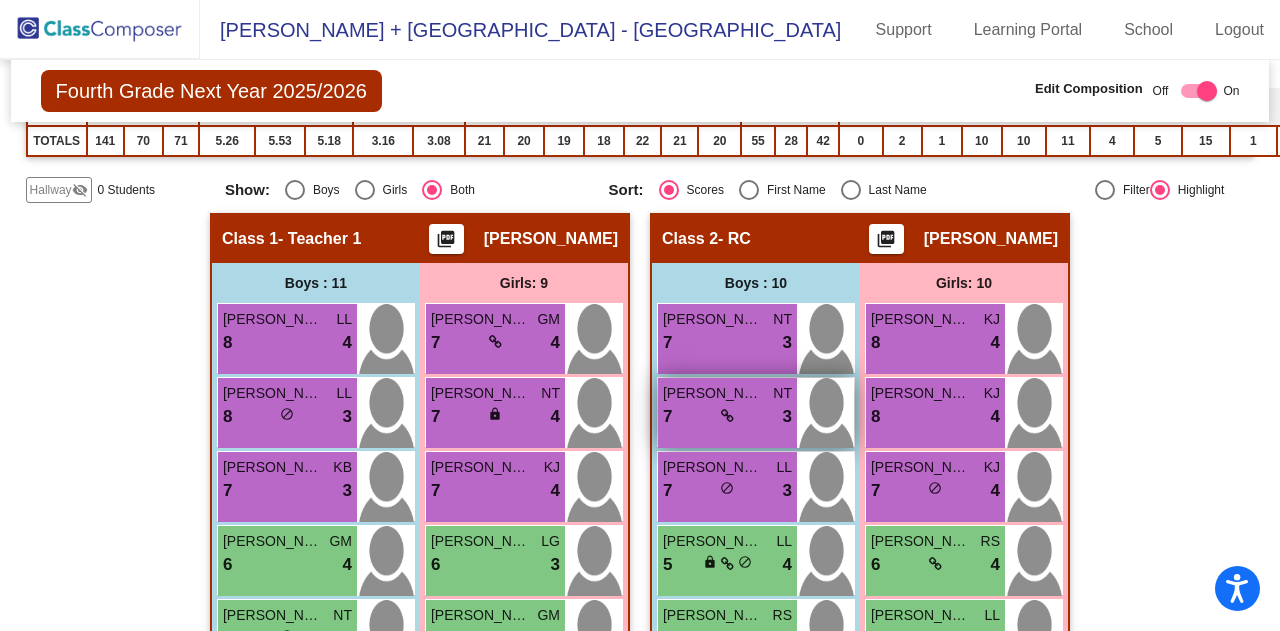 click on "[PERSON_NAME] NT 7 lock do_not_disturb_alt 3" at bounding box center (727, 413) 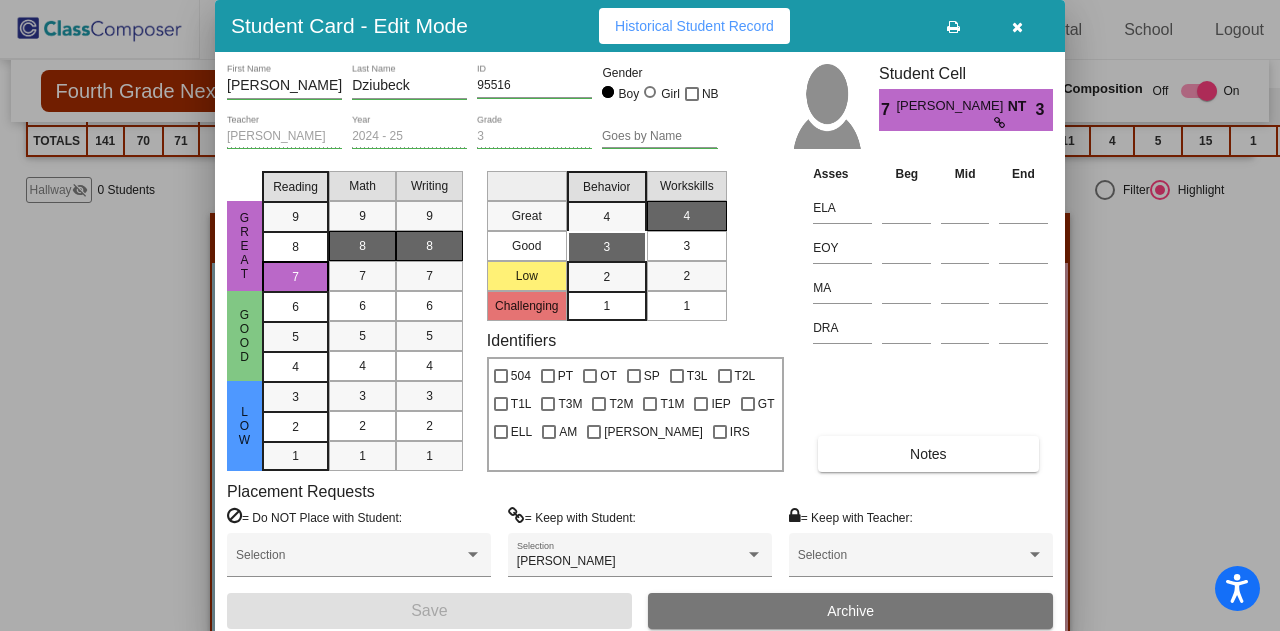 click at bounding box center (640, 315) 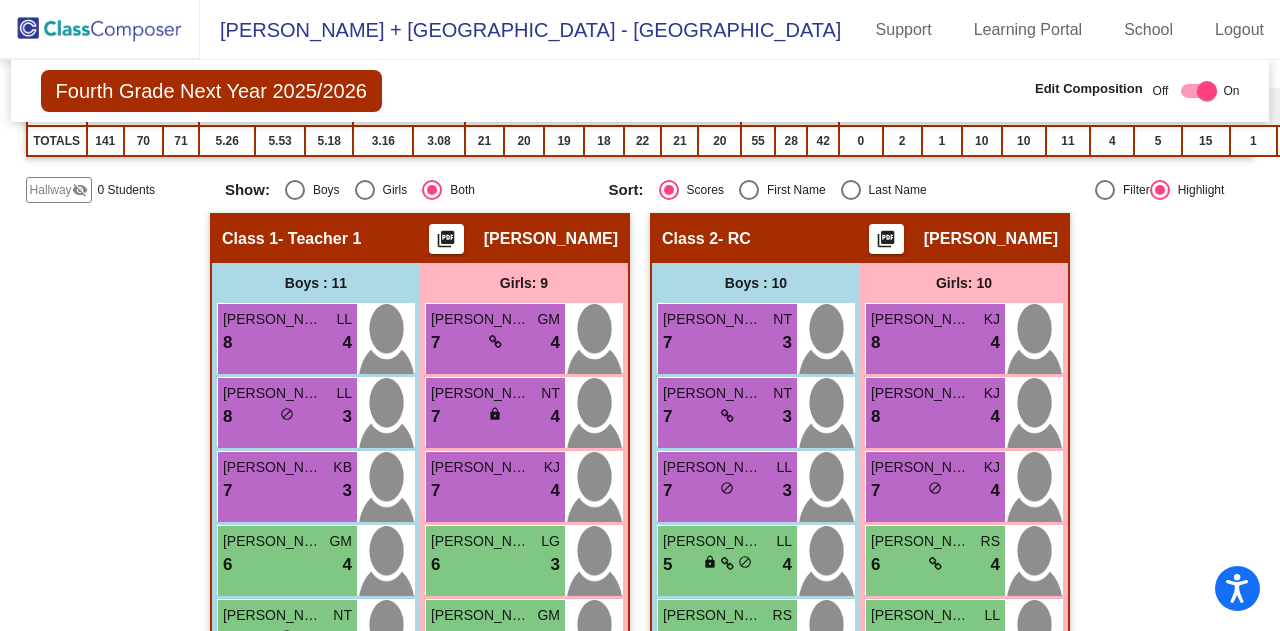 click on "Hallway   - Hallway Class  picture_as_pdf  Add Student  First Name Last Name Student Id  (Recommended)   Boy   Girl   [DEMOGRAPHIC_DATA] Add Close  Boys : 0    No Students   Girls: 0   No Students   Class 1   - Teacher 1  picture_as_pdf [PERSON_NAME]  Add Student  First Name Last Name Student Id  (Recommended)   Boy   Girl   [DEMOGRAPHIC_DATA] Add Close  Boys : 11  [PERSON_NAME] LL 8 lock do_not_disturb_alt 4 [PERSON_NAME] LL 8 lock do_not_disturb_alt 3 [PERSON_NAME] KB 7 lock do_not_disturb_alt 3 [PERSON_NAME] GM 6 lock do_not_disturb_alt 4 [PERSON_NAME] NT 6 lock do_not_disturb_alt 3 [DEMOGRAPHIC_DATA][PERSON_NAME] KJ 6 lock do_not_disturb_alt 3 [PERSON_NAME] NT 5 lock do_not_disturb_alt 3 [PERSON_NAME] KJ 5 lock do_not_disturb_alt 3 T2L T2M [PERSON_NAME] GM 3 lock do_not_disturb_alt 3 T3L T2M Aadi Nirmal KB 6 lock do_not_disturb_alt 2 [PERSON_NAME] LG 5 lock do_not_disturb_alt 2 Girls: 9 [PERSON_NAME] Pal GM 7 lock do_not_disturb_alt 4 [PERSON_NAME] NT 7 lock do_not_disturb_alt 4 [PERSON_NAME] KJ 7 lock do_not_disturb_alt 4 [PERSON_NAME] LG 6 lock" 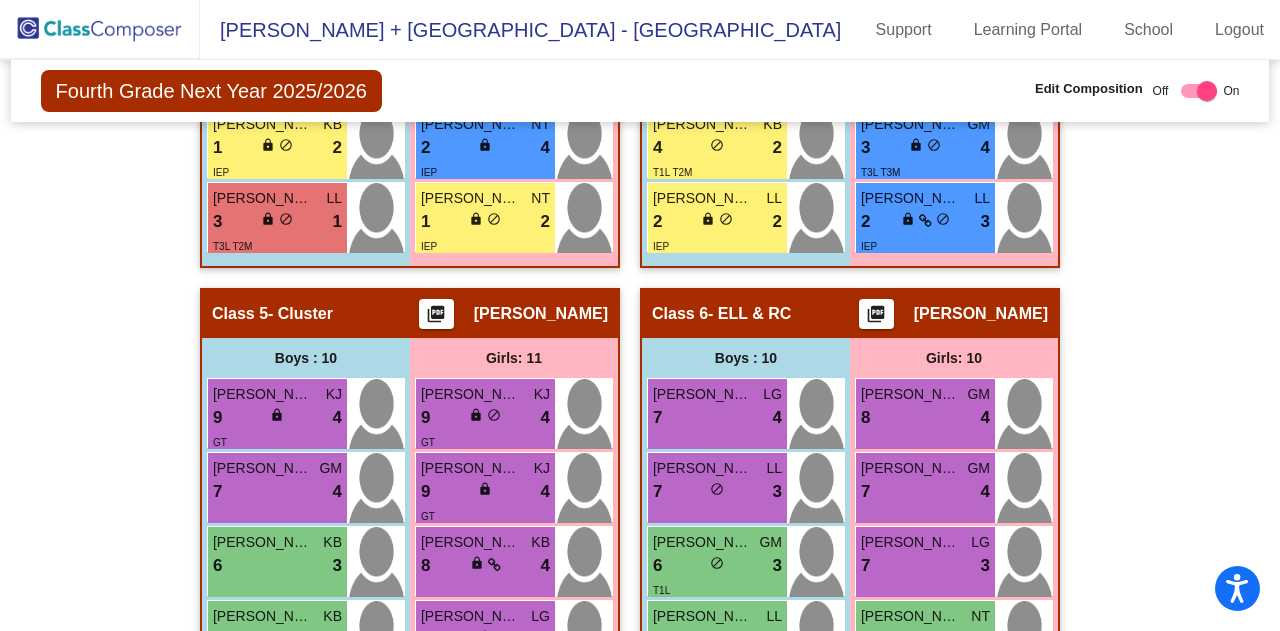 scroll, scrollTop: 2226, scrollLeft: 0, axis: vertical 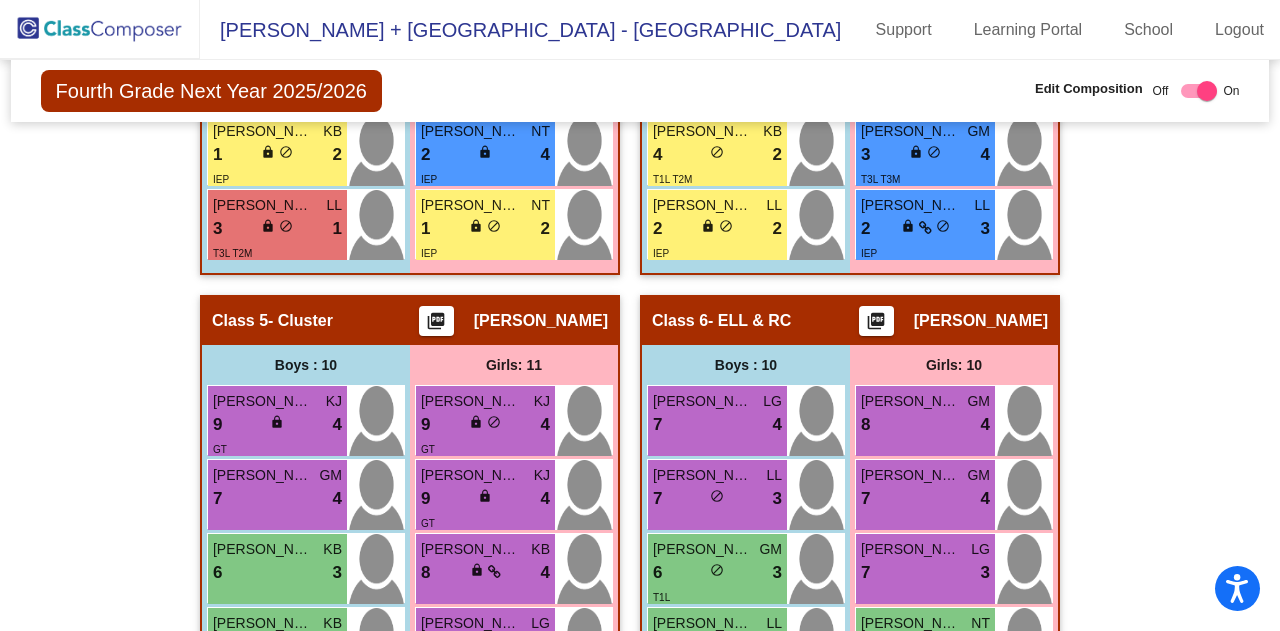 click on "Hallway   - Hallway Class  picture_as_pdf  Add Student  First Name Last Name Student Id  (Recommended)   Boy   Girl   [DEMOGRAPHIC_DATA] Add Close  Boys : 0    No Students   Girls: 0   No Students   Class 1   - Teacher 1  picture_as_pdf [PERSON_NAME]  Add Student  First Name Last Name Student Id  (Recommended)   Boy   Girl   [DEMOGRAPHIC_DATA] Add Close  Boys : 11  [PERSON_NAME] LL 8 lock do_not_disturb_alt 4 [PERSON_NAME] LL 8 lock do_not_disturb_alt 3 [PERSON_NAME] KB 7 lock do_not_disturb_alt 3 [PERSON_NAME] GM 6 lock do_not_disturb_alt 4 [PERSON_NAME] NT 6 lock do_not_disturb_alt 3 [DEMOGRAPHIC_DATA][PERSON_NAME] KJ 6 lock do_not_disturb_alt 3 [PERSON_NAME] NT 5 lock do_not_disturb_alt 3 [PERSON_NAME] KJ 5 lock do_not_disturb_alt 3 T2L T2M [PERSON_NAME] GM 3 lock do_not_disturb_alt 3 T3L T2M Aadi Nirmal KB 6 lock do_not_disturb_alt 2 [PERSON_NAME] LG 5 lock do_not_disturb_alt 2 Girls: 9 [PERSON_NAME] Pal GM 7 lock do_not_disturb_alt 4 [PERSON_NAME] NT 7 lock do_not_disturb_alt 4 [PERSON_NAME] KJ 7 lock do_not_disturb_alt 4 [PERSON_NAME] LG 6 lock" 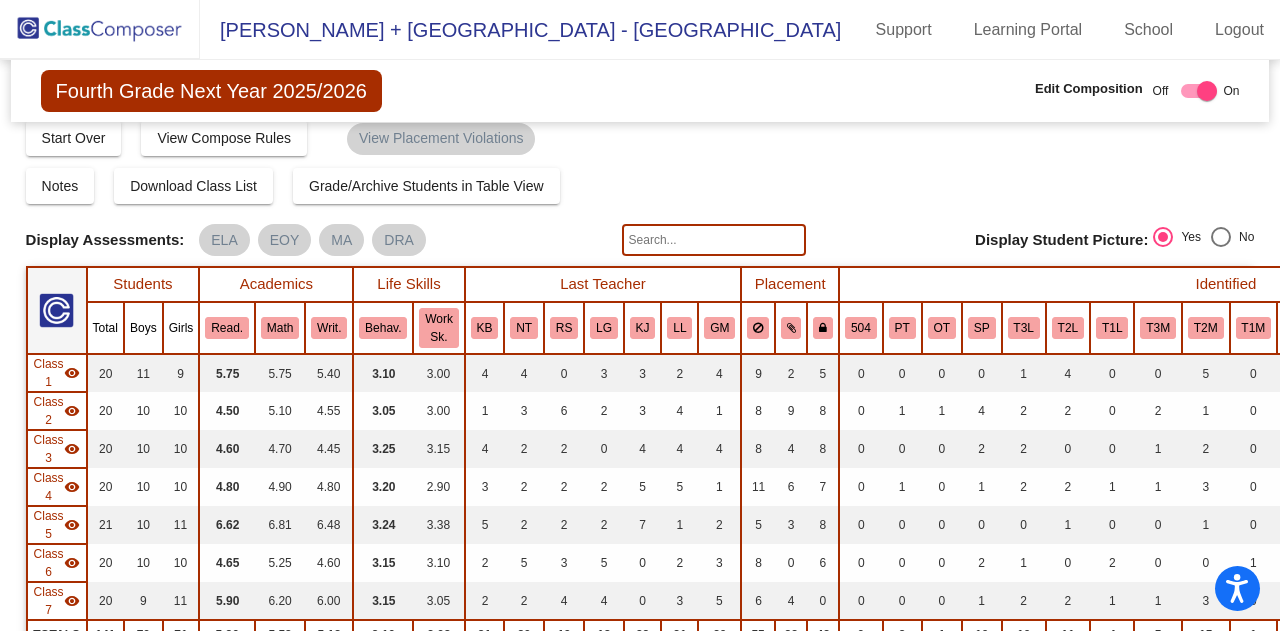 scroll, scrollTop: 0, scrollLeft: 0, axis: both 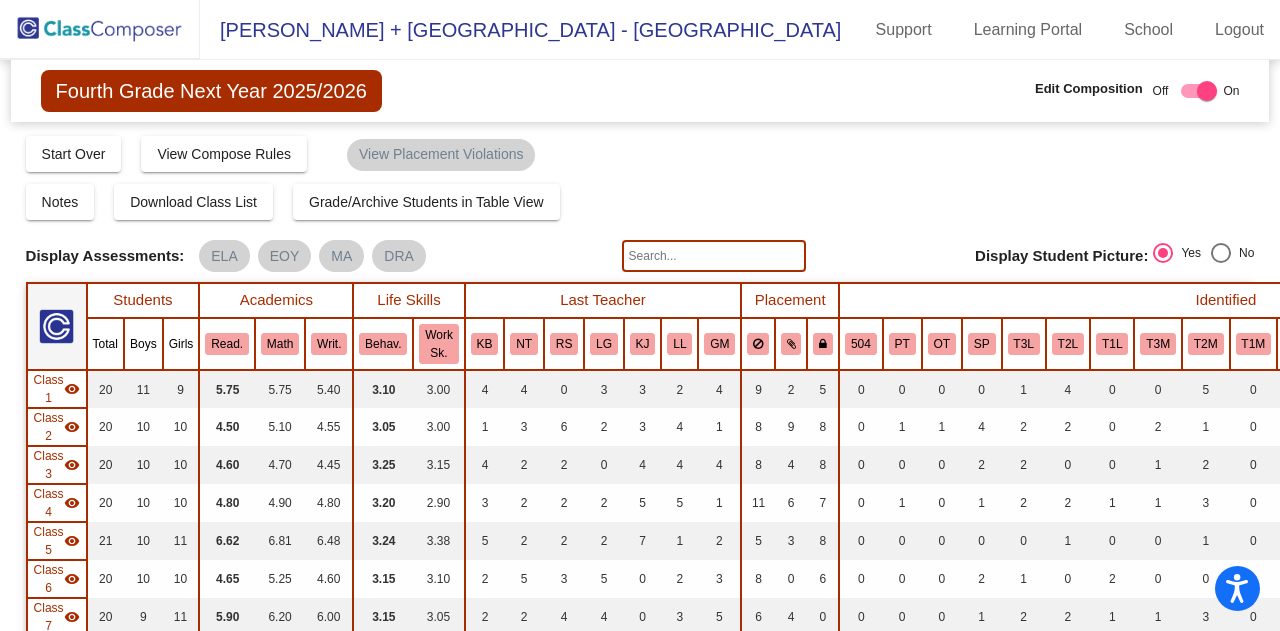 click on "Notes   Download Class List   Import Students   Grade/Archive Students in Table View   New Small Group   Saved Small Group" 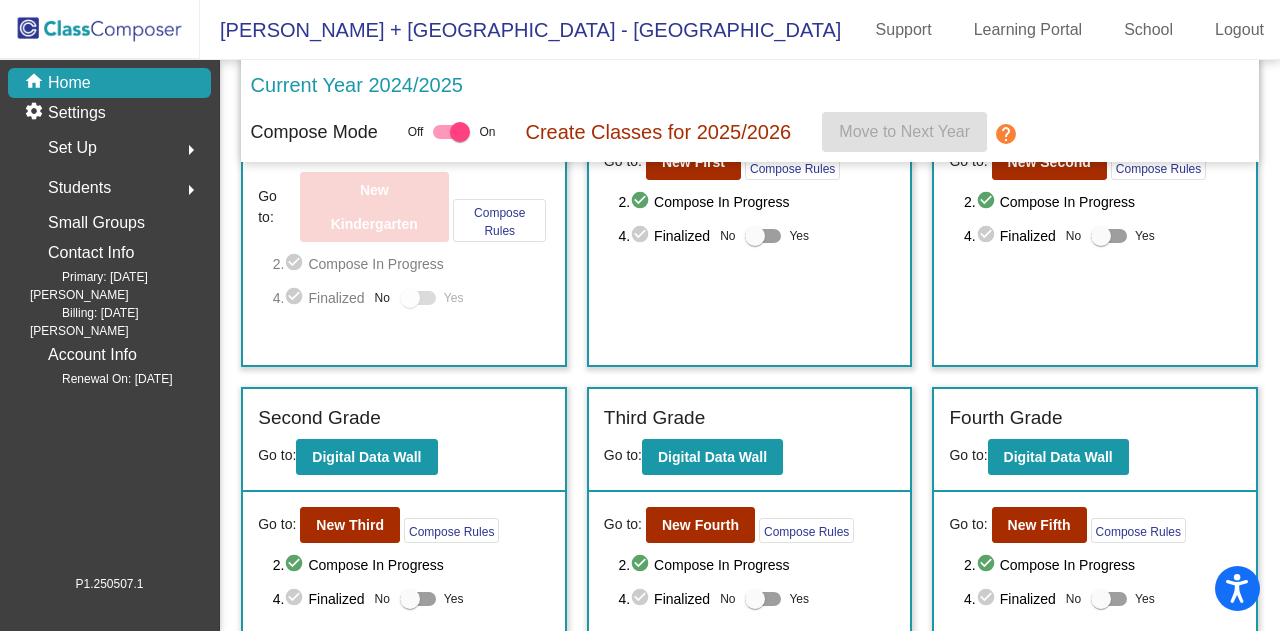 scroll, scrollTop: 170, scrollLeft: 0, axis: vertical 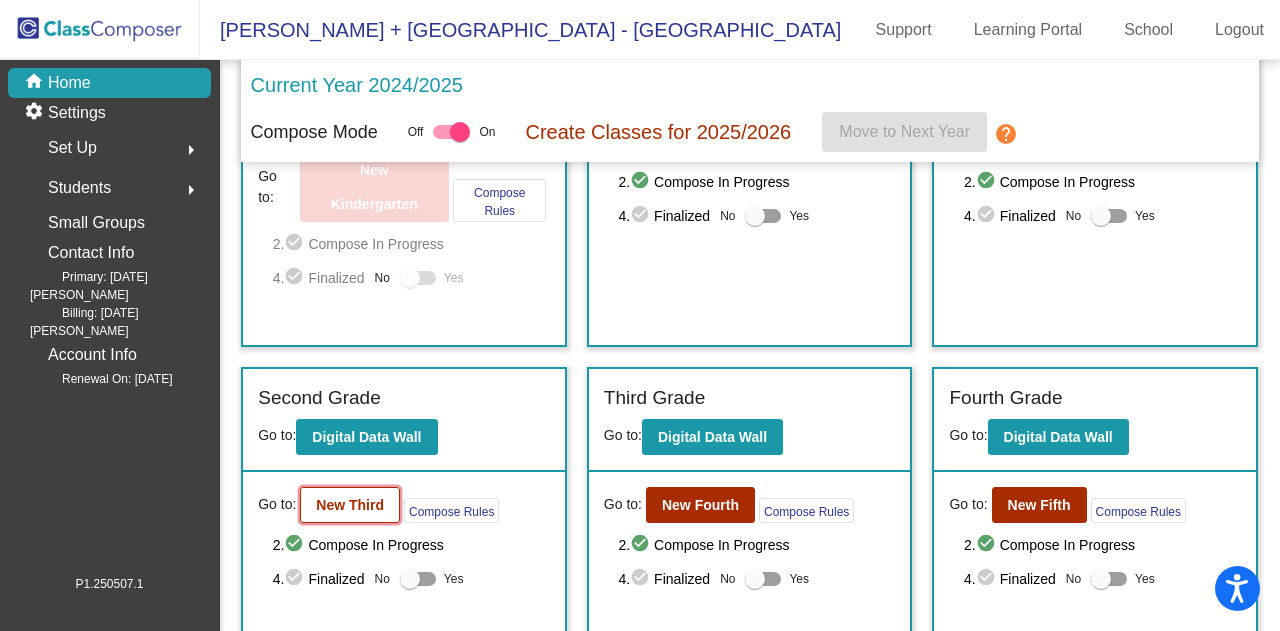 click on "New Third" 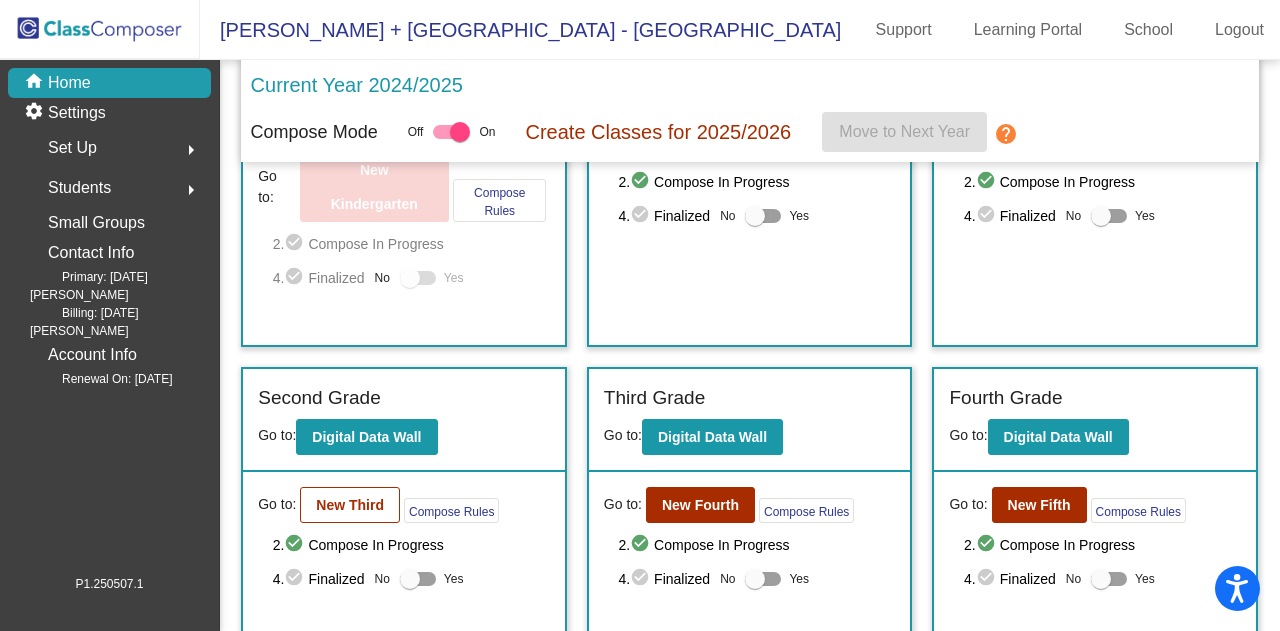 scroll, scrollTop: 0, scrollLeft: 0, axis: both 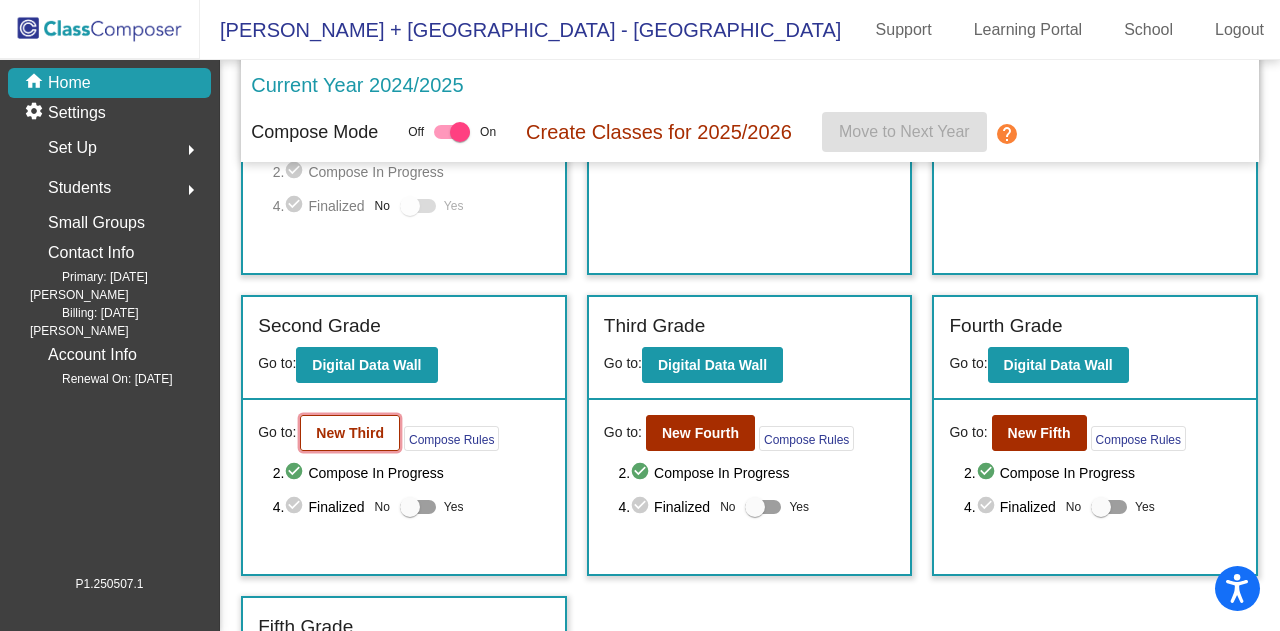 click on "New Third" 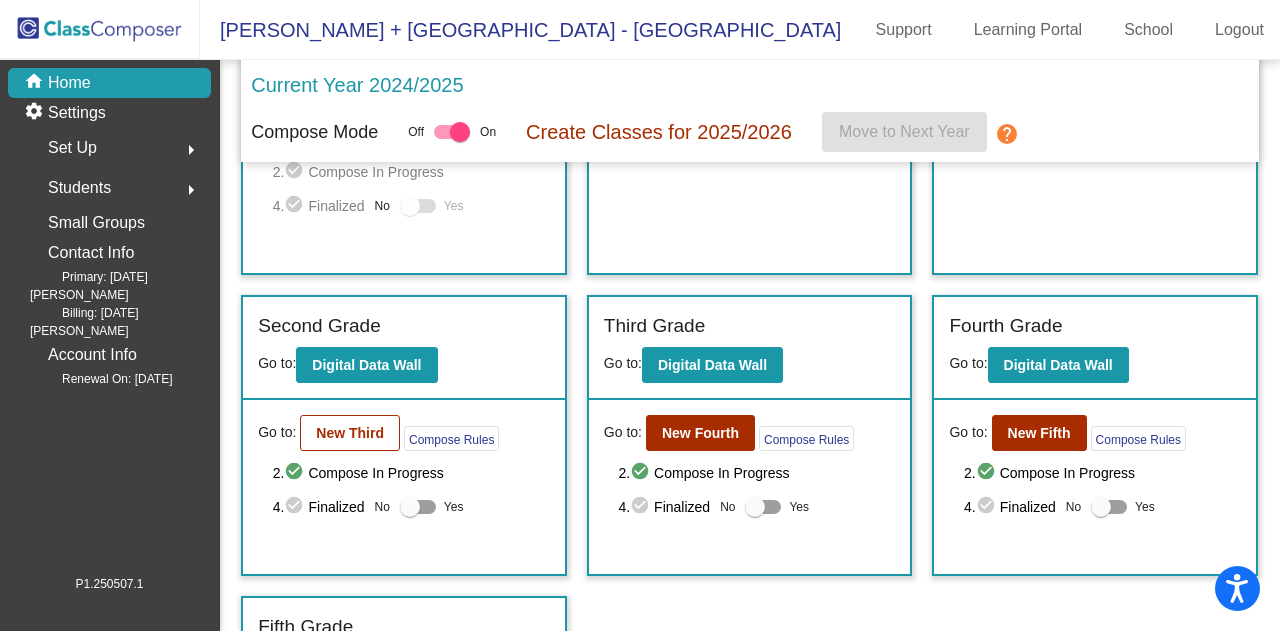 scroll, scrollTop: 0, scrollLeft: 0, axis: both 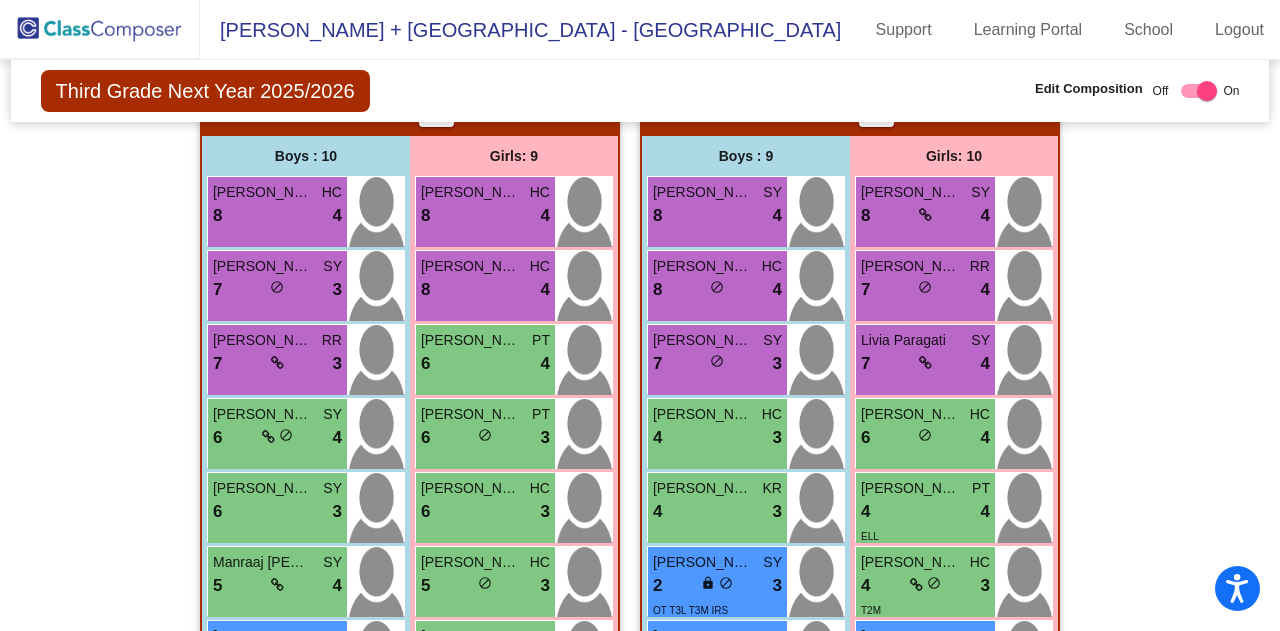 click on "6 lock do_not_disturb_alt 4" at bounding box center [925, 438] 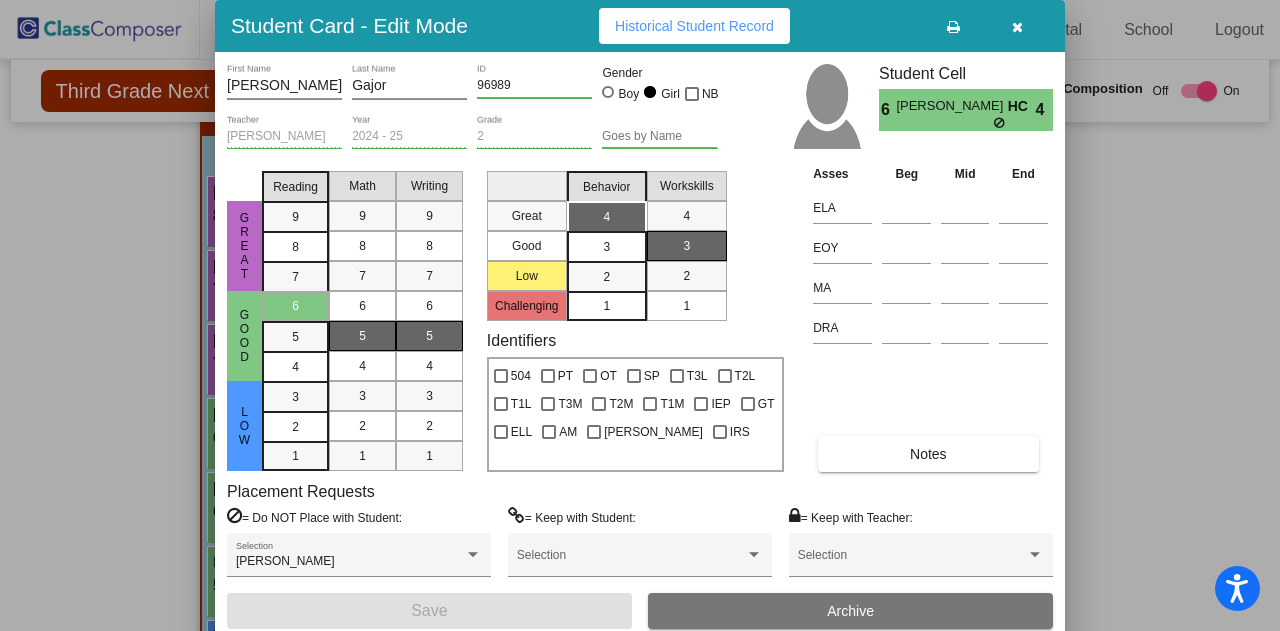 click at bounding box center (1017, 27) 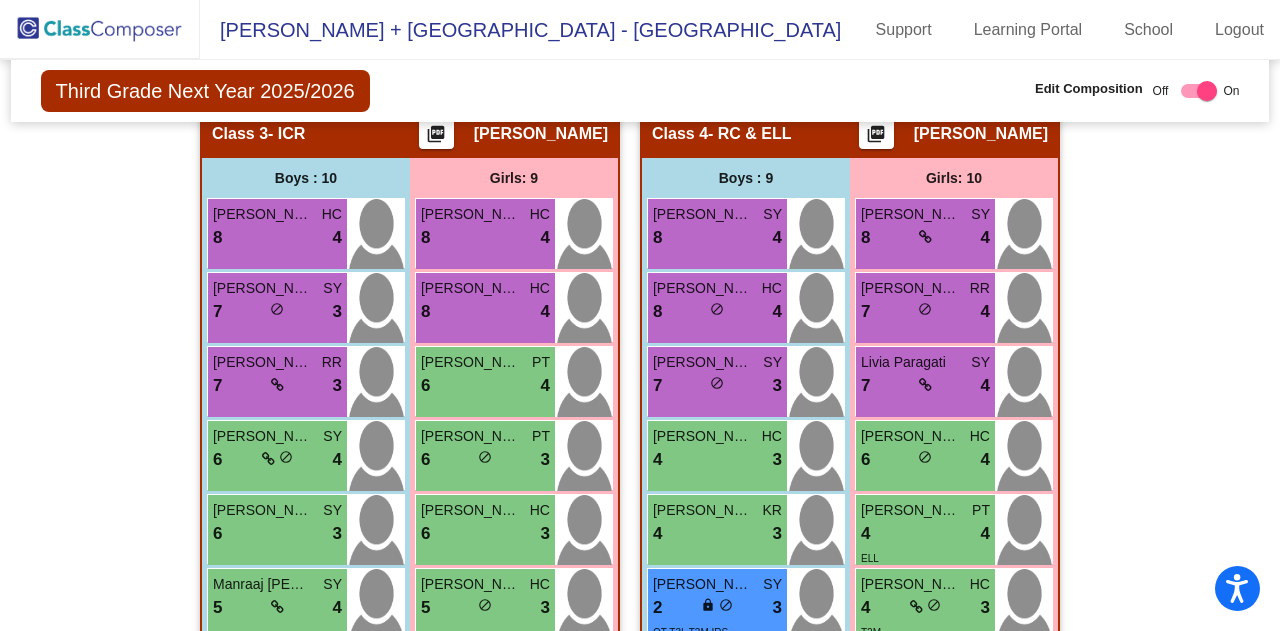 scroll, scrollTop: 1476, scrollLeft: 0, axis: vertical 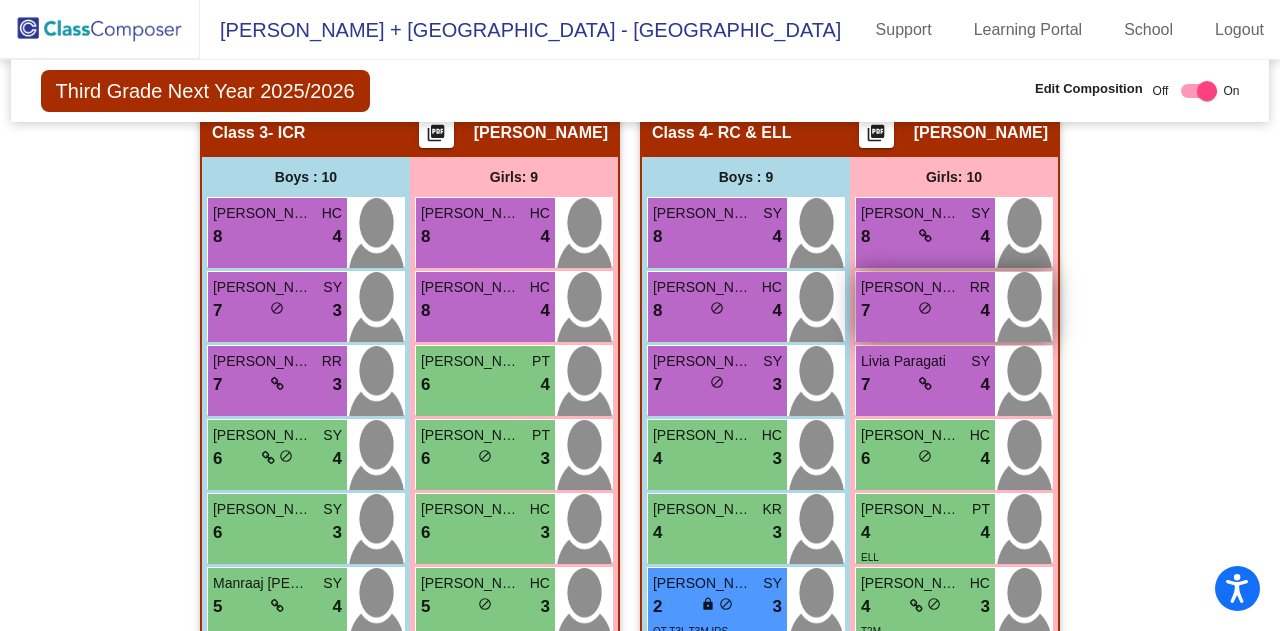 click on "7 lock do_not_disturb_alt 4" at bounding box center [925, 311] 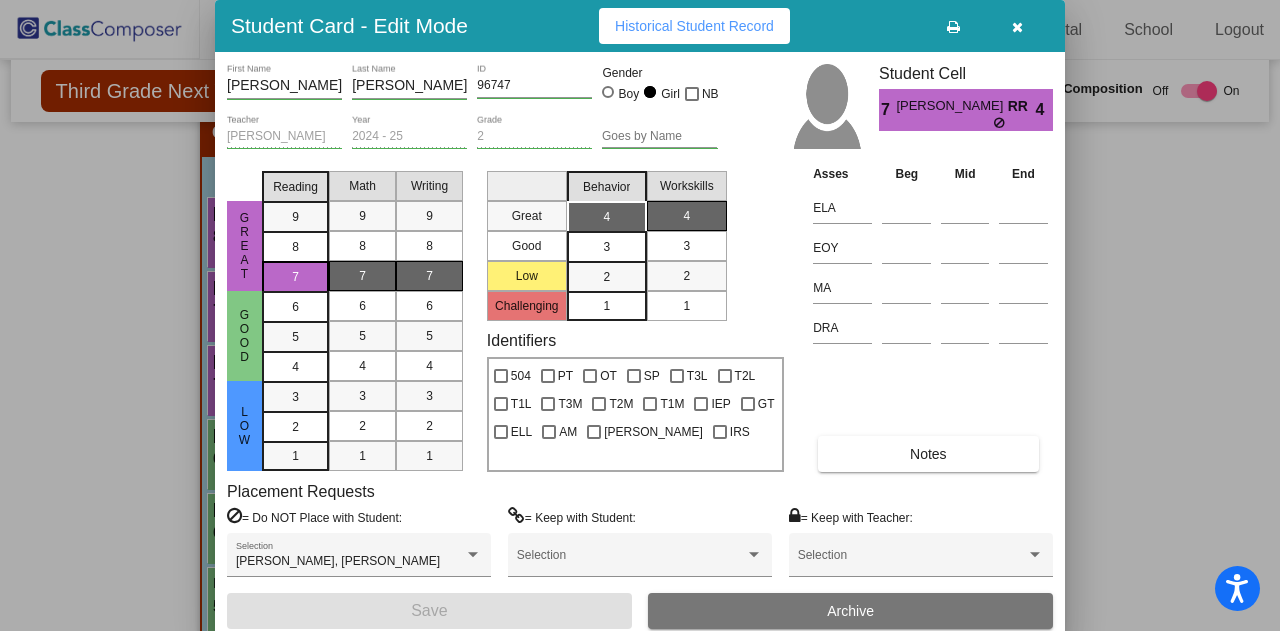 click at bounding box center [640, 315] 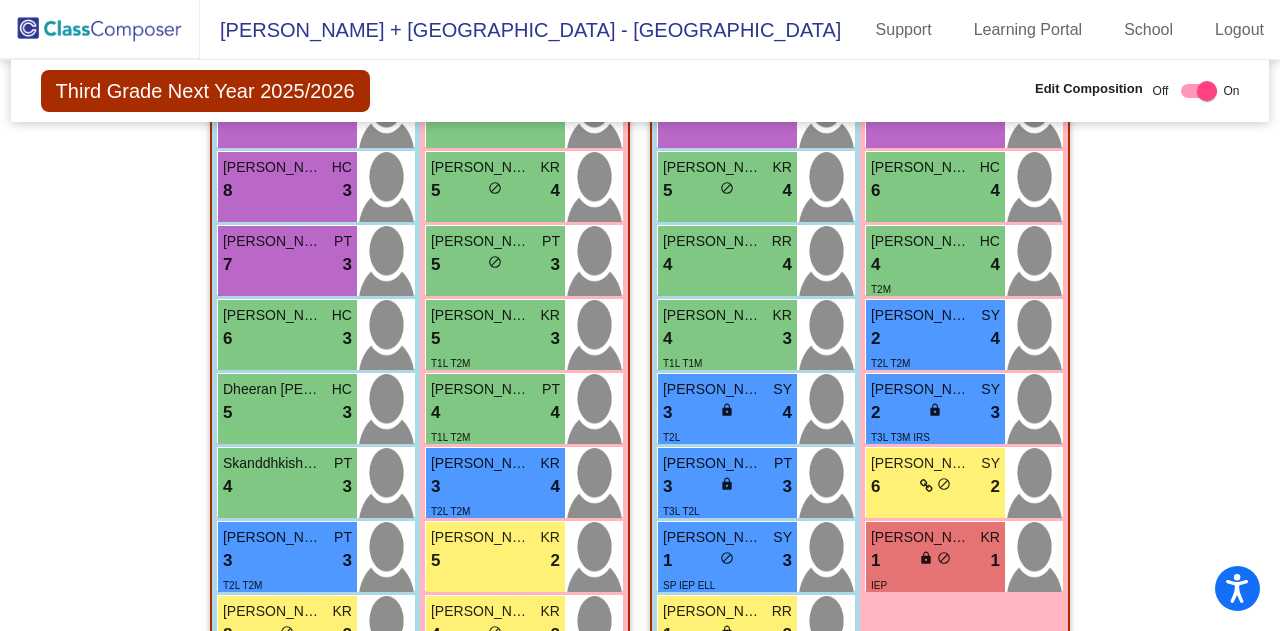 scroll, scrollTop: 826, scrollLeft: 0, axis: vertical 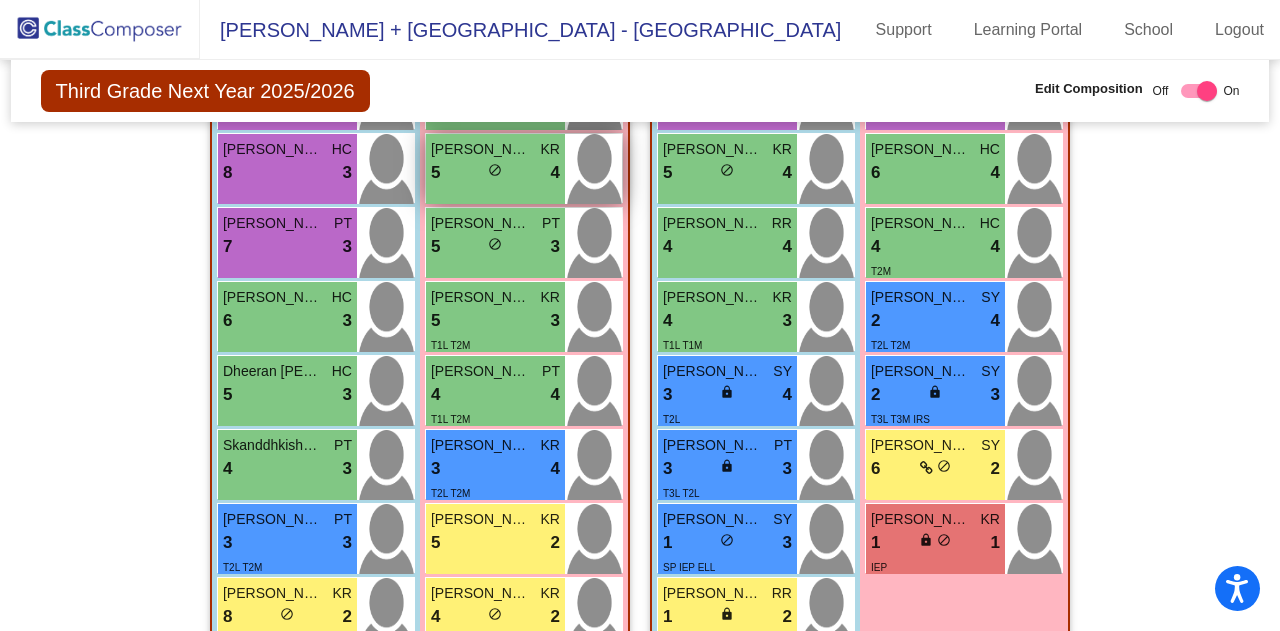 click on "5 lock do_not_disturb_alt 4" at bounding box center (495, 173) 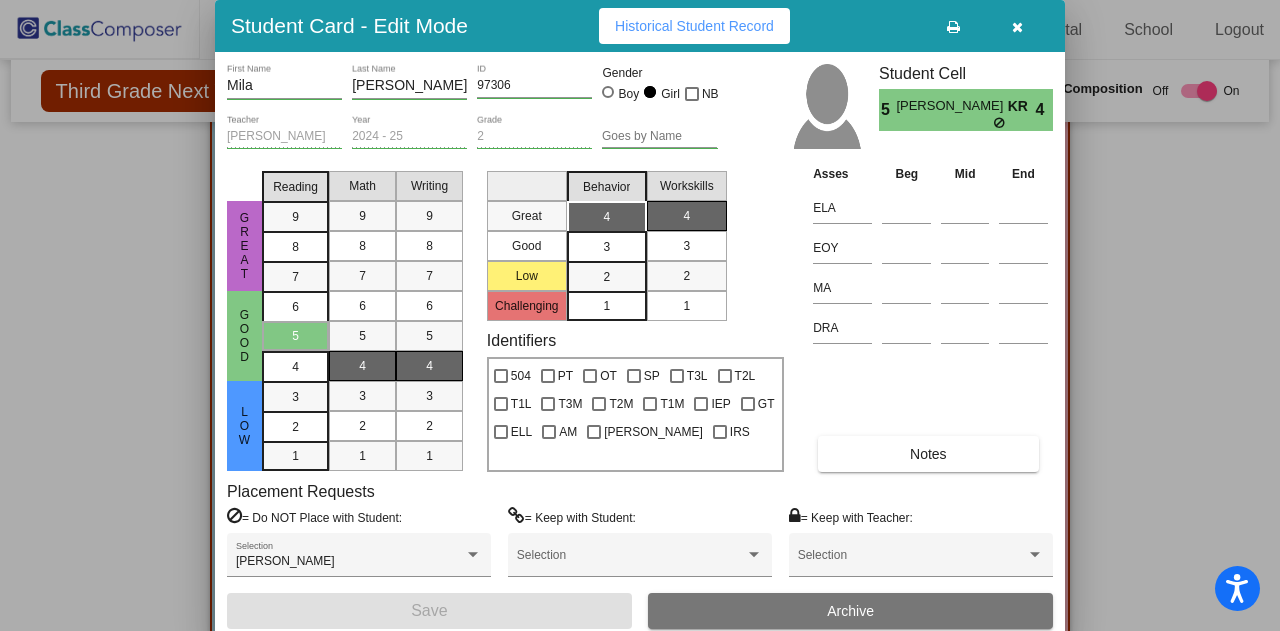 click at bounding box center (1017, 27) 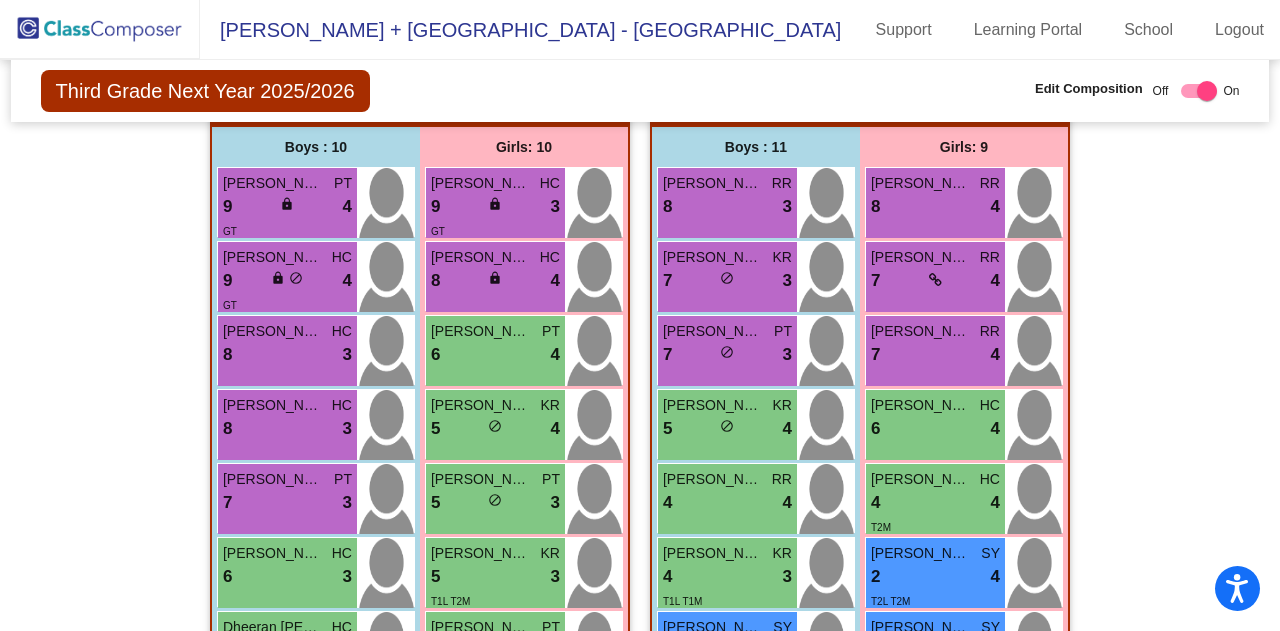 scroll, scrollTop: 575, scrollLeft: 0, axis: vertical 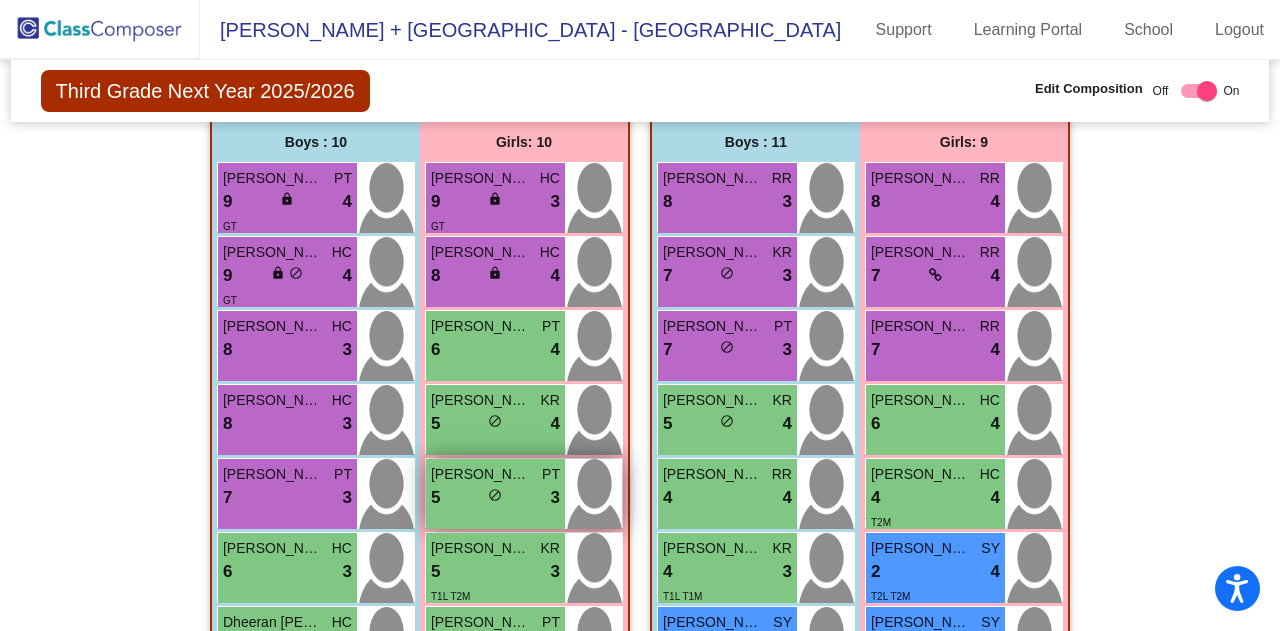 click on "5 lock do_not_disturb_alt 3" at bounding box center [495, 498] 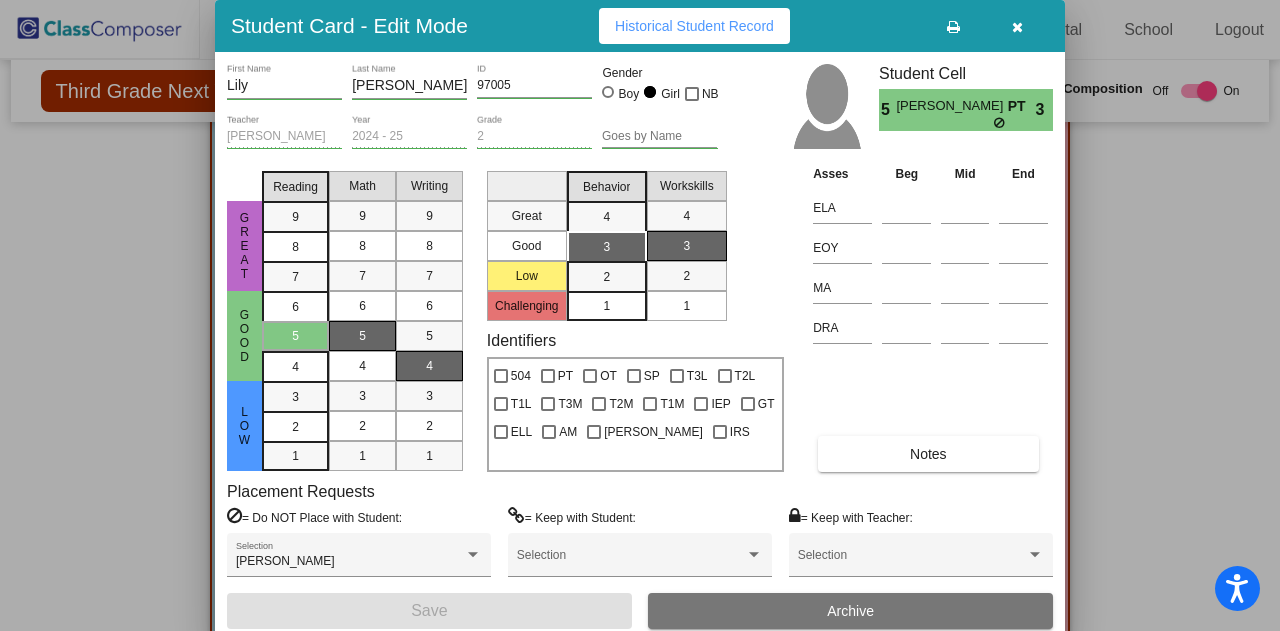 click at bounding box center [640, 315] 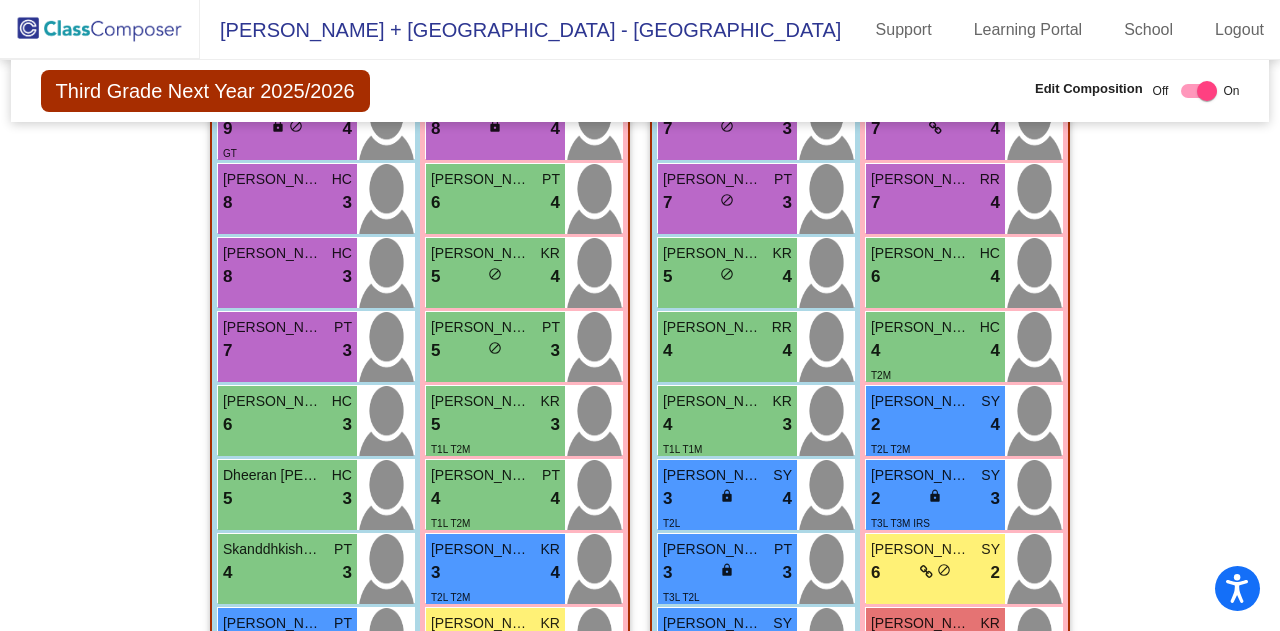 scroll, scrollTop: 724, scrollLeft: 0, axis: vertical 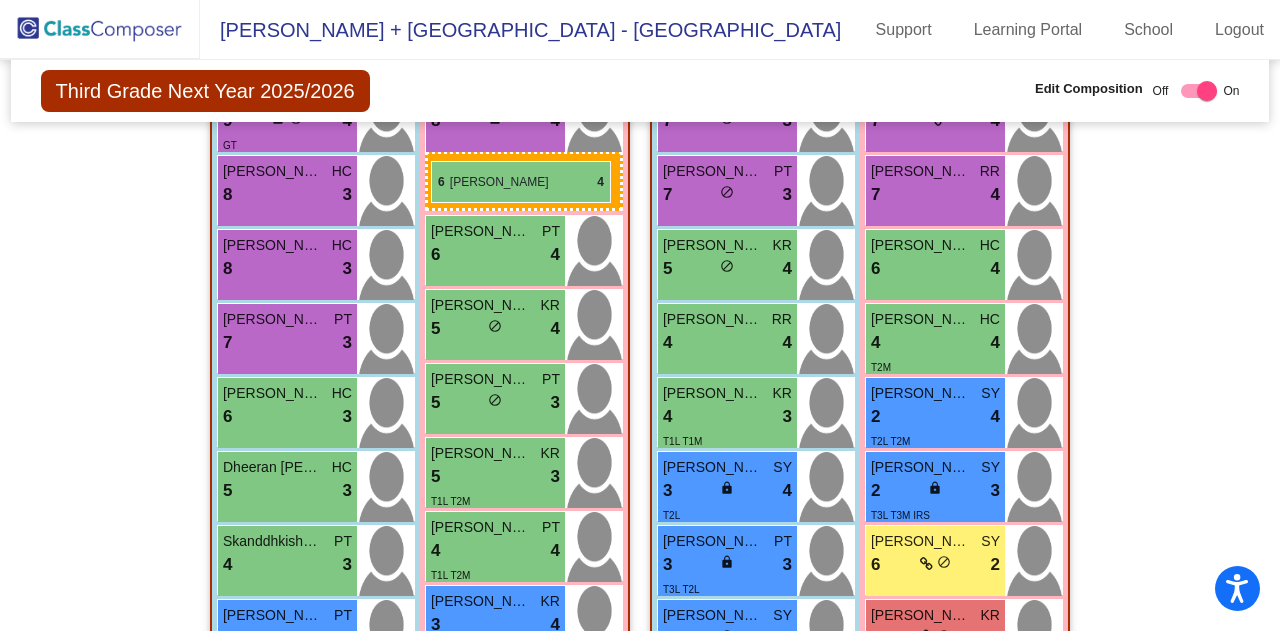 drag, startPoint x: 896, startPoint y: 487, endPoint x: 431, endPoint y: 161, distance: 567.8917 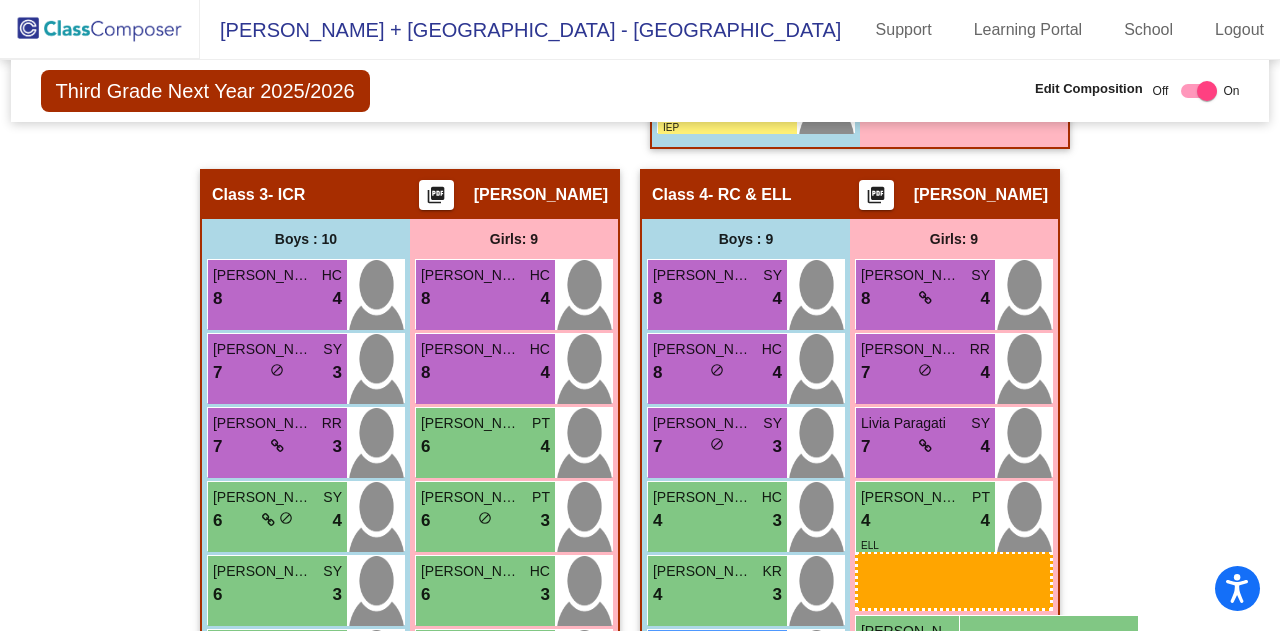 scroll, scrollTop: 1414, scrollLeft: 0, axis: vertical 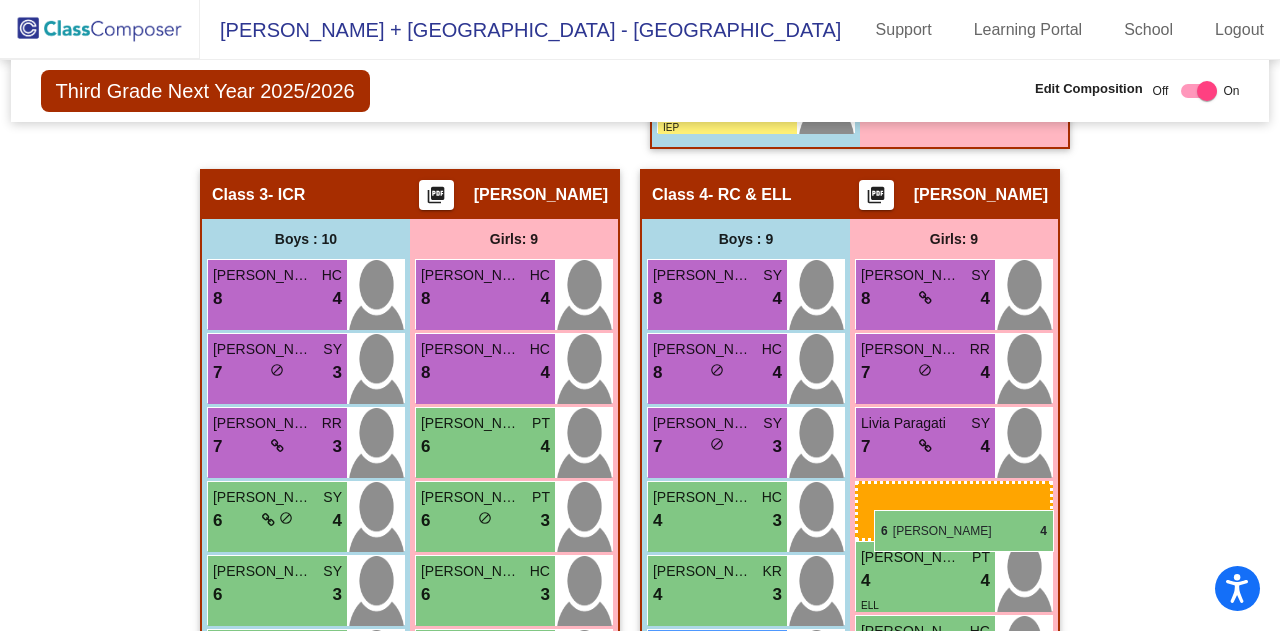 drag, startPoint x: 454, startPoint y: 176, endPoint x: 874, endPoint y: 511, distance: 537.2383 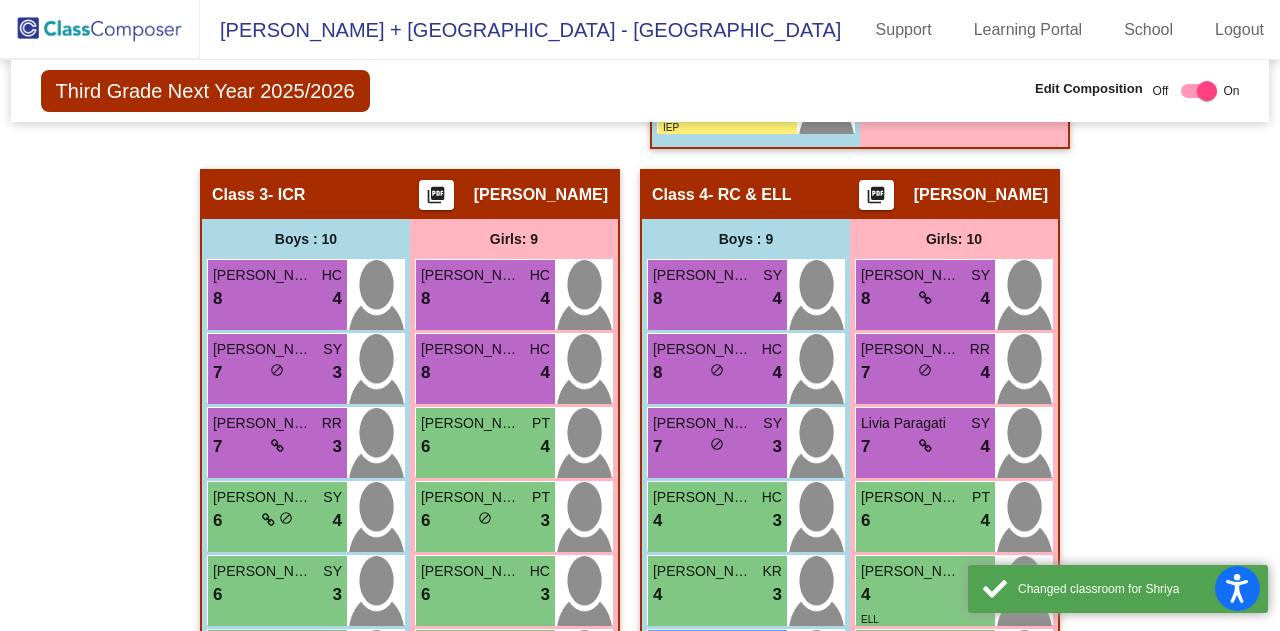 scroll, scrollTop: 922, scrollLeft: 0, axis: vertical 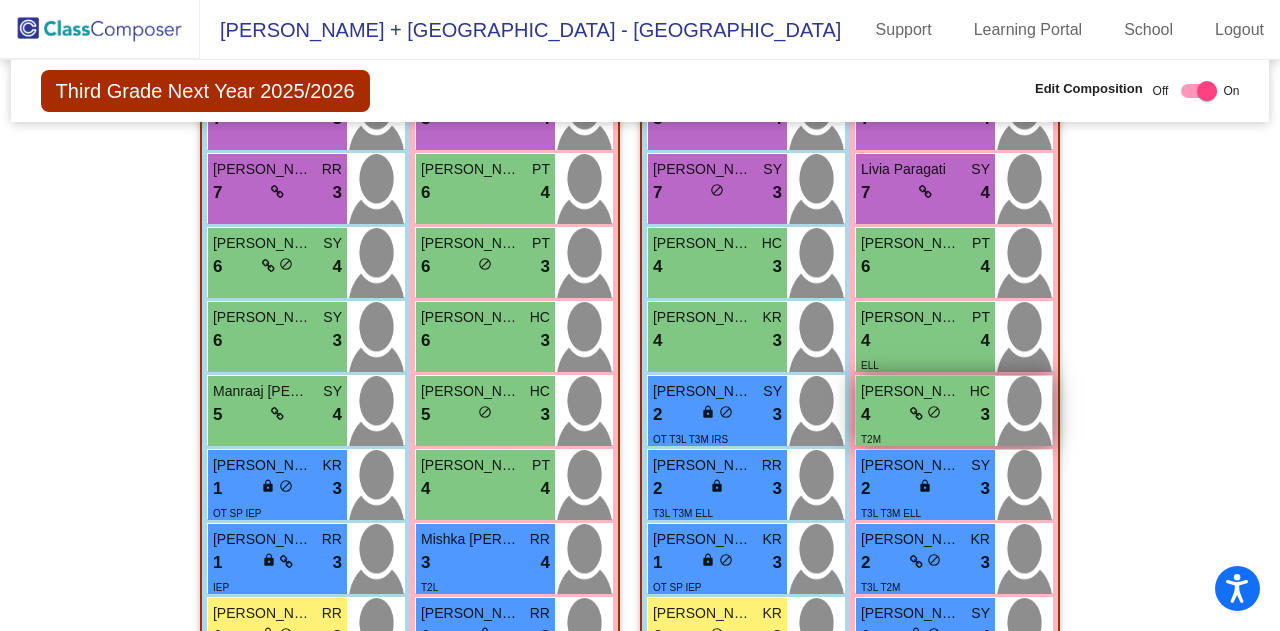 click on "4 lock do_not_disturb_alt 3" at bounding box center (925, 415) 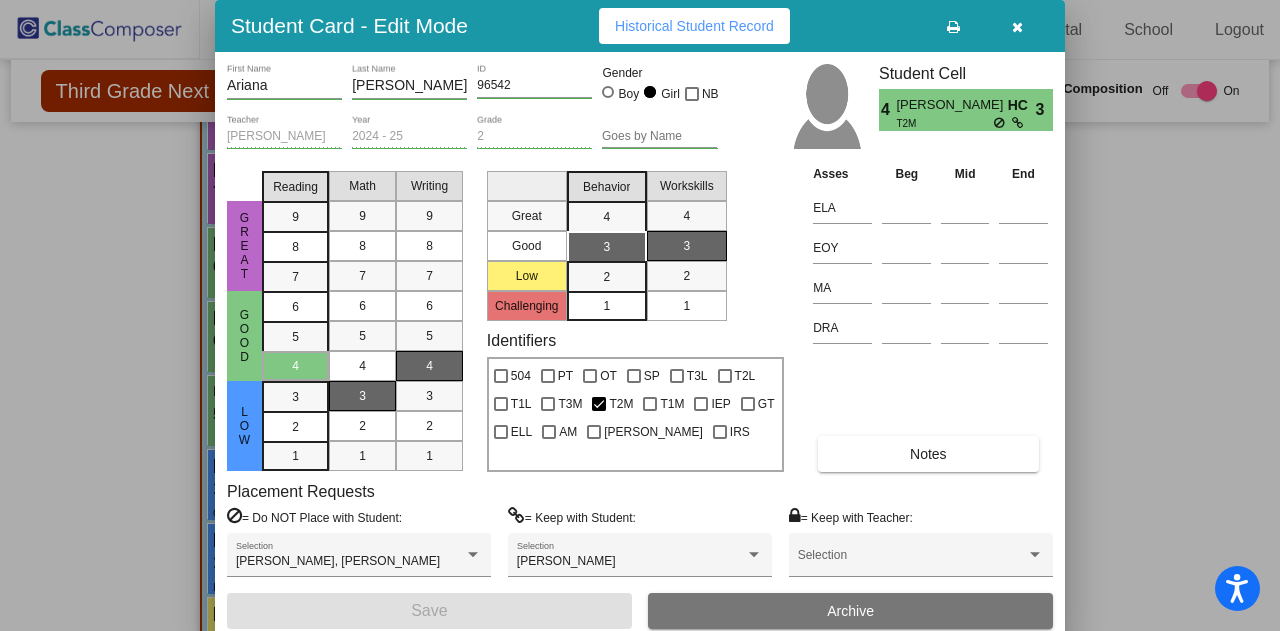 click at bounding box center [1017, 27] 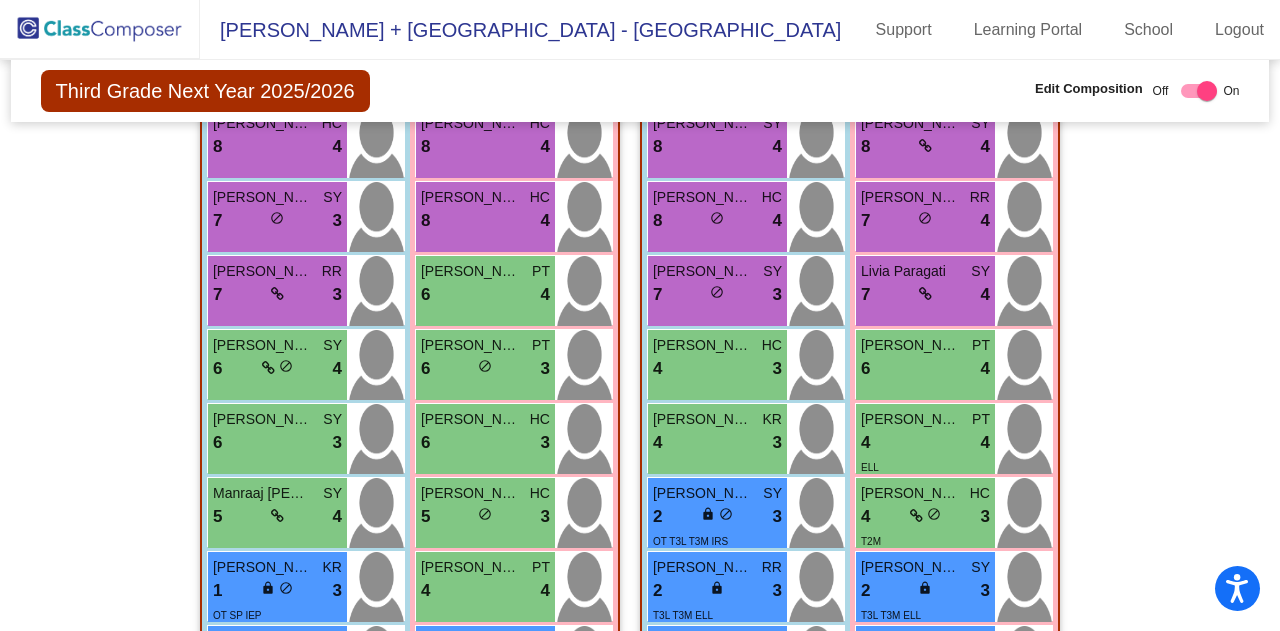 scroll, scrollTop: 1543, scrollLeft: 0, axis: vertical 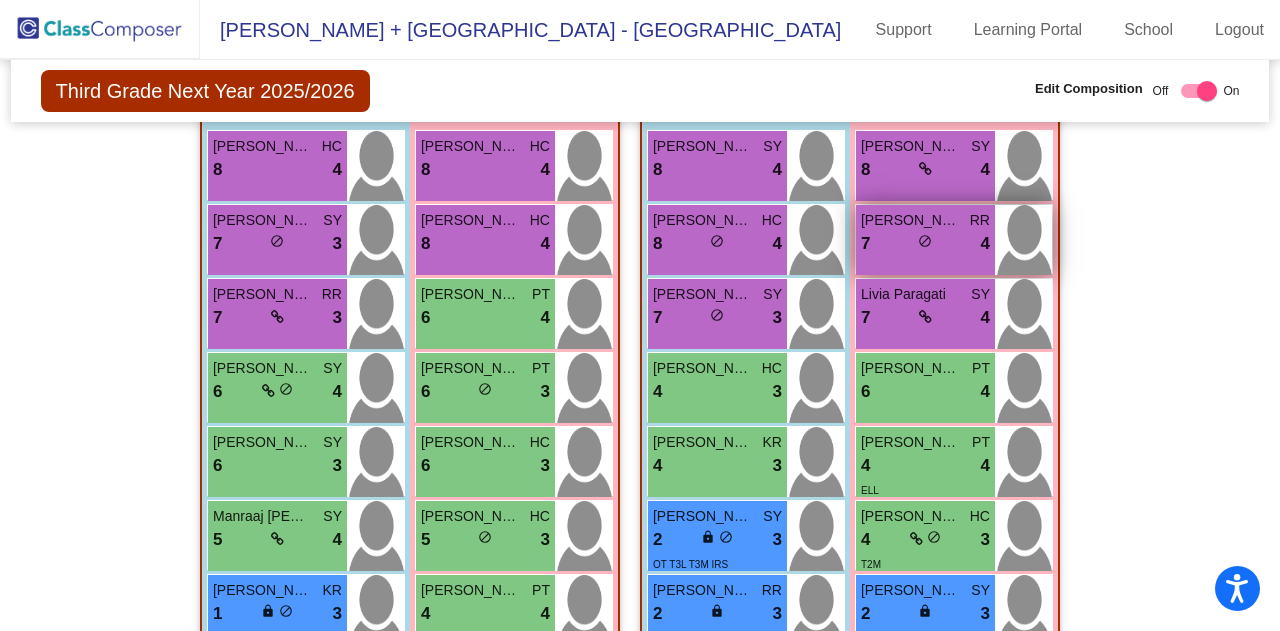 click on "[PERSON_NAME]" at bounding box center (911, 220) 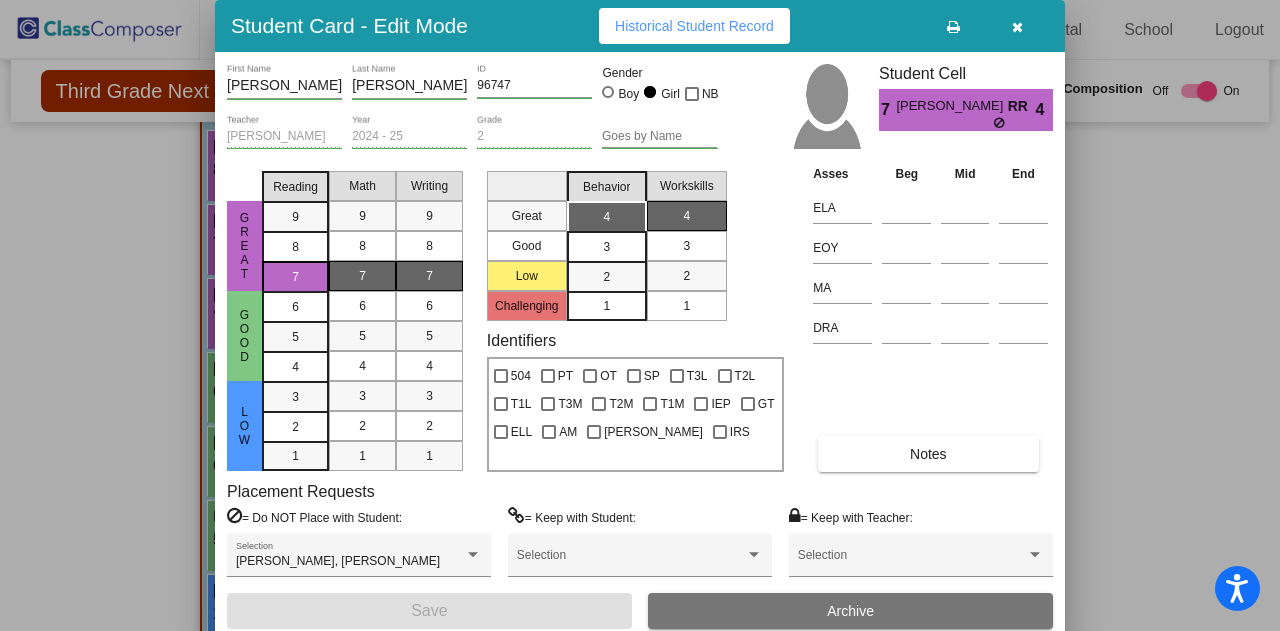 click at bounding box center (640, 315) 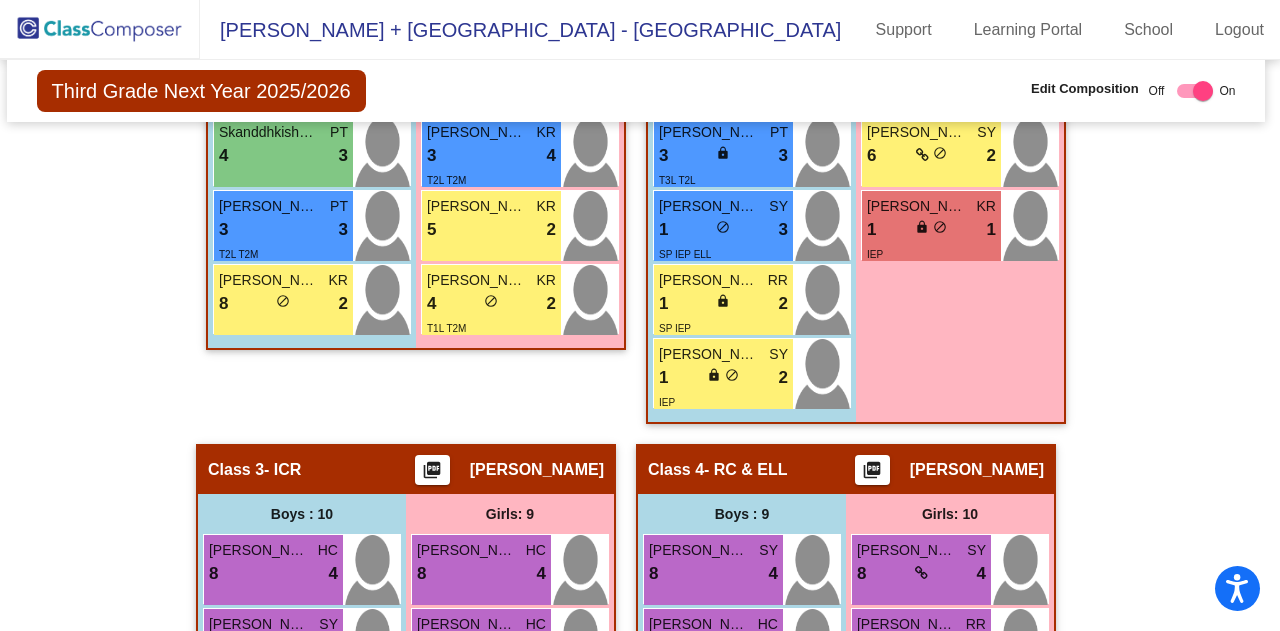 scroll, scrollTop: 1139, scrollLeft: 0, axis: vertical 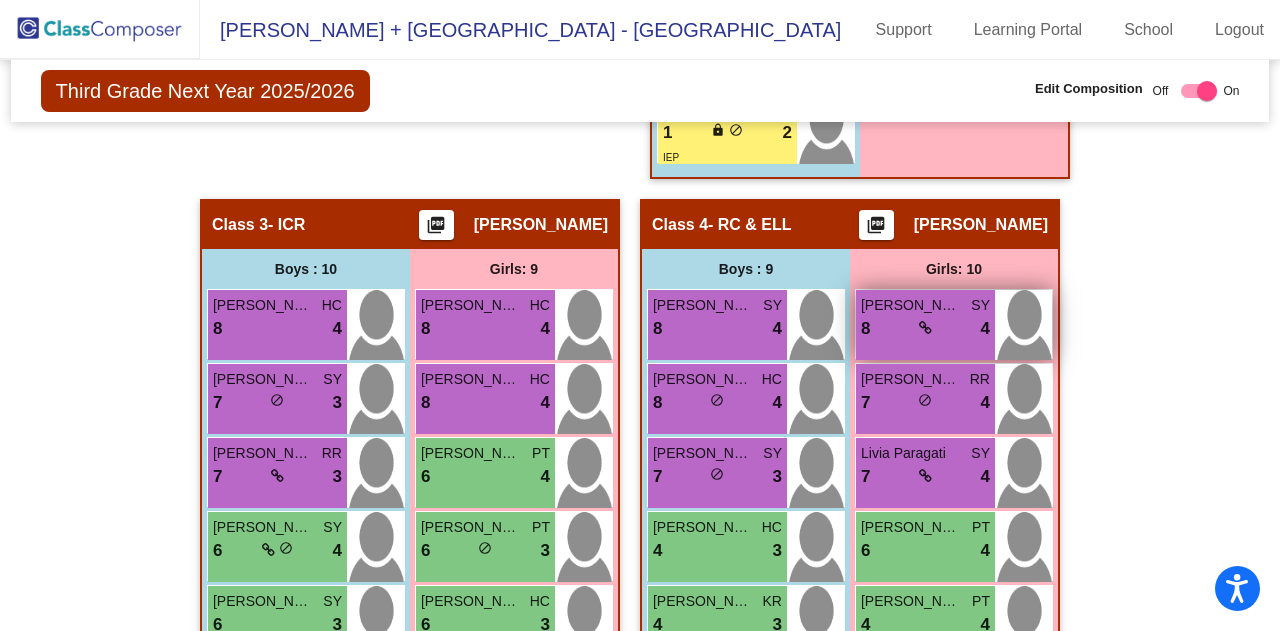 click on "[PERSON_NAME] [PERSON_NAME] 8 lock do_not_disturb_alt 4" at bounding box center [925, 325] 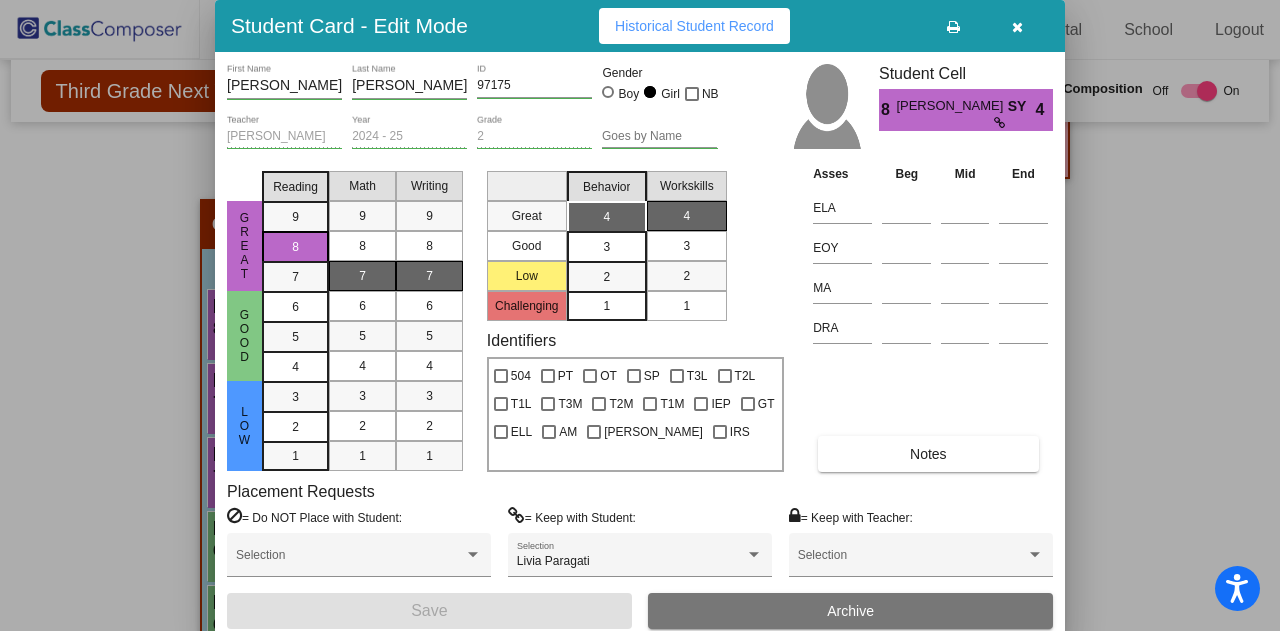 click at bounding box center (640, 315) 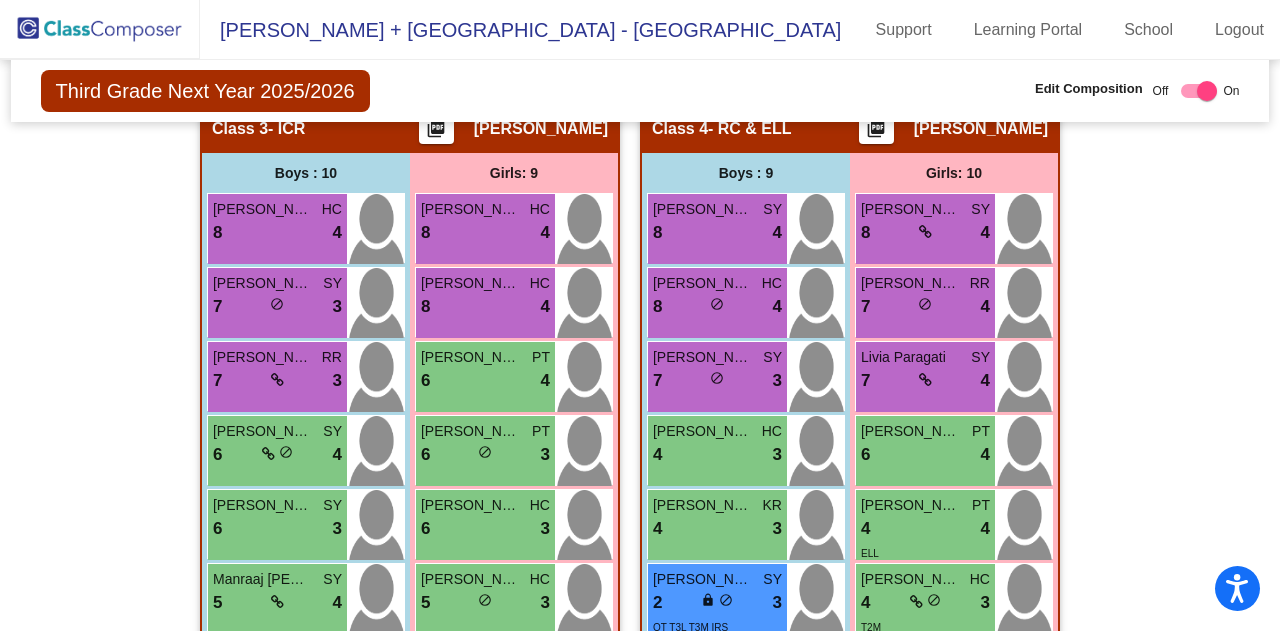 scroll, scrollTop: 1478, scrollLeft: 0, axis: vertical 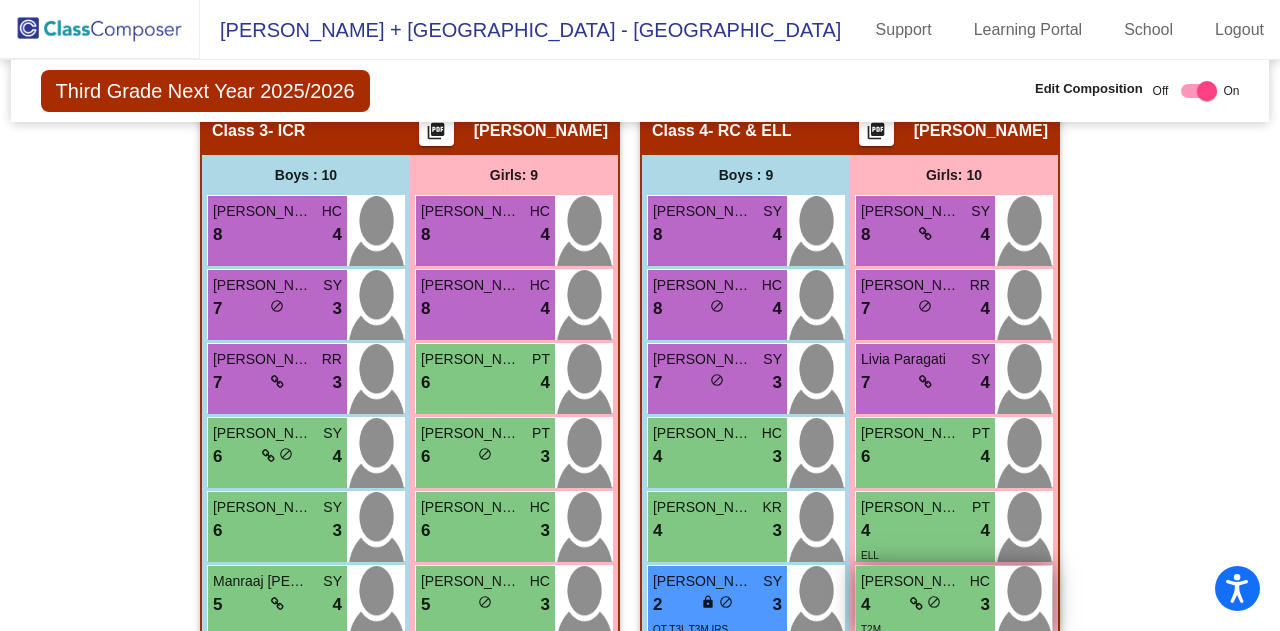 click on "4 lock do_not_disturb_alt 3" at bounding box center [925, 605] 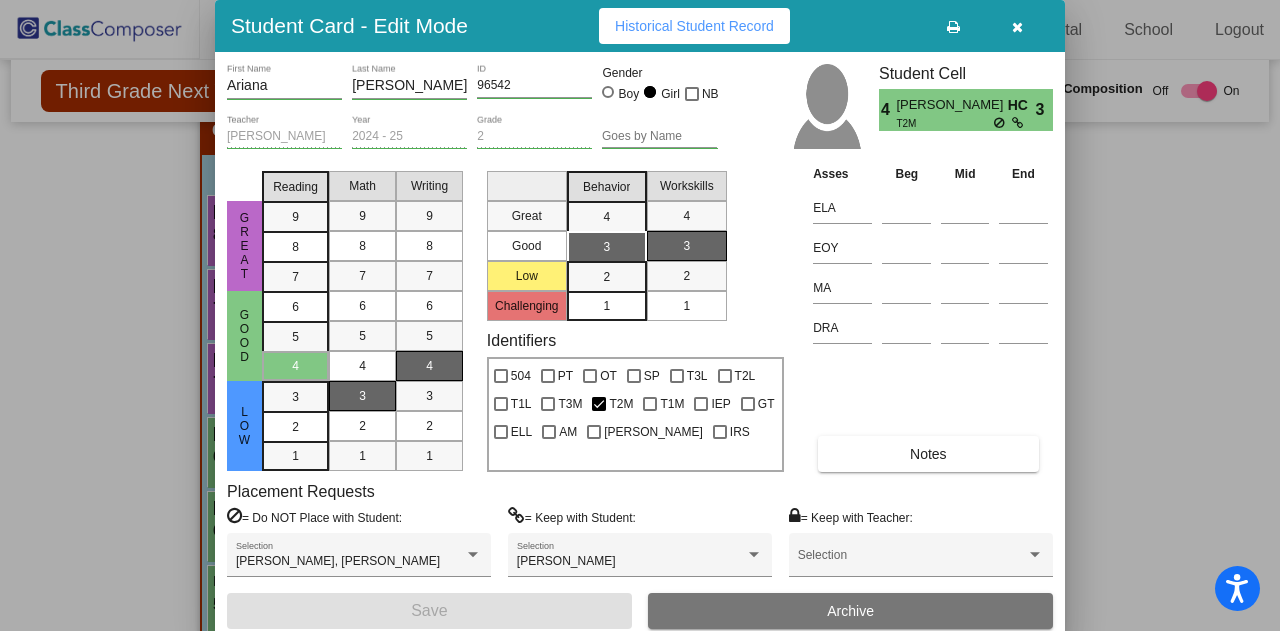click at bounding box center (640, 315) 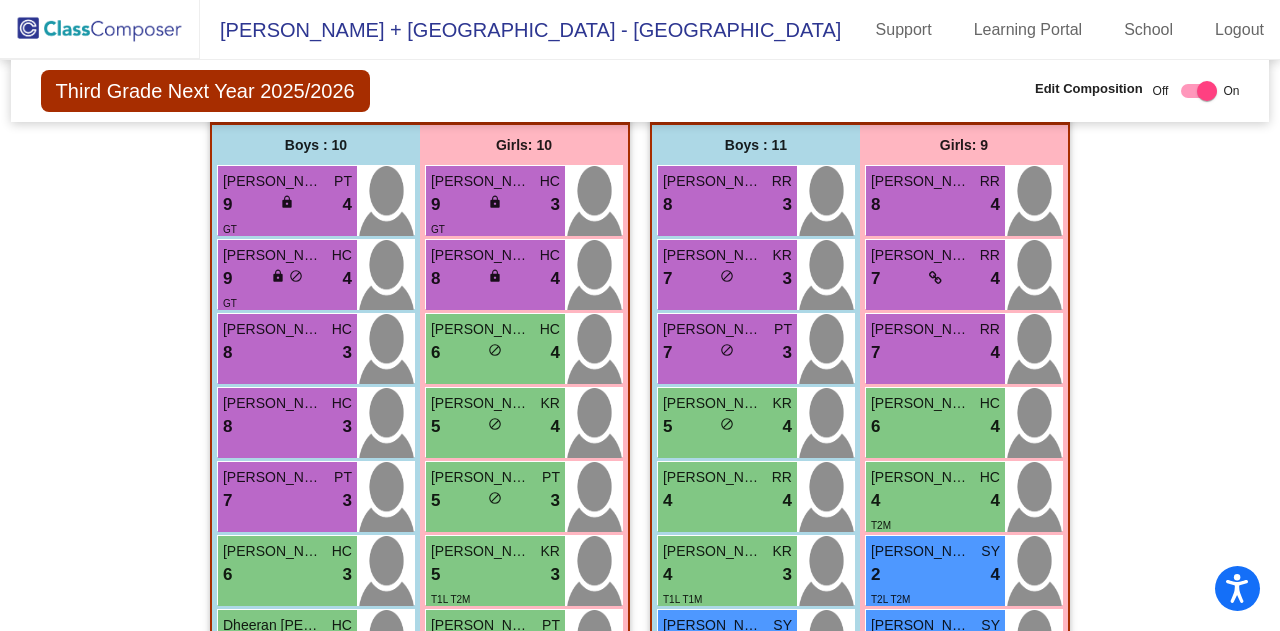 scroll, scrollTop: 572, scrollLeft: 0, axis: vertical 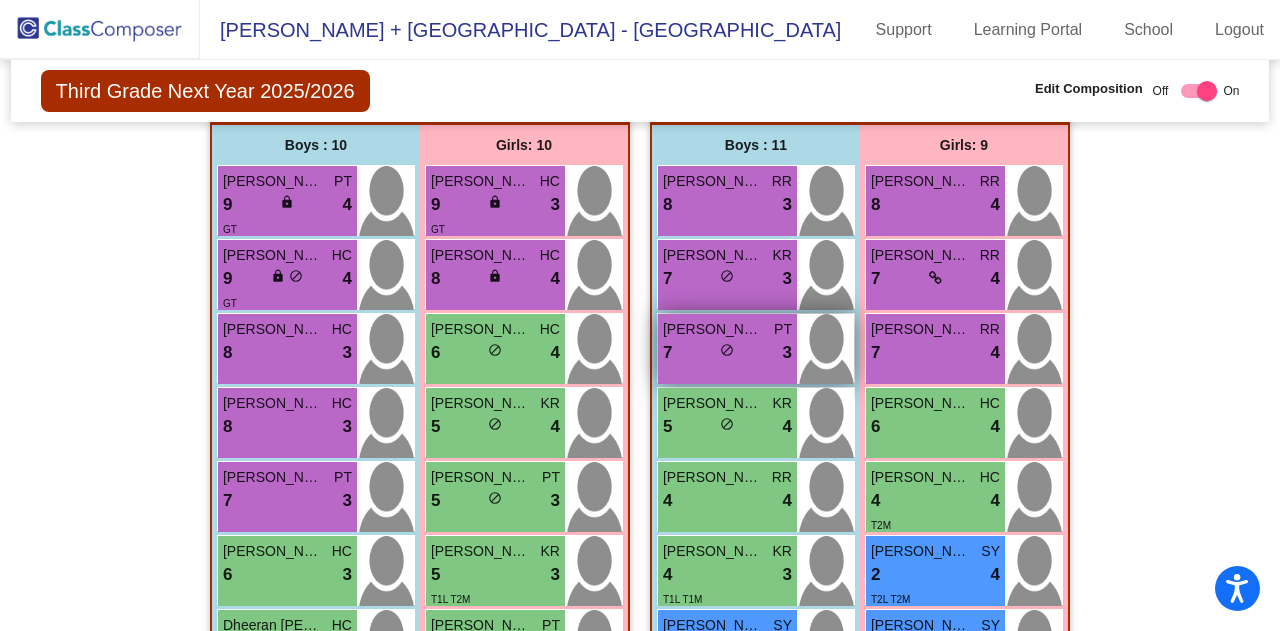 click on "7 lock do_not_disturb_alt 3" at bounding box center (727, 353) 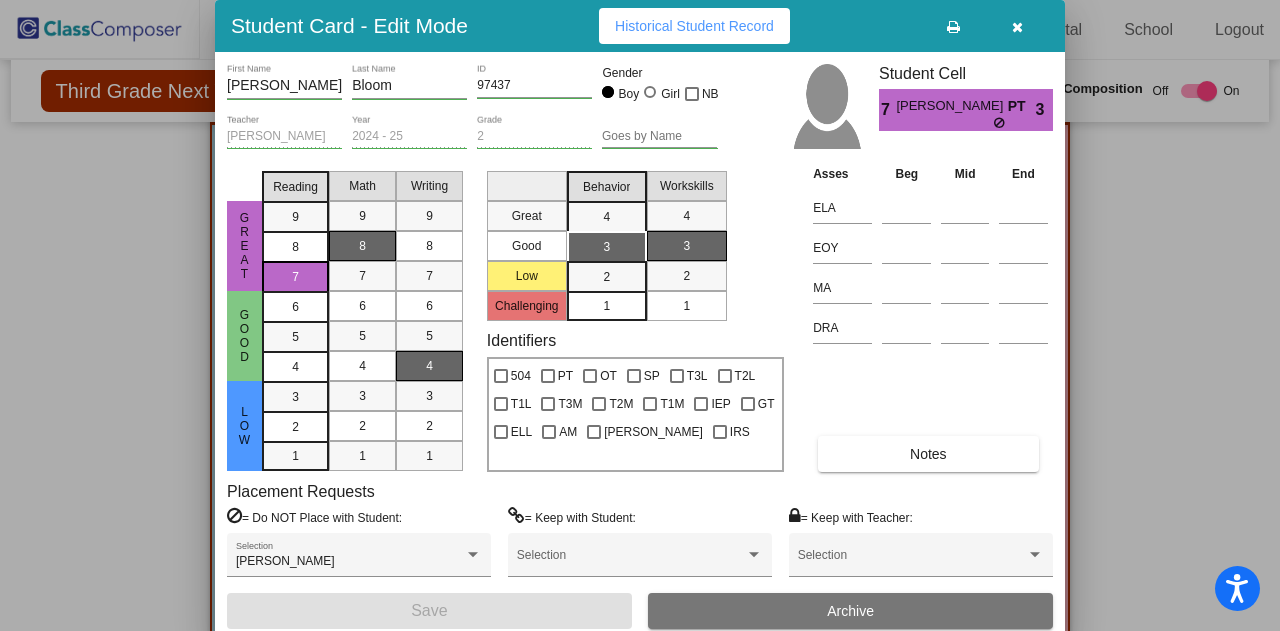 click at bounding box center [640, 315] 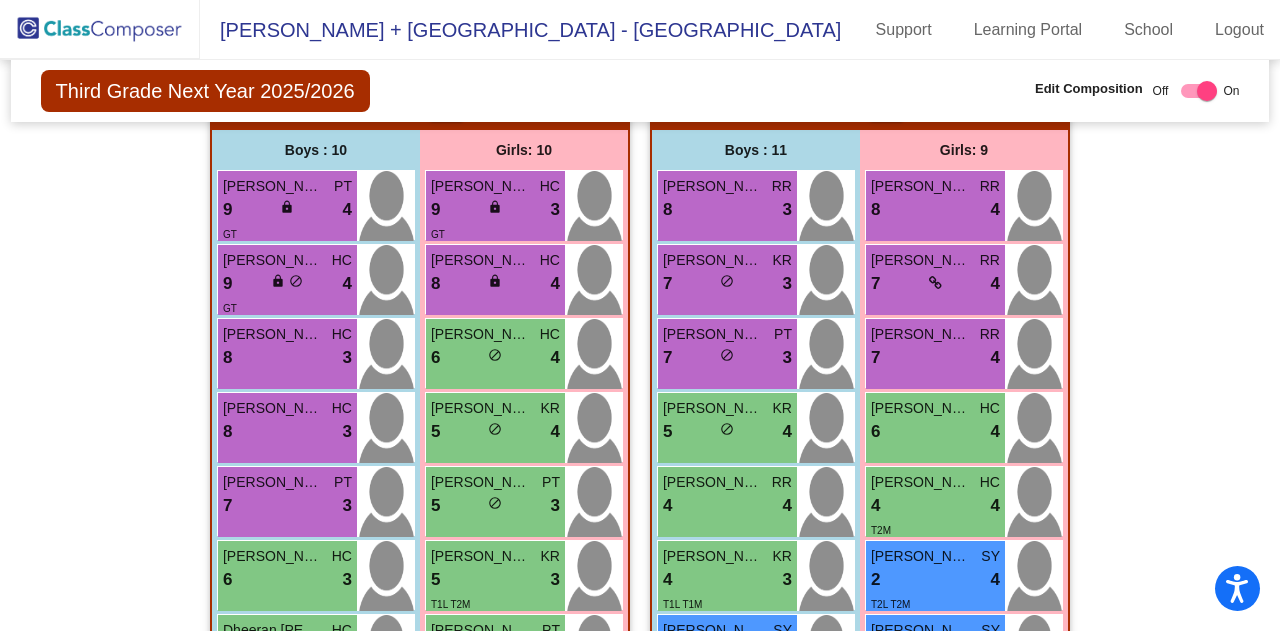 scroll, scrollTop: 570, scrollLeft: 0, axis: vertical 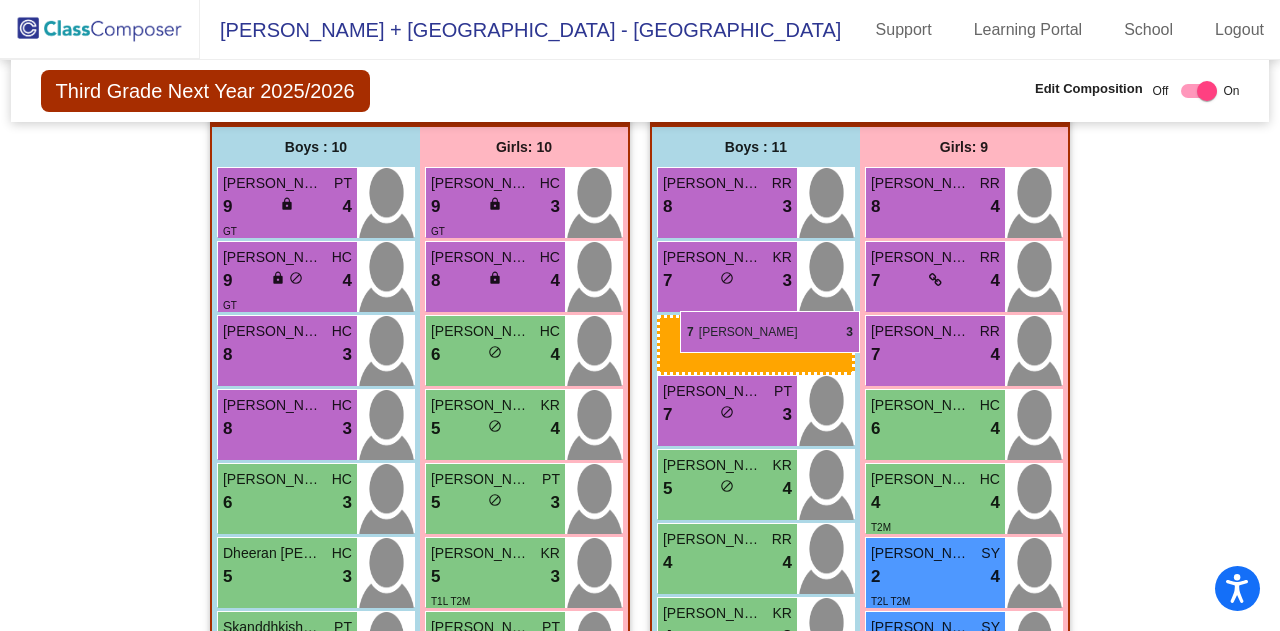 drag, startPoint x: 293, startPoint y: 501, endPoint x: 680, endPoint y: 311, distance: 431.12527 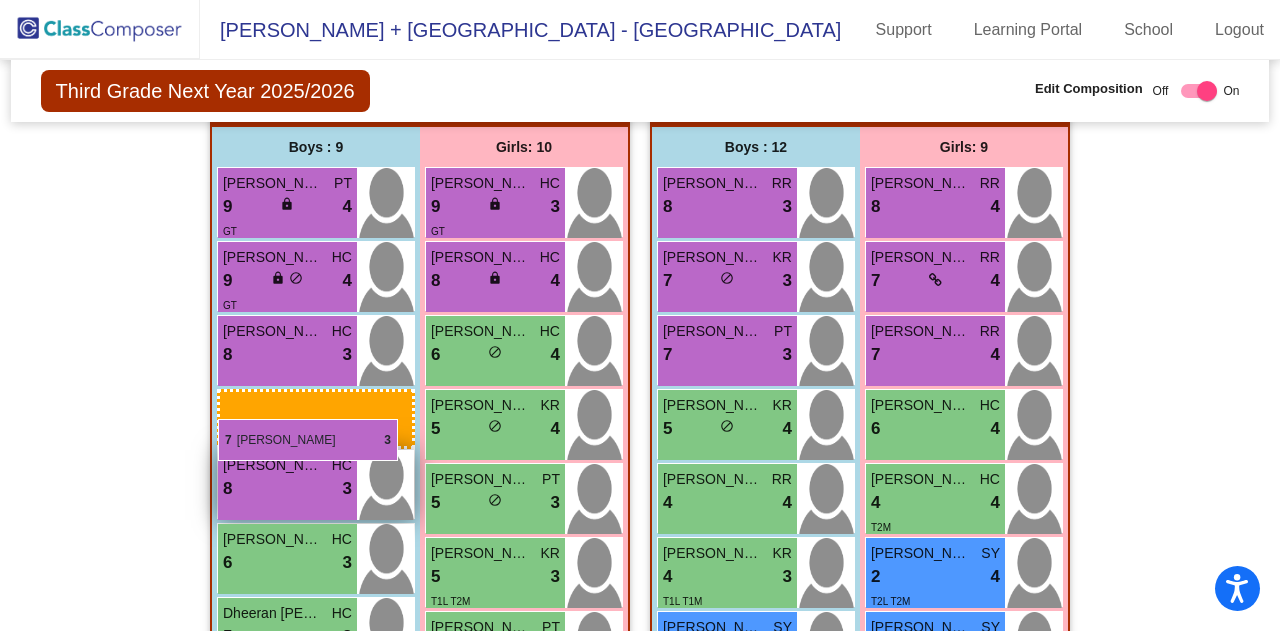 drag, startPoint x: 710, startPoint y: 336, endPoint x: 224, endPoint y: 415, distance: 492.3789 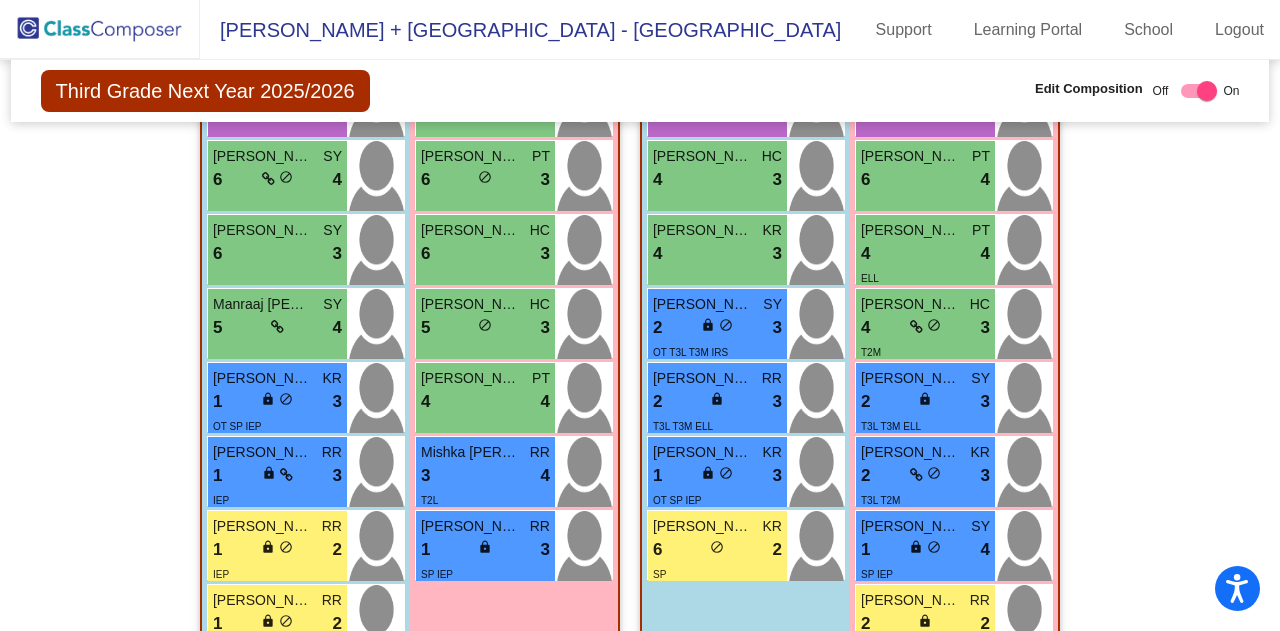 scroll, scrollTop: 1752, scrollLeft: 0, axis: vertical 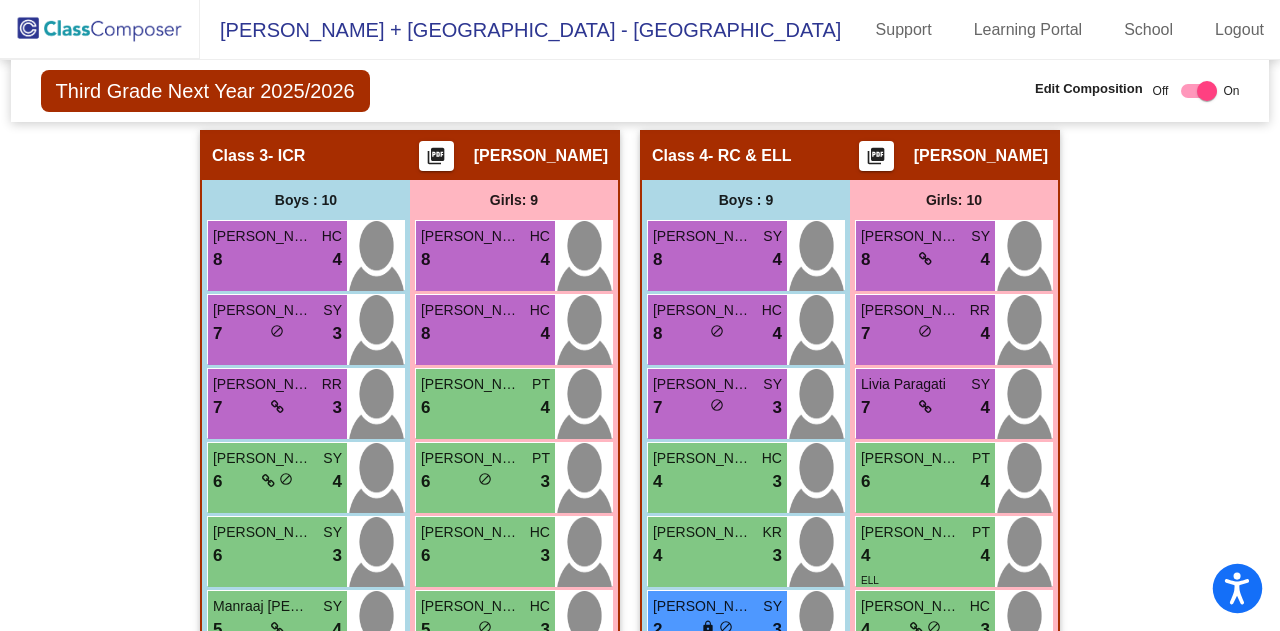 click 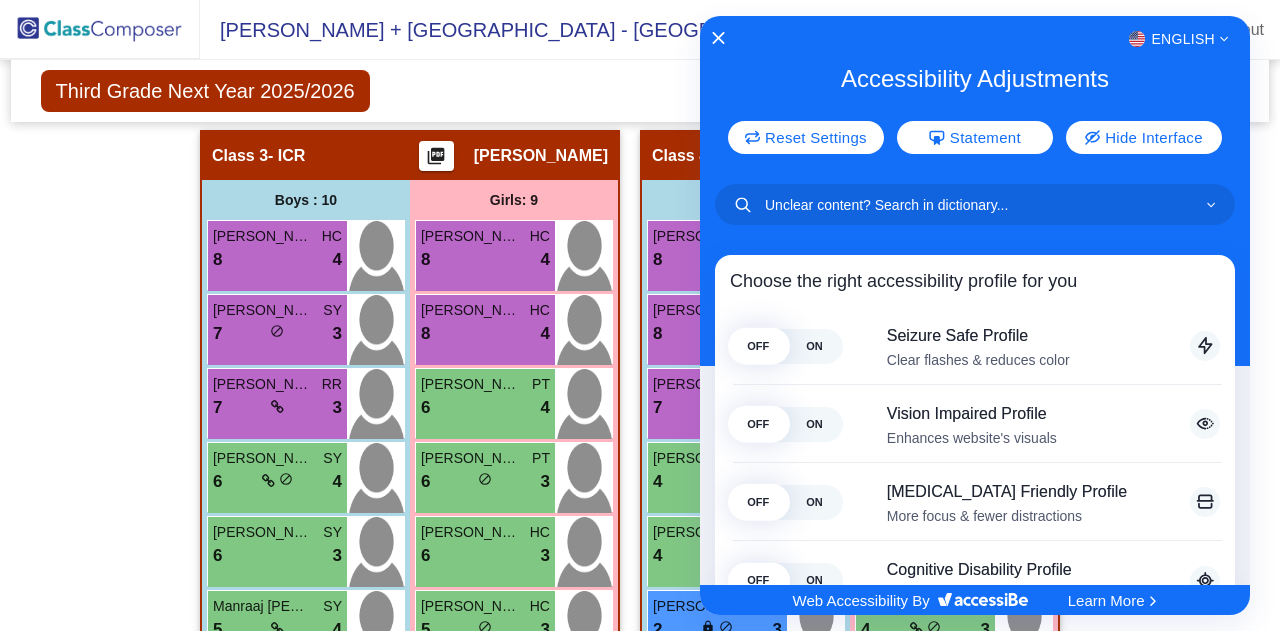 click 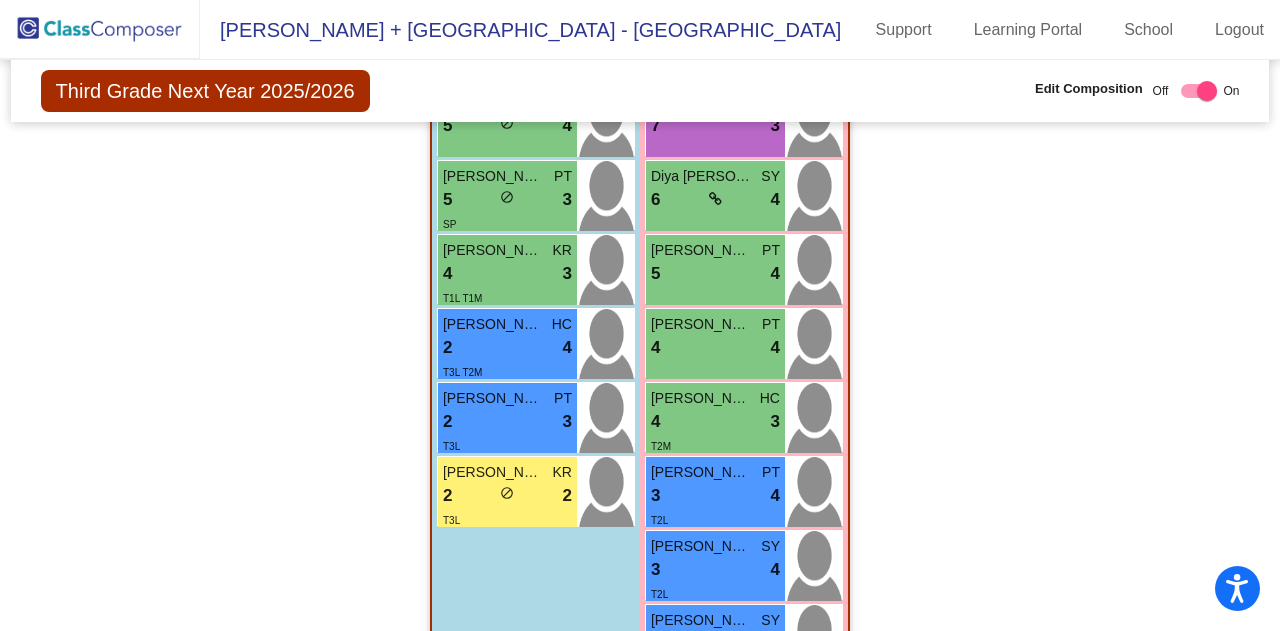 scroll, scrollTop: 2151, scrollLeft: 0, axis: vertical 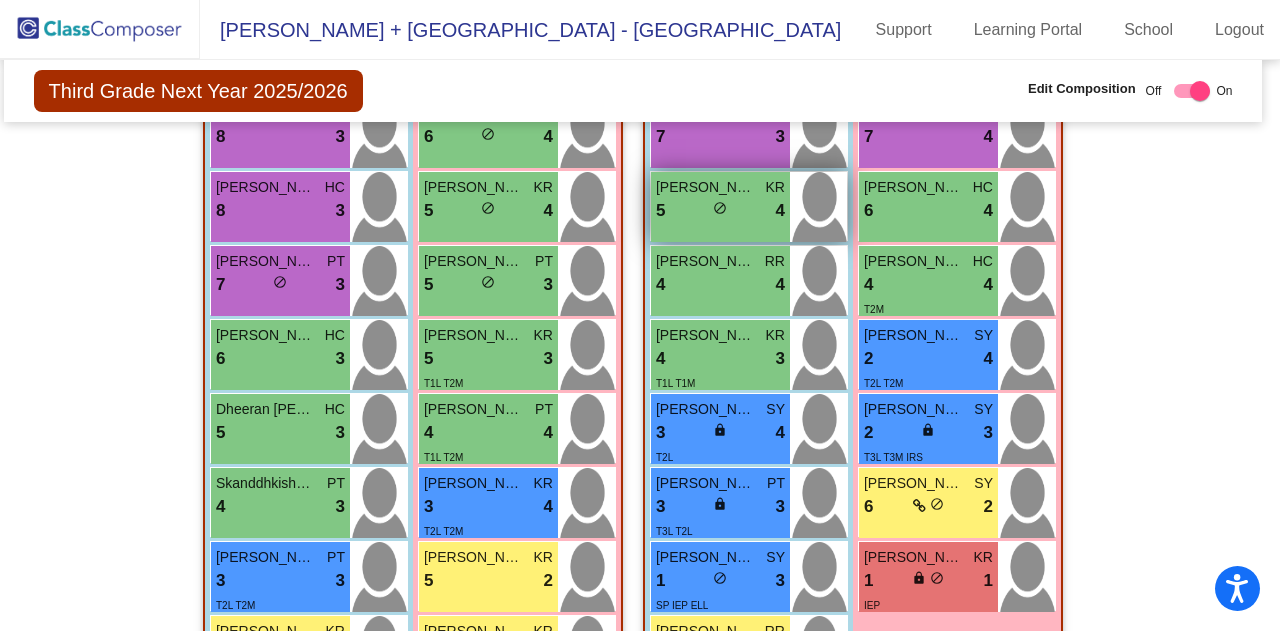 click on "do_not_disturb_alt" at bounding box center [720, 208] 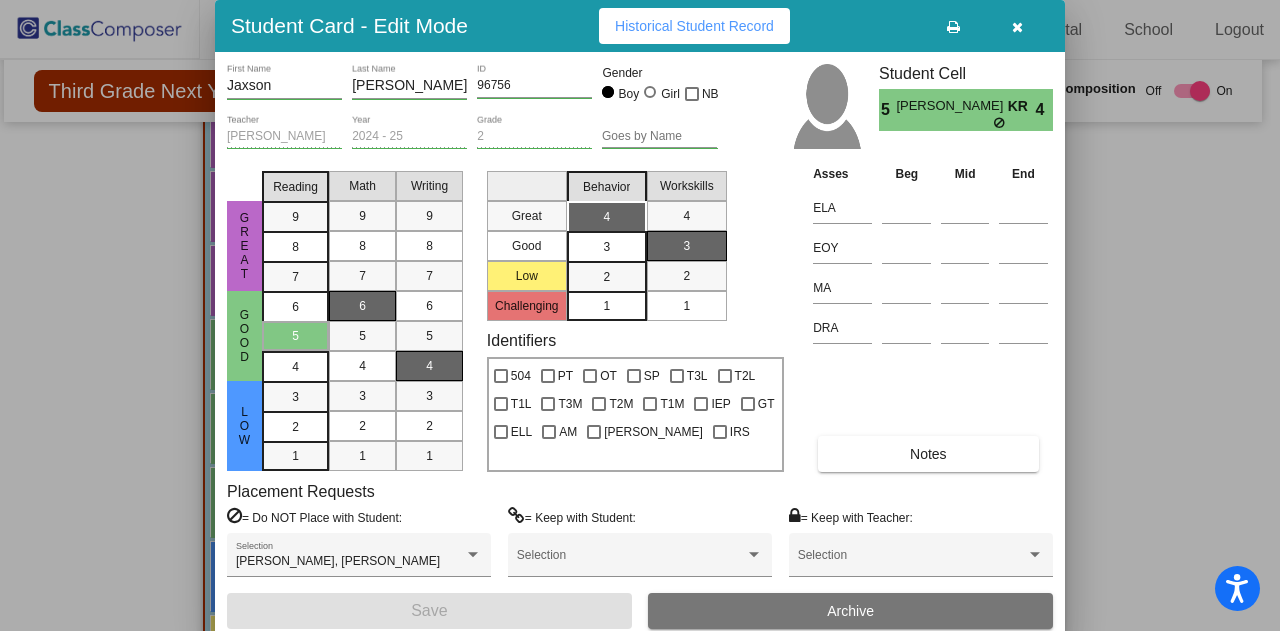 click at bounding box center [1017, 27] 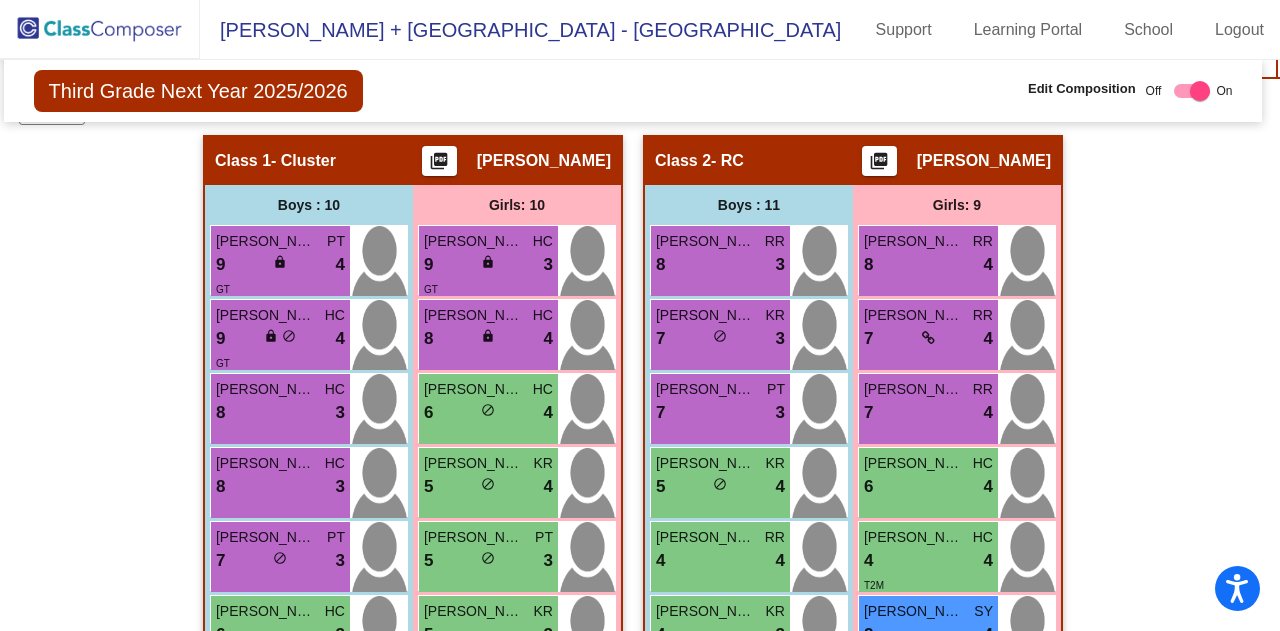 scroll, scrollTop: 504, scrollLeft: 7, axis: both 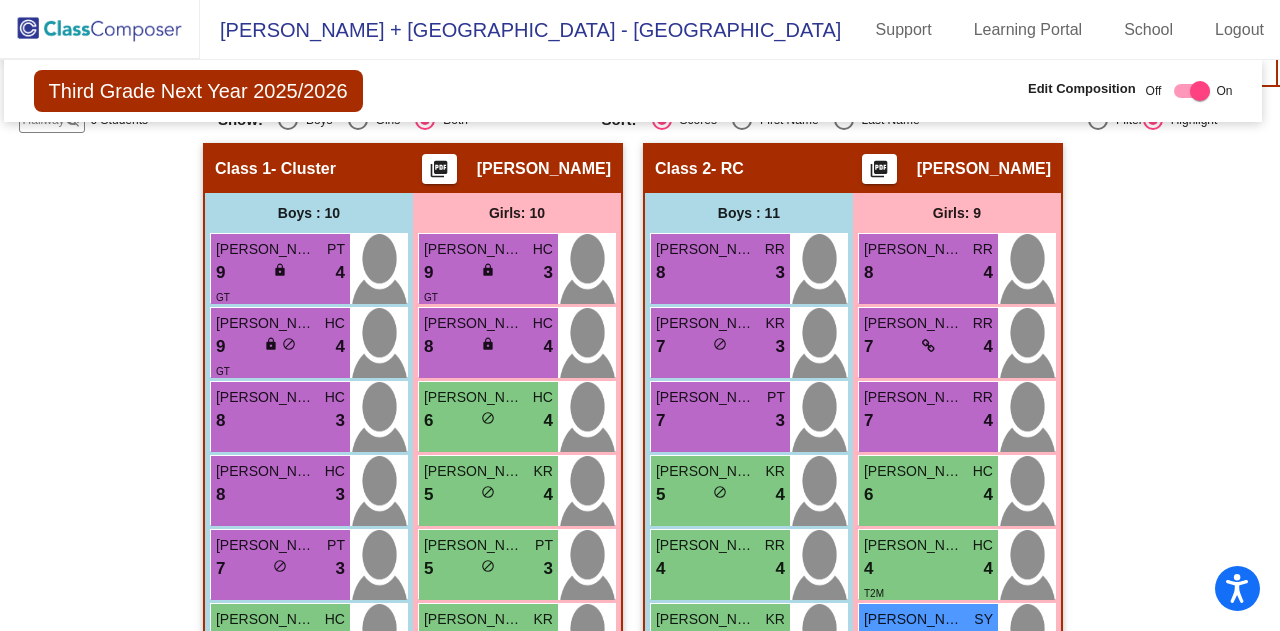 click on "Hallway   - Hallway Class  picture_as_pdf  Add Student  First Name Last Name Student Id  (Recommended)   Boy   Girl   [DEMOGRAPHIC_DATA] Add Close  Boys : 0    No Students   Girls: 0   No Students   Class 1   - Cluster  picture_as_pdf [PERSON_NAME]  Add Student  First Name Last Name Student Id  (Recommended)   Boy   Girl   [DEMOGRAPHIC_DATA] Add Close  Boys : 10  [PERSON_NAME] PT 9 lock do_not_disturb_alt 4 [PERSON_NAME] [PERSON_NAME] 9 lock do_not_disturb_alt 4 GT [PERSON_NAME] HC 8 lock do_not_disturb_alt 3 Aiden [PERSON_NAME] 8 lock do_not_disturb_alt 3 [PERSON_NAME] PT 7 lock do_not_disturb_alt 3 [PERSON_NAME] HC 6 lock do_not_disturb_alt 3 Dheeran [PERSON_NAME] HC 5 lock do_not_disturb_alt 3 Skanddhkishan [PERSON_NAME] PT 4 lock do_not_disturb_alt 3 [PERSON_NAME] PT 3 lock do_not_disturb_alt 3 T2L T2M [PERSON_NAME] KR 8 lock do_not_disturb_alt 2 Girls: 10 [PERSON_NAME] HC 9 lock do_not_disturb_alt 3 GT [PERSON_NAME] HC 8 lock do_not_disturb_alt 4 [PERSON_NAME] HC 6 lock do_not_disturb_alt 4 [PERSON_NAME] KR 5 lock 4 PT 5 lock 3" 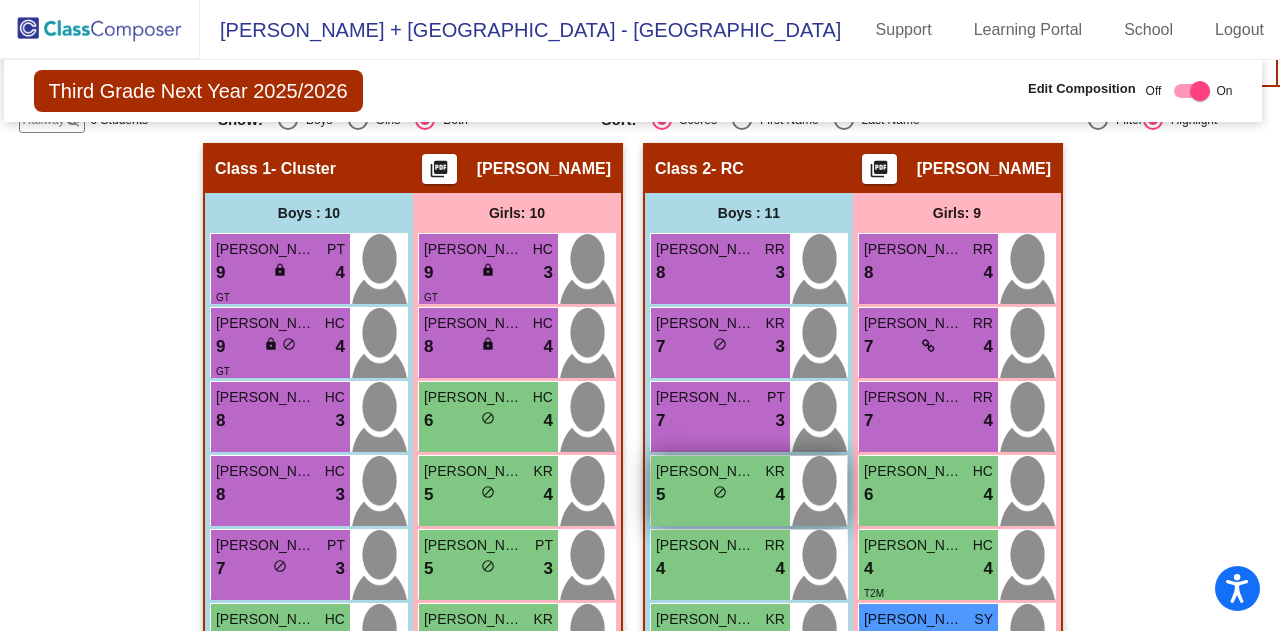 click on "[PERSON_NAME]" at bounding box center [706, 471] 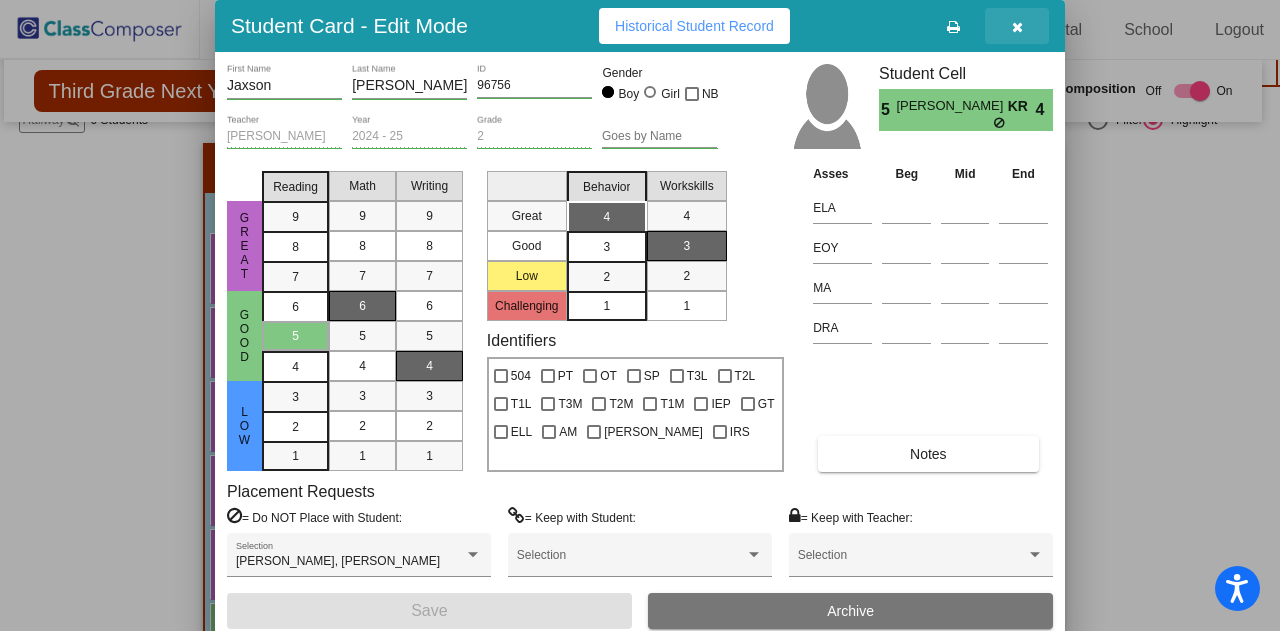 click at bounding box center (1017, 27) 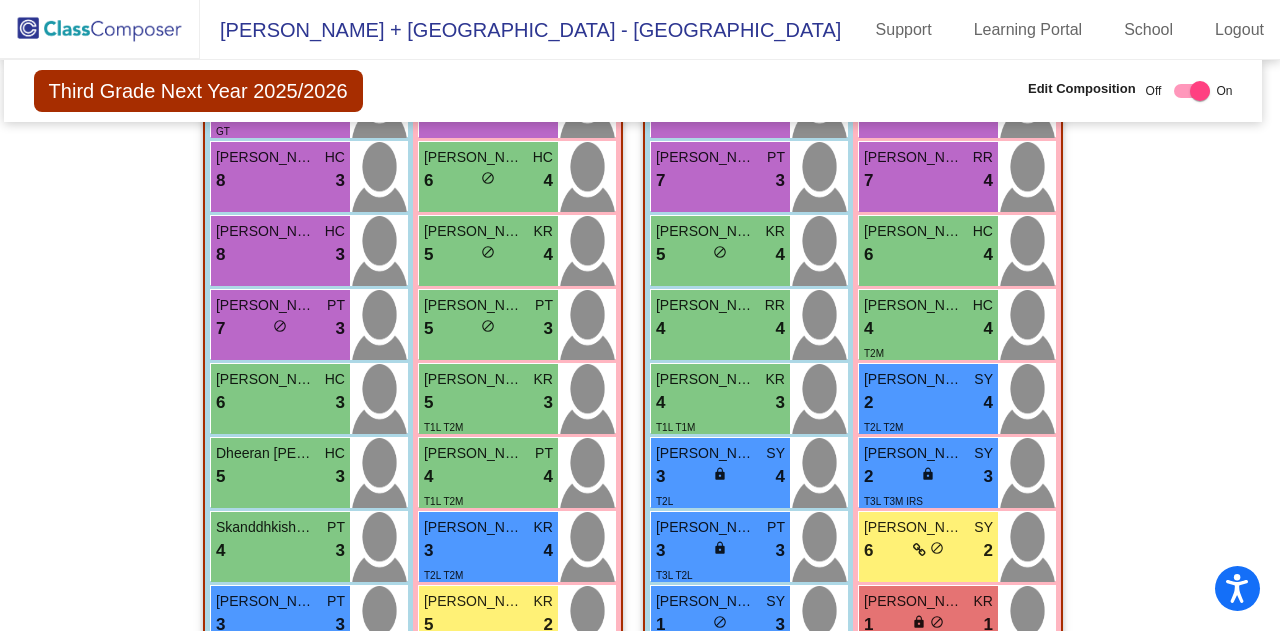 scroll, scrollTop: 752, scrollLeft: 7, axis: both 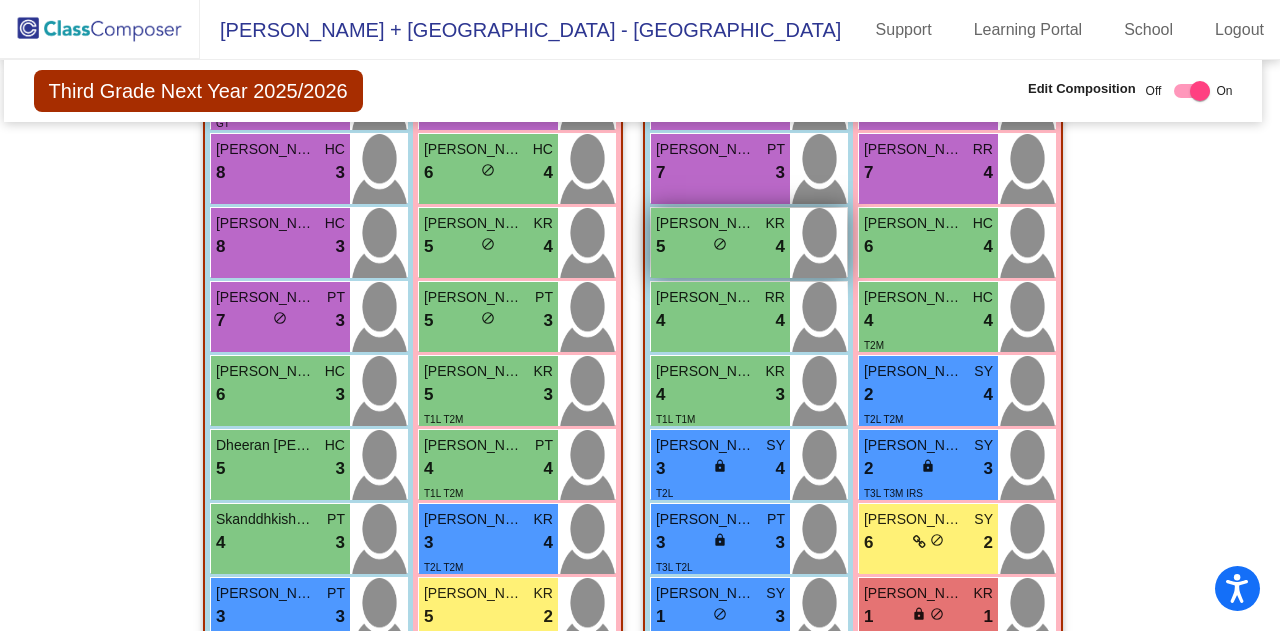 click on "5 lock do_not_disturb_alt 4" at bounding box center (720, 247) 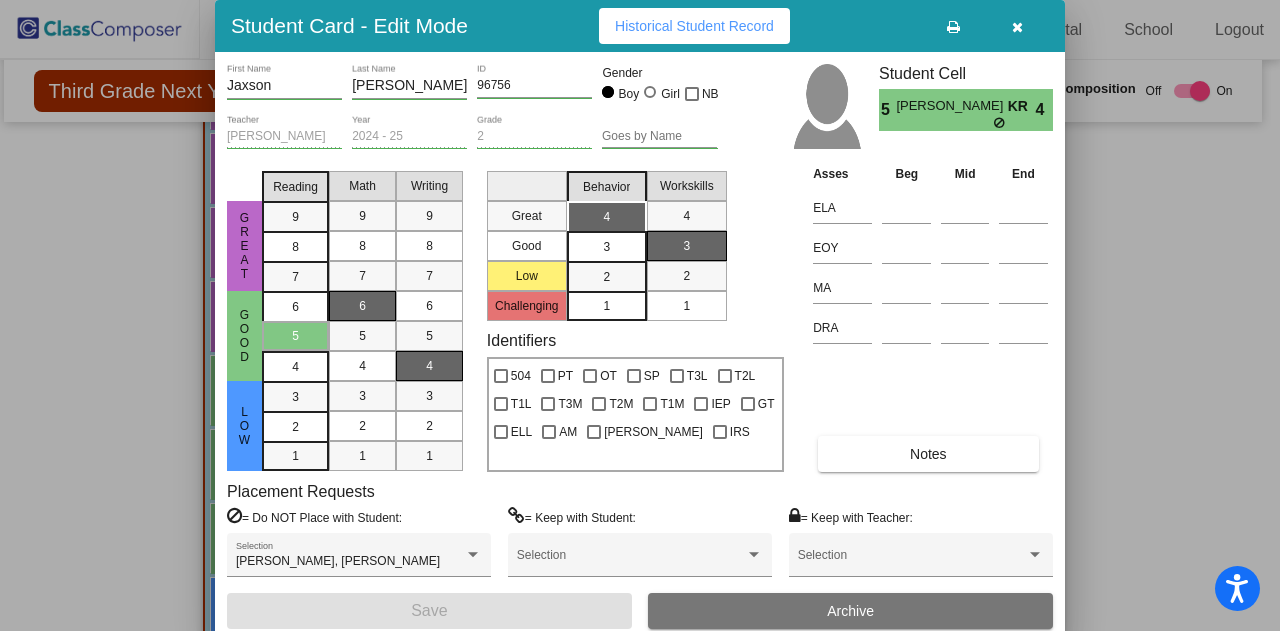 click at bounding box center (1017, 27) 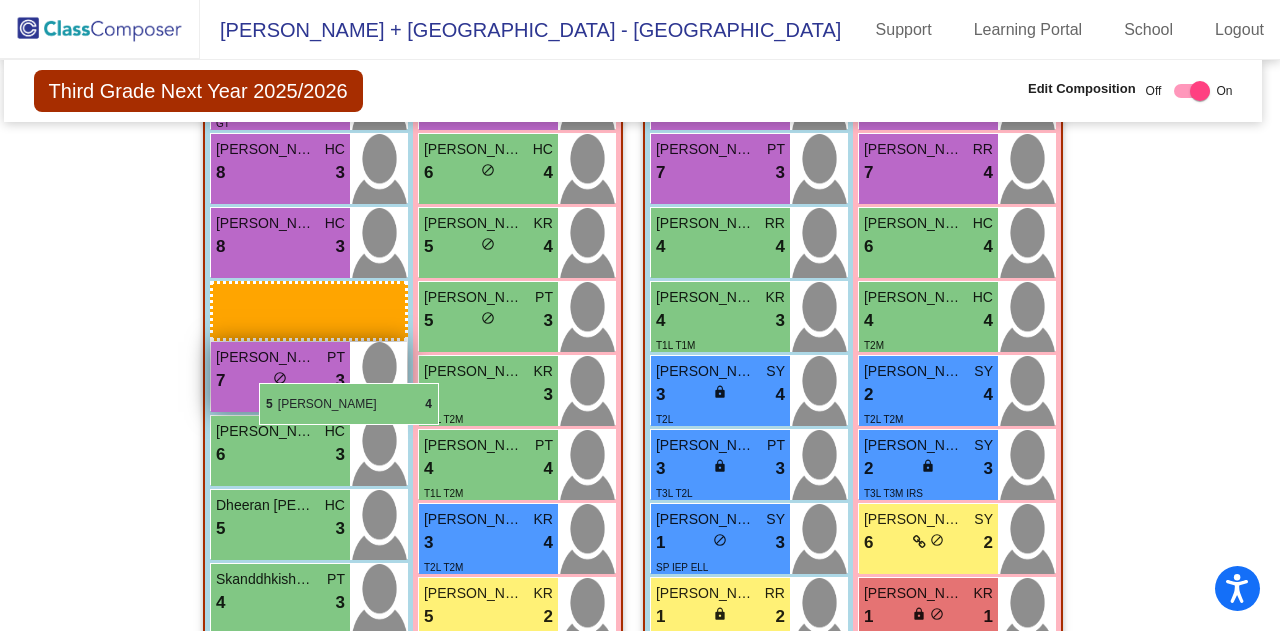 drag, startPoint x: 718, startPoint y: 216, endPoint x: 259, endPoint y: 383, distance: 488.43628 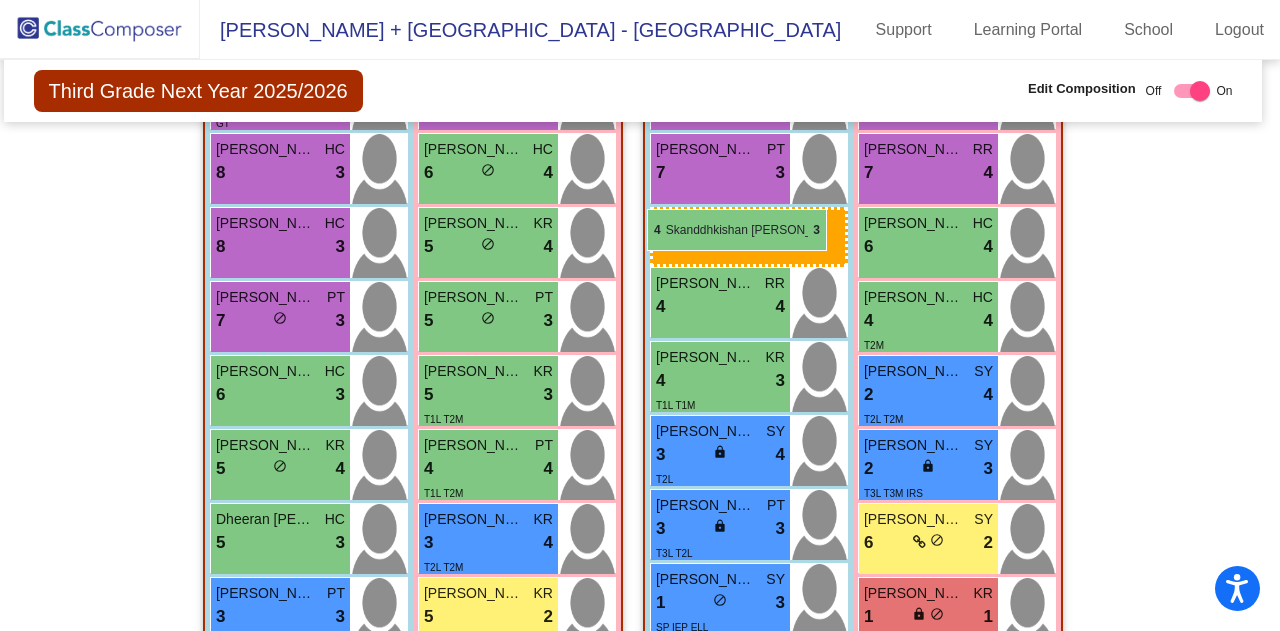 drag, startPoint x: 254, startPoint y: 607, endPoint x: 647, endPoint y: 209, distance: 559.33264 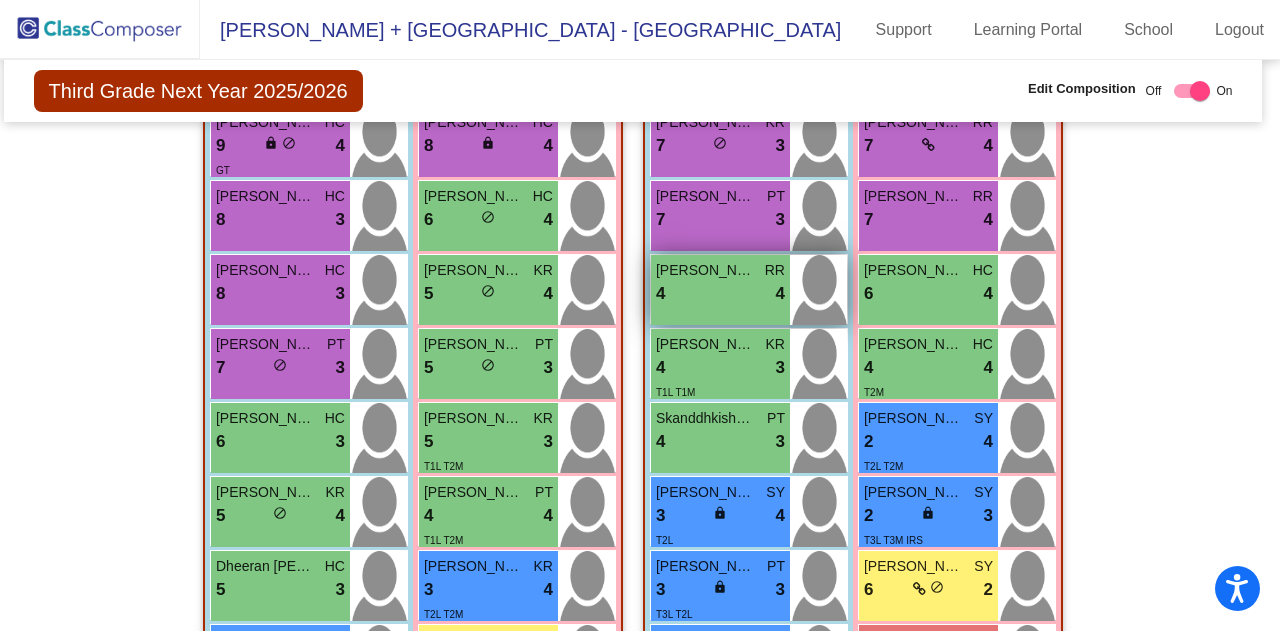 scroll, scrollTop: 708, scrollLeft: 7, axis: both 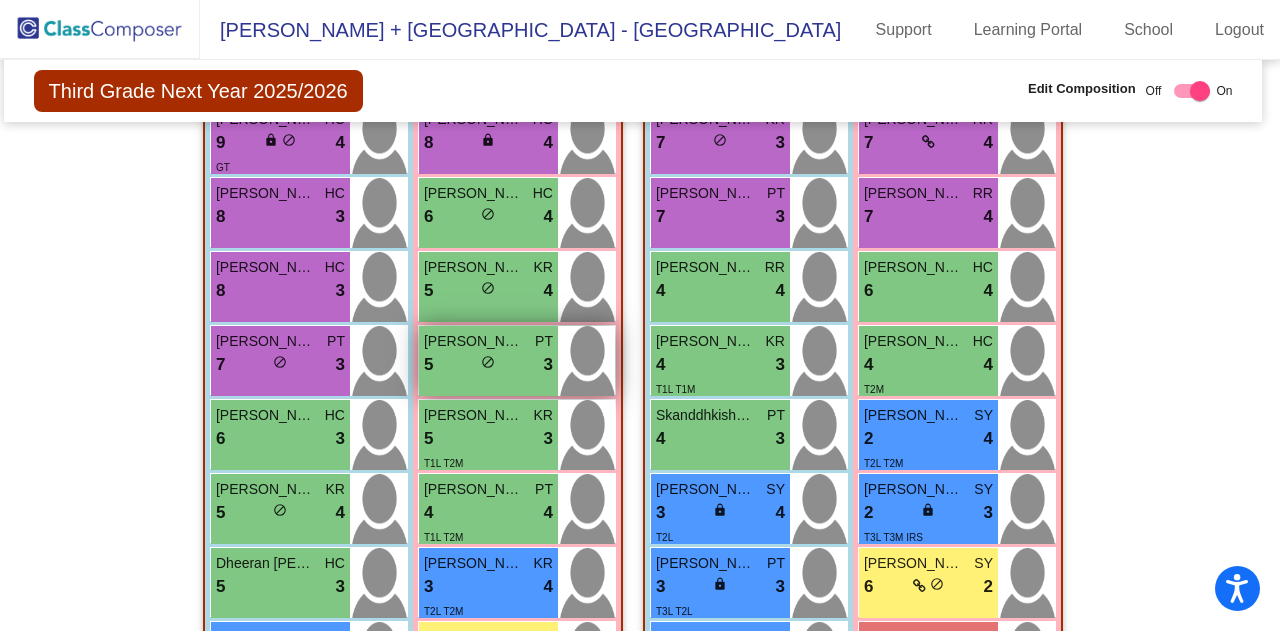click on "5 lock do_not_disturb_alt 3" at bounding box center [488, 365] 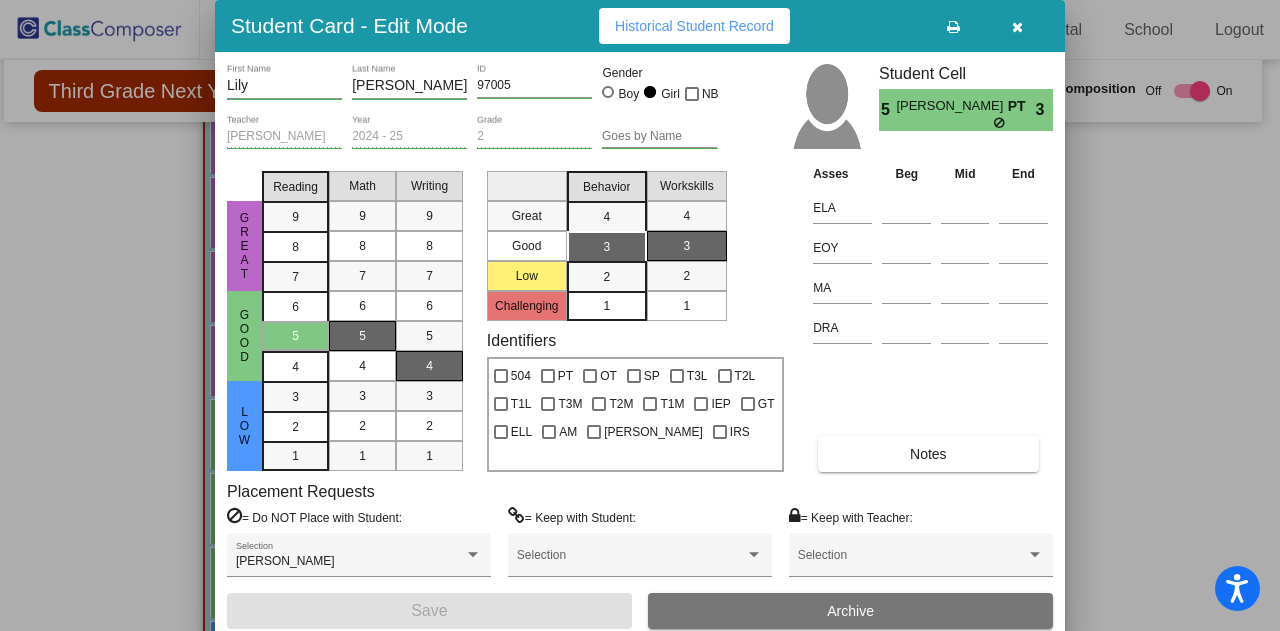 click at bounding box center [640, 315] 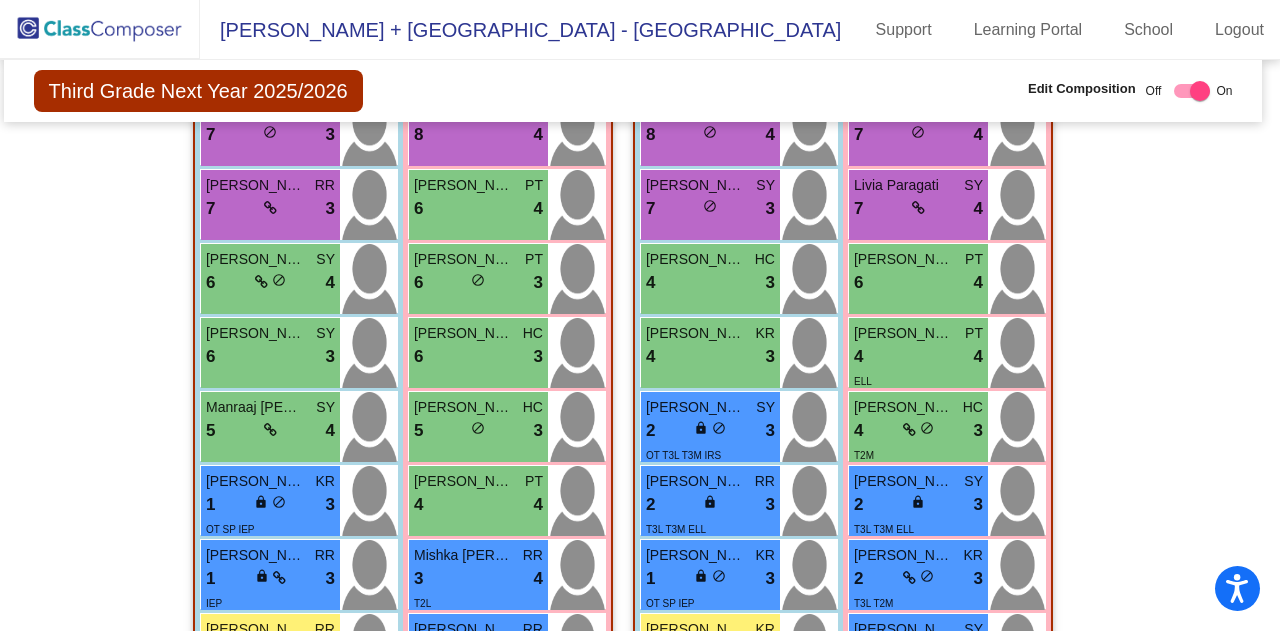 scroll, scrollTop: 1652, scrollLeft: 7, axis: both 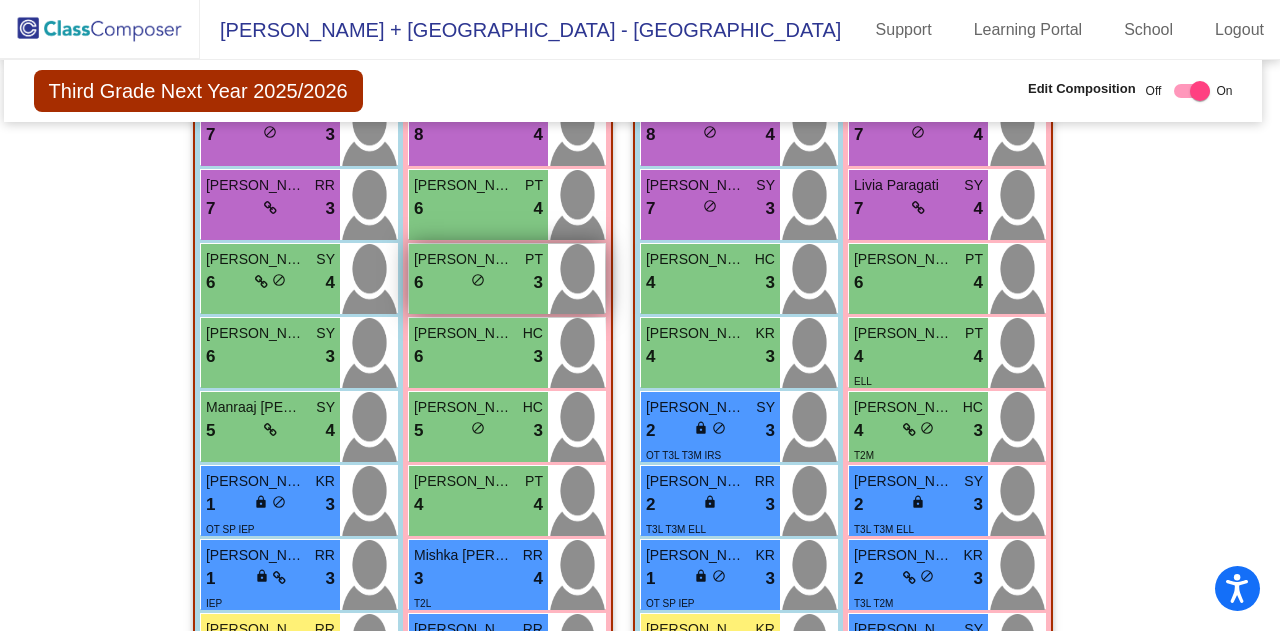 click on "do_not_disturb_alt" at bounding box center (478, 280) 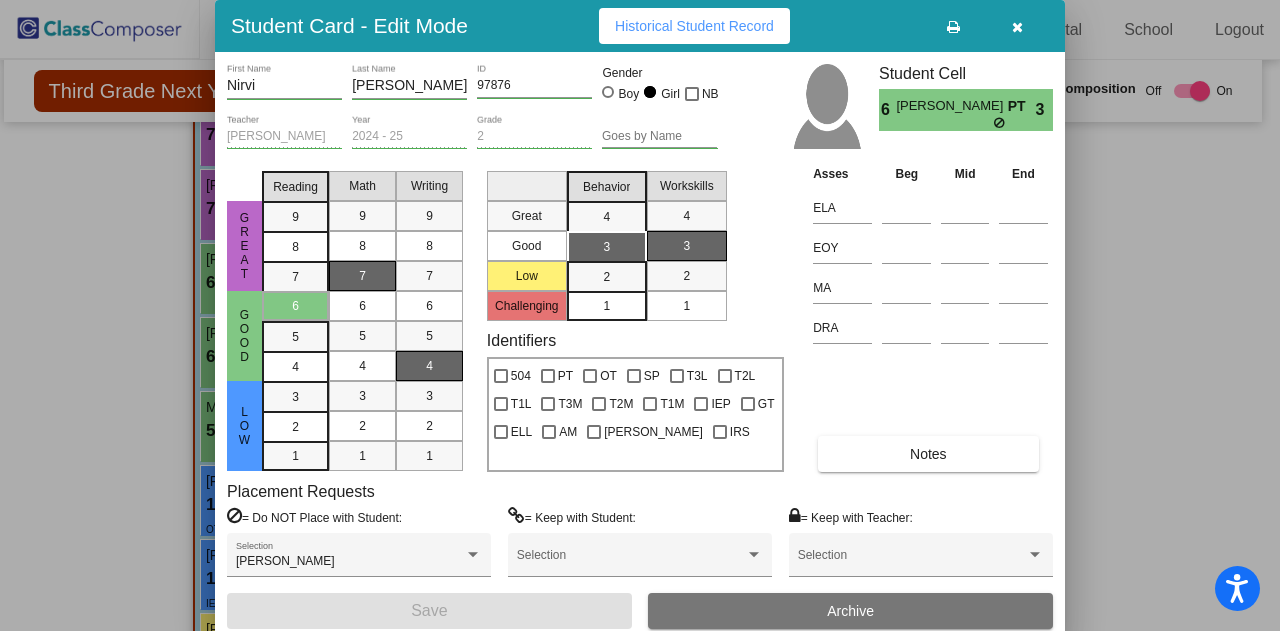 click at bounding box center [640, 315] 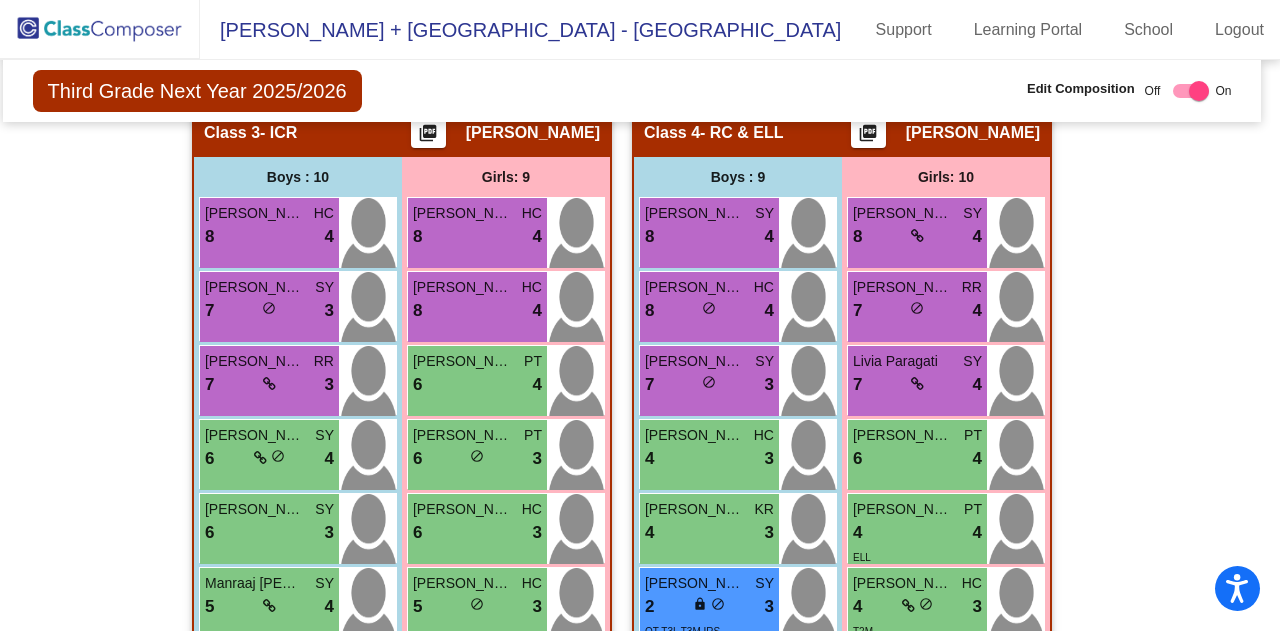 scroll, scrollTop: 1476, scrollLeft: 8, axis: both 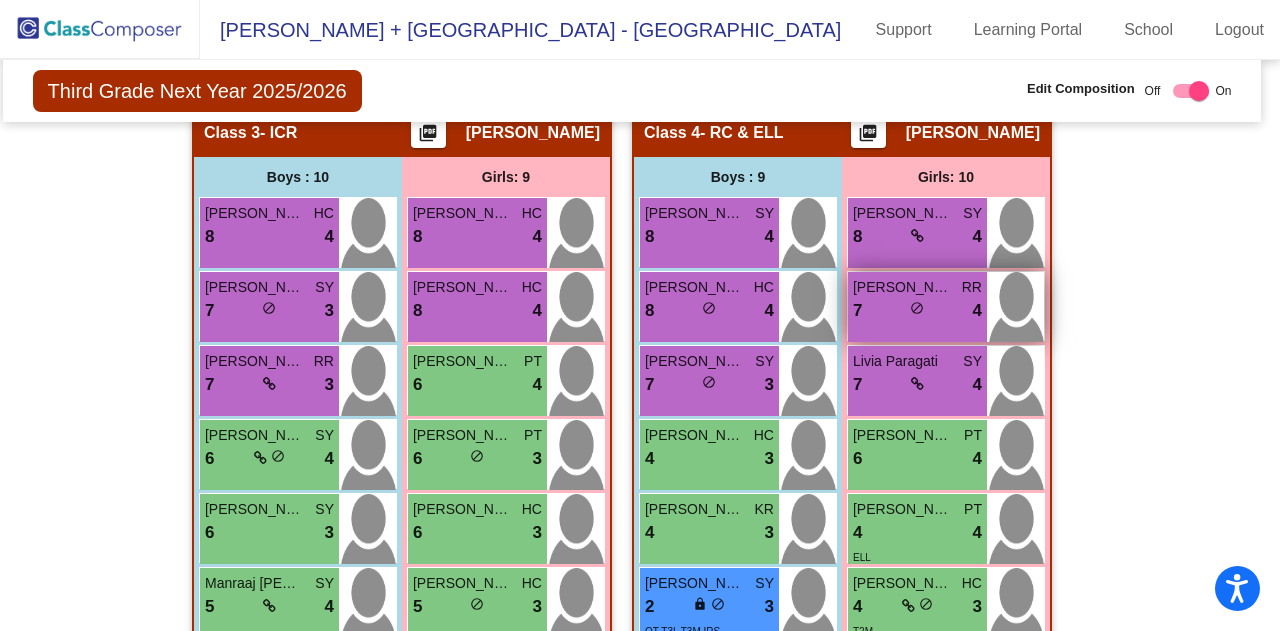 click on "7 lock do_not_disturb_alt 4" at bounding box center (917, 311) 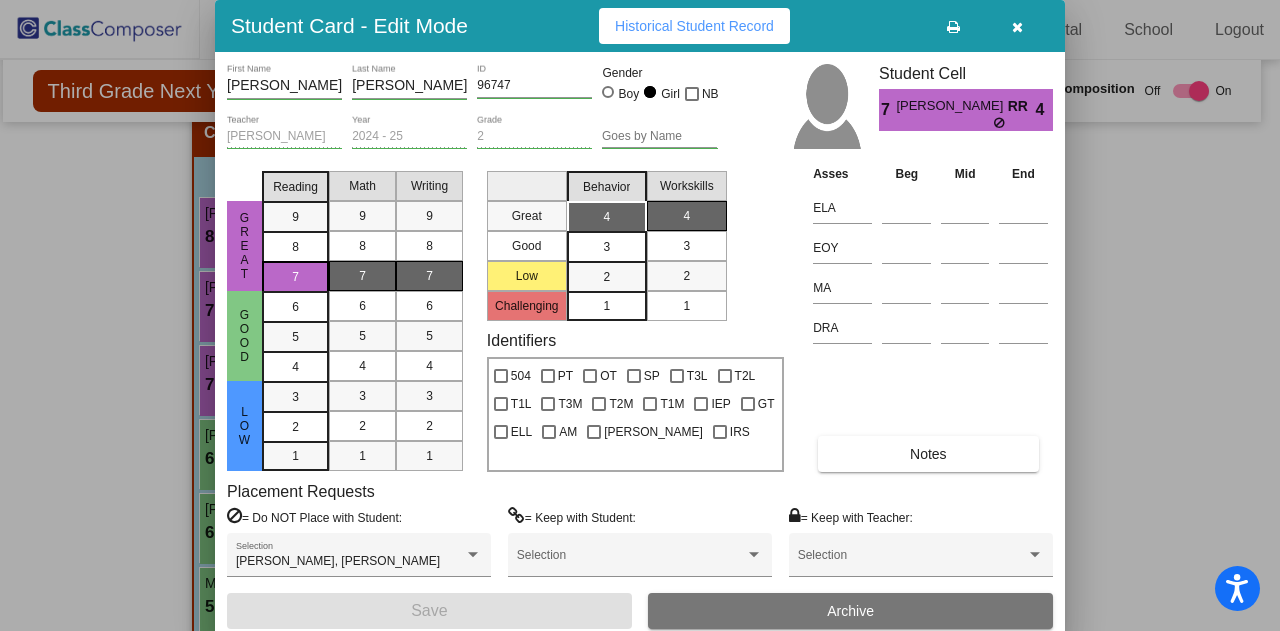 click at bounding box center (640, 315) 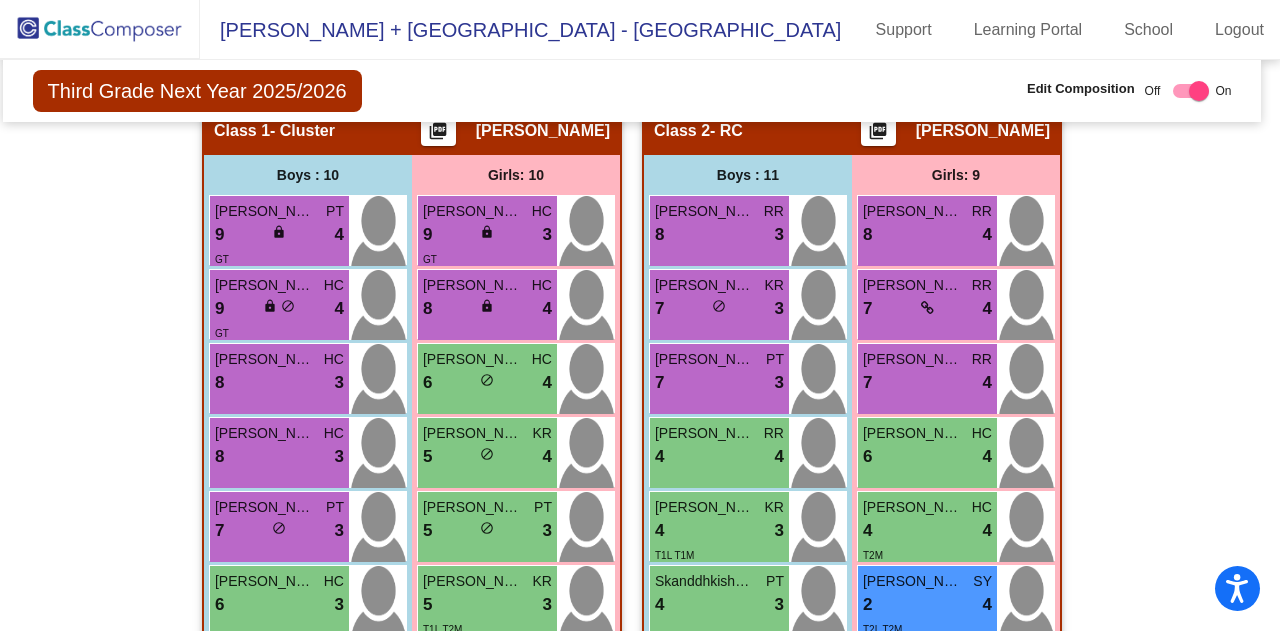 scroll, scrollTop: 541, scrollLeft: 8, axis: both 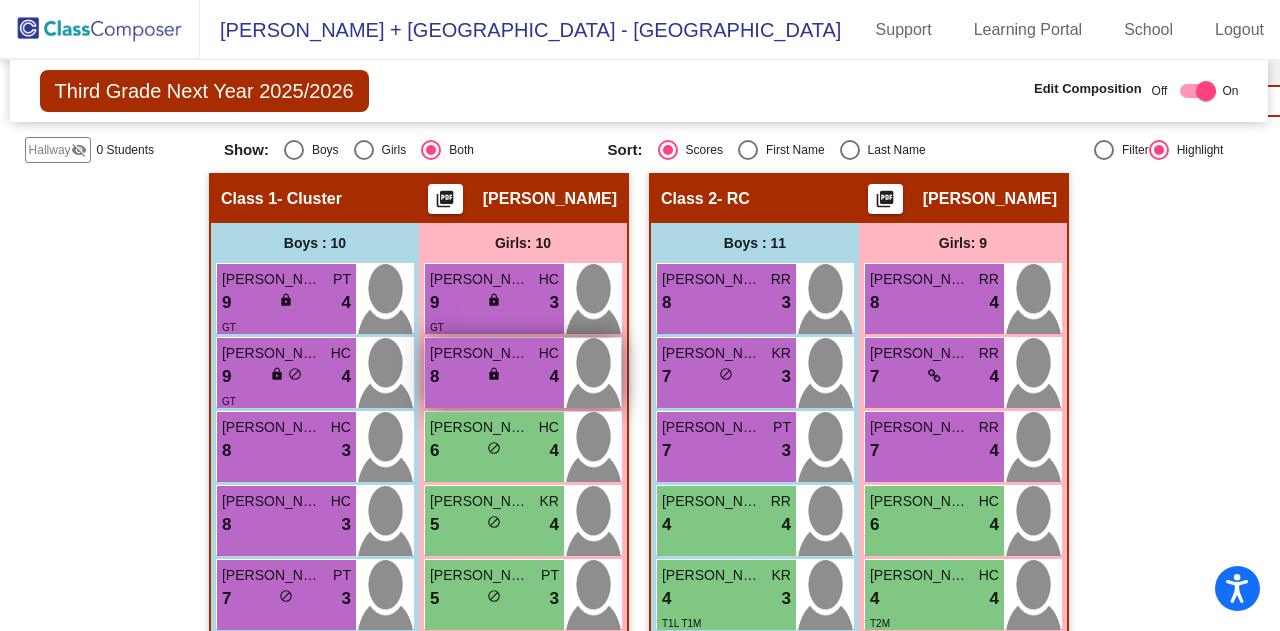 click on "[PERSON_NAME] HC 8 lock do_not_disturb_alt 4" at bounding box center [494, 373] 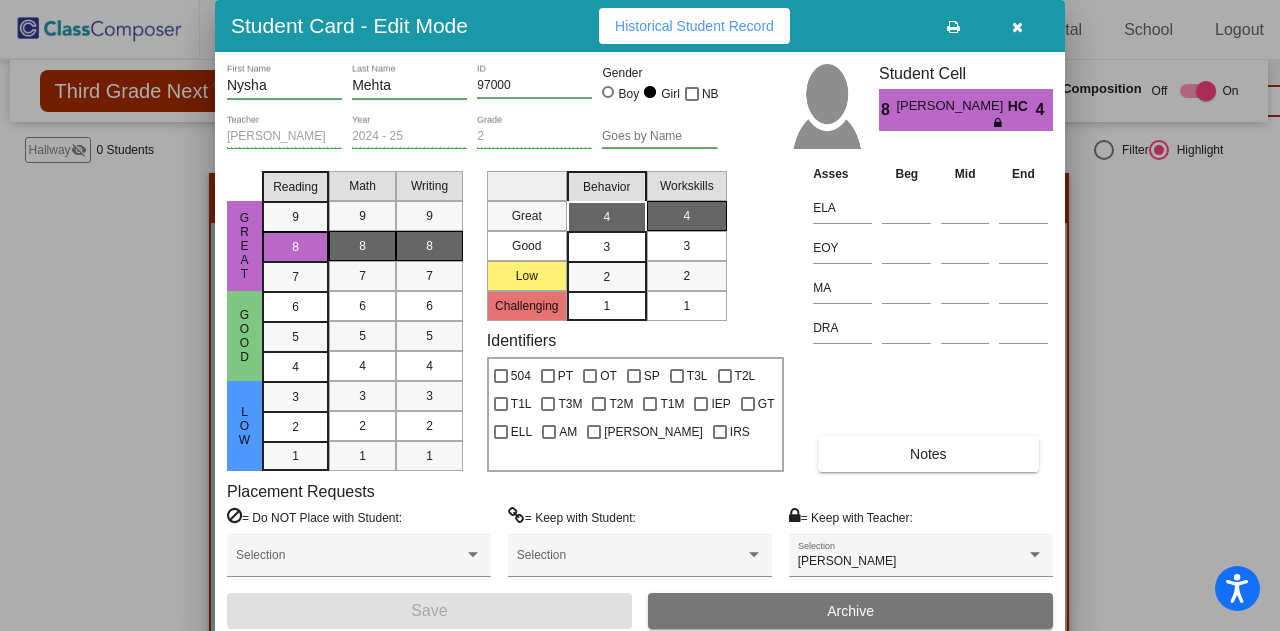 click at bounding box center (640, 315) 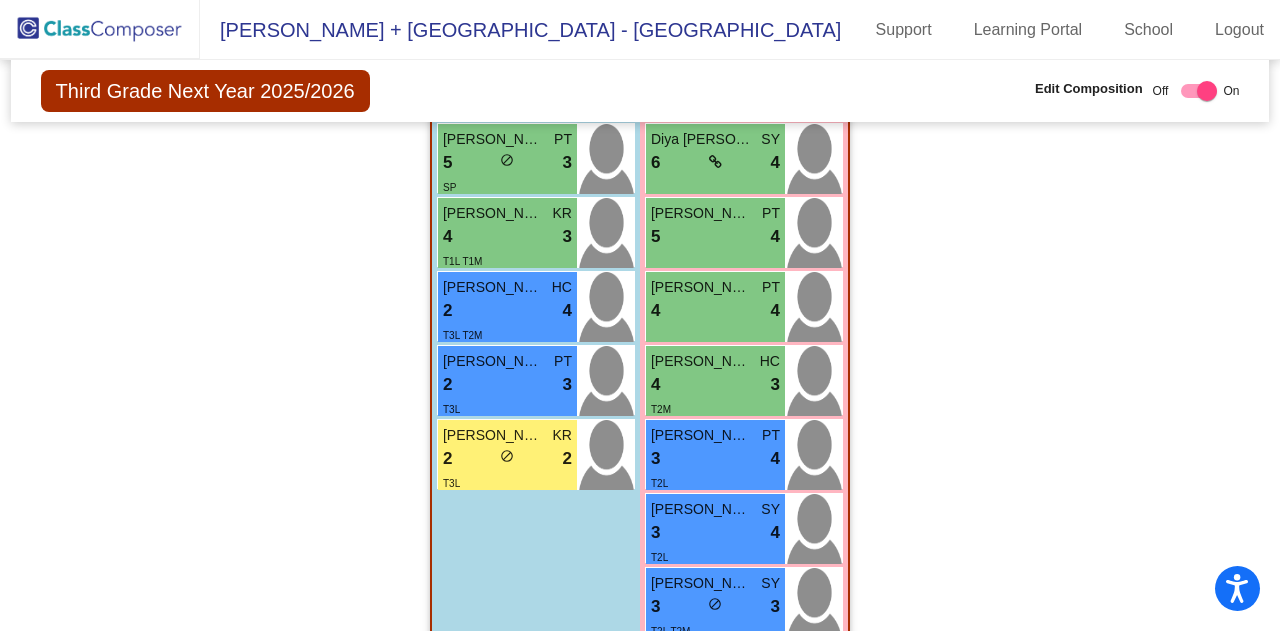scroll, scrollTop: 2754, scrollLeft: 0, axis: vertical 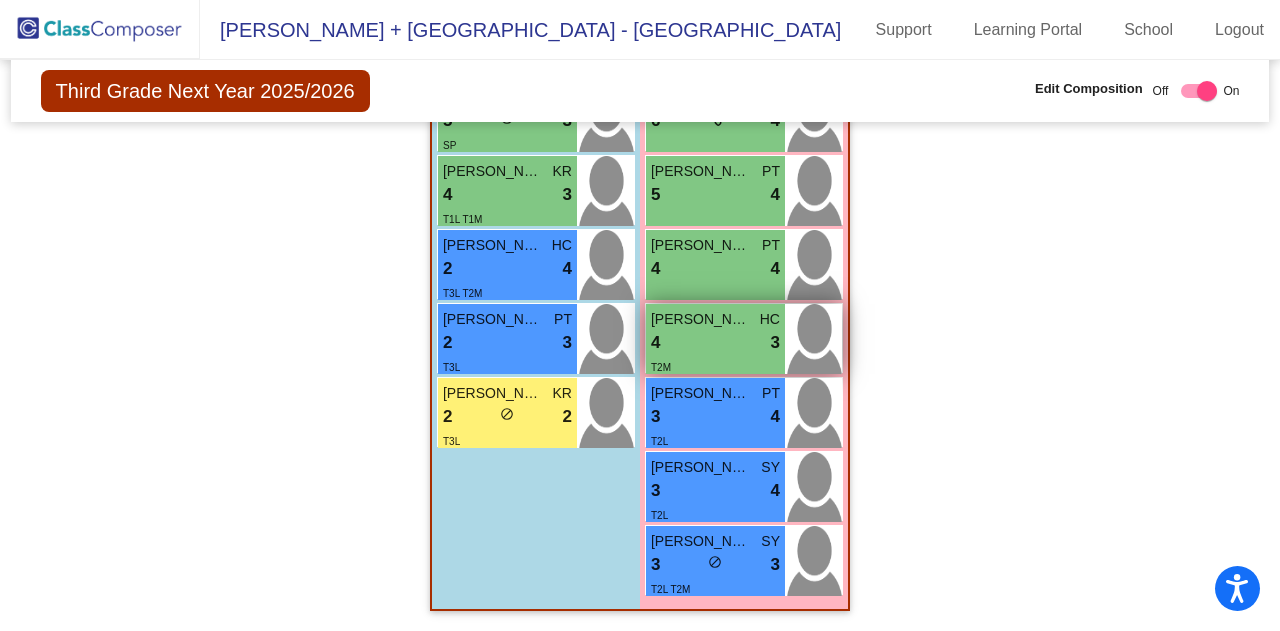 click on "[PERSON_NAME]" at bounding box center [701, 319] 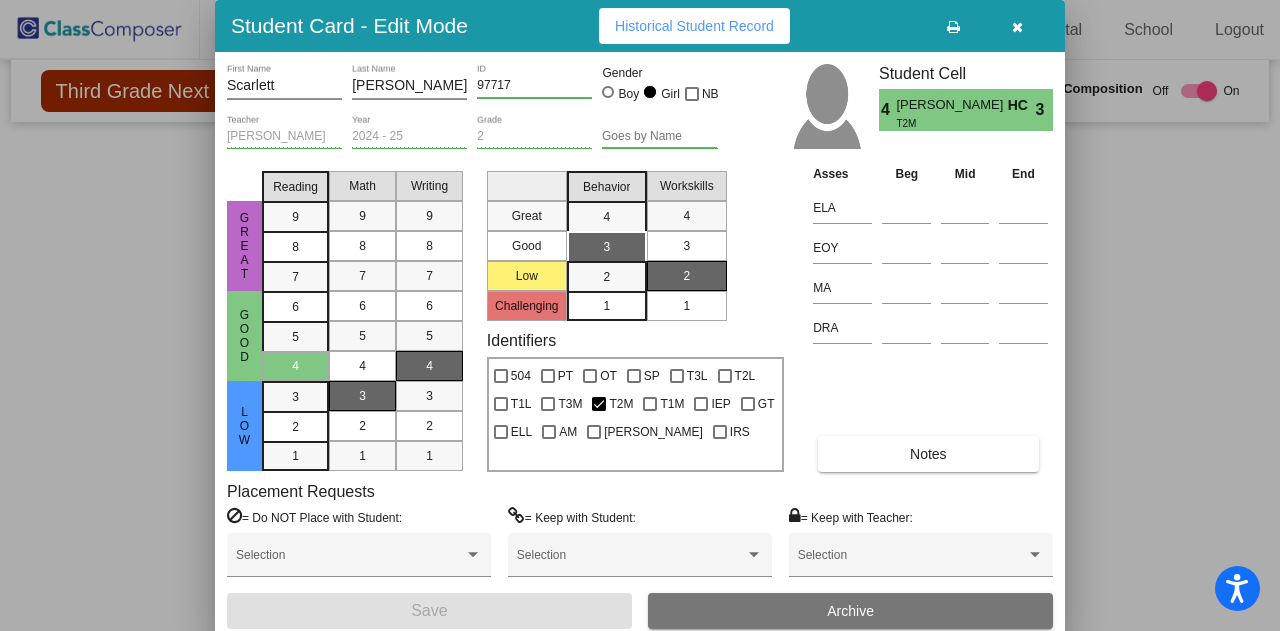 click at bounding box center (1017, 26) 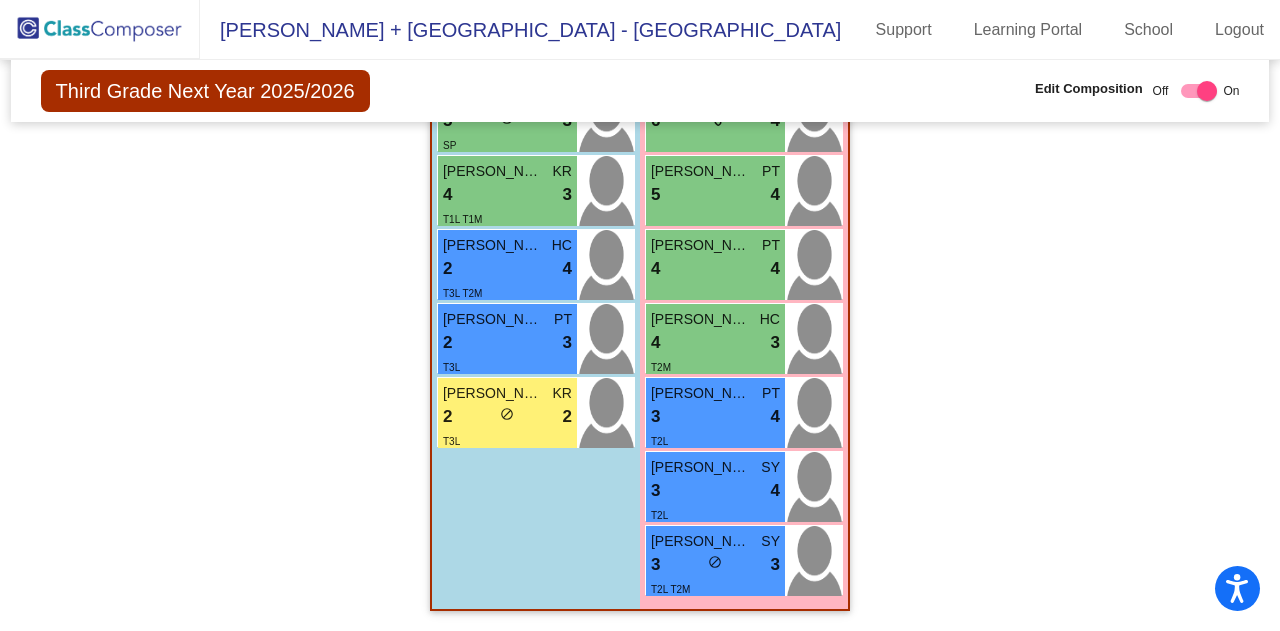 scroll, scrollTop: 2754, scrollLeft: 171, axis: both 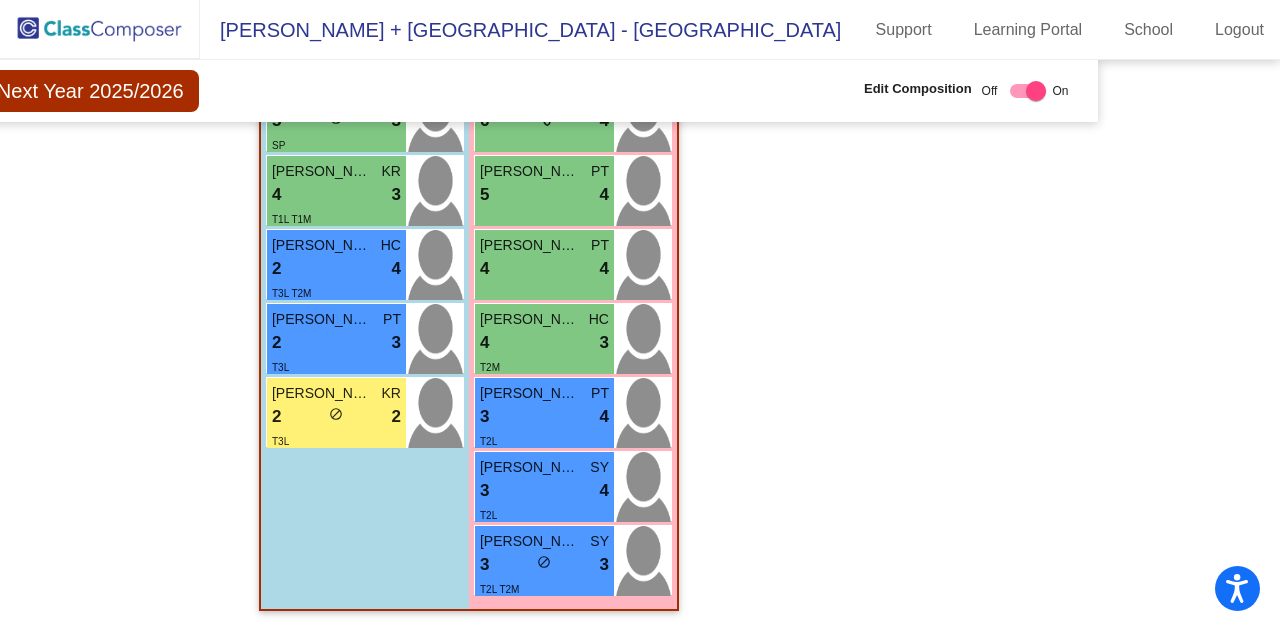 drag, startPoint x: 1269, startPoint y: 555, endPoint x: 1278, endPoint y: 478, distance: 77.52419 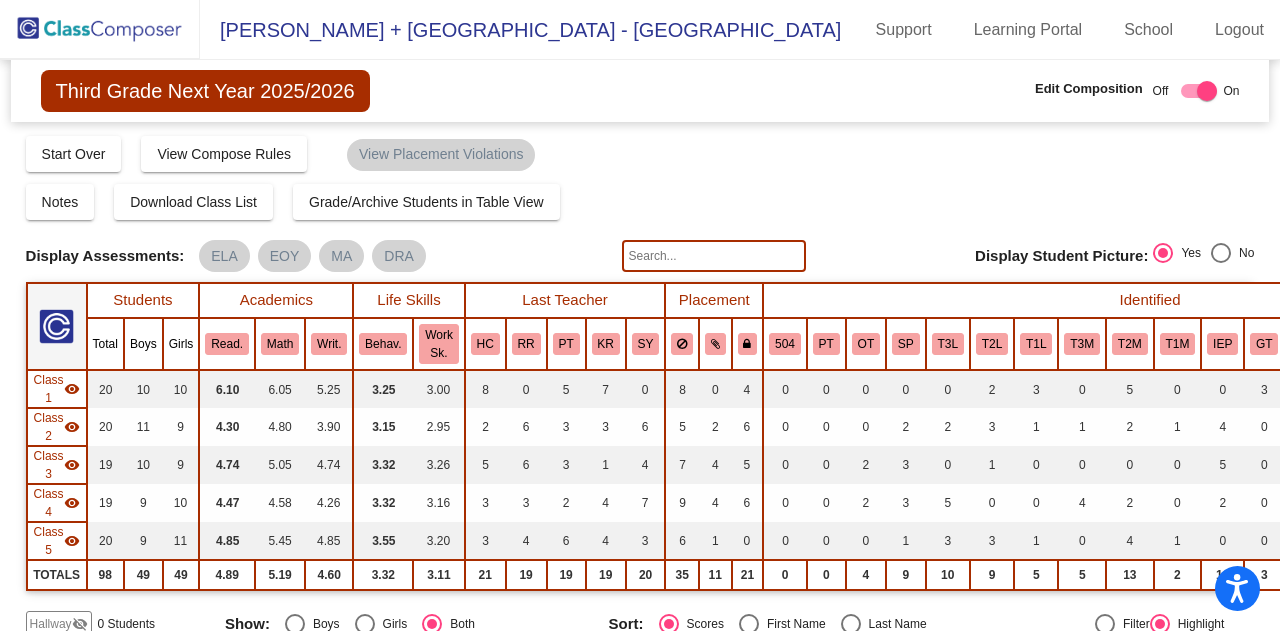 scroll, scrollTop: 0, scrollLeft: 0, axis: both 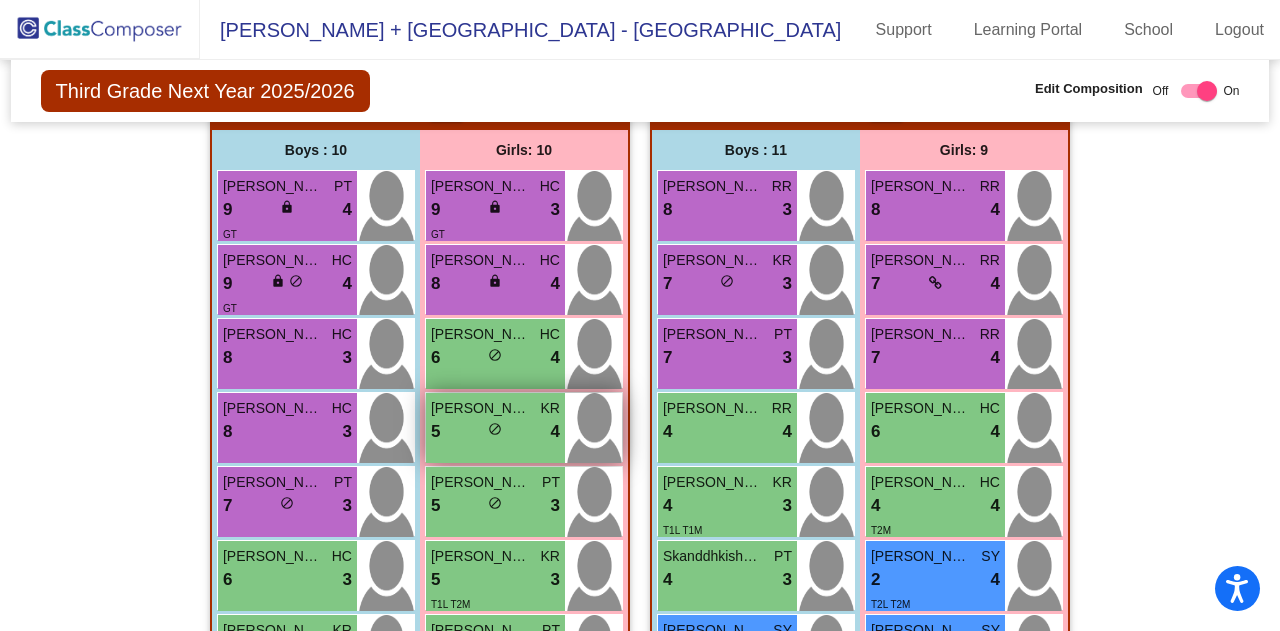 click on "[PERSON_NAME]" at bounding box center [481, 408] 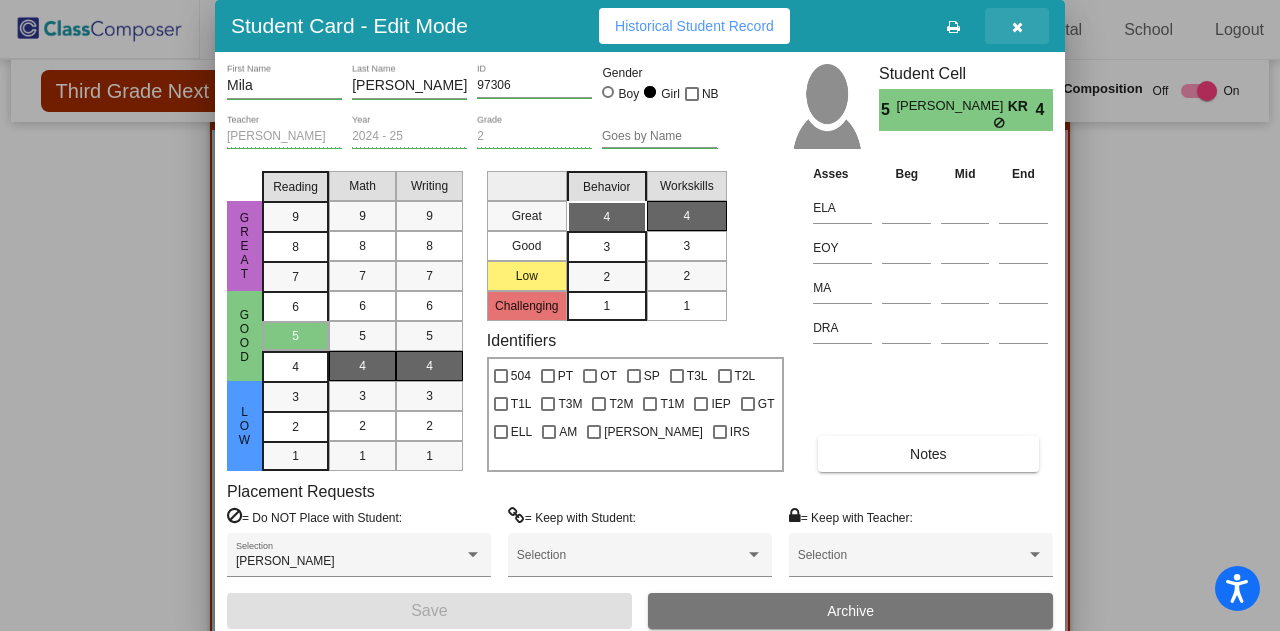 click at bounding box center [1017, 27] 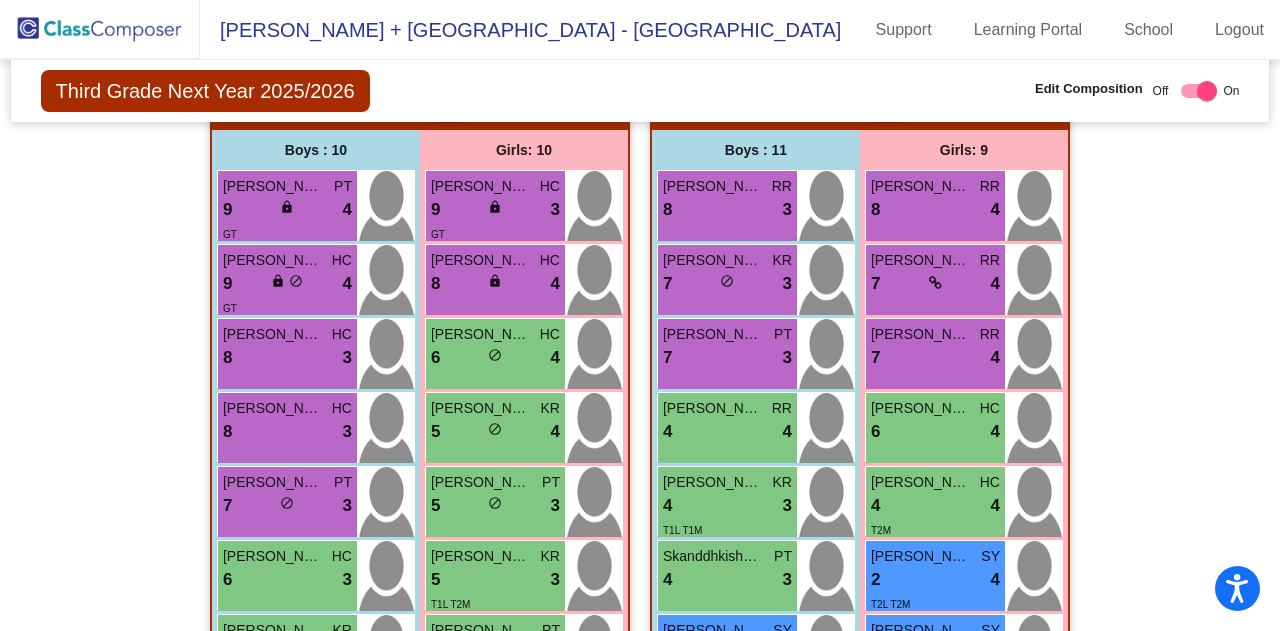 click on "Hallway   - Hallway Class  picture_as_pdf  Add Student  First Name Last Name Student Id  (Recommended)   Boy   Girl   [DEMOGRAPHIC_DATA] Add Close  Boys : 0    No Students   Girls: 0   No Students   Class 1   - Cluster  picture_as_pdf [PERSON_NAME]  Add Student  First Name Last Name Student Id  (Recommended)   Boy   Girl   [DEMOGRAPHIC_DATA] Add Close  Boys : 10  [PERSON_NAME] PT 9 lock do_not_disturb_alt 4 [PERSON_NAME] [PERSON_NAME] 9 lock do_not_disturb_alt 4 GT [PERSON_NAME] HC 8 lock do_not_disturb_alt 3 Aiden [PERSON_NAME] 8 lock do_not_disturb_alt 3 [PERSON_NAME] PT 7 lock do_not_disturb_alt 3 [PERSON_NAME] HC 6 lock do_not_disturb_alt 3 Jaxson [PERSON_NAME] 5 lock do_not_disturb_alt 4 Dheeran [PERSON_NAME] HC 5 lock do_not_disturb_alt 3 [PERSON_NAME] PT 3 lock do_not_disturb_alt 3 T2L T2M [PERSON_NAME] KR 8 lock do_not_disturb_alt 2 Girls: 10 [PERSON_NAME] HC 9 lock do_not_disturb_alt 3 GT [PERSON_NAME] HC 8 lock do_not_disturb_alt 4 [PERSON_NAME] HC 6 lock do_not_disturb_alt 4 [PERSON_NAME] KR 5 lock do_not_disturb_alt 4" 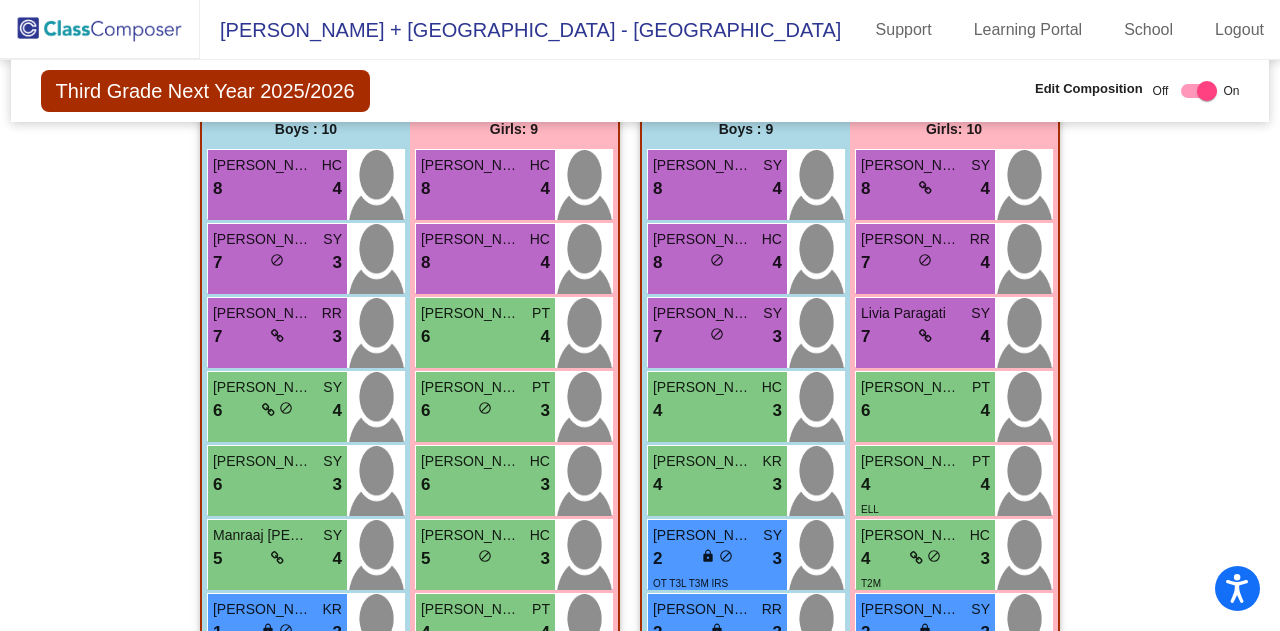 scroll, scrollTop: 1517, scrollLeft: 0, axis: vertical 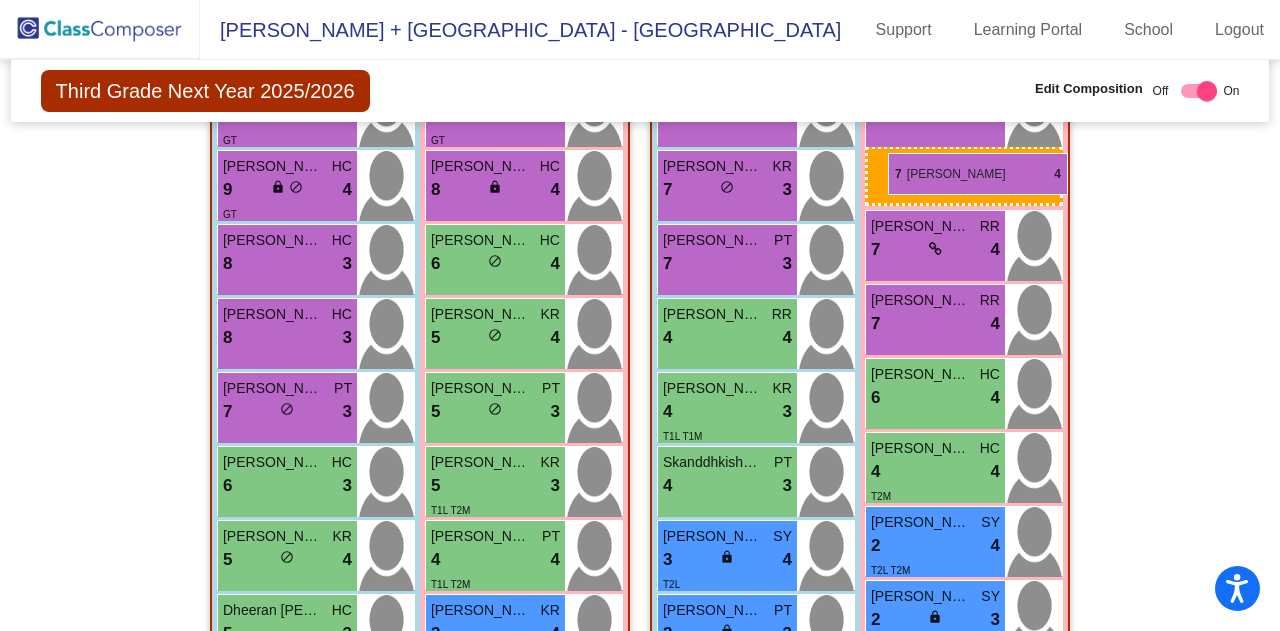drag, startPoint x: 897, startPoint y: 257, endPoint x: 888, endPoint y: 153, distance: 104.388695 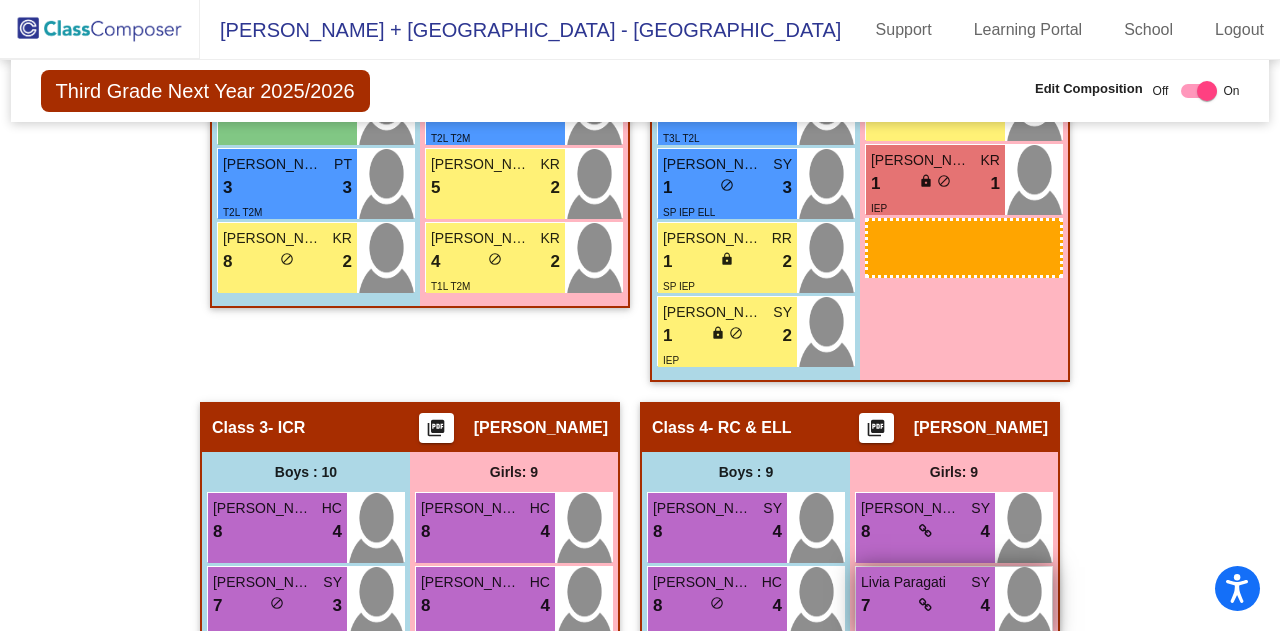 scroll, scrollTop: 1225, scrollLeft: 0, axis: vertical 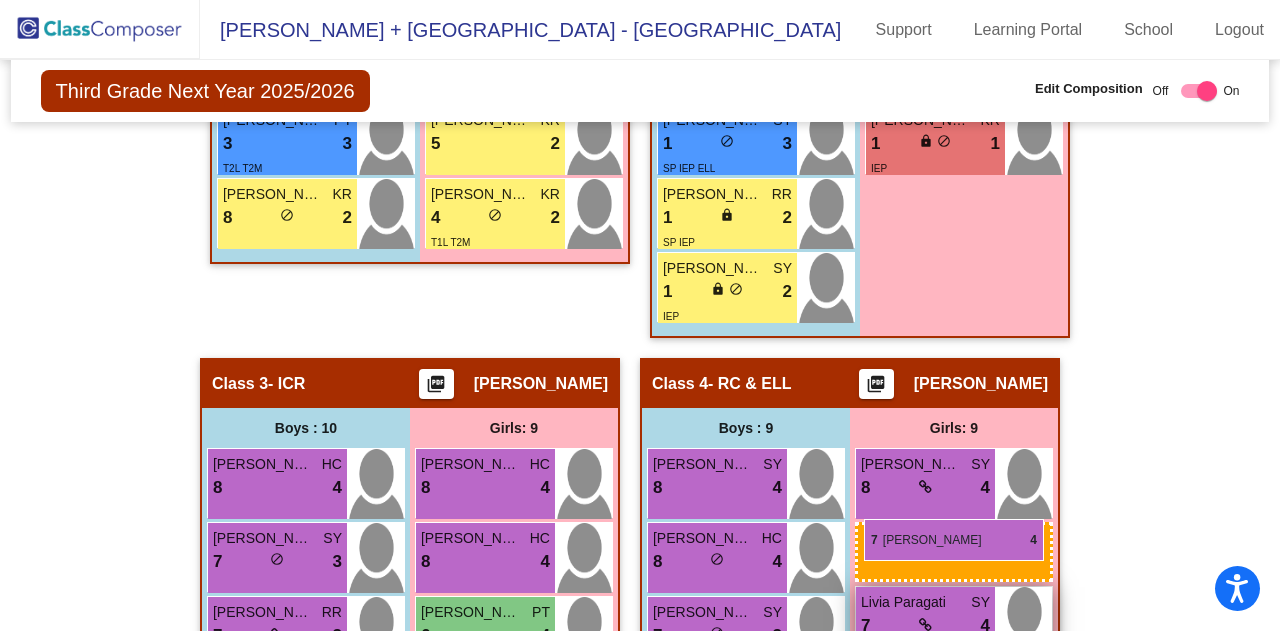 drag, startPoint x: 902, startPoint y: 243, endPoint x: 864, endPoint y: 521, distance: 280.5851 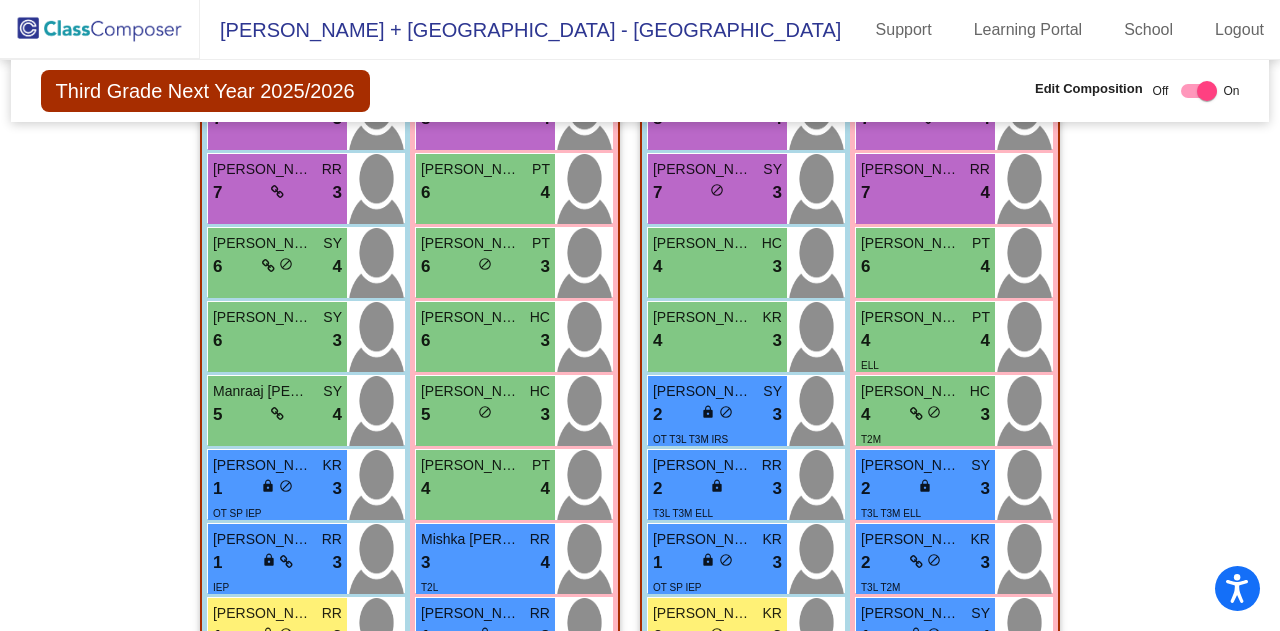 scroll, scrollTop: 1552, scrollLeft: 0, axis: vertical 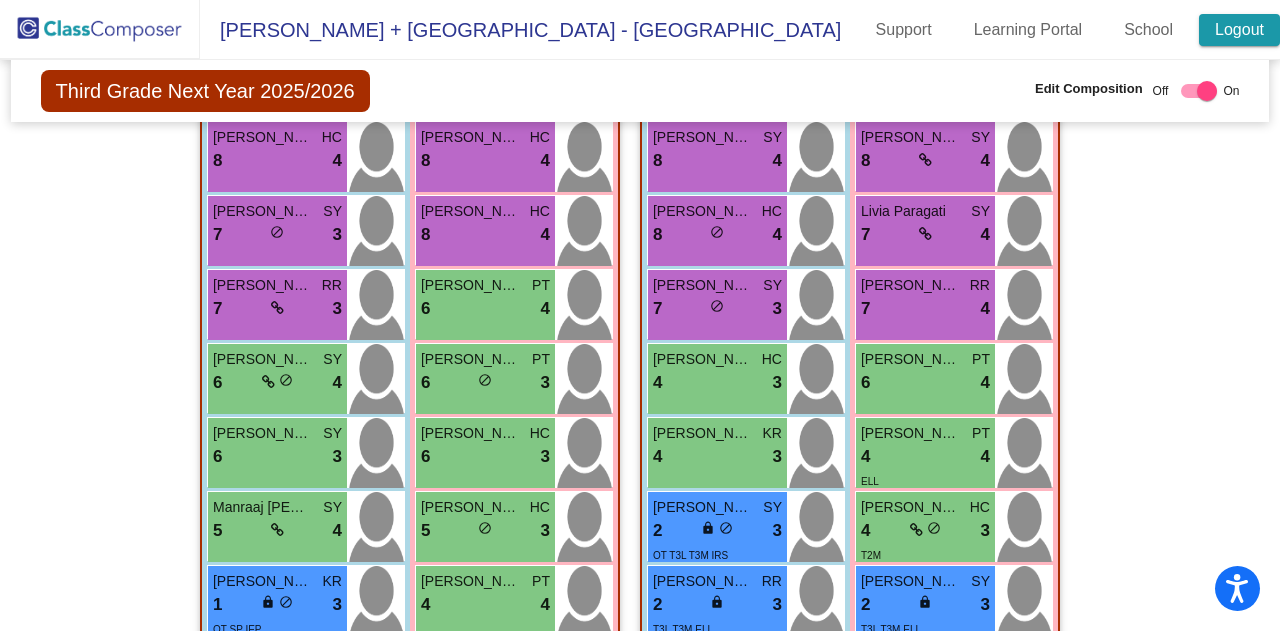 click on "Logout" 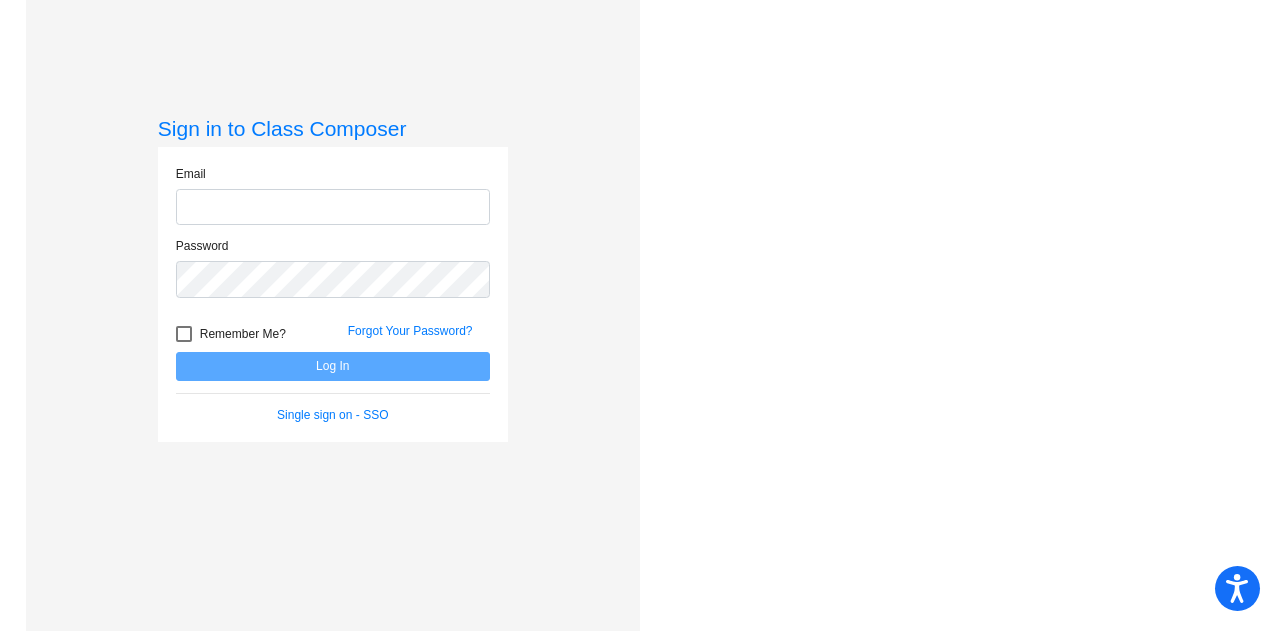 scroll, scrollTop: 0, scrollLeft: 0, axis: both 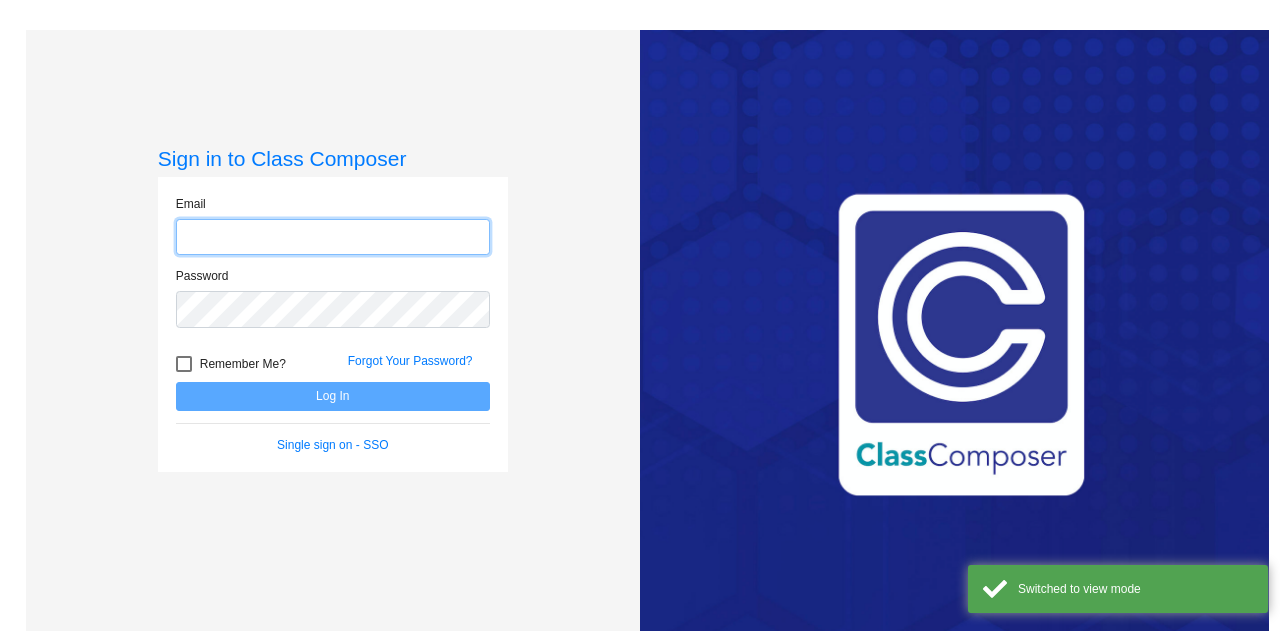 type on "[PERSON_NAME][EMAIL_ADDRESS][PERSON_NAME][PERSON_NAME][DOMAIN_NAME]" 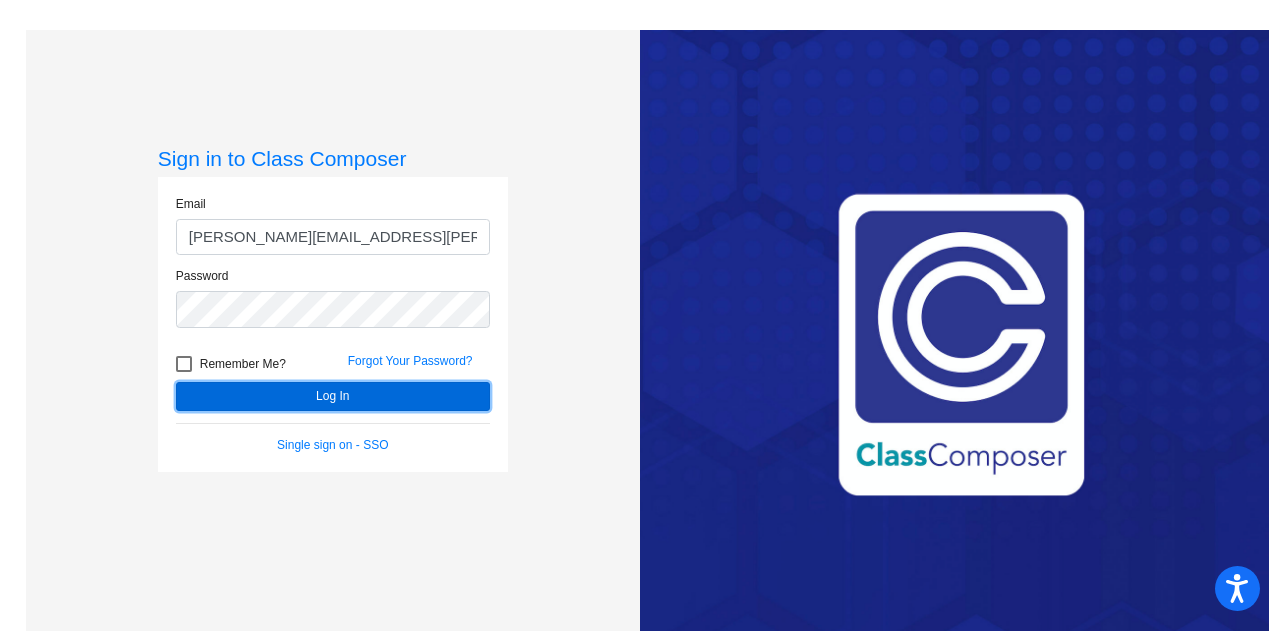 click on "Log In" 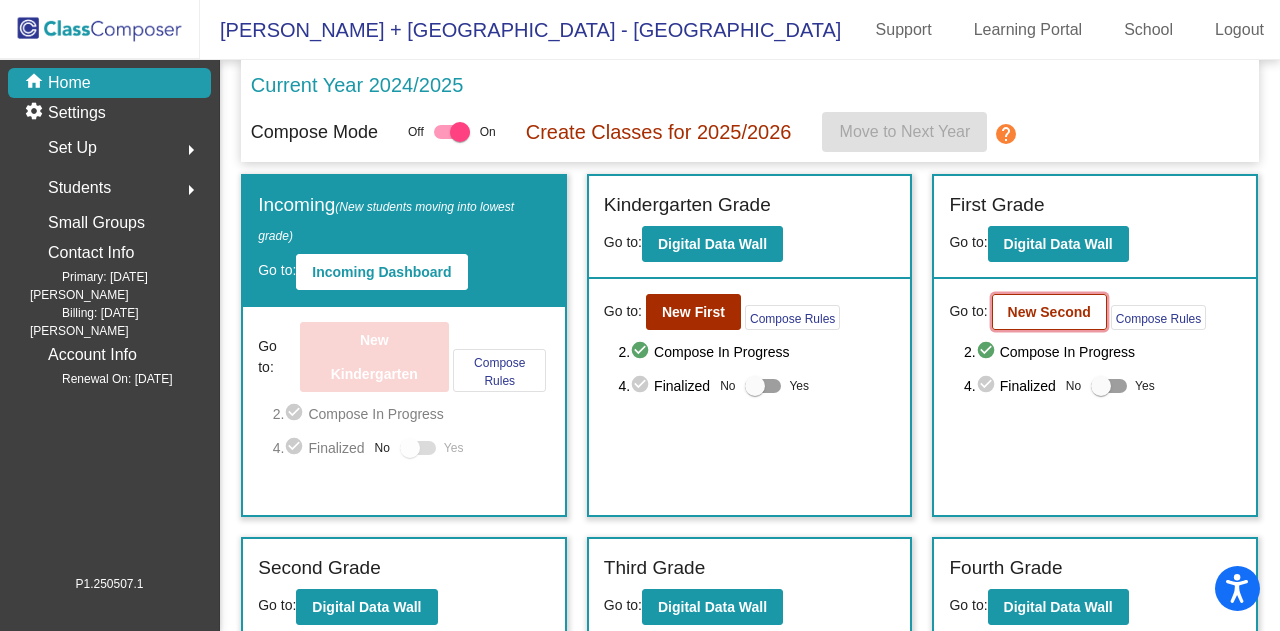 click on "New Second" 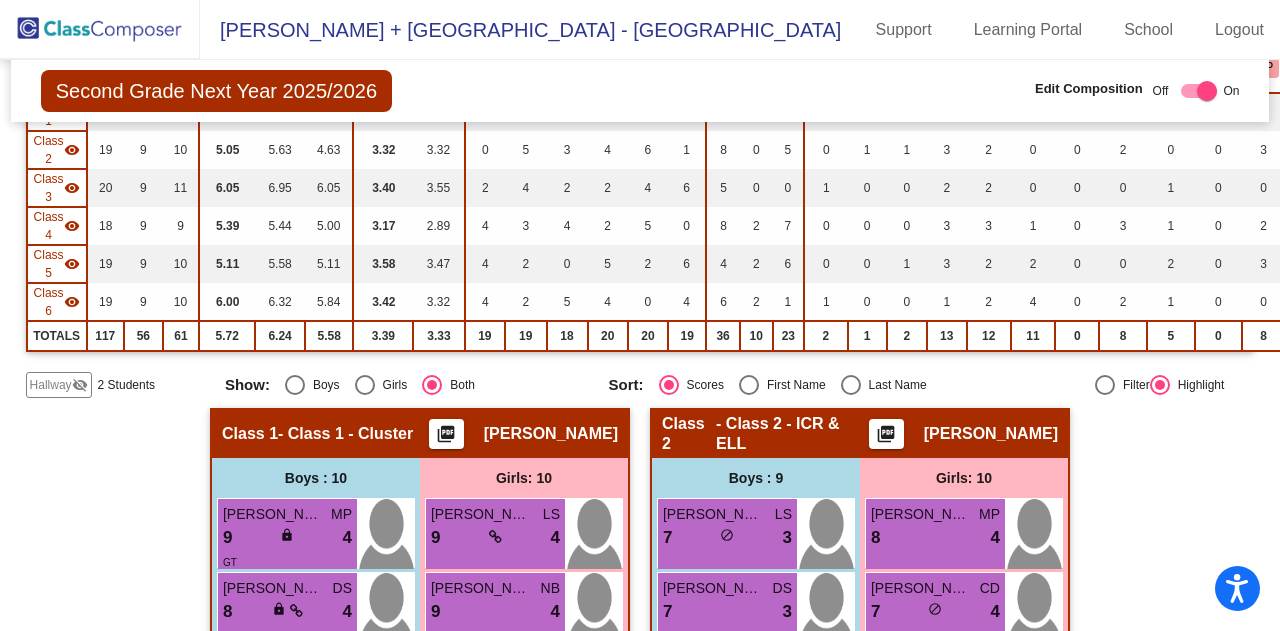 scroll, scrollTop: 284, scrollLeft: 0, axis: vertical 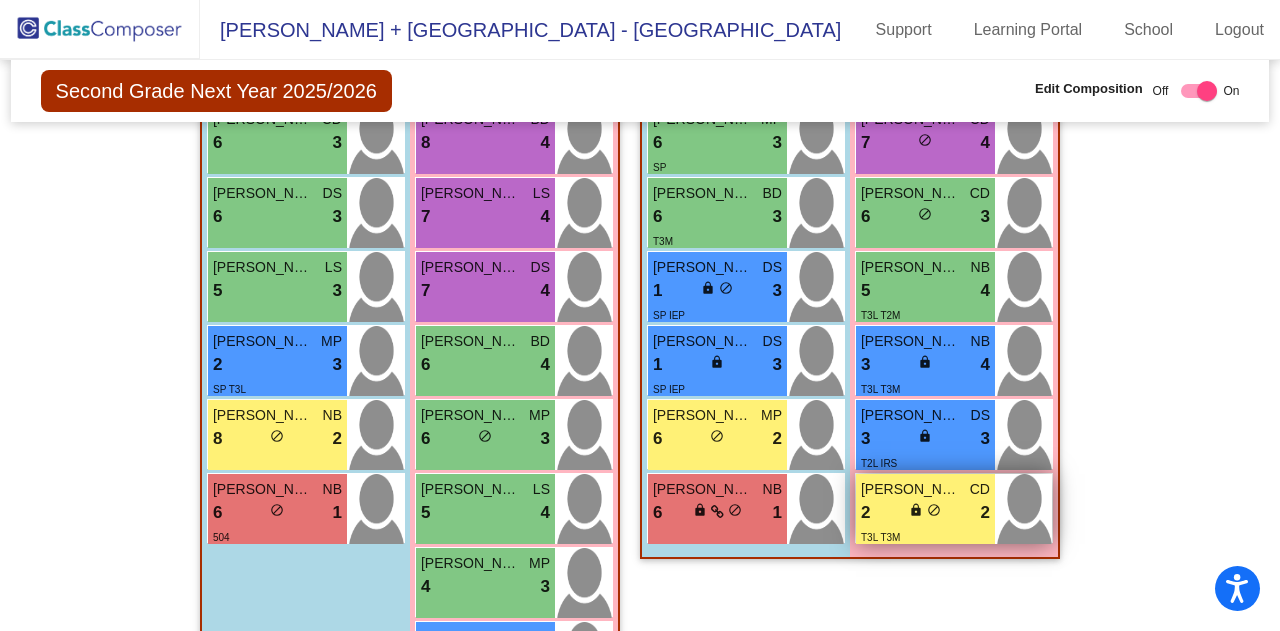 click on "lock" at bounding box center (916, 510) 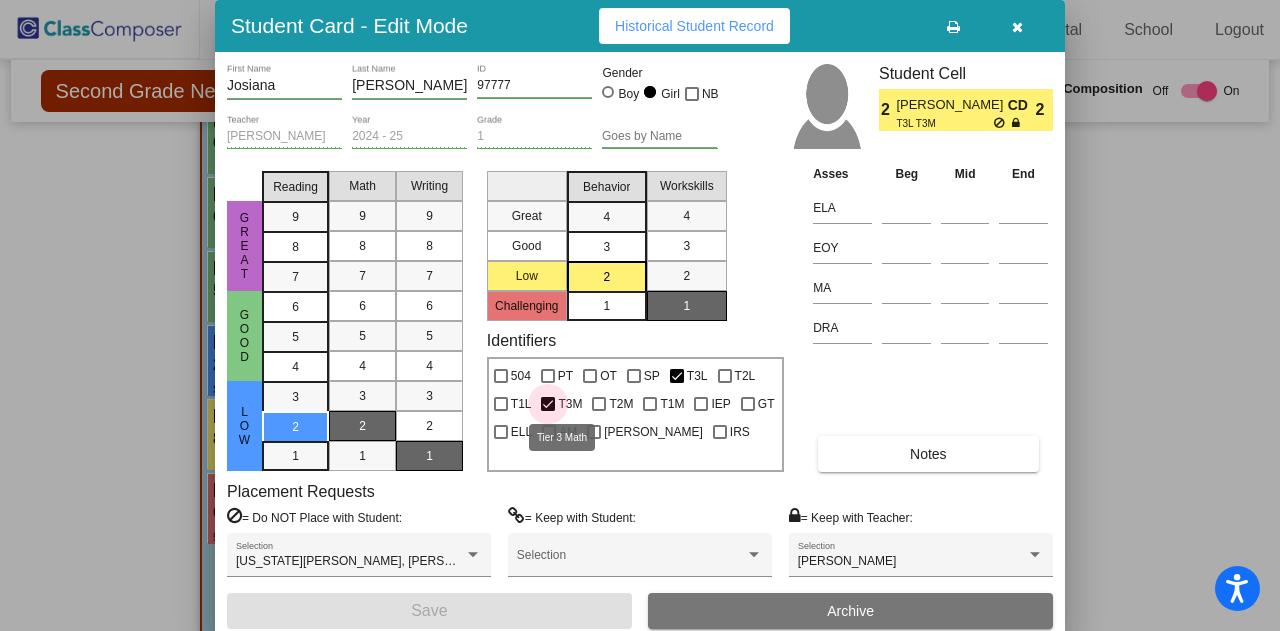click at bounding box center [548, 404] 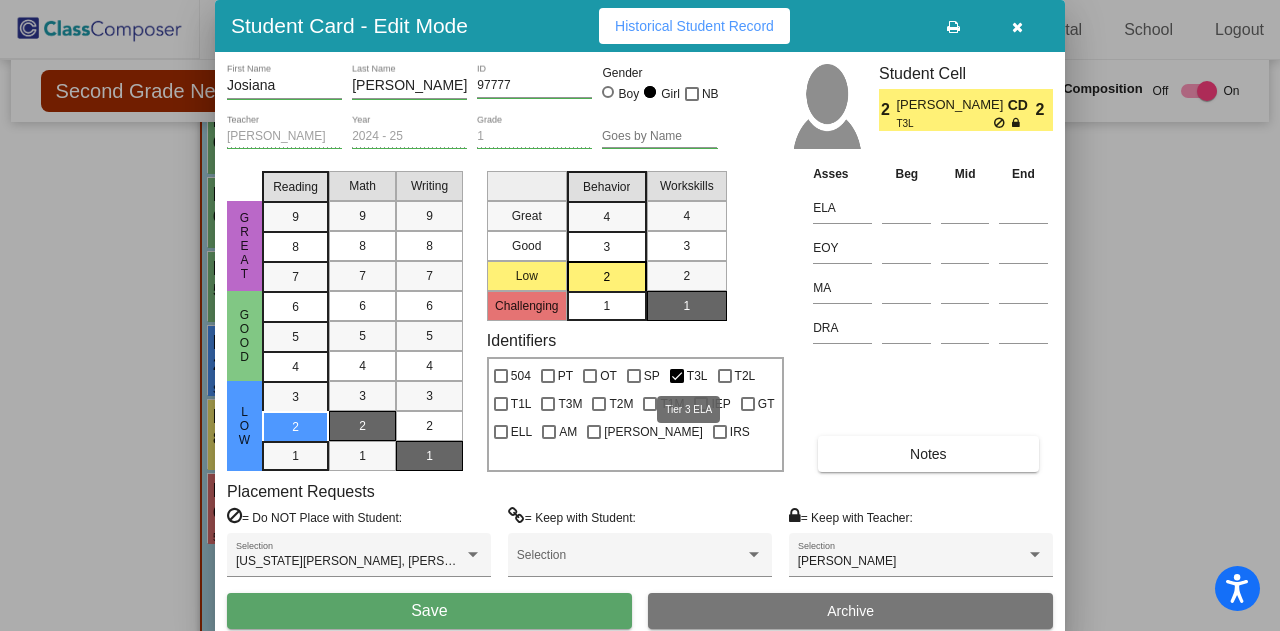click at bounding box center (677, 376) 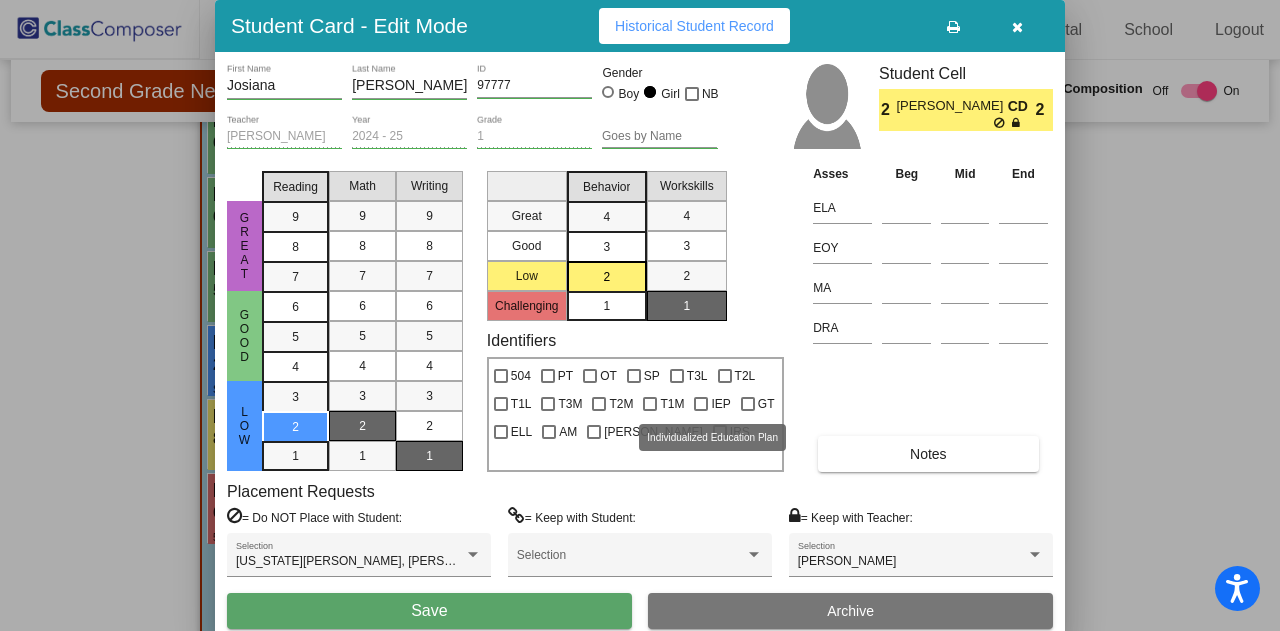 click at bounding box center [701, 404] 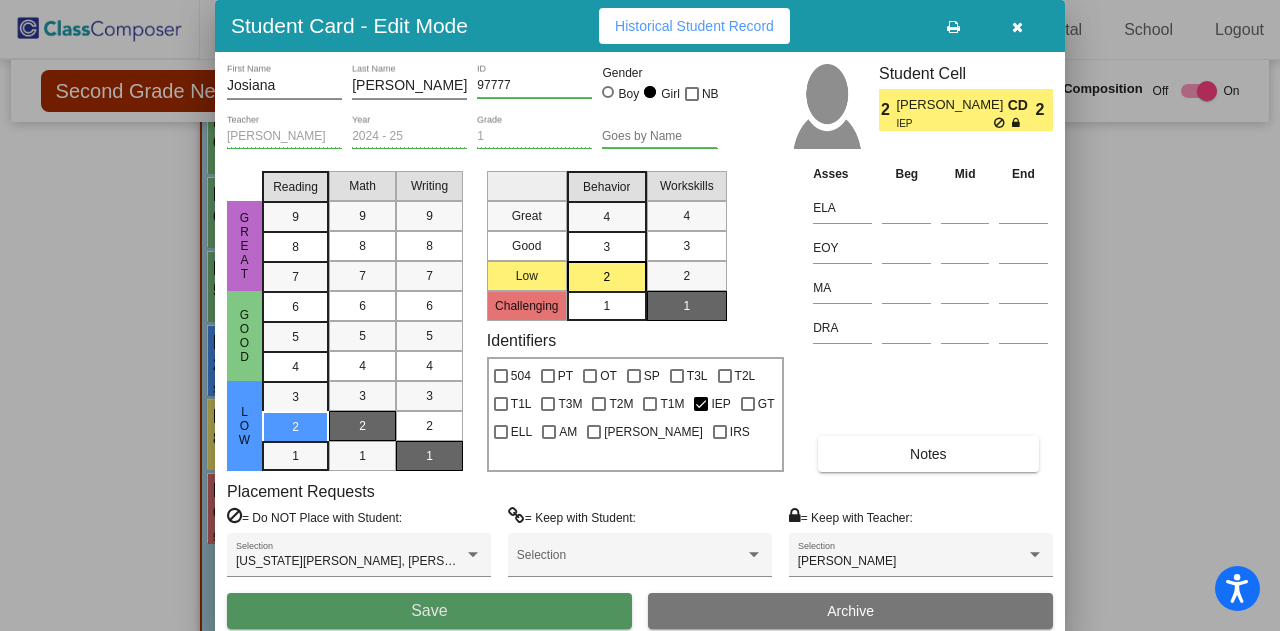 click on "Save" at bounding box center (429, 611) 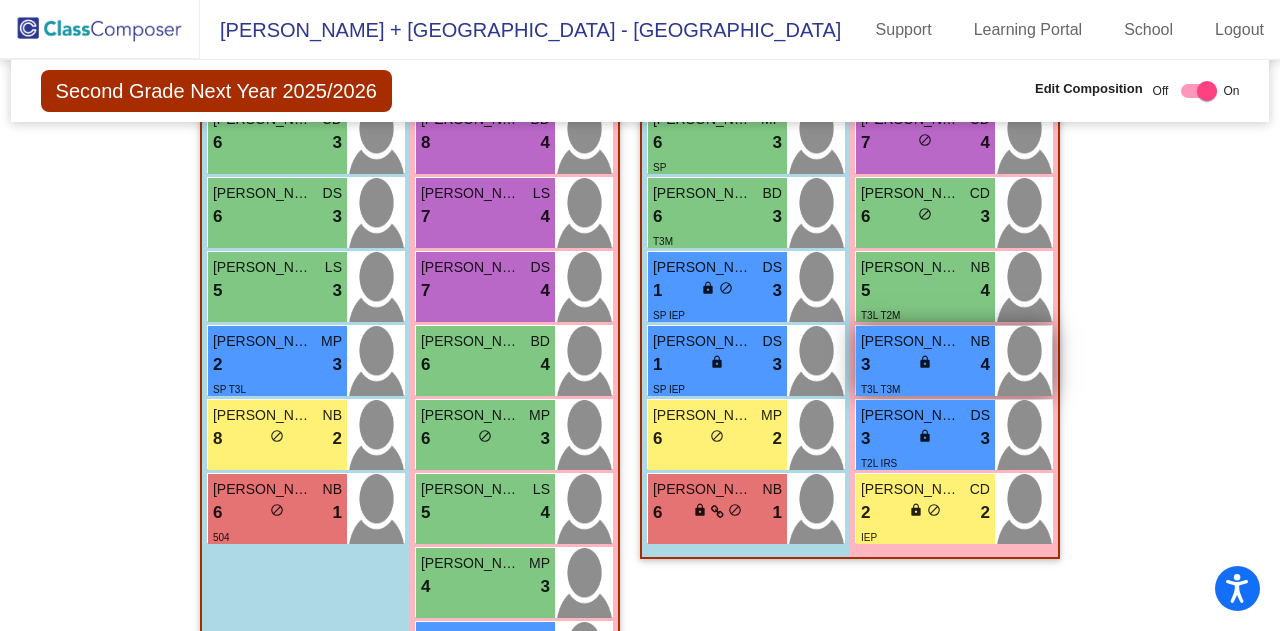 click on "Hanna Far" at bounding box center [911, 341] 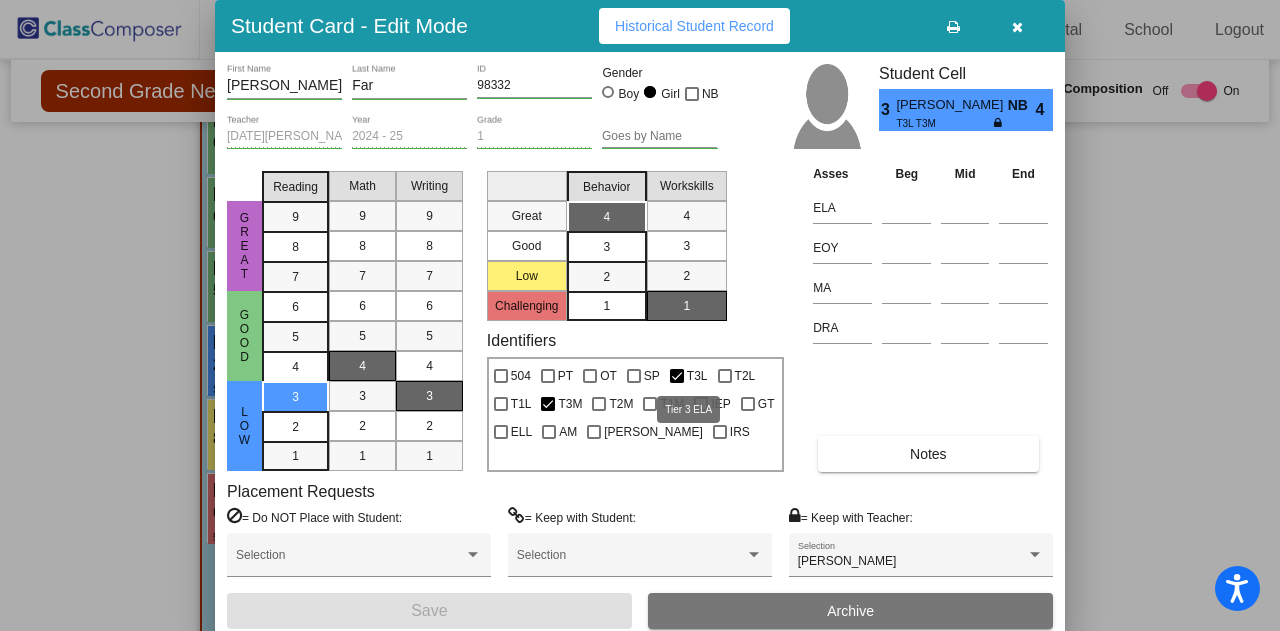 click at bounding box center [677, 376] 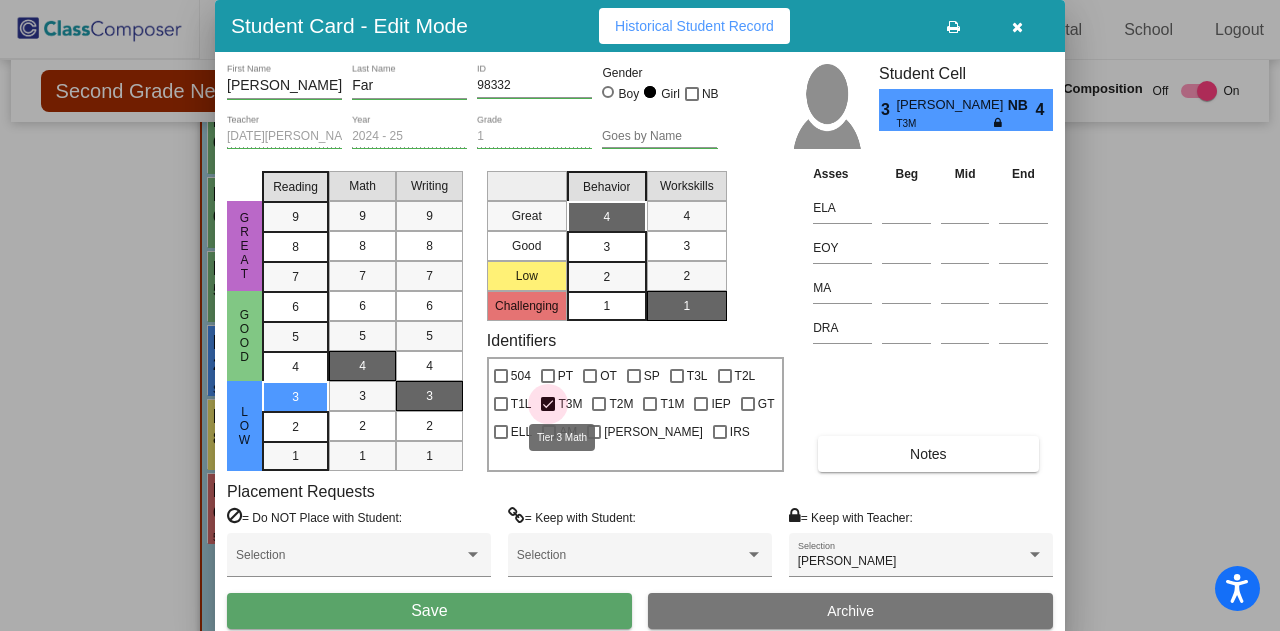 click at bounding box center (548, 404) 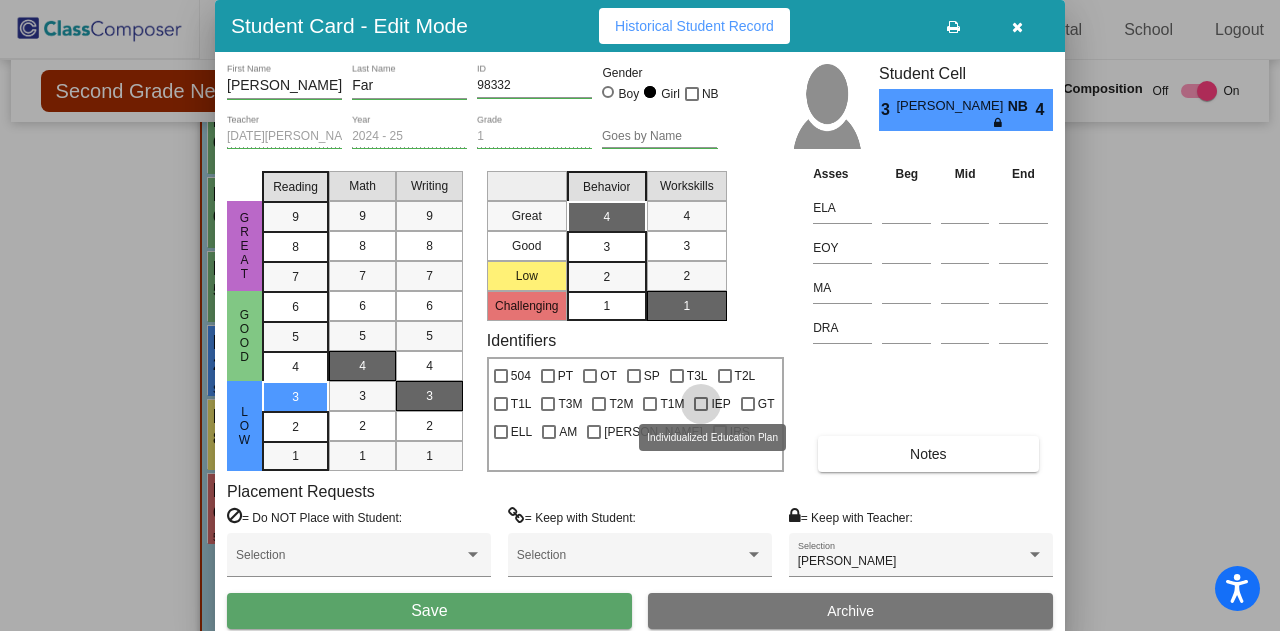 click at bounding box center [701, 404] 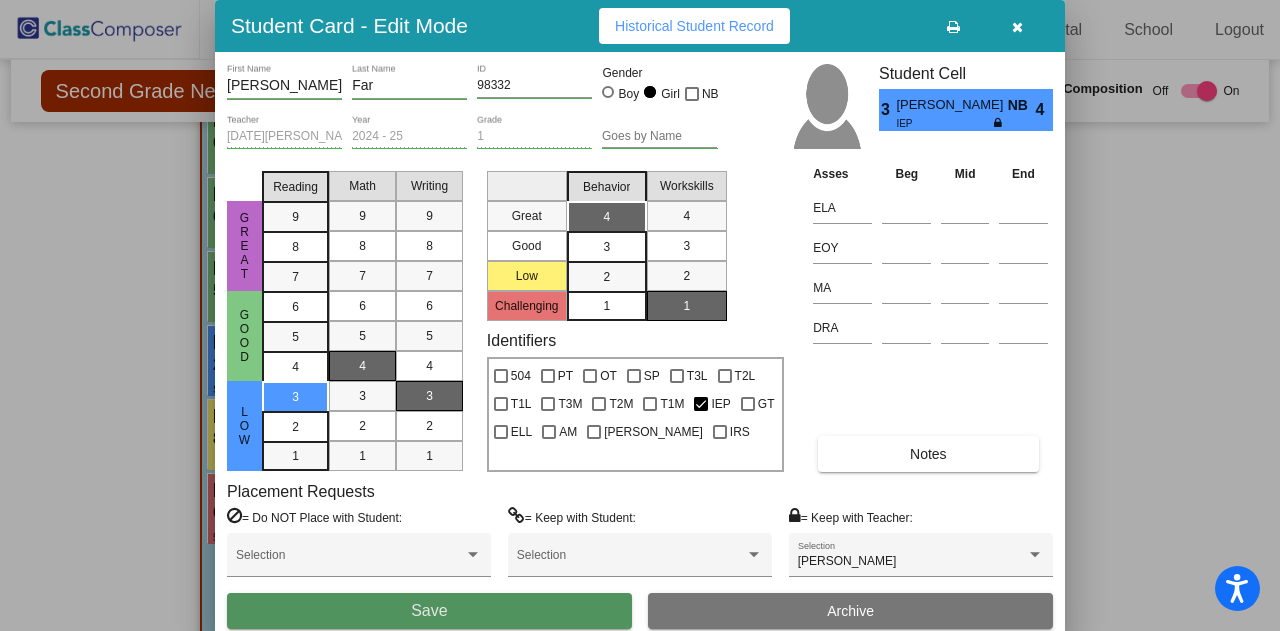 click on "Save" at bounding box center [429, 611] 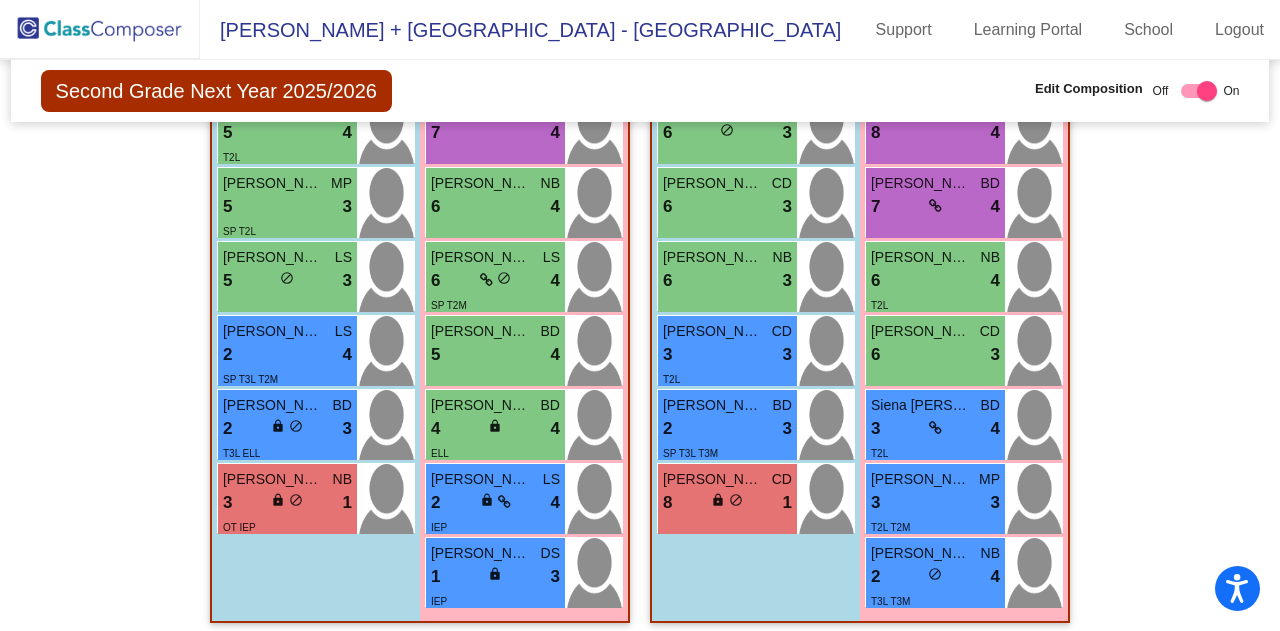 scroll, scrollTop: 2722, scrollLeft: 0, axis: vertical 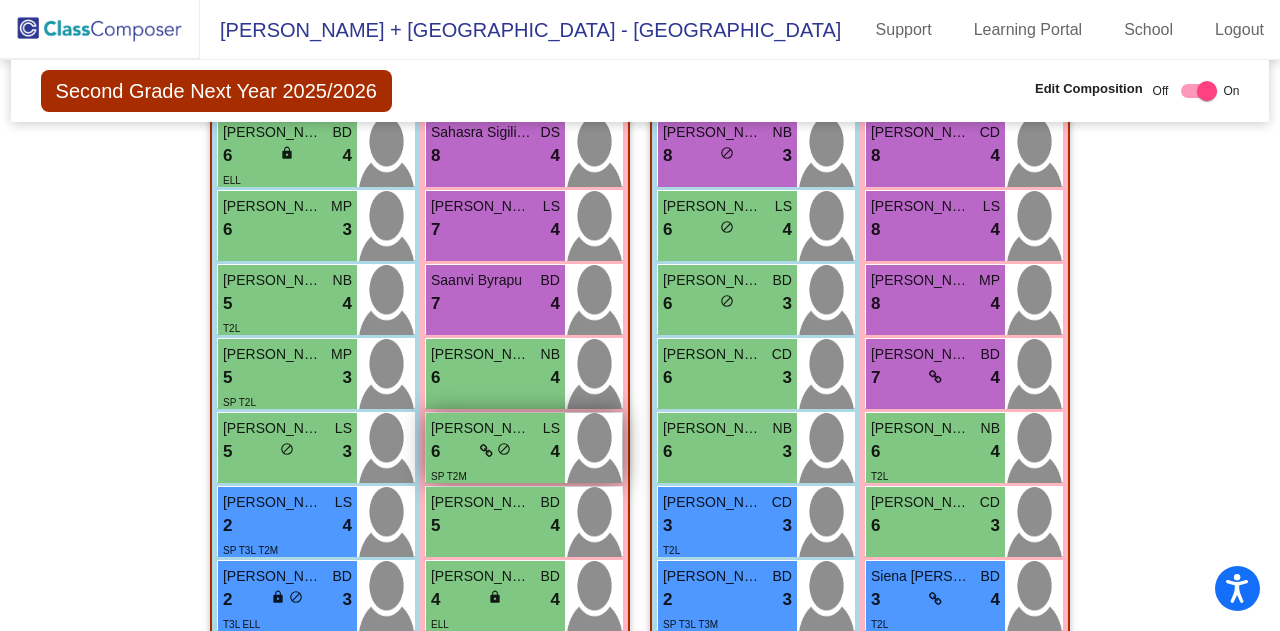 click on "6 lock do_not_disturb_alt 4" at bounding box center [495, 452] 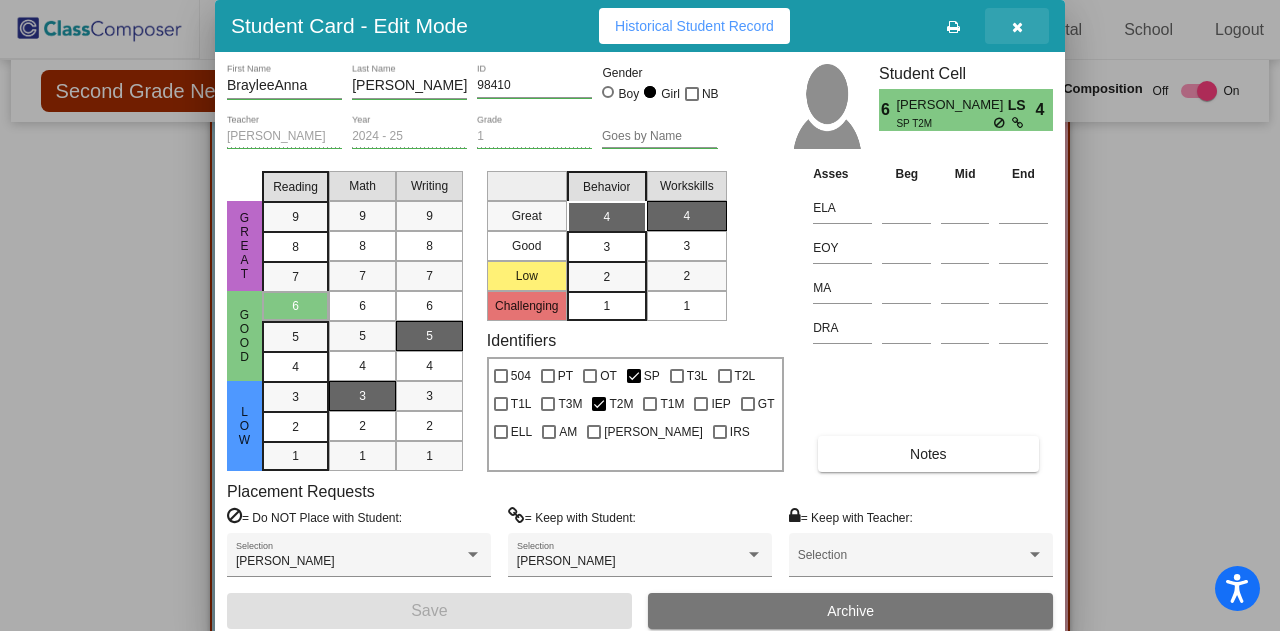 click at bounding box center (1017, 27) 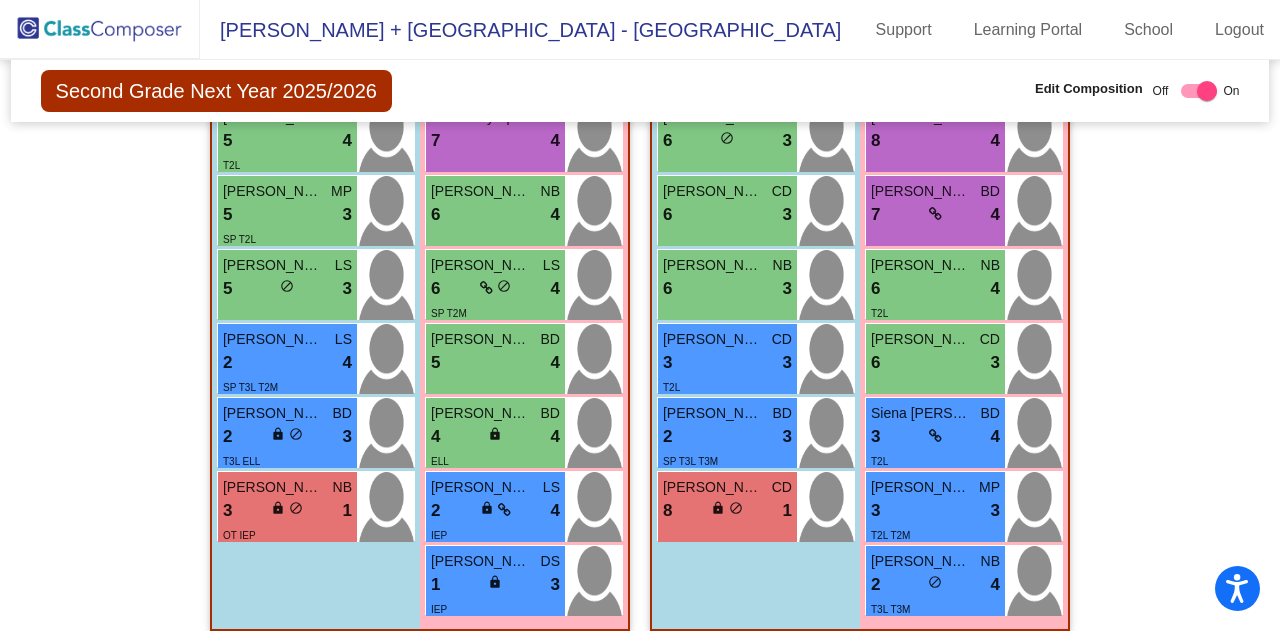 scroll, scrollTop: 2722, scrollLeft: 0, axis: vertical 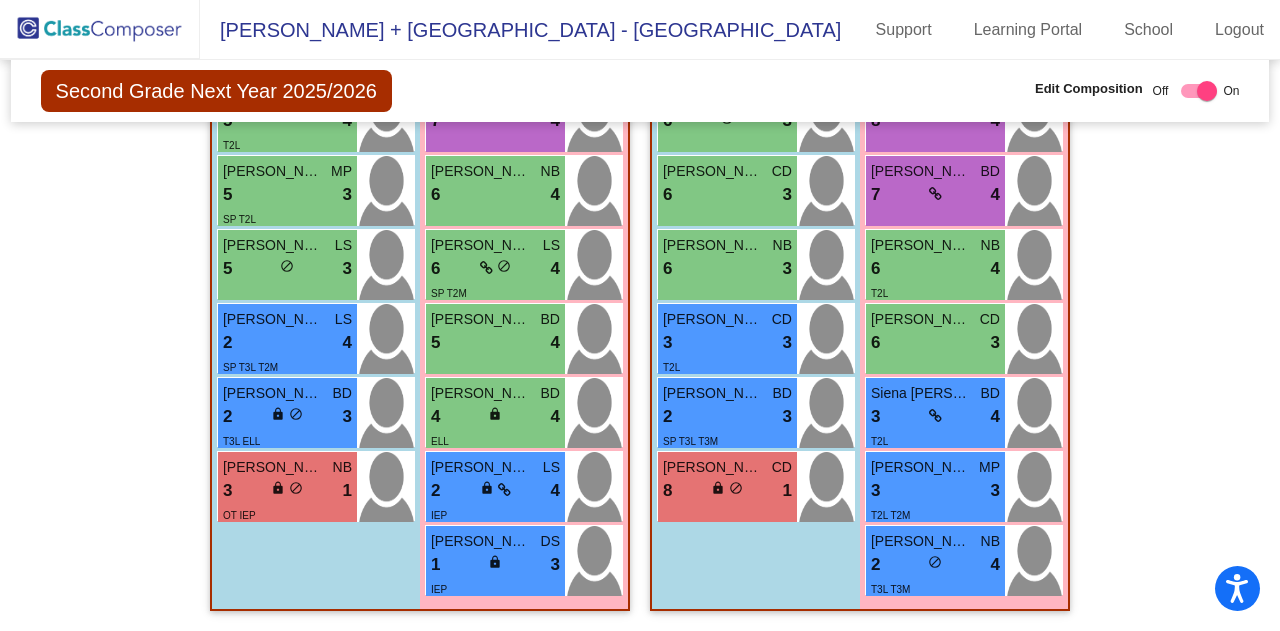 click on "Hallway   - Hallway Class  picture_as_pdf  Add Student  First Name Last Name Student Id  (Recommended)   Boy   Girl   Non Binary Add Close  Boys : 1  Mason Aleman lock do_not_disturb_alt T3L T3M IRS Girls: 1 Sophia Syed lock do_not_disturb_alt Class 1   - Class 1 - Cluster  picture_as_pdf Heather Corona  Add Student  First Name Last Name Student Id  (Recommended)   Boy   Girl   Non Binary Add Close  Boys : 10  Aditya Tulsyan MP 9 lock do_not_disturb_alt 4 GT Jackson Gross DS 8 lock do_not_disturb_alt 4 Carter Sidler BD 8 lock do_not_disturb_alt 4 Ryan Witt DS 8 lock do_not_disturb_alt 4 Aaroh Gade DS 6 lock do_not_disturb_alt 4 Noah Gomez NB 6 lock do_not_disturb_alt 3 Hiyaan Patel NB 5 lock do_not_disturb_alt 3 T2L Mycah Watson BD 3 lock do_not_disturb_alt 3 SP T2L Jack Byrnes CD 3 lock do_not_disturb_alt 3 T2L Miguel Zion Ignacio CD 6 lock do_not_disturb_alt 2 Girls: 10 Ira Vijayvargiya LS 9 lock do_not_disturb_alt 4 Amaya Raghav NB 9 lock do_not_disturb_alt 4 Isha Kommareddy NB 9 lock 3 GT CD 8 lock" 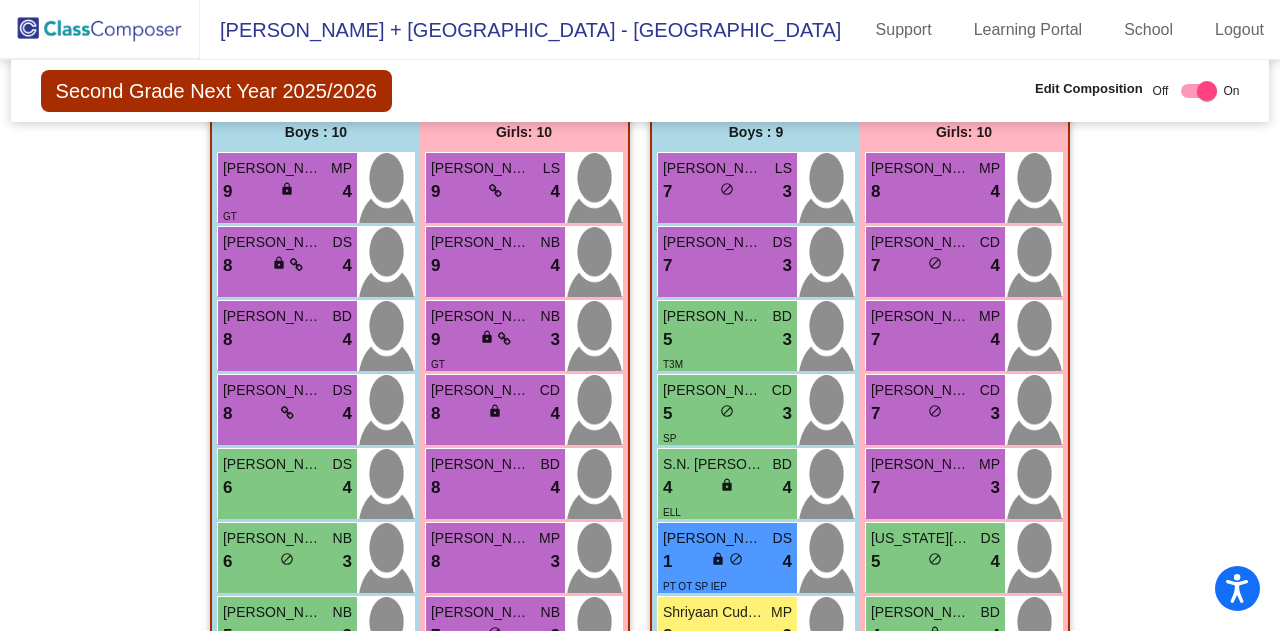 scroll, scrollTop: 565, scrollLeft: 0, axis: vertical 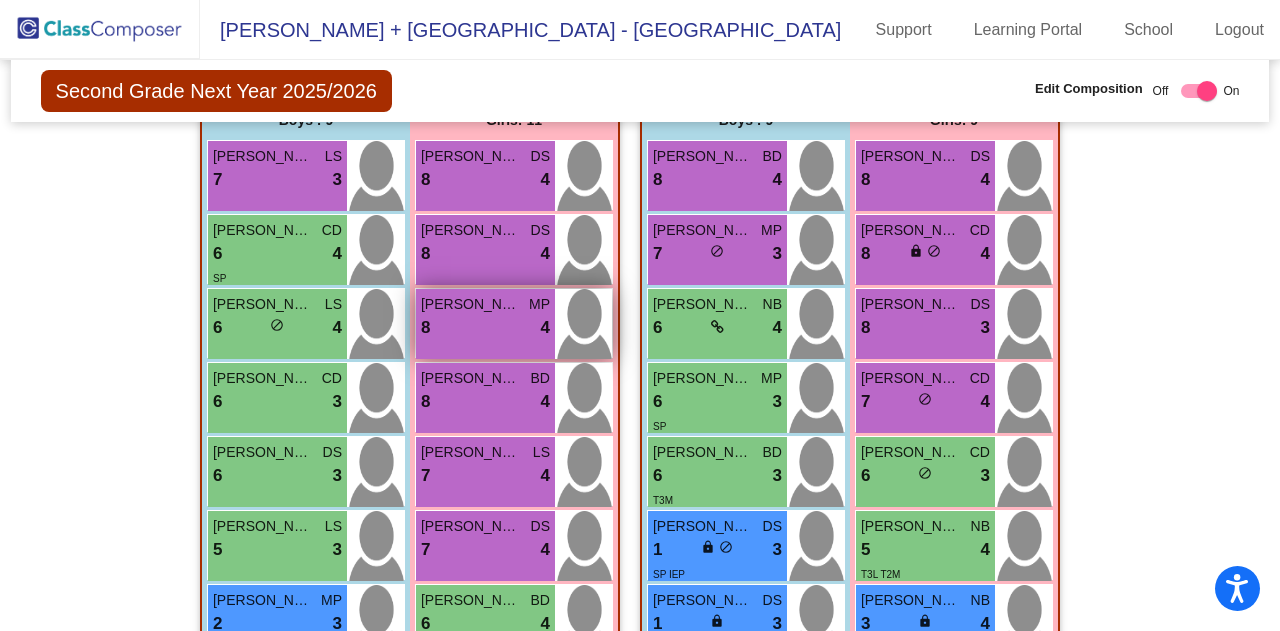 click on "8 lock do_not_disturb_alt 4" at bounding box center [485, 328] 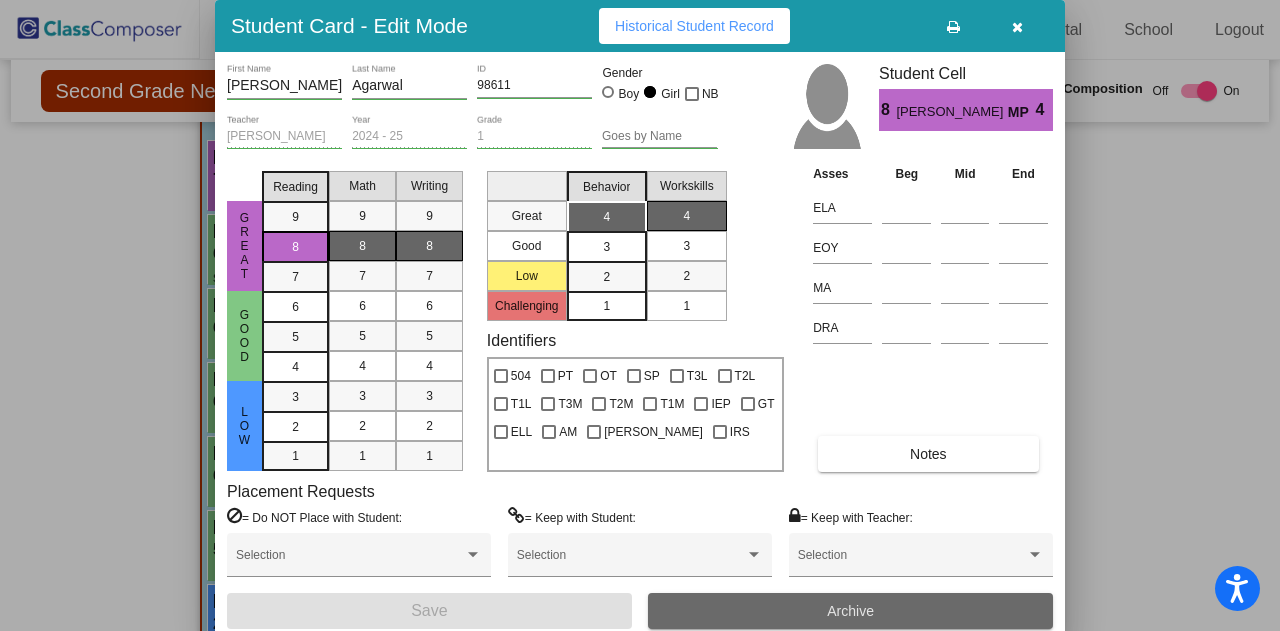 click on "Archive" at bounding box center [850, 611] 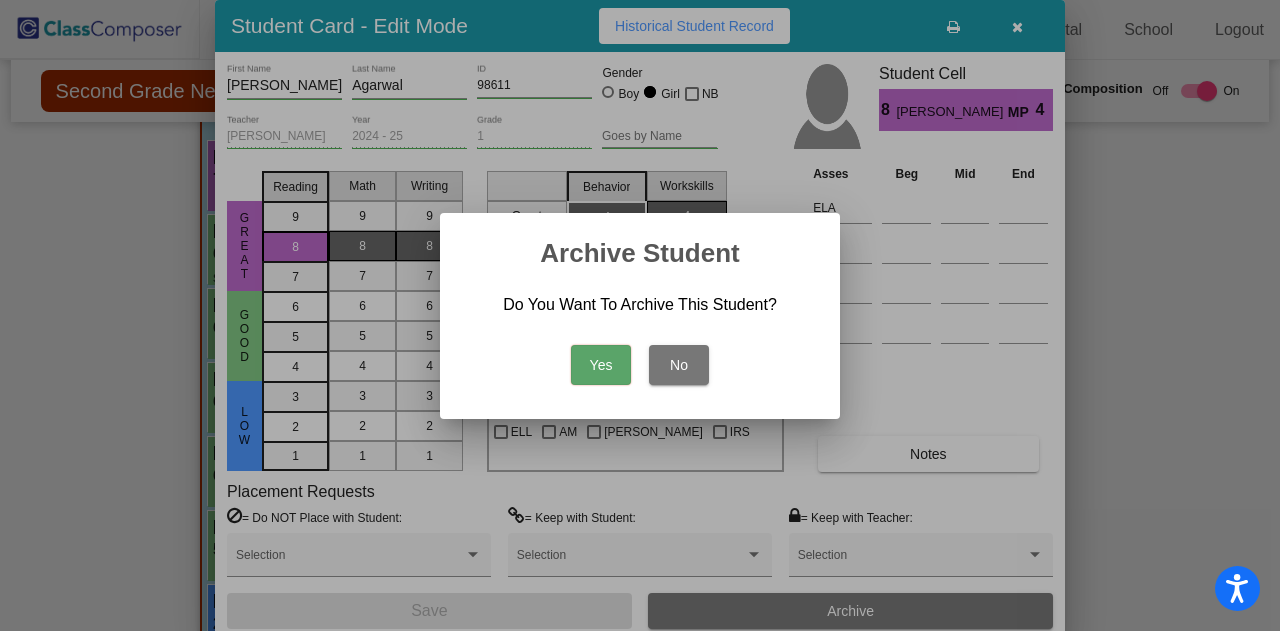 click on "Yes" at bounding box center [601, 365] 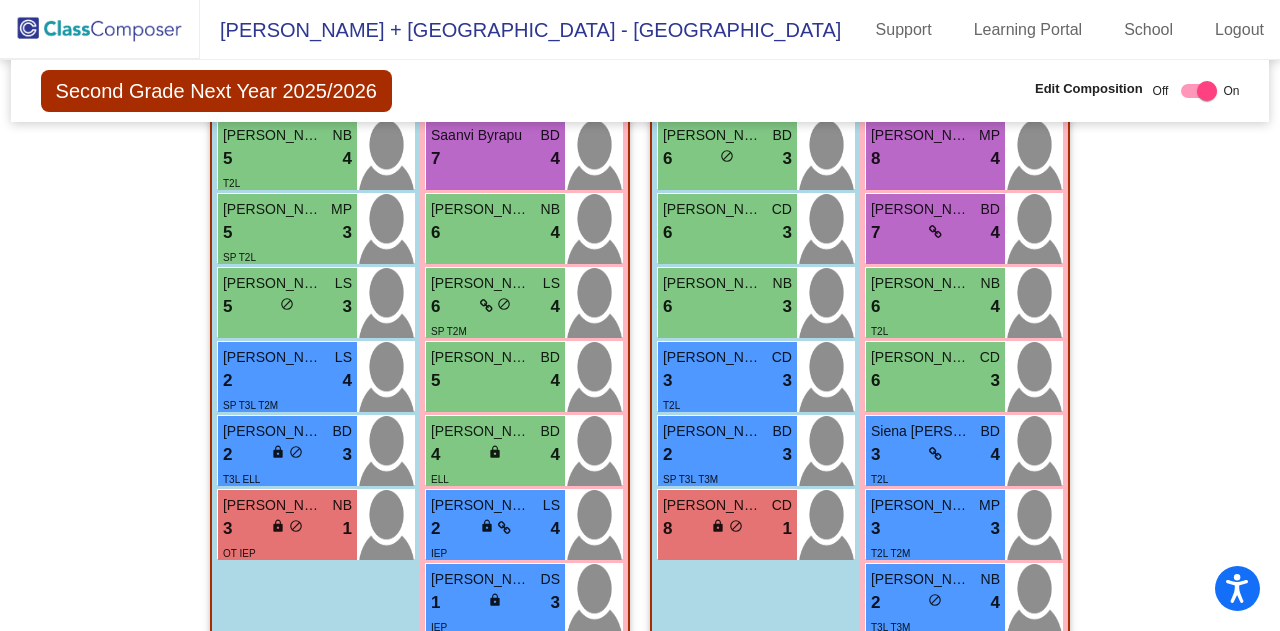 scroll, scrollTop: 2648, scrollLeft: 0, axis: vertical 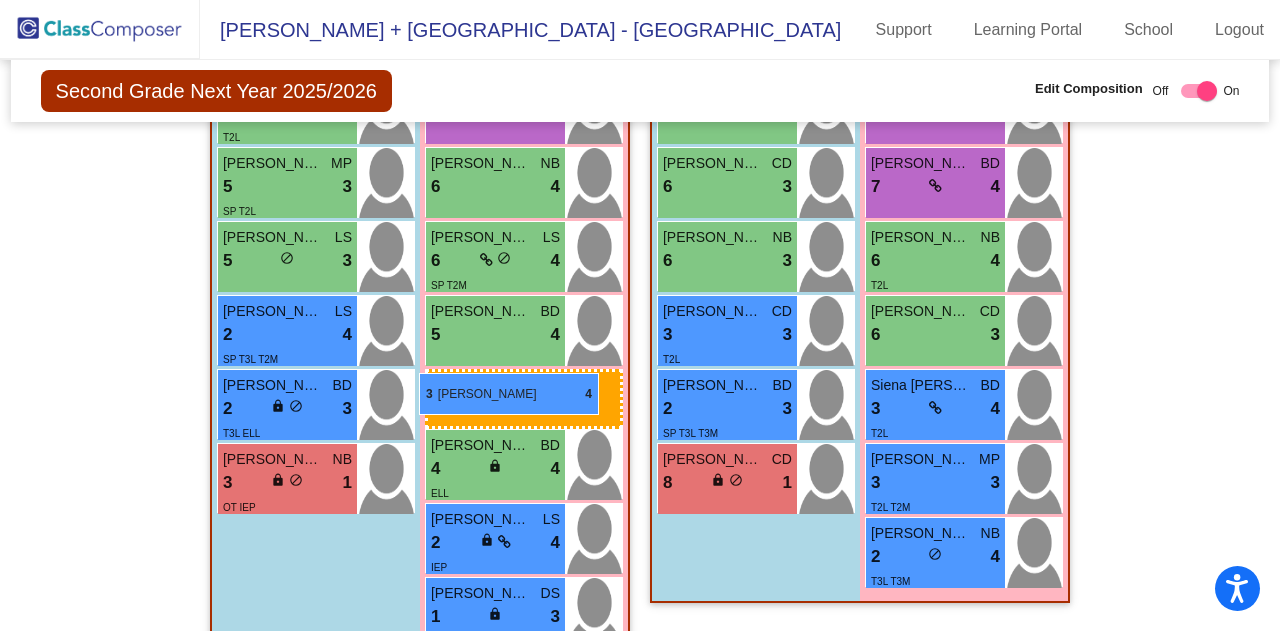 drag, startPoint x: 927, startPoint y: 191, endPoint x: 419, endPoint y: 373, distance: 539.6184 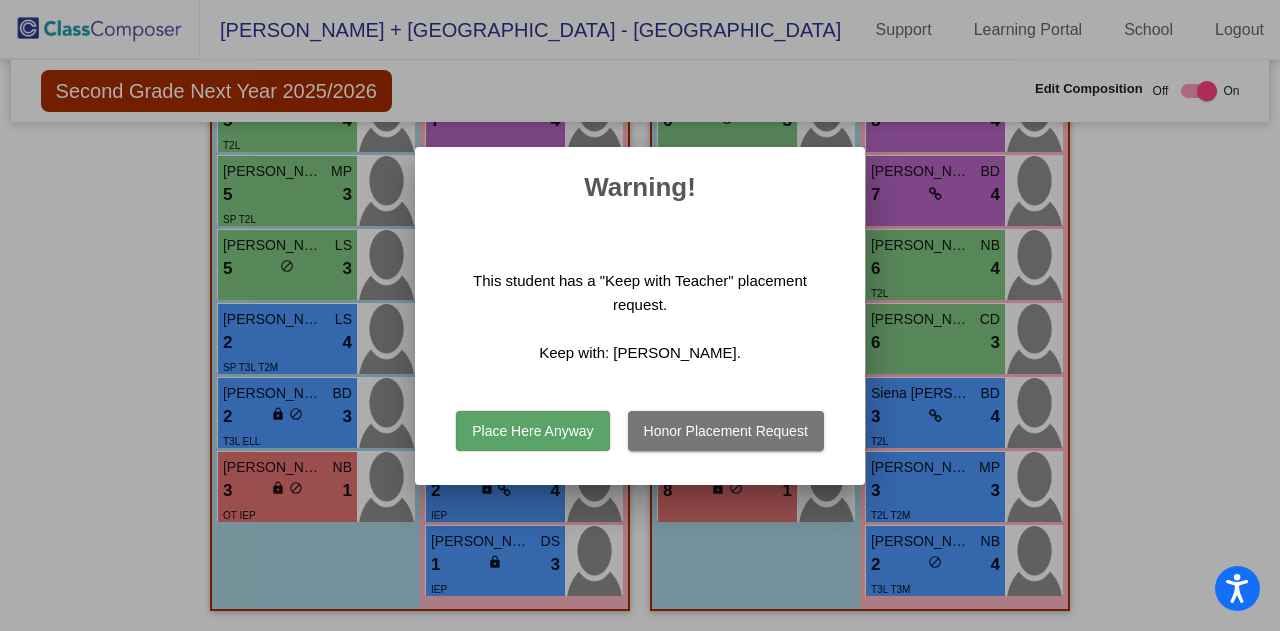 click on "Place Here Anyway" at bounding box center (532, 431) 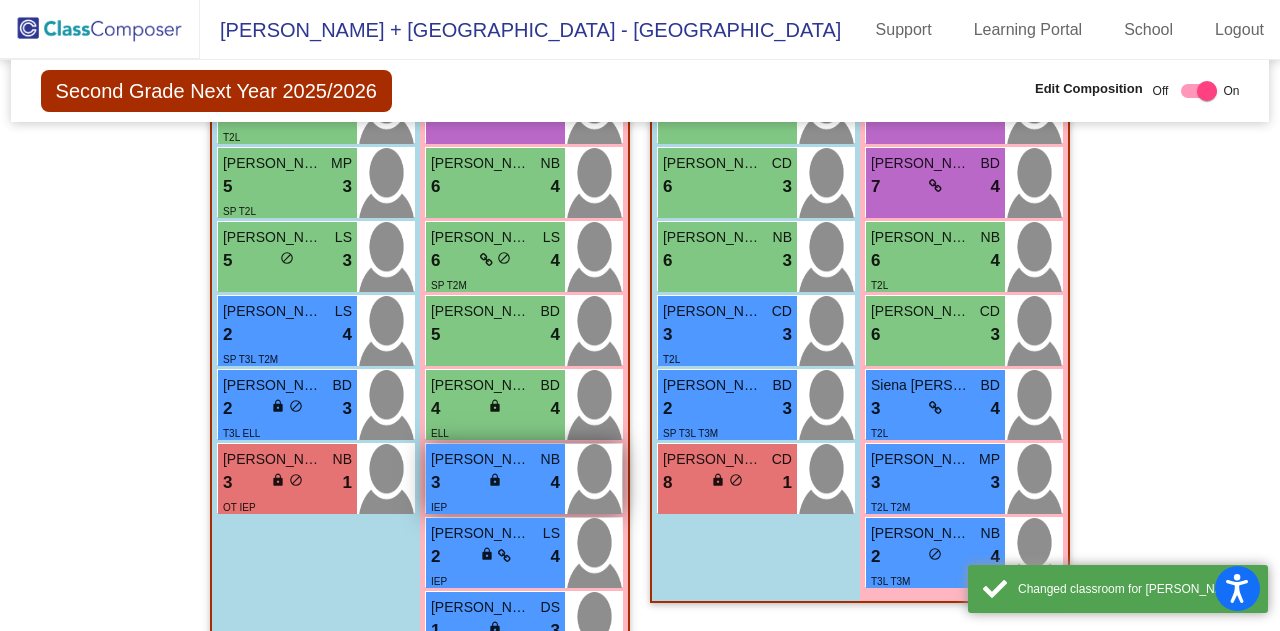 click on "lock" at bounding box center [495, 480] 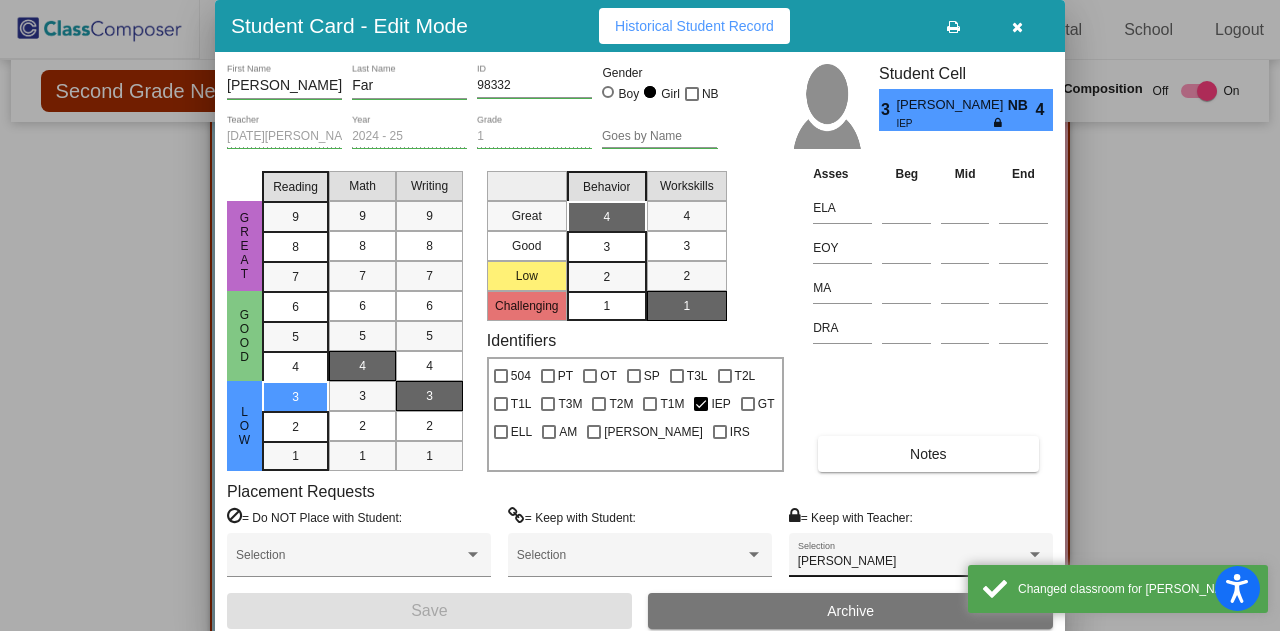 click on "Katie Rosso Selection" at bounding box center [921, 560] 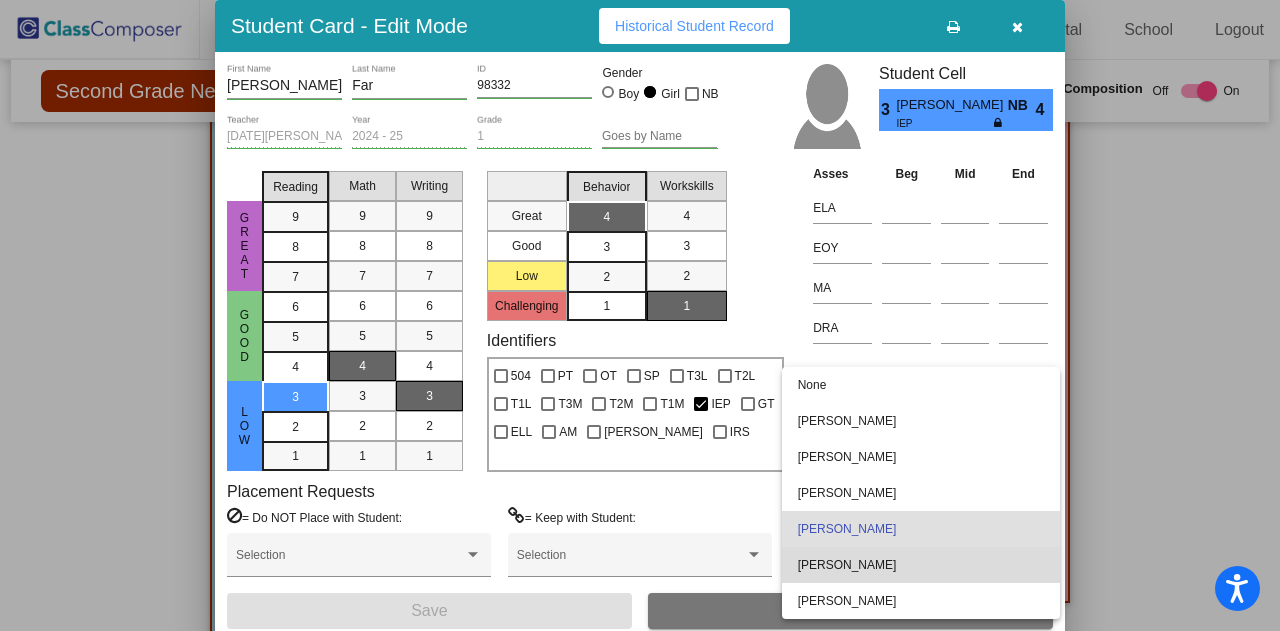 click on "[PERSON_NAME]" at bounding box center (921, 565) 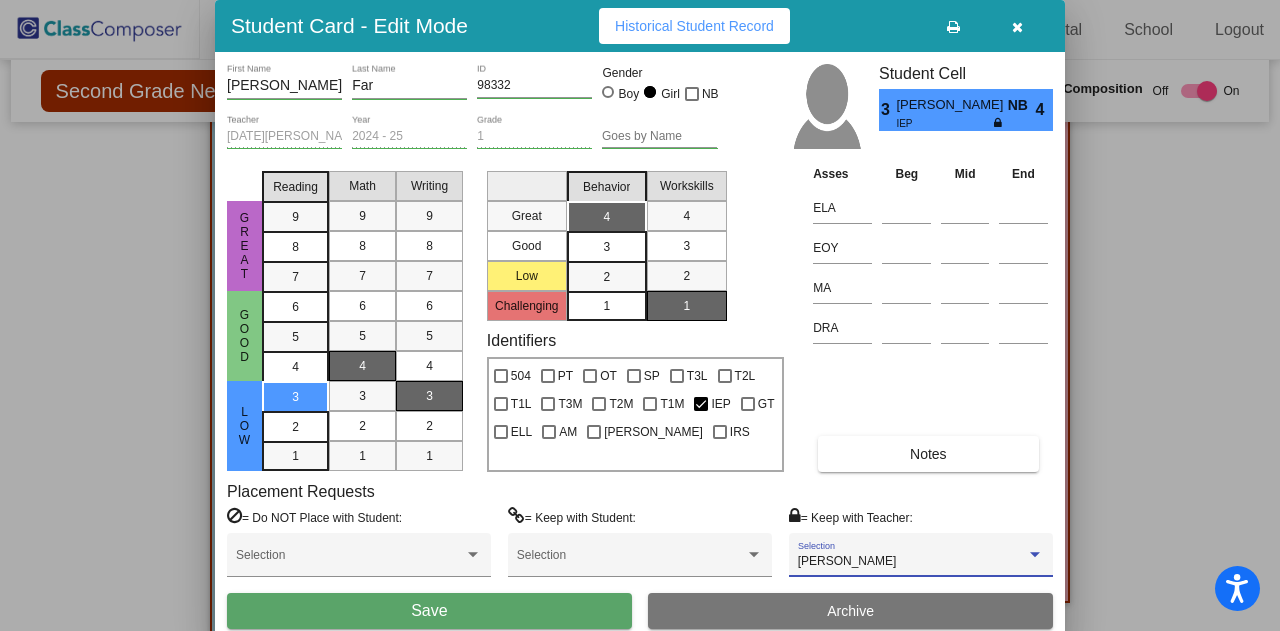 click on "Save" at bounding box center [429, 610] 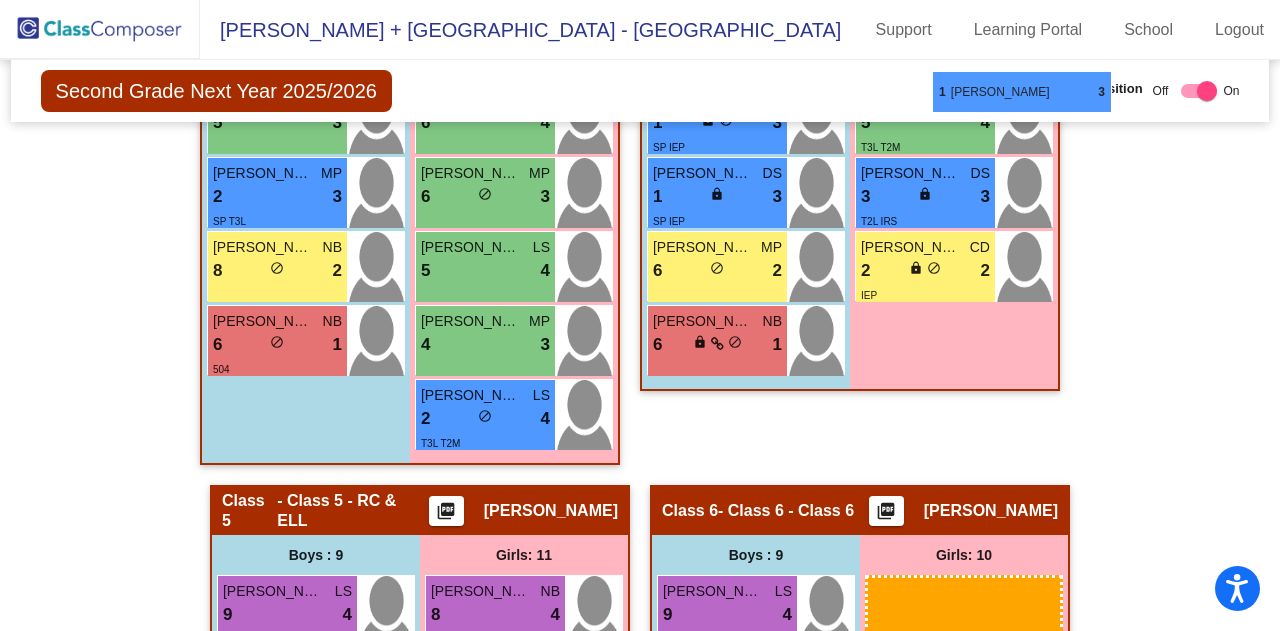 scroll, scrollTop: 1884, scrollLeft: 0, axis: vertical 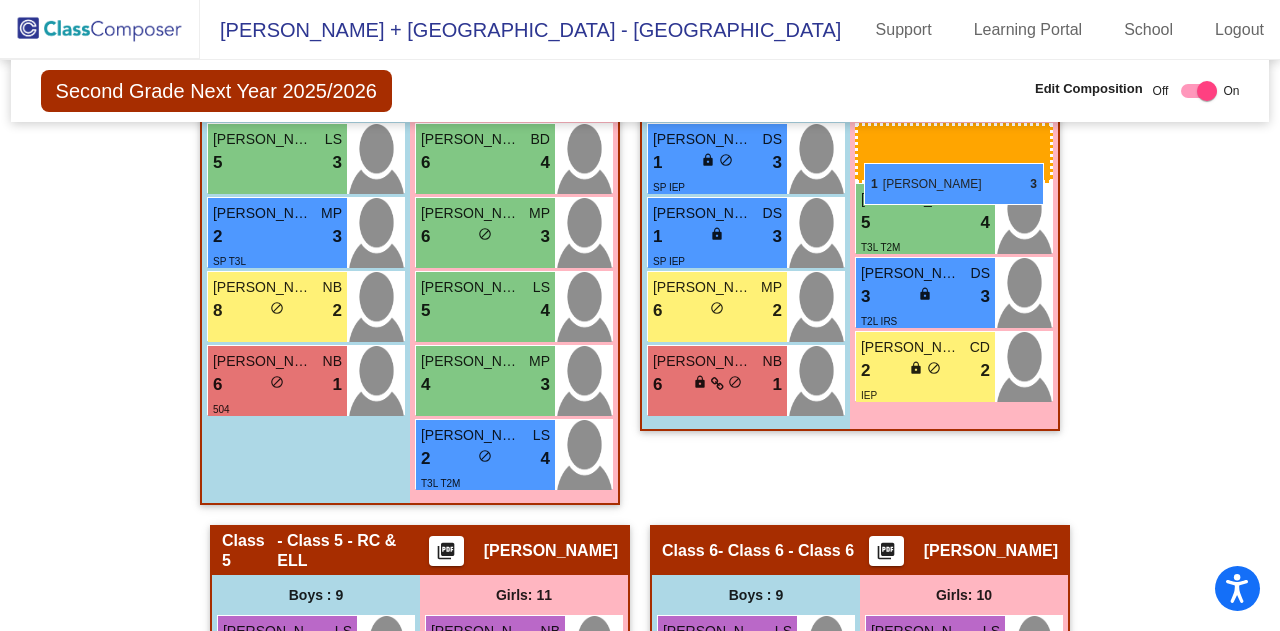 drag, startPoint x: 480, startPoint y: 604, endPoint x: 865, endPoint y: 163, distance: 585.41095 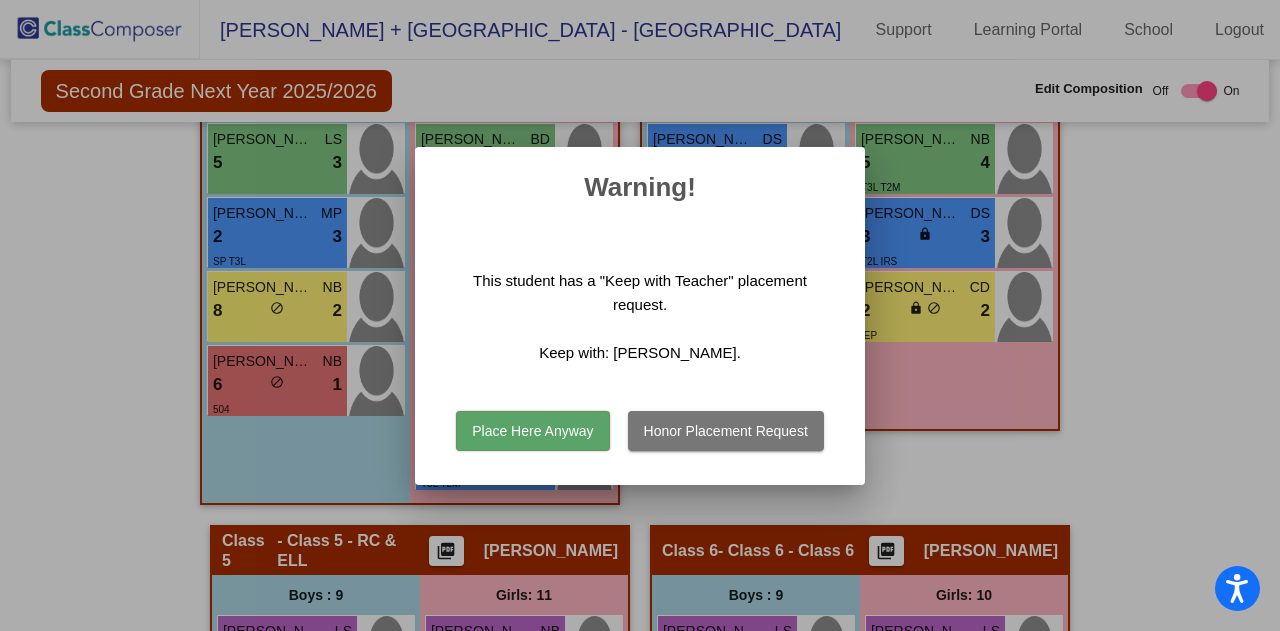 click on "Place Here Anyway" at bounding box center (532, 431) 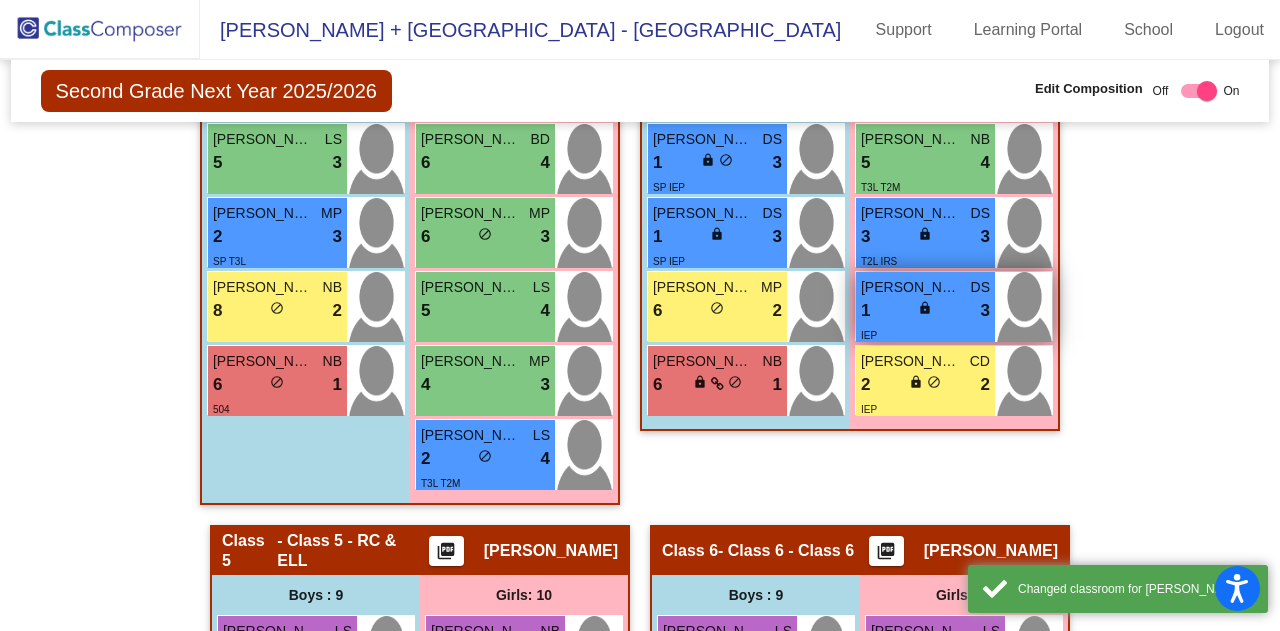 click on "lock do_not_disturb_alt" at bounding box center [925, 310] 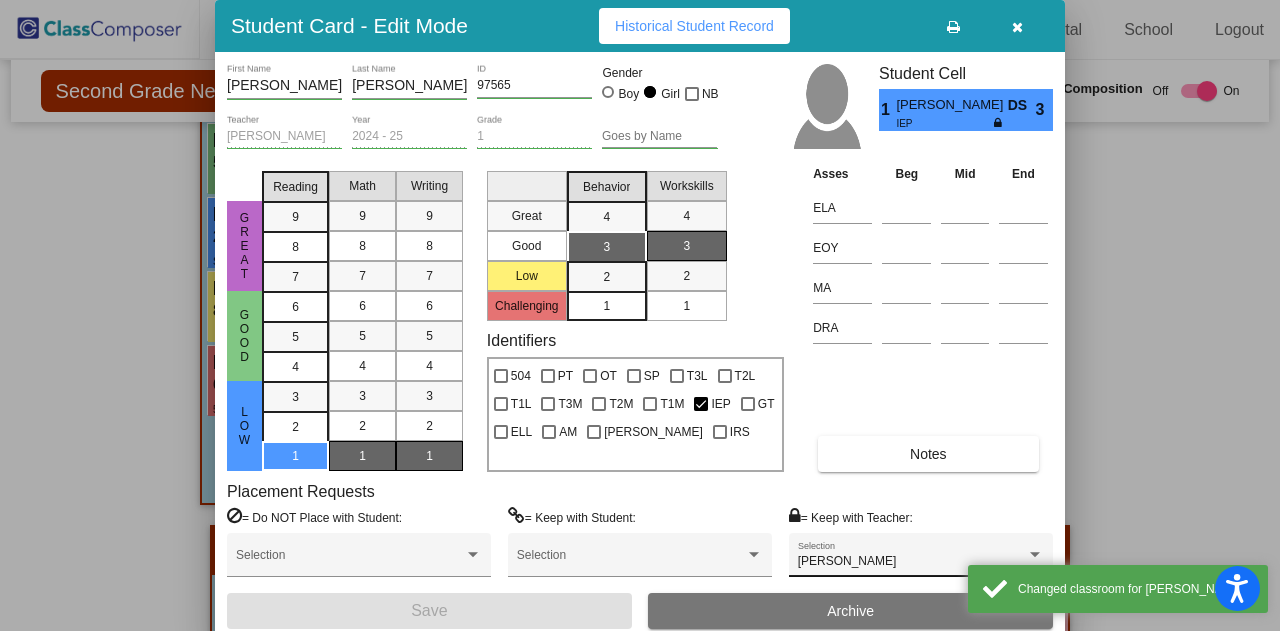 click on "[PERSON_NAME]" at bounding box center (847, 561) 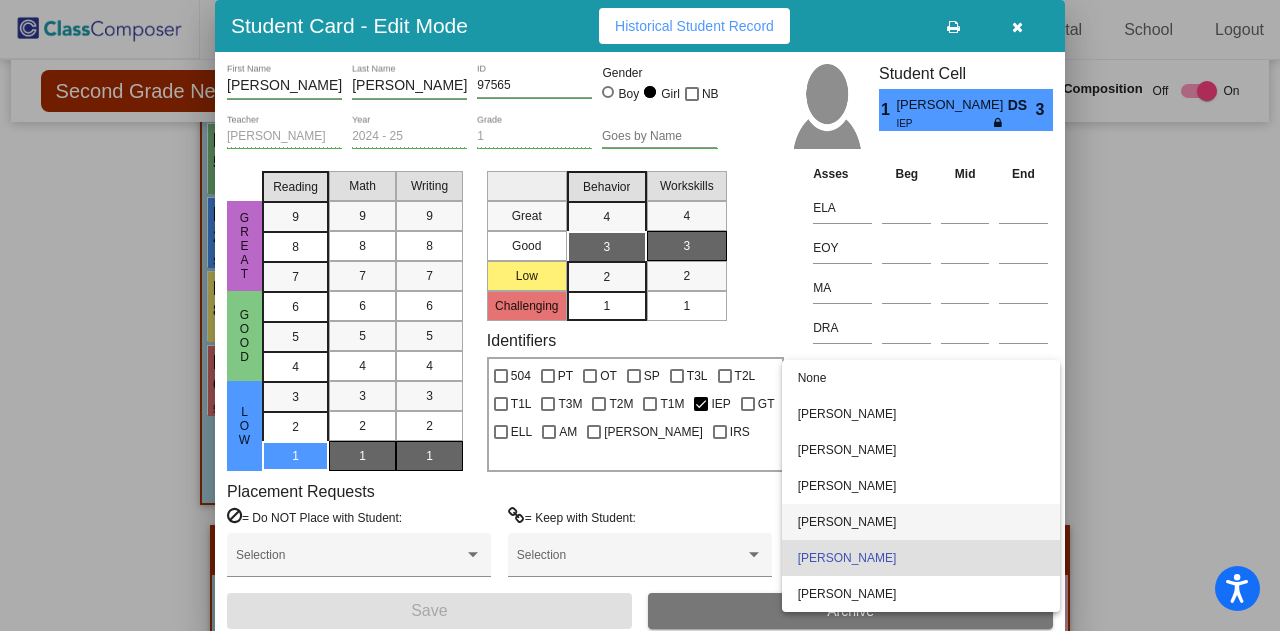 click on "[PERSON_NAME]" at bounding box center (921, 522) 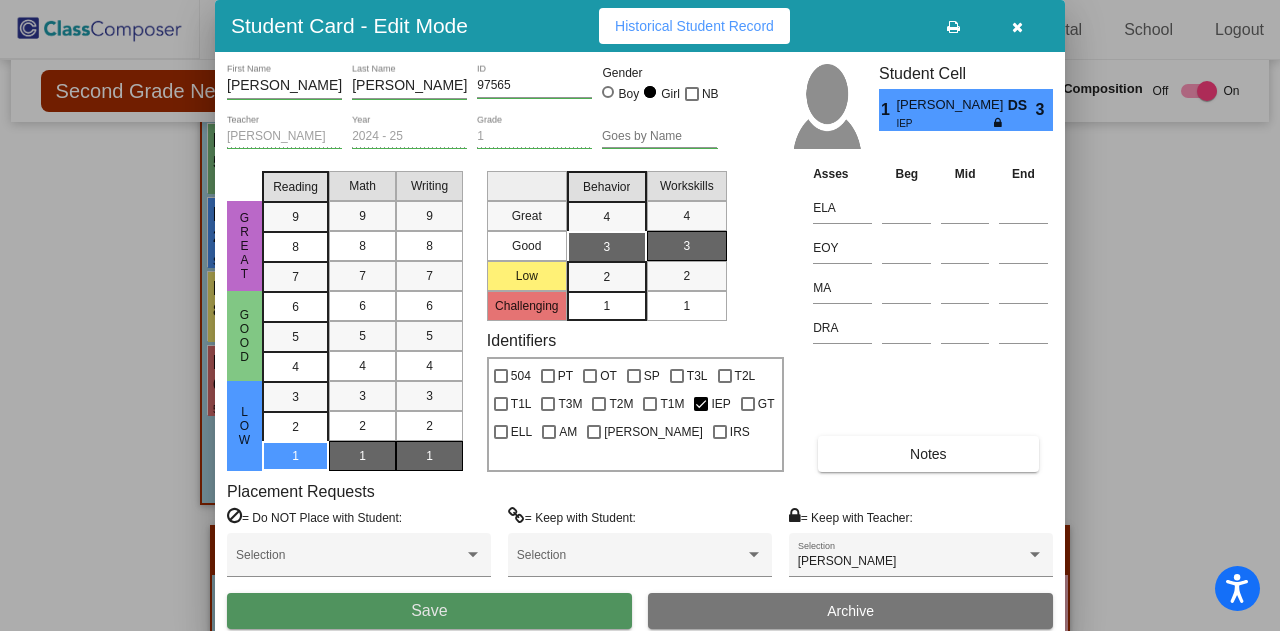 click on "Save" at bounding box center (429, 611) 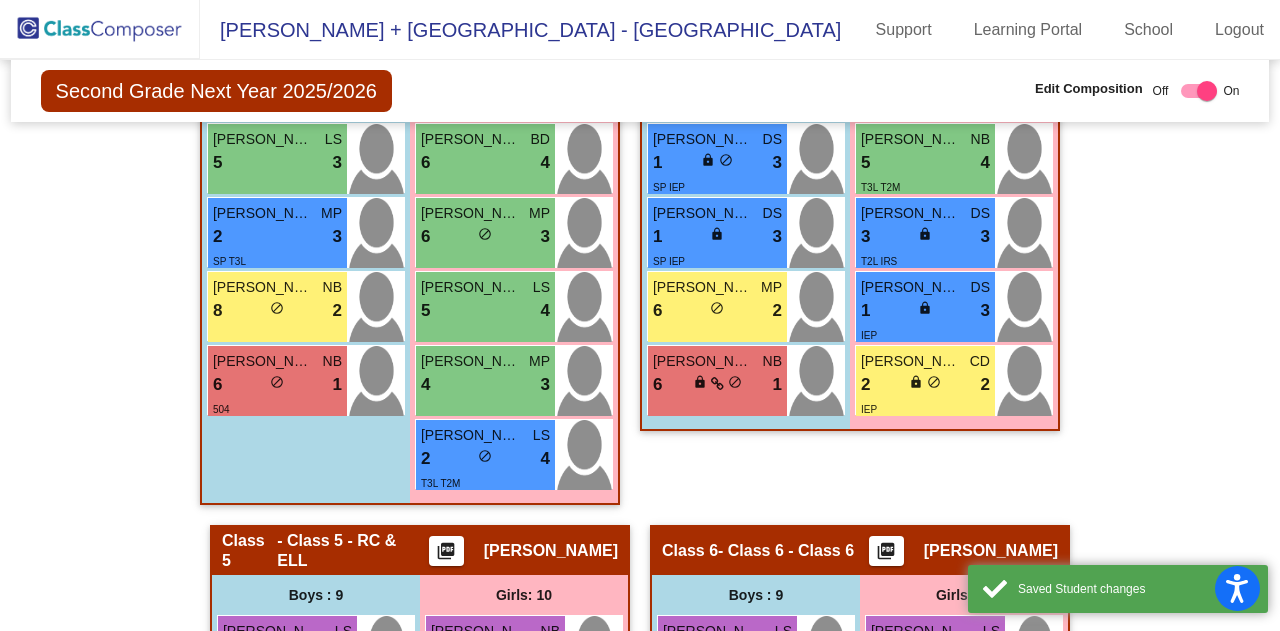 click on "Hallway   - Hallway Class  picture_as_pdf  Add Student  First Name Last Name Student Id  (Recommended)   Boy   Girl   Non Binary Add Close  Boys : 1  Mason Aleman lock do_not_disturb_alt T3L T3M IRS Girls: 1 Sophia Syed lock do_not_disturb_alt Class 1   - Class 1 - Cluster  picture_as_pdf Heather Corona  Add Student  First Name Last Name Student Id  (Recommended)   Boy   Girl   Non Binary Add Close  Boys : 10  Aditya Tulsyan MP 9 lock do_not_disturb_alt 4 GT Jackson Gross DS 8 lock do_not_disturb_alt 4 Carter Sidler BD 8 lock do_not_disturb_alt 4 Ryan Witt DS 8 lock do_not_disturb_alt 4 Aaroh Gade DS 6 lock do_not_disturb_alt 4 Noah Gomez NB 6 lock do_not_disturb_alt 3 Hiyaan Patel NB 5 lock do_not_disturb_alt 3 T2L Mycah Watson BD 3 lock do_not_disturb_alt 3 SP T2L Jack Byrnes CD 3 lock do_not_disturb_alt 3 T2L Miguel Zion Ignacio CD 6 lock do_not_disturb_alt 2 Girls: 10 Ira Vijayvargiya LS 9 lock do_not_disturb_alt 4 Amaya Raghav NB 9 lock do_not_disturb_alt 4 Isha Kommareddy NB 9 lock 3 GT CD 8 lock" 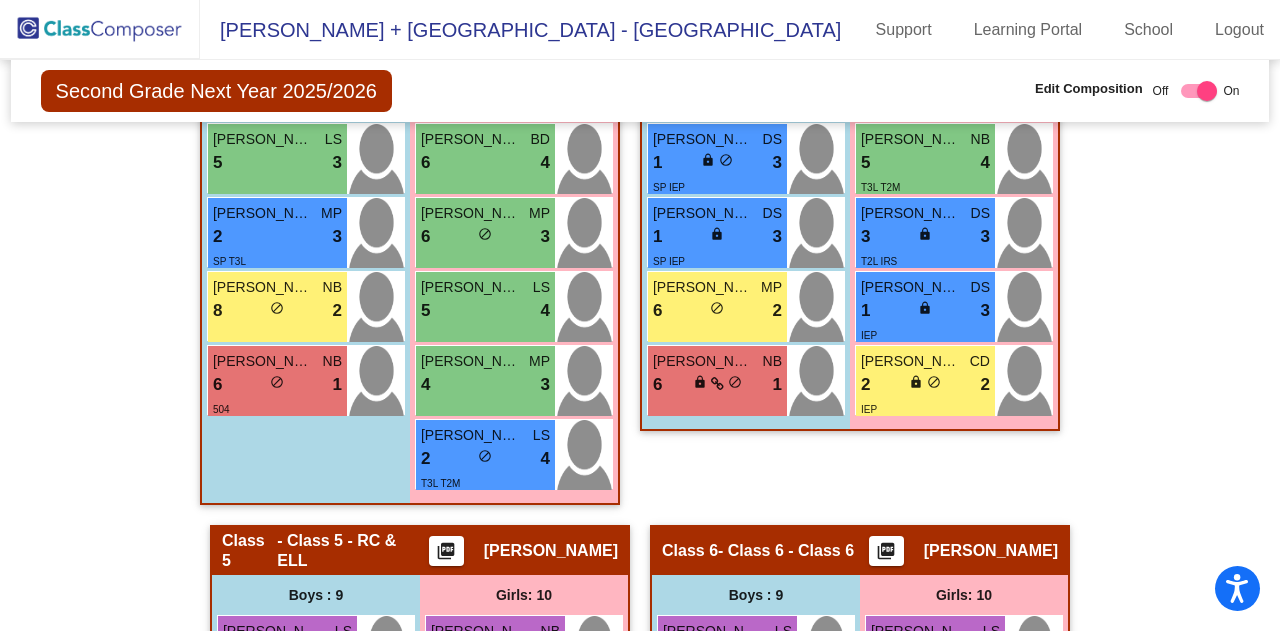 click on "Hallway   - Hallway Class  picture_as_pdf  Add Student  First Name Last Name Student Id  (Recommended)   Boy   Girl   Non Binary Add Close  Boys : 1  Mason Aleman lock do_not_disturb_alt T3L T3M IRS Girls: 1 Sophia Syed lock do_not_disturb_alt Class 1   - Class 1 - Cluster  picture_as_pdf Heather Corona  Add Student  First Name Last Name Student Id  (Recommended)   Boy   Girl   Non Binary Add Close  Boys : 10  Aditya Tulsyan MP 9 lock do_not_disturb_alt 4 GT Jackson Gross DS 8 lock do_not_disturb_alt 4 Carter Sidler BD 8 lock do_not_disturb_alt 4 Ryan Witt DS 8 lock do_not_disturb_alt 4 Aaroh Gade DS 6 lock do_not_disturb_alt 4 Noah Gomez NB 6 lock do_not_disturb_alt 3 Hiyaan Patel NB 5 lock do_not_disturb_alt 3 T2L Mycah Watson BD 3 lock do_not_disturb_alt 3 SP T2L Jack Byrnes CD 3 lock do_not_disturb_alt 3 T2L Miguel Zion Ignacio CD 6 lock do_not_disturb_alt 2 Girls: 10 Ira Vijayvargiya LS 9 lock do_not_disturb_alt 4 Amaya Raghav NB 9 lock do_not_disturb_alt 4 Isha Kommareddy NB 9 lock 3 GT CD 8 lock" 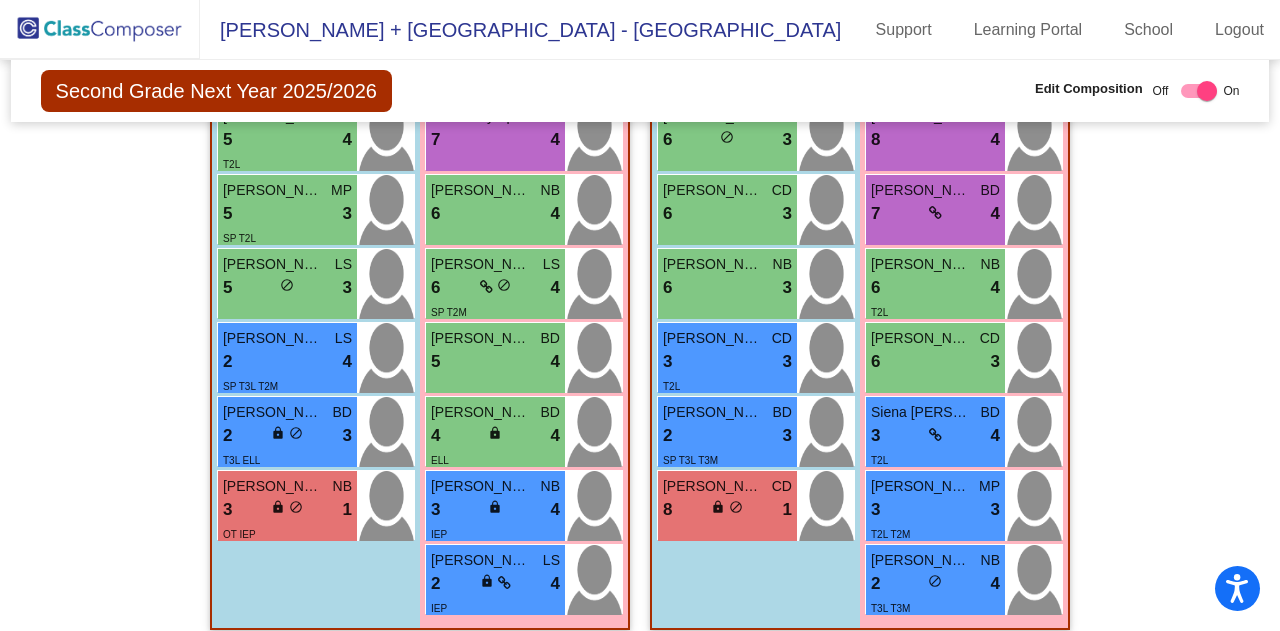 scroll, scrollTop: 2648, scrollLeft: 0, axis: vertical 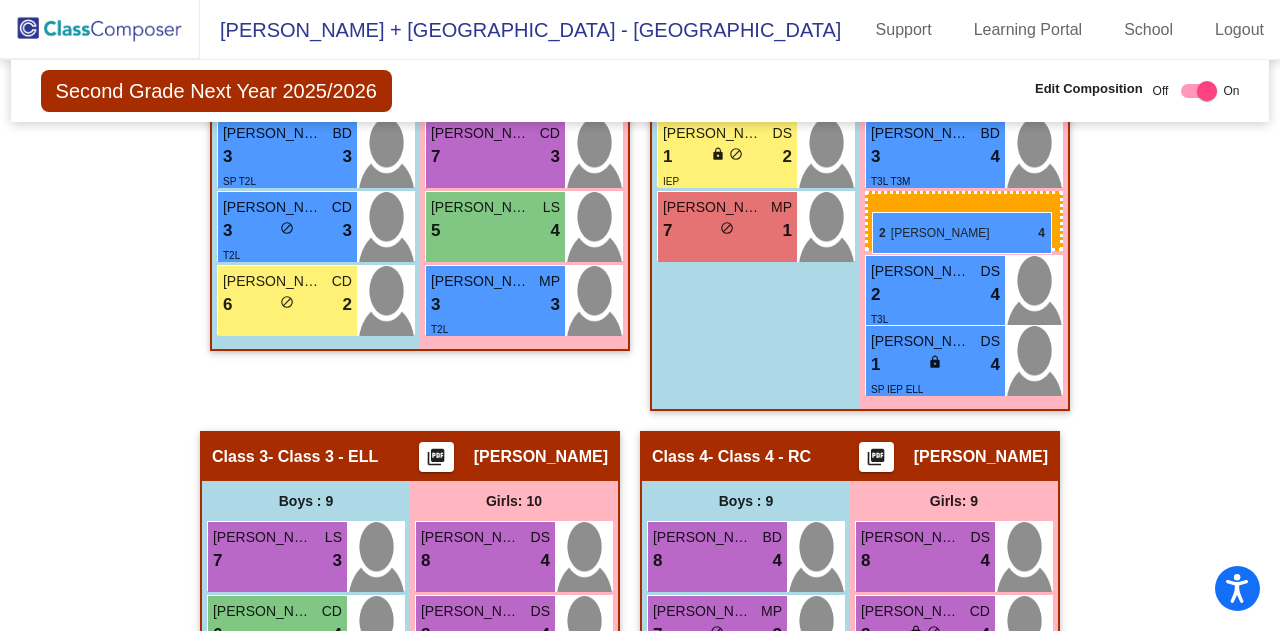 drag, startPoint x: 461, startPoint y: 541, endPoint x: 872, endPoint y: 212, distance: 526.4618 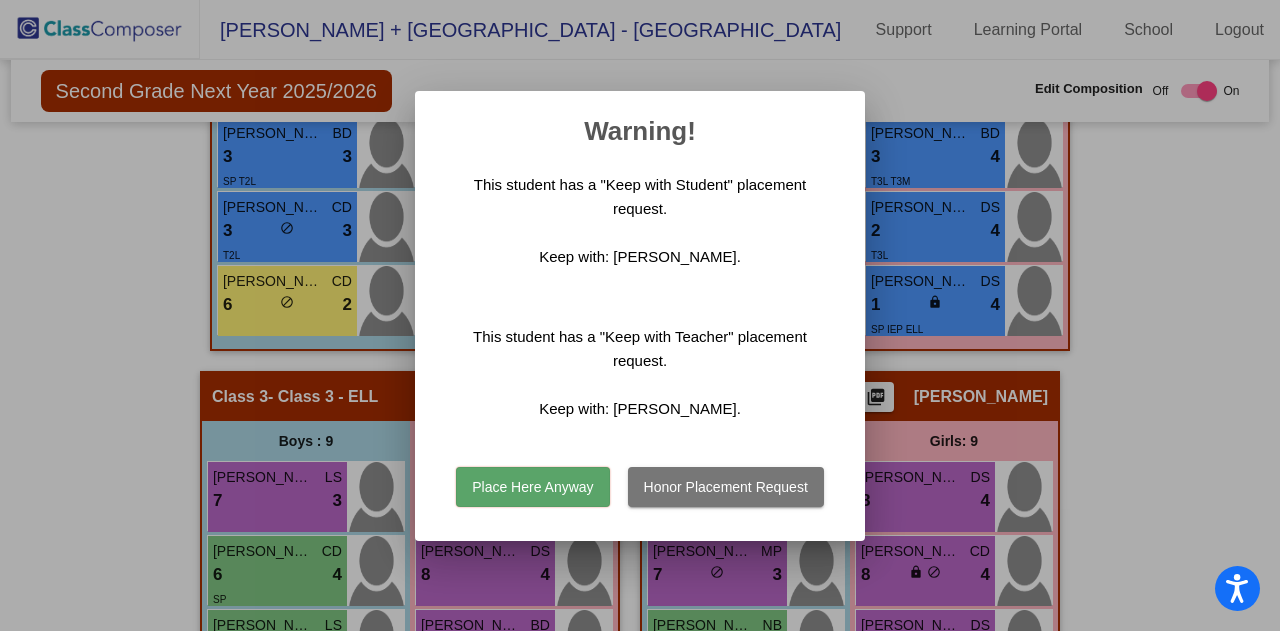 click on "Place Here Anyway" at bounding box center [532, 487] 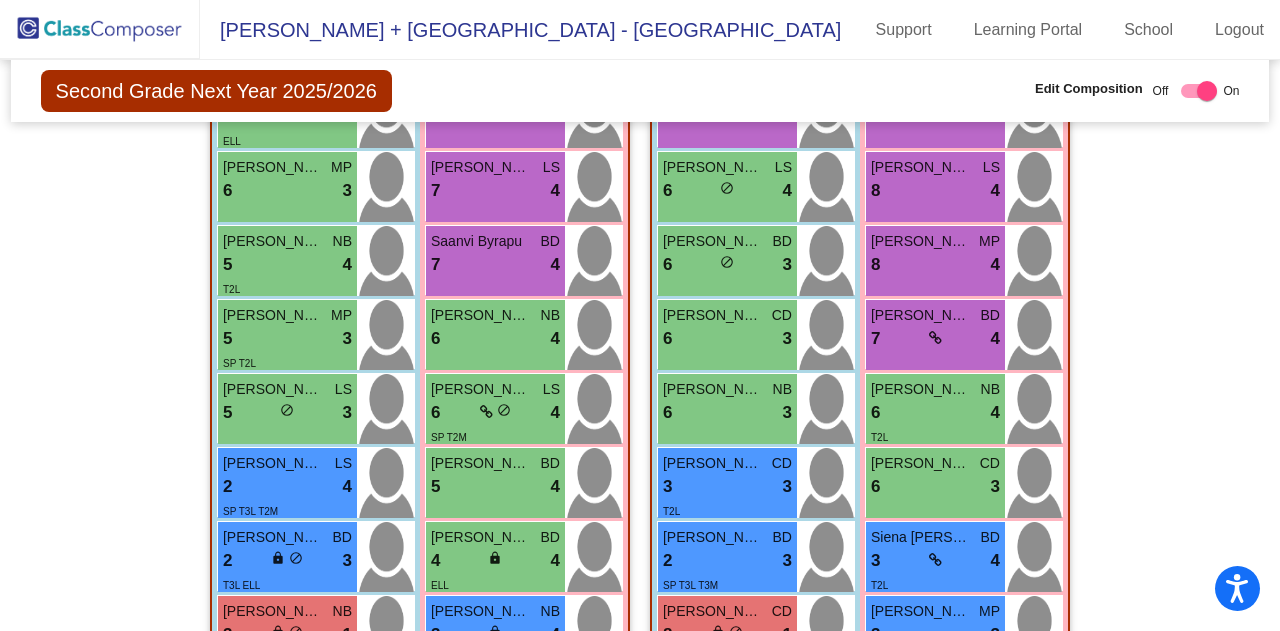 scroll, scrollTop: 2566, scrollLeft: 0, axis: vertical 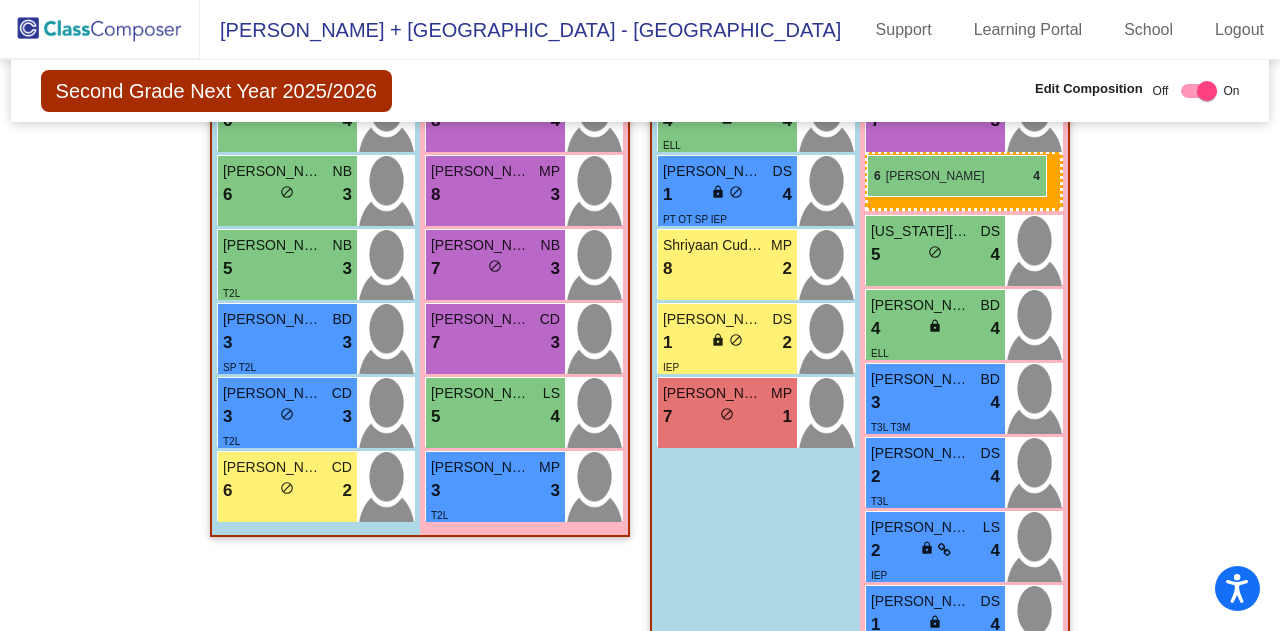 drag, startPoint x: 488, startPoint y: 390, endPoint x: 867, endPoint y: 155, distance: 445.94394 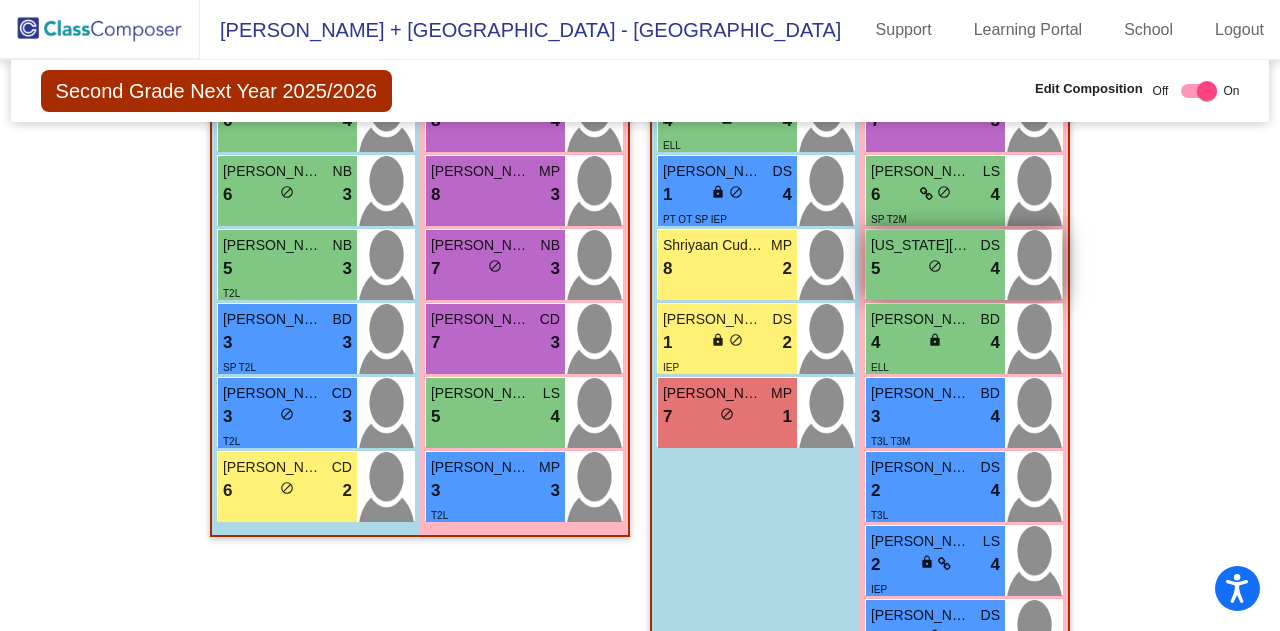 click on "Georgia Reinhart" at bounding box center (921, 245) 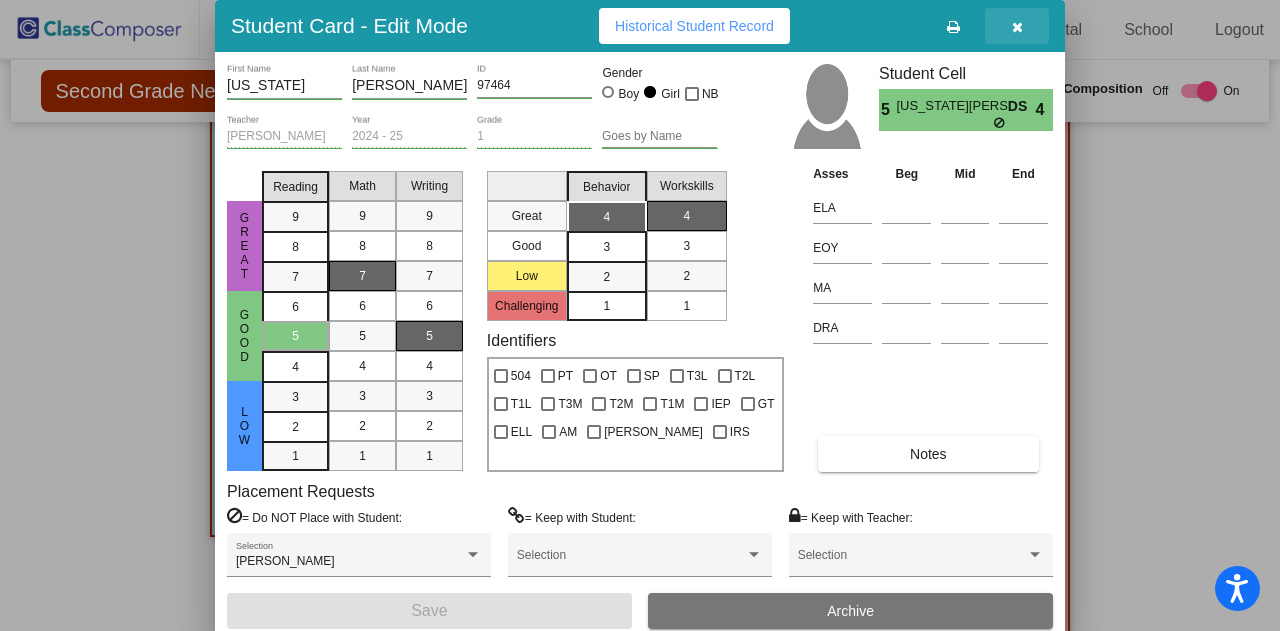 click at bounding box center (1017, 27) 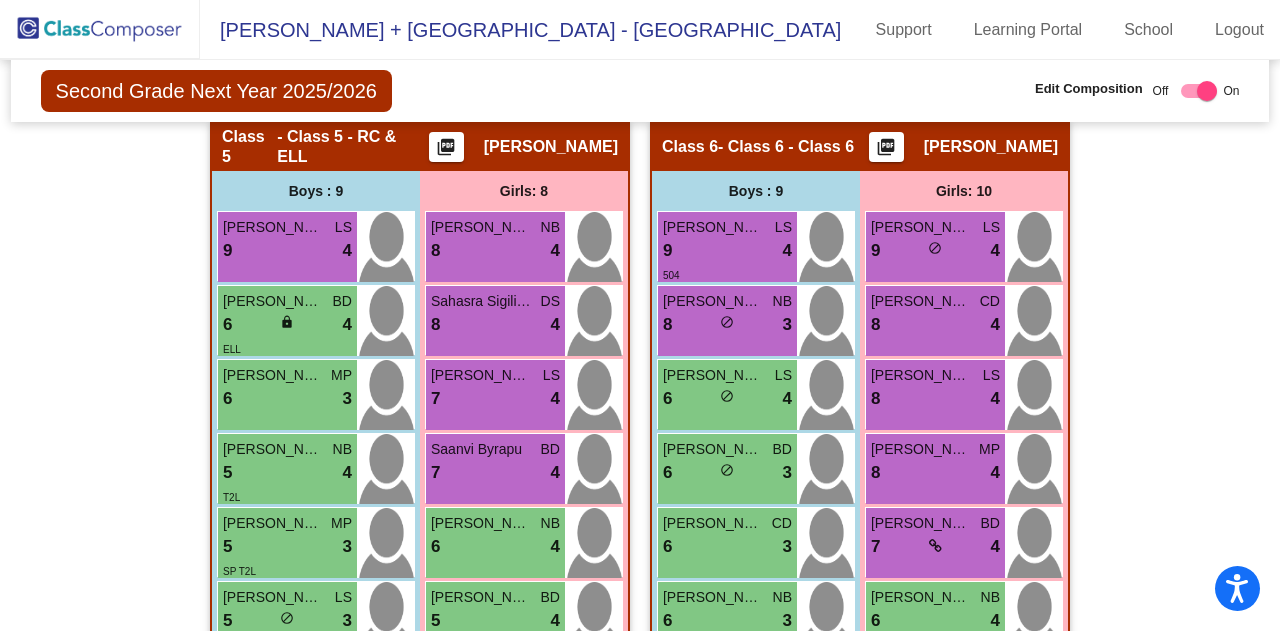 scroll, scrollTop: 2378, scrollLeft: 0, axis: vertical 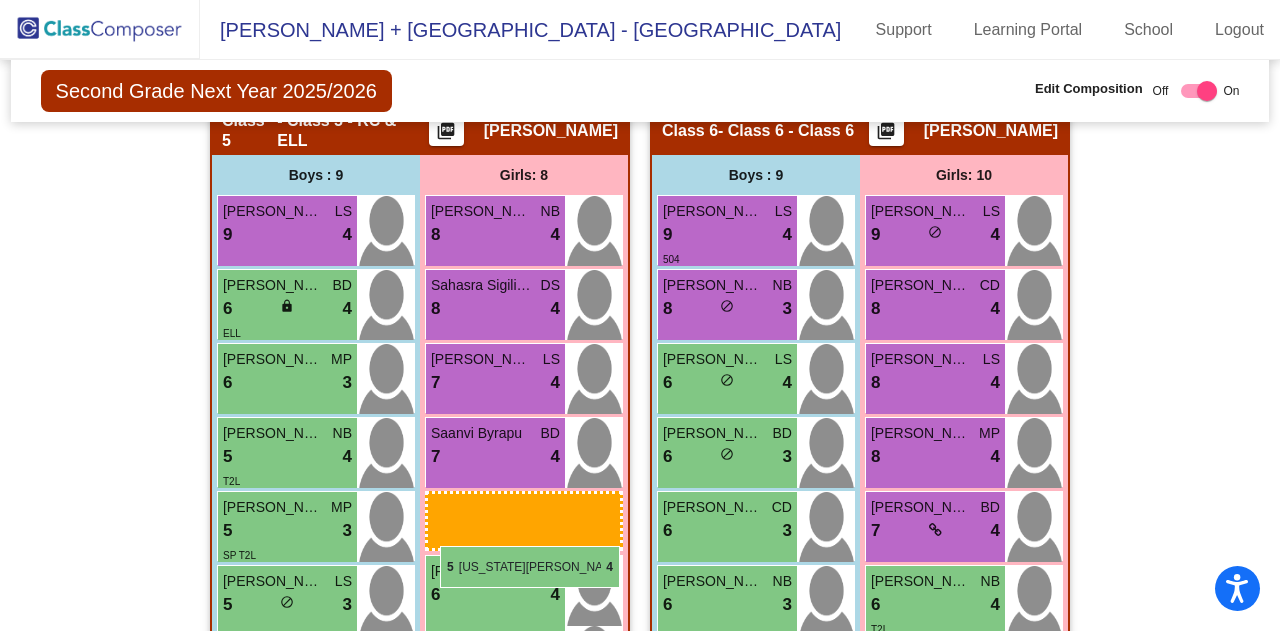 drag, startPoint x: 937, startPoint y: 245, endPoint x: 440, endPoint y: 546, distance: 581.0422 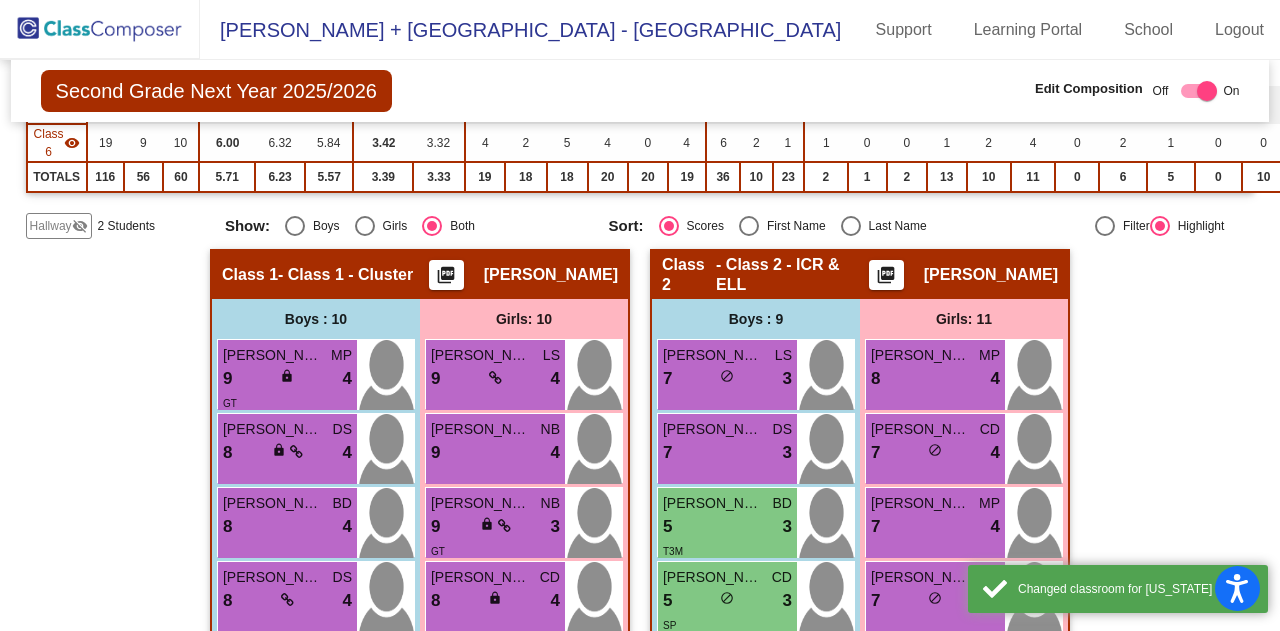 scroll, scrollTop: 487, scrollLeft: 0, axis: vertical 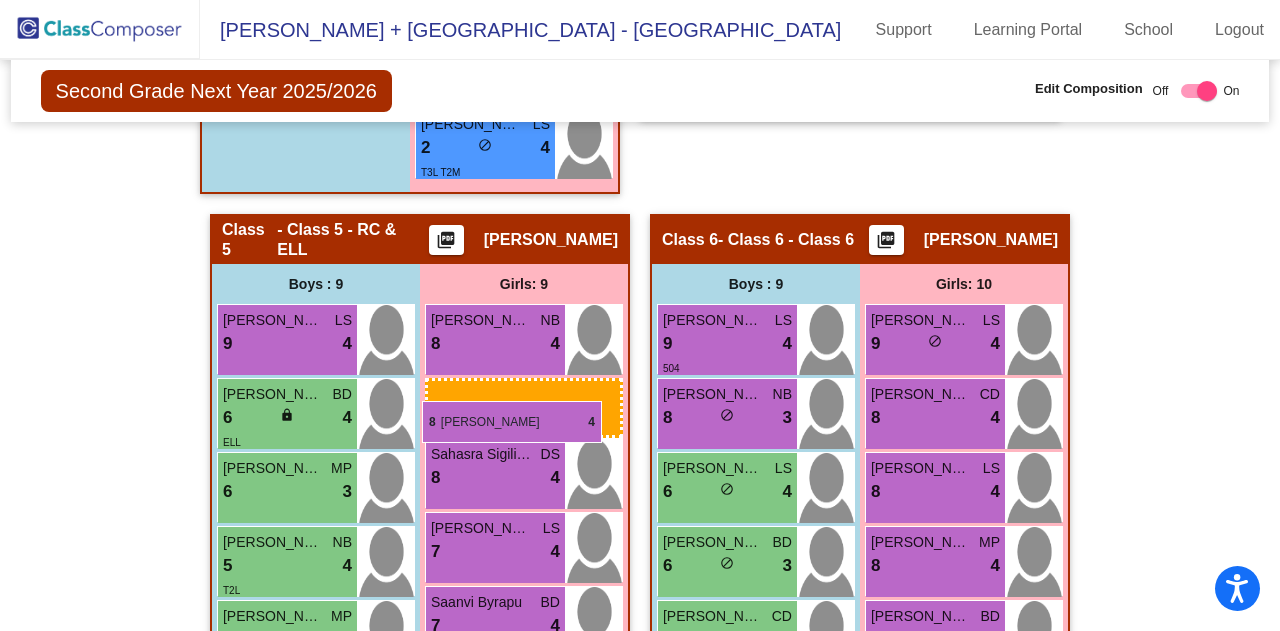 drag, startPoint x: 910, startPoint y: 313, endPoint x: 422, endPoint y: 401, distance: 495.87094 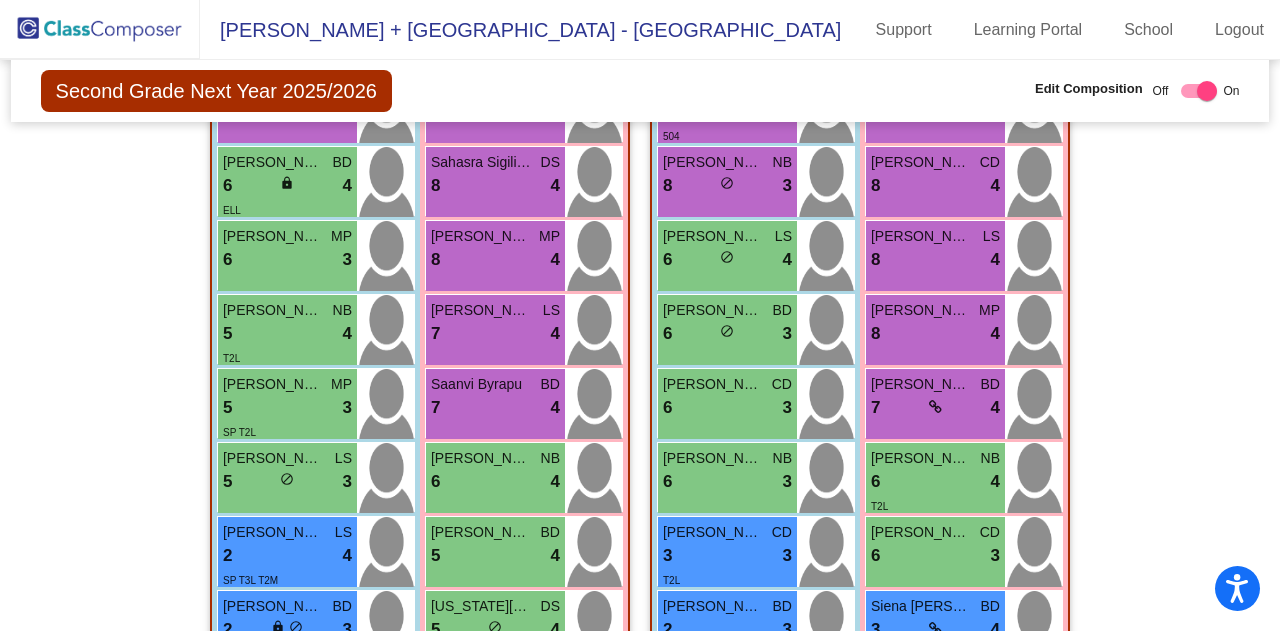 scroll, scrollTop: 2430, scrollLeft: 0, axis: vertical 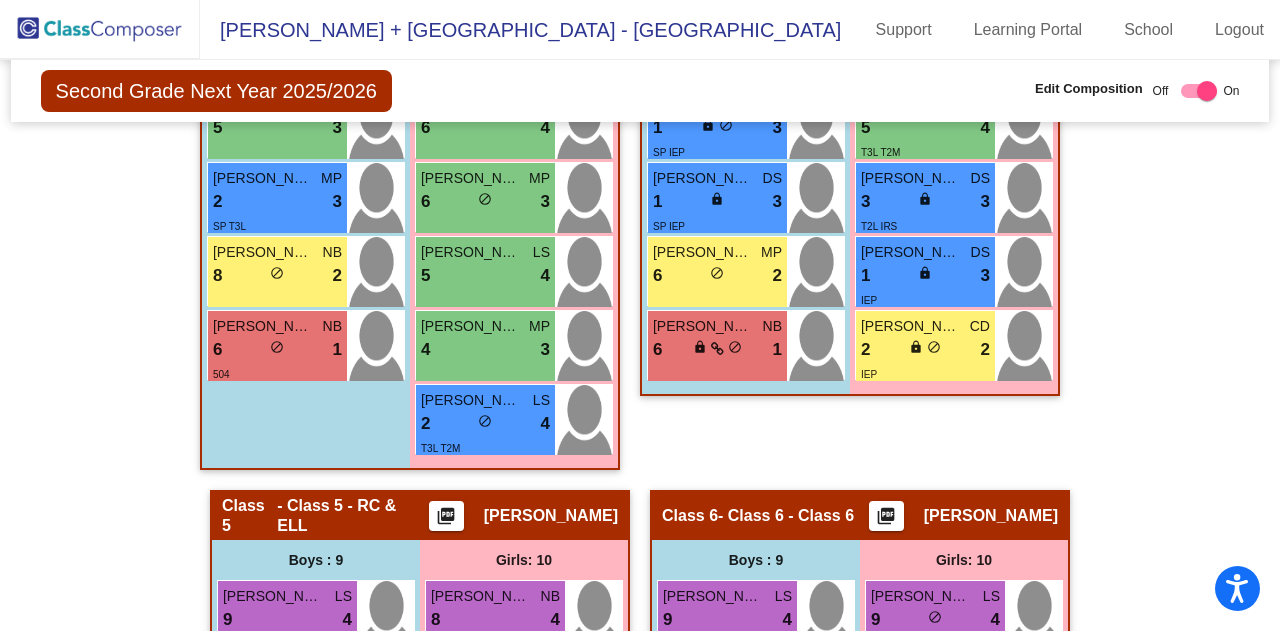 click on "Hallway   - Hallway Class  picture_as_pdf  Add Student  First Name Last Name Student Id  (Recommended)   Boy   Girl   Non Binary Add Close  Boys : 1  Mason Aleman lock do_not_disturb_alt T3L T3M IRS Girls: 1 Sophia Syed lock do_not_disturb_alt Class 1   - Class 1 - Cluster  picture_as_pdf Heather Corona  Add Student  First Name Last Name Student Id  (Recommended)   Boy   Girl   Non Binary Add Close  Boys : 10  Aditya Tulsyan MP 9 lock do_not_disturb_alt 4 GT Jackson Gross DS 8 lock do_not_disturb_alt 4 Carter Sidler BD 8 lock do_not_disturb_alt 4 Ryan Witt DS 8 lock do_not_disturb_alt 4 Aaroh Gade DS 6 lock do_not_disturb_alt 4 Noah Gomez NB 6 lock do_not_disturb_alt 3 Hiyaan Patel NB 5 lock do_not_disturb_alt 3 T2L Mycah Watson BD 3 lock do_not_disturb_alt 3 SP T2L Jack Byrnes CD 3 lock do_not_disturb_alt 3 T2L Miguel Zion Ignacio CD 6 lock do_not_disturb_alt 2 Girls: 10 Ira Vijayvargiya LS 9 lock do_not_disturb_alt 4 Amaya Raghav NB 9 lock do_not_disturb_alt 4 Isha Kommareddy NB 9 lock 3 GT CD 8 lock" 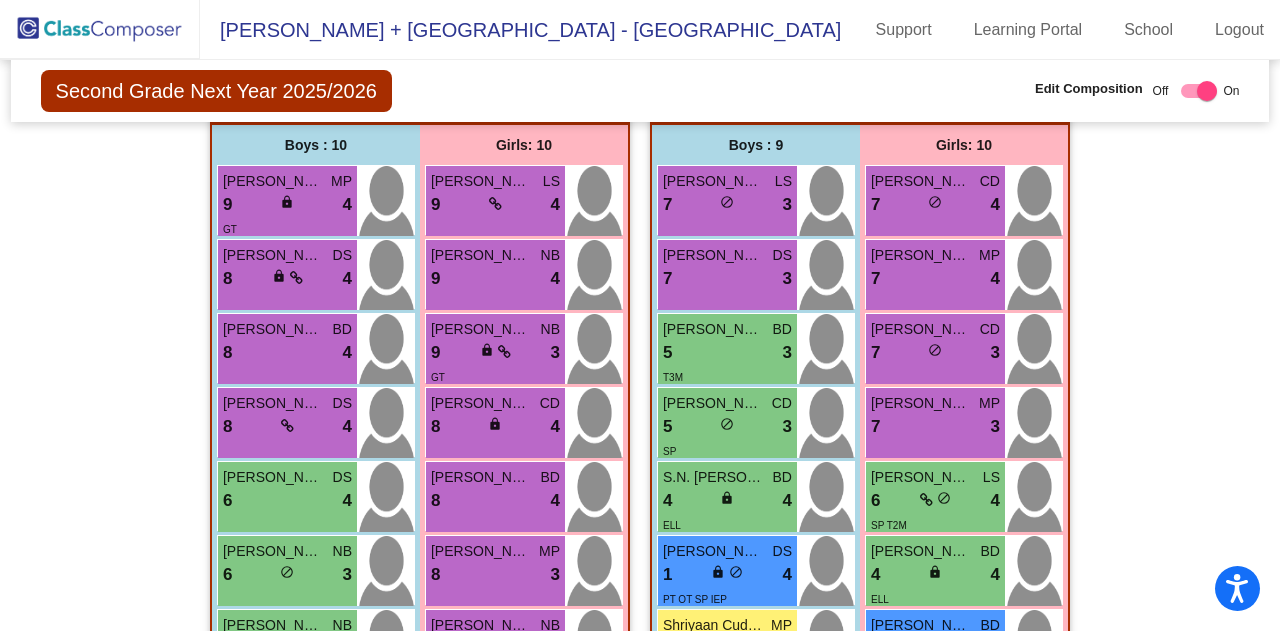 scroll, scrollTop: 438, scrollLeft: 0, axis: vertical 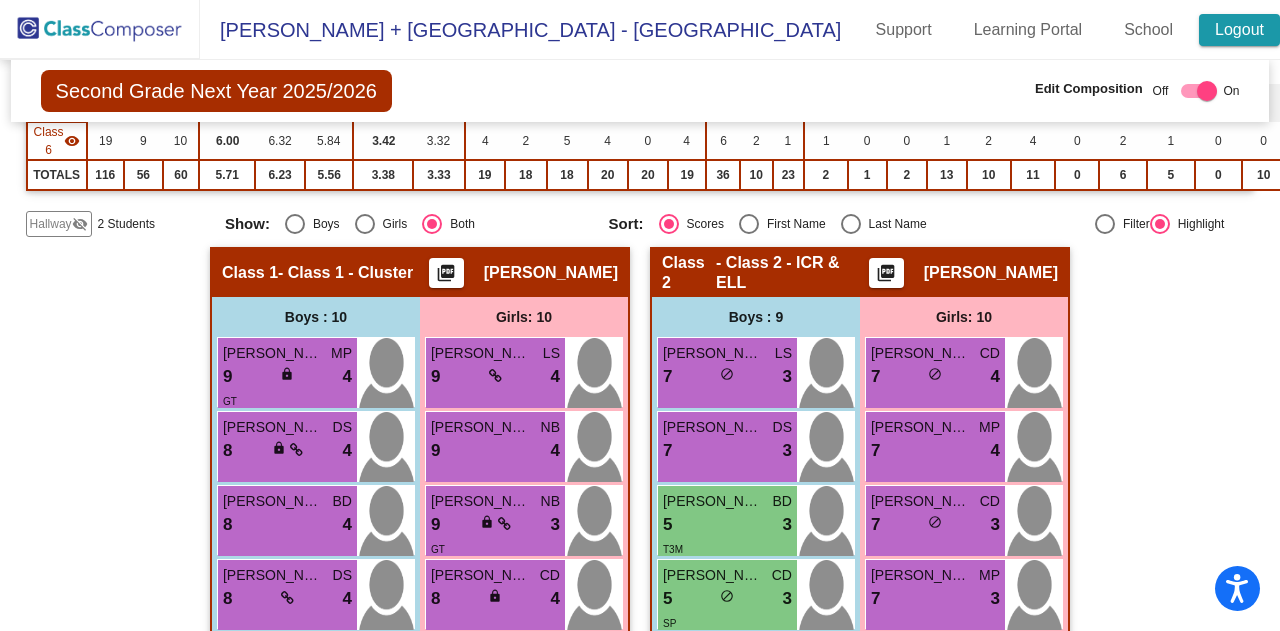 click on "Logout" 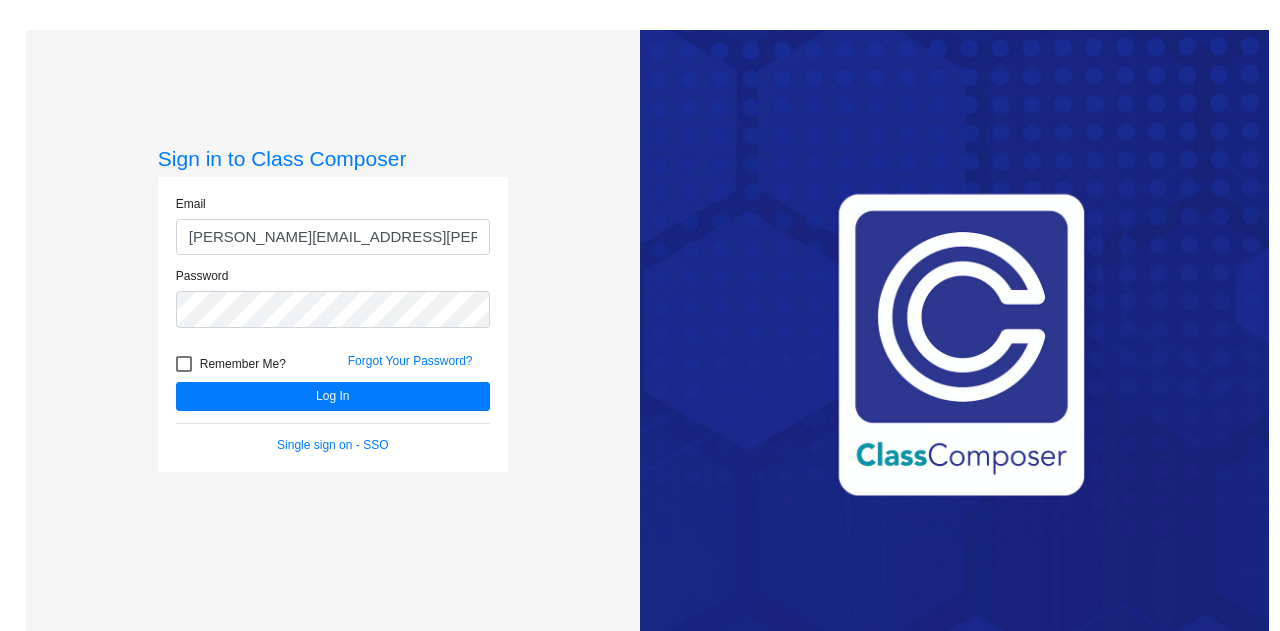 click on "Password" 